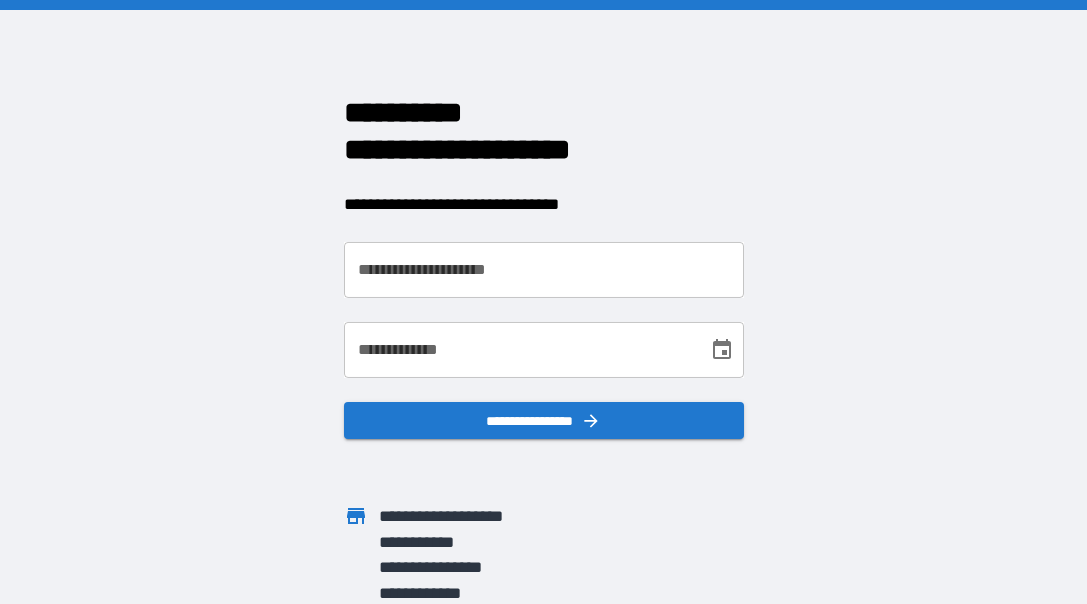 scroll, scrollTop: 0, scrollLeft: 0, axis: both 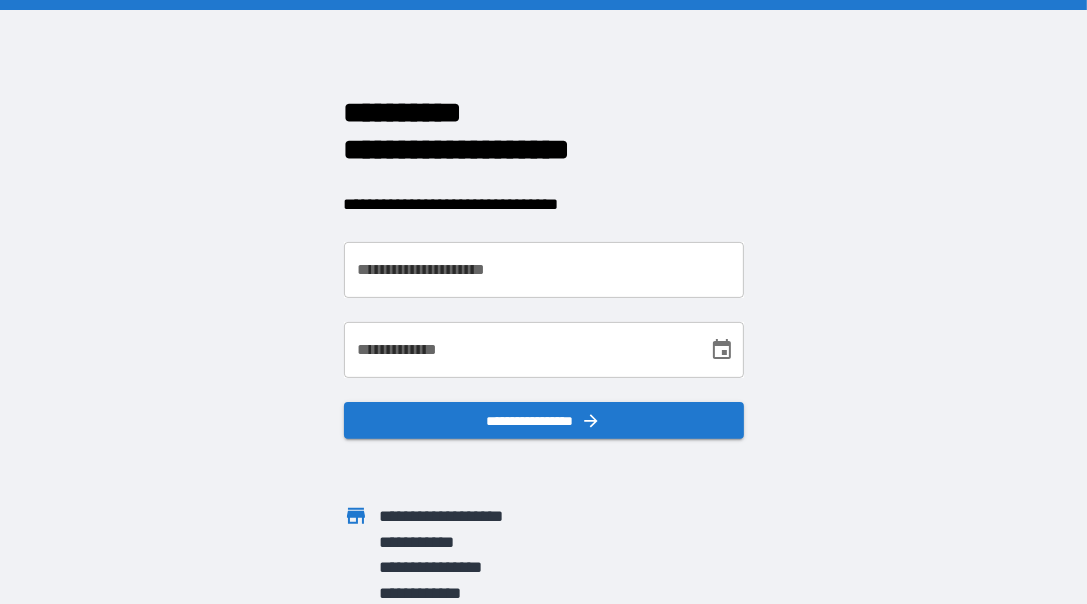 click on "**********" at bounding box center [544, 270] 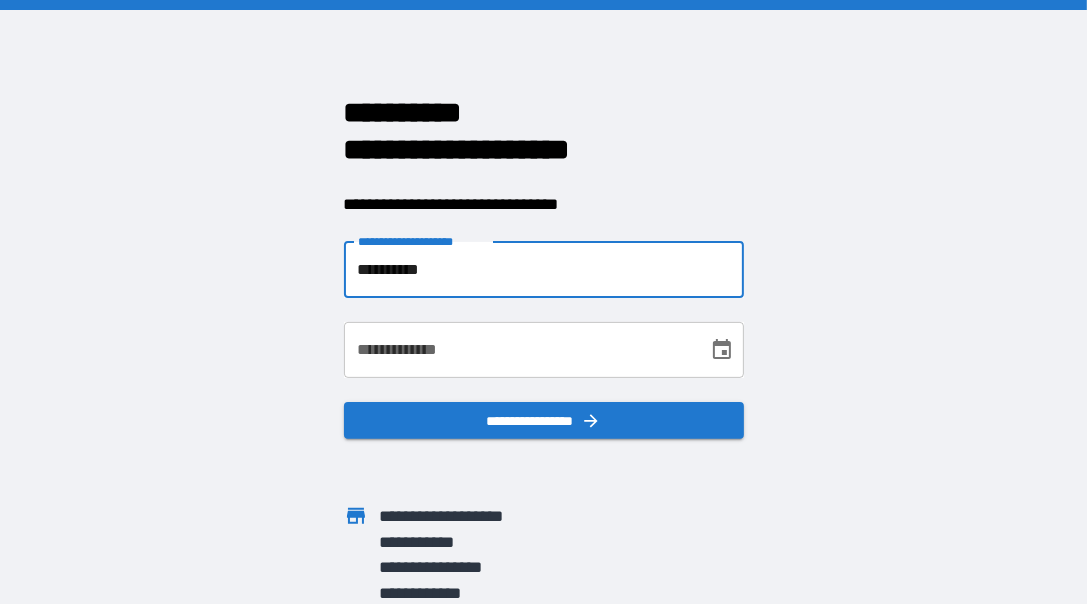 type on "**********" 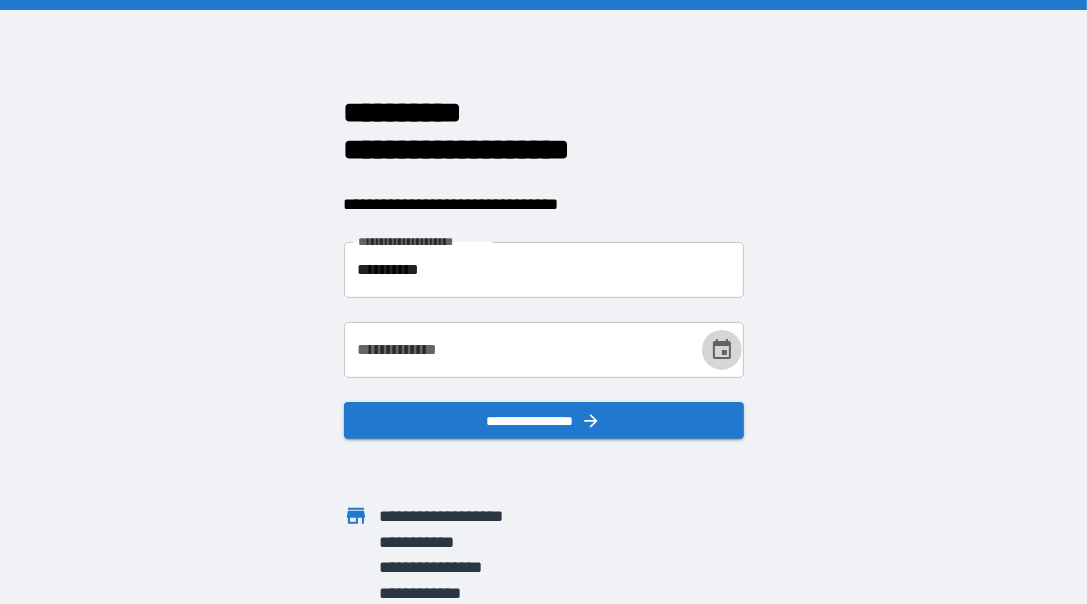 click 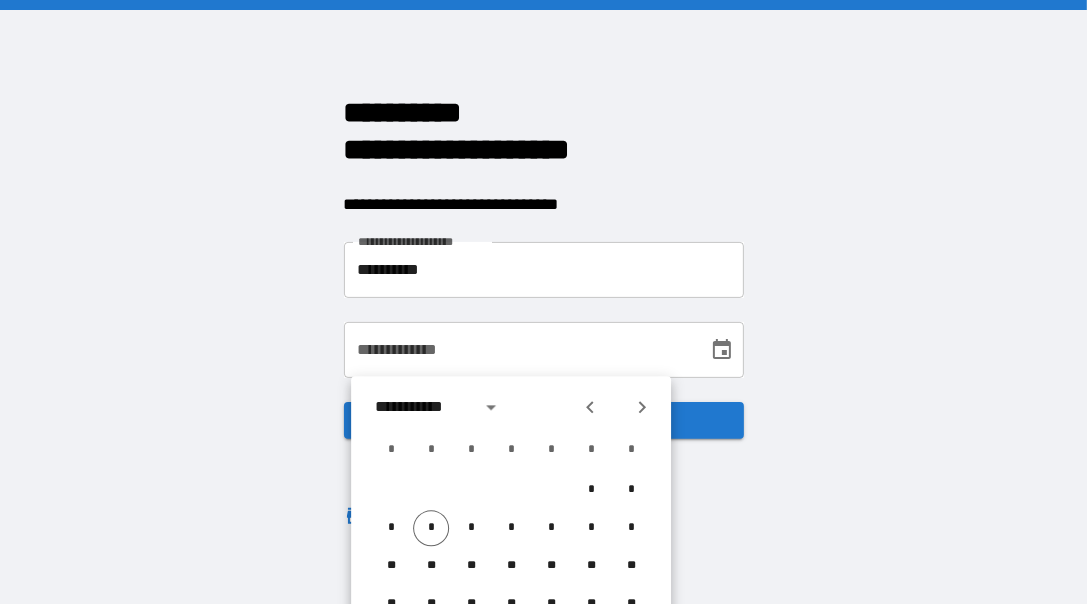 click on "**********" at bounding box center (519, 350) 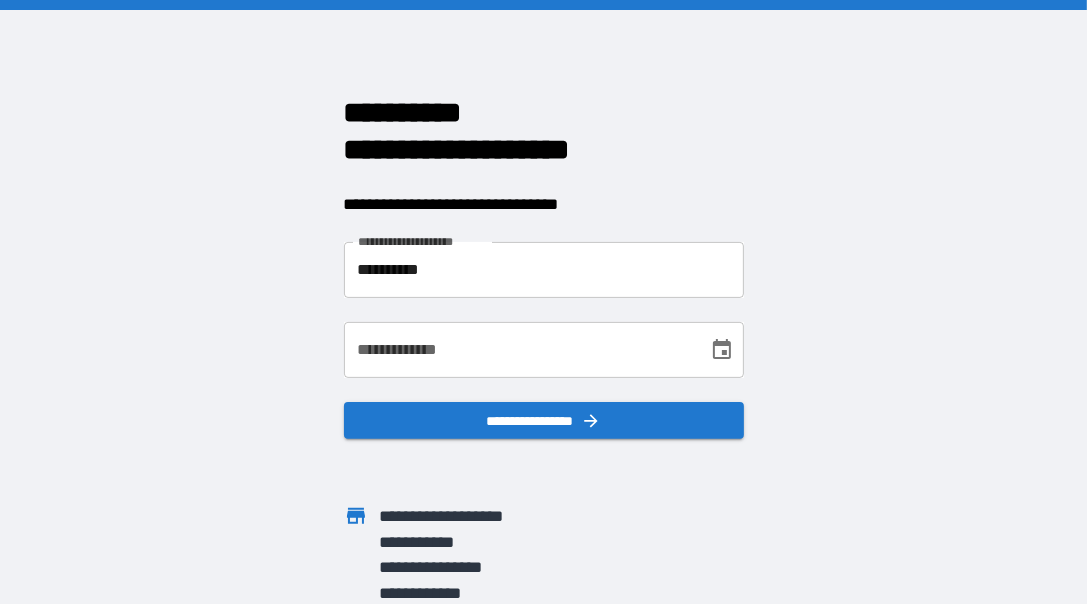type 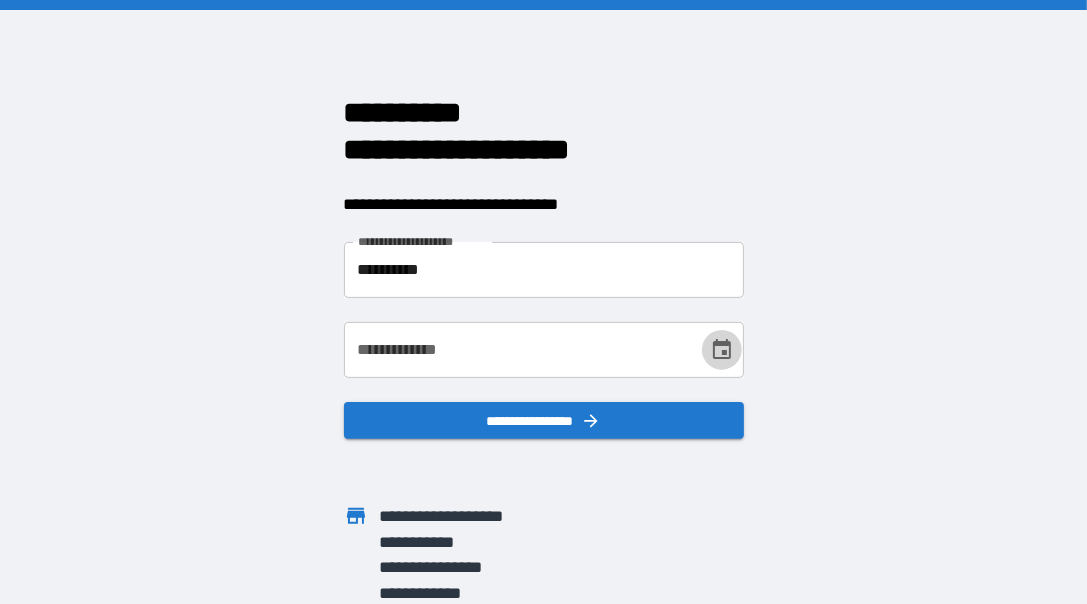 click 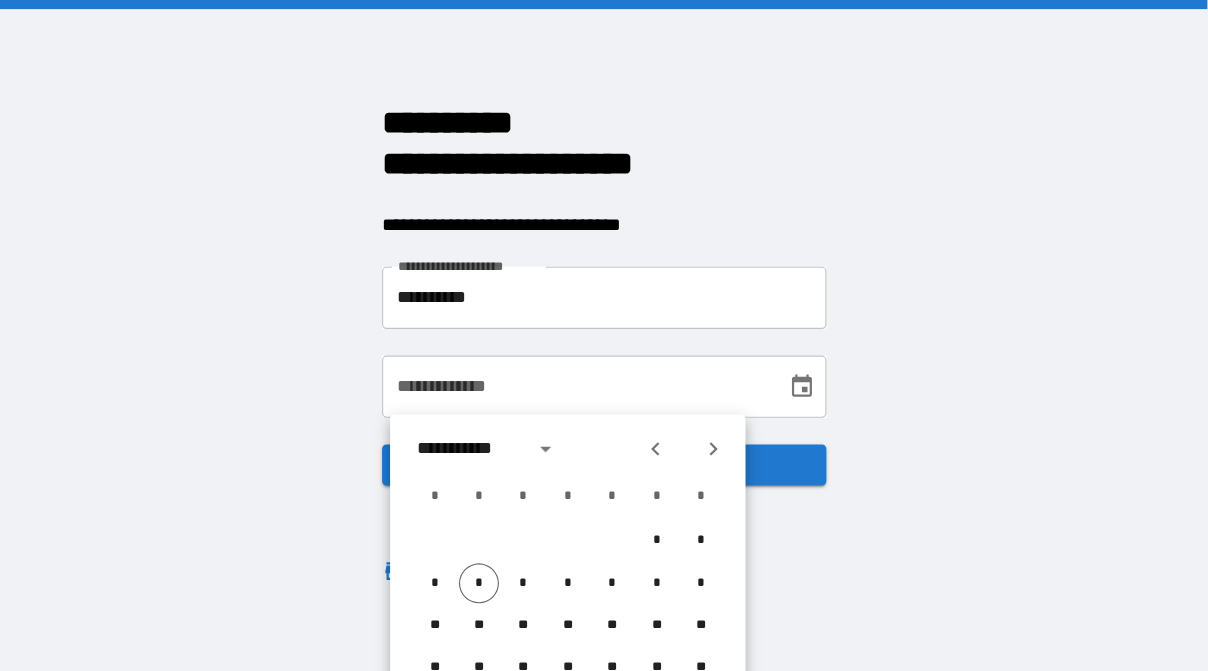 scroll, scrollTop: 3, scrollLeft: 0, axis: vertical 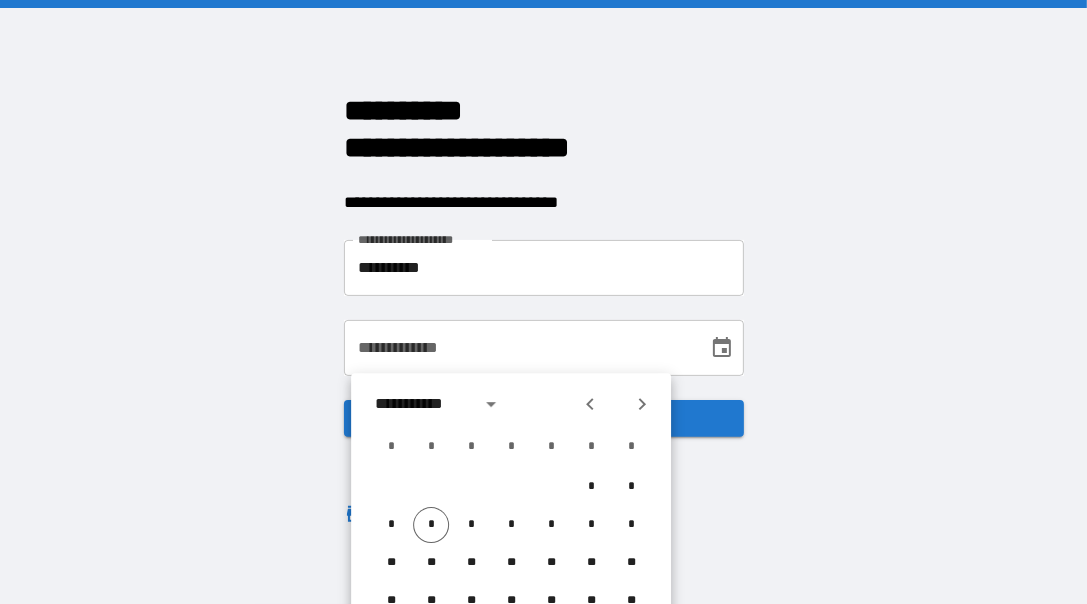 click 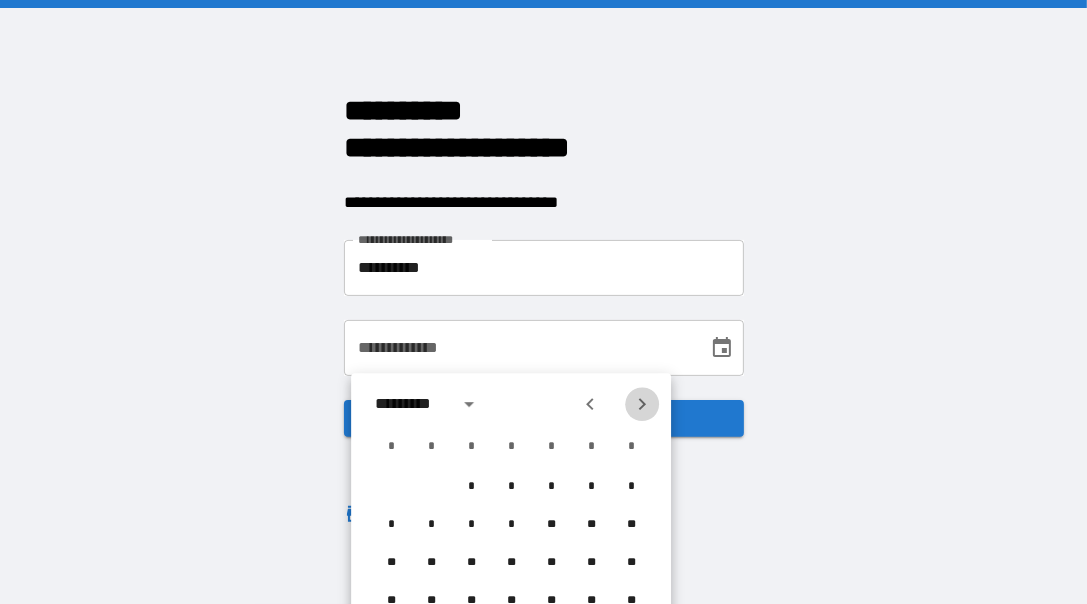 click 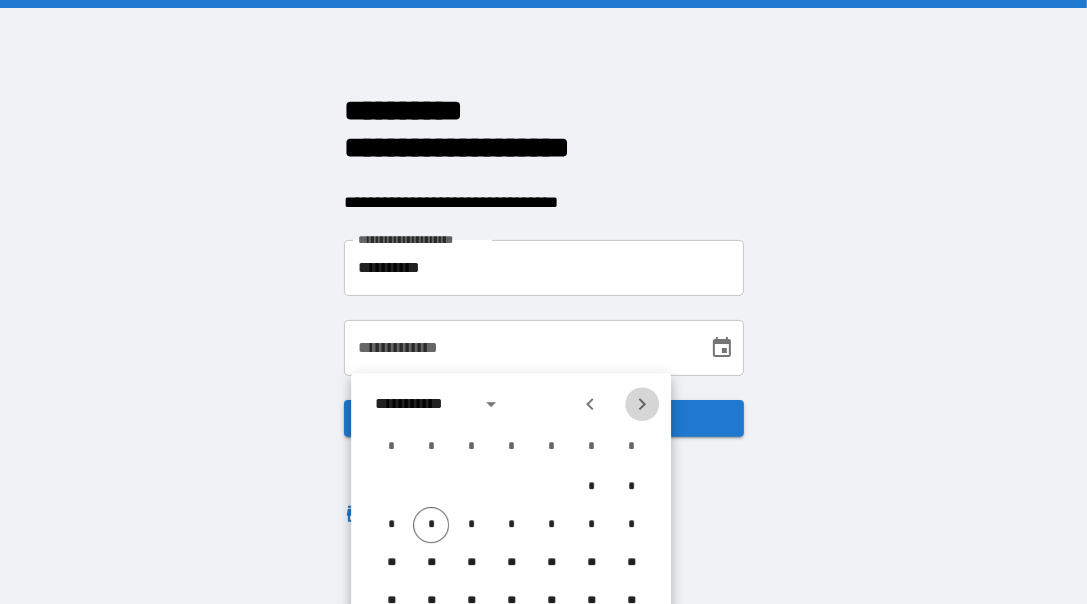 click 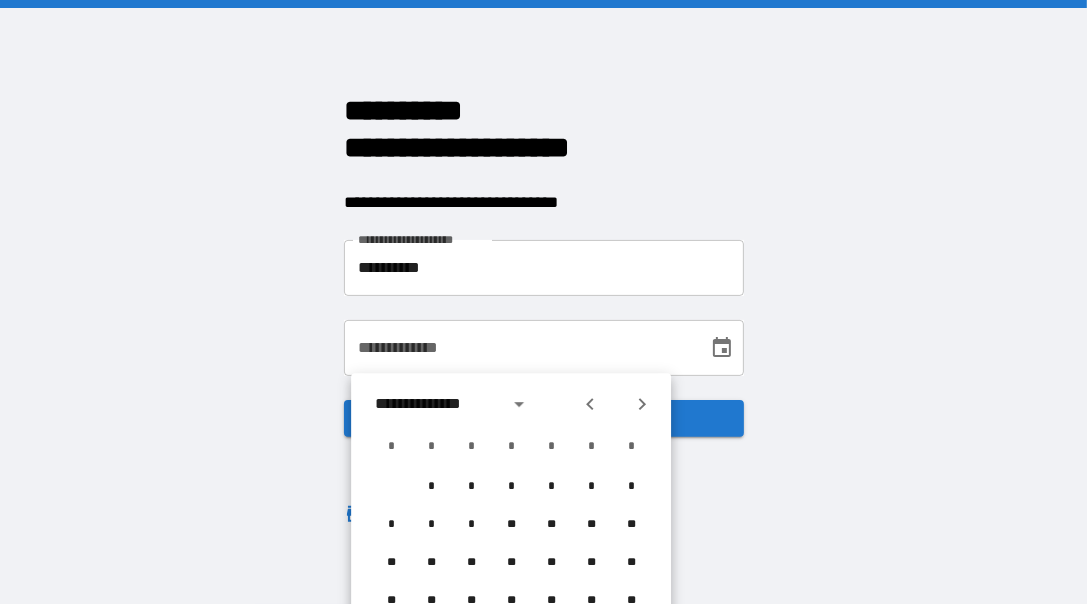 type 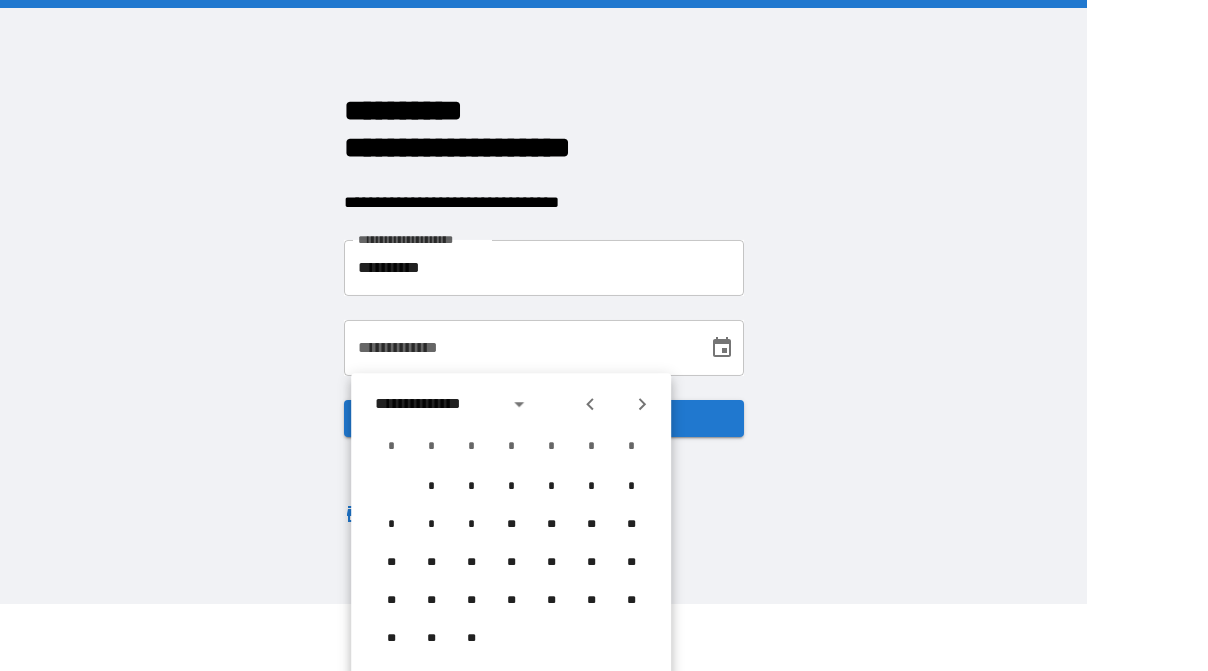 scroll, scrollTop: 0, scrollLeft: 0, axis: both 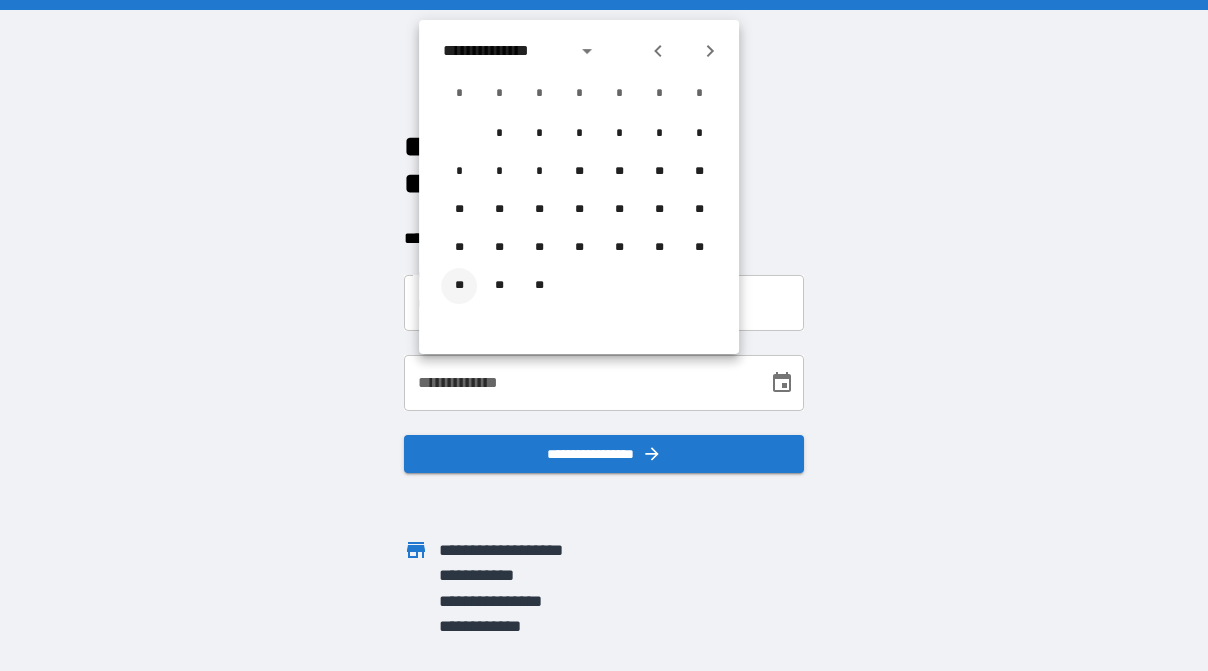 click on "**" at bounding box center (459, 286) 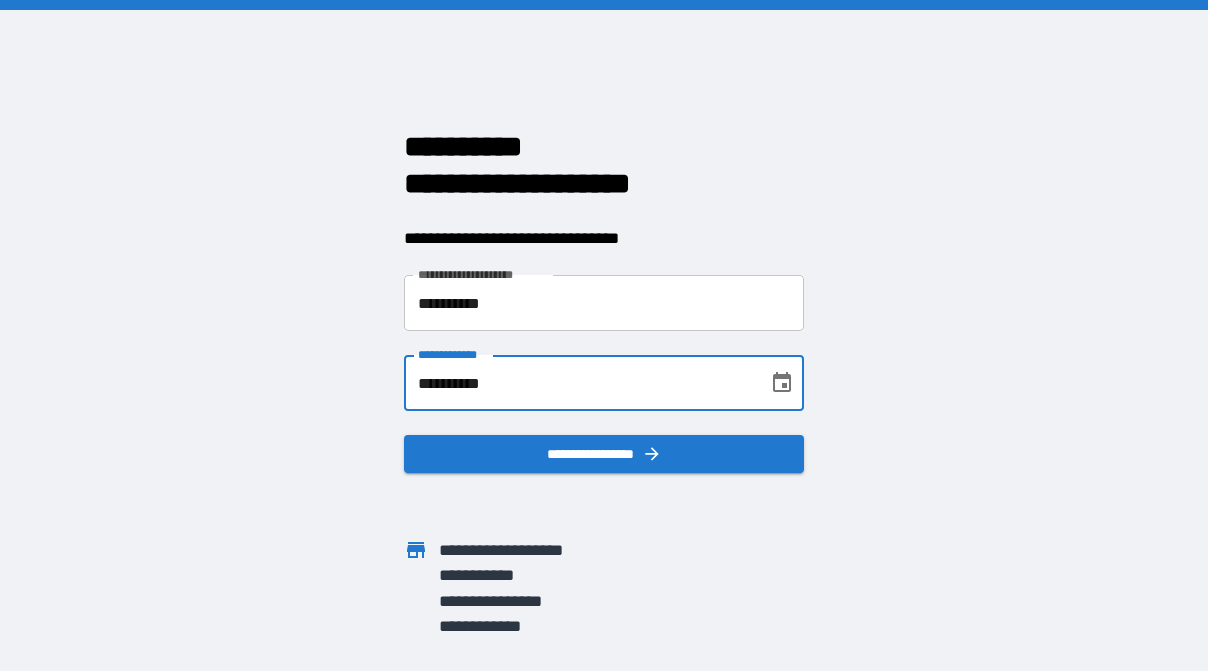click on "**********" at bounding box center (579, 383) 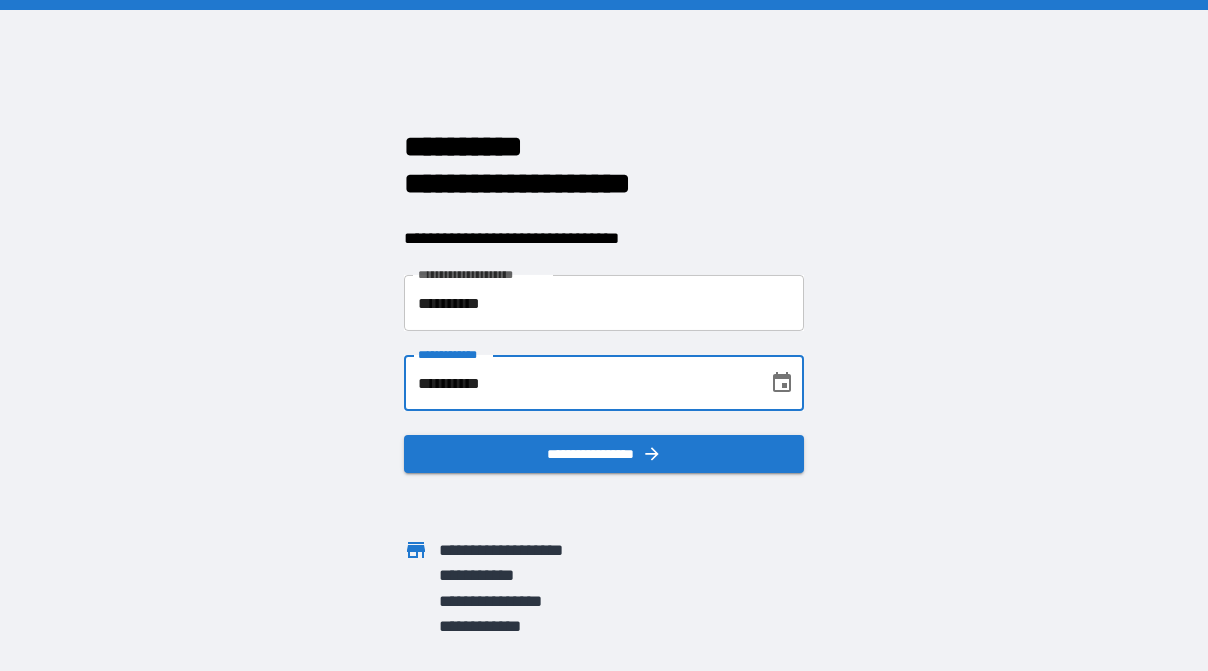 type on "**********" 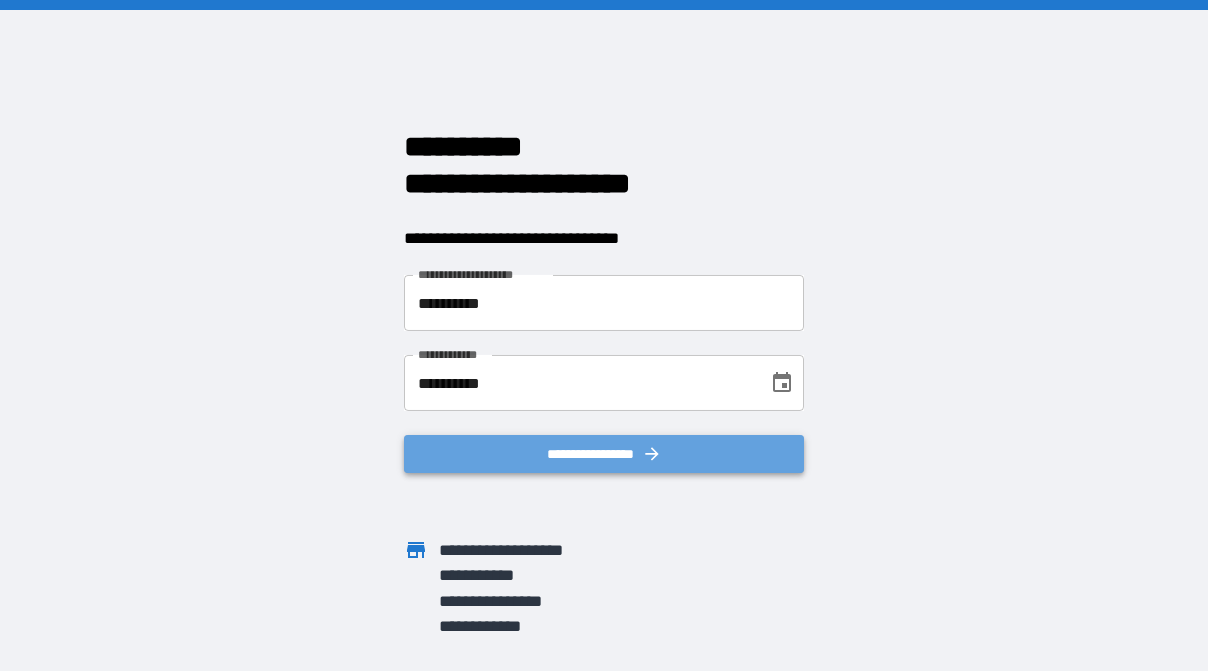 click on "**********" at bounding box center (604, 454) 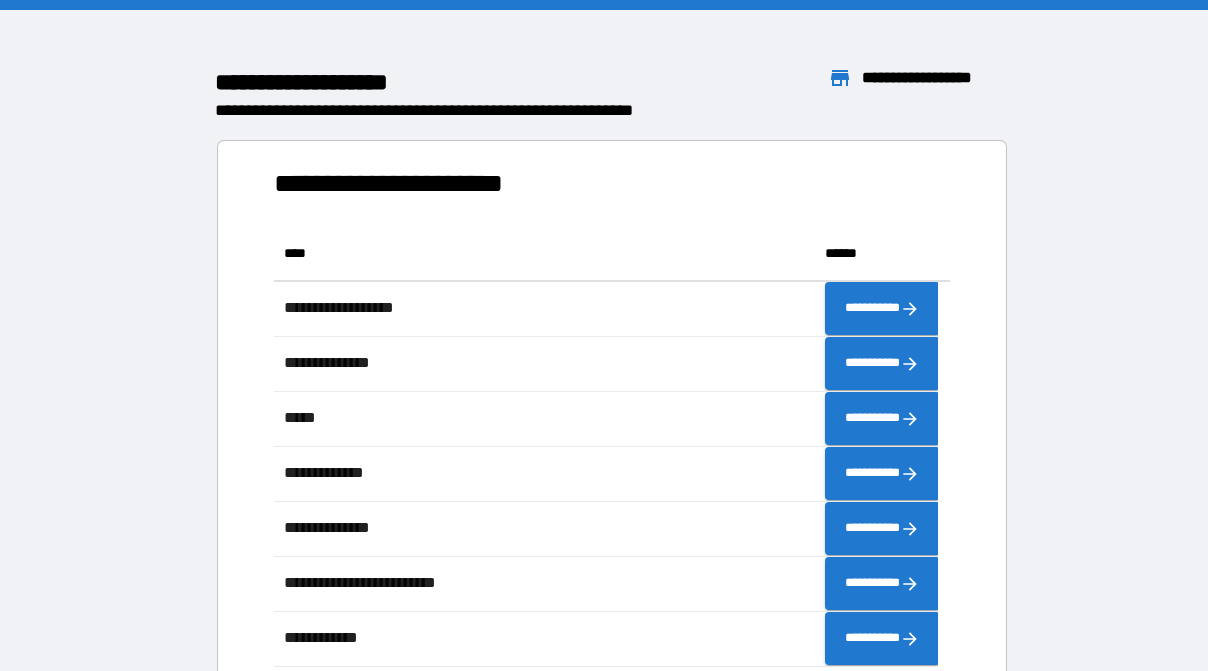 scroll, scrollTop: 424, scrollLeft: 647, axis: both 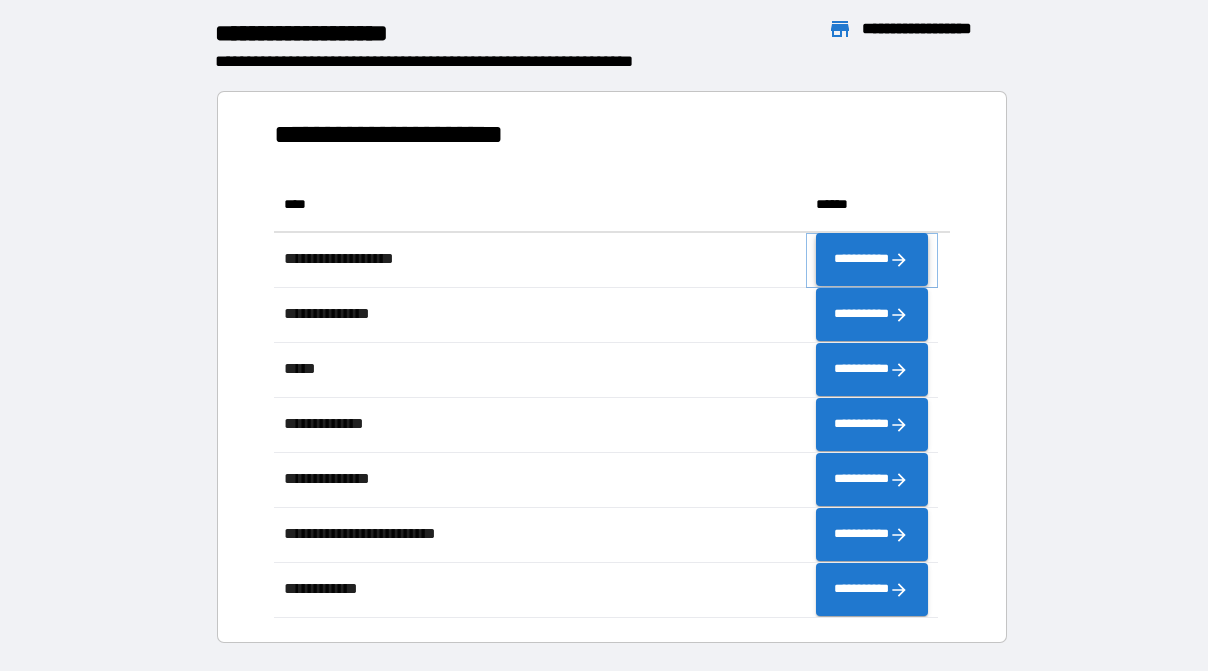 click on "**********" at bounding box center (872, 260) 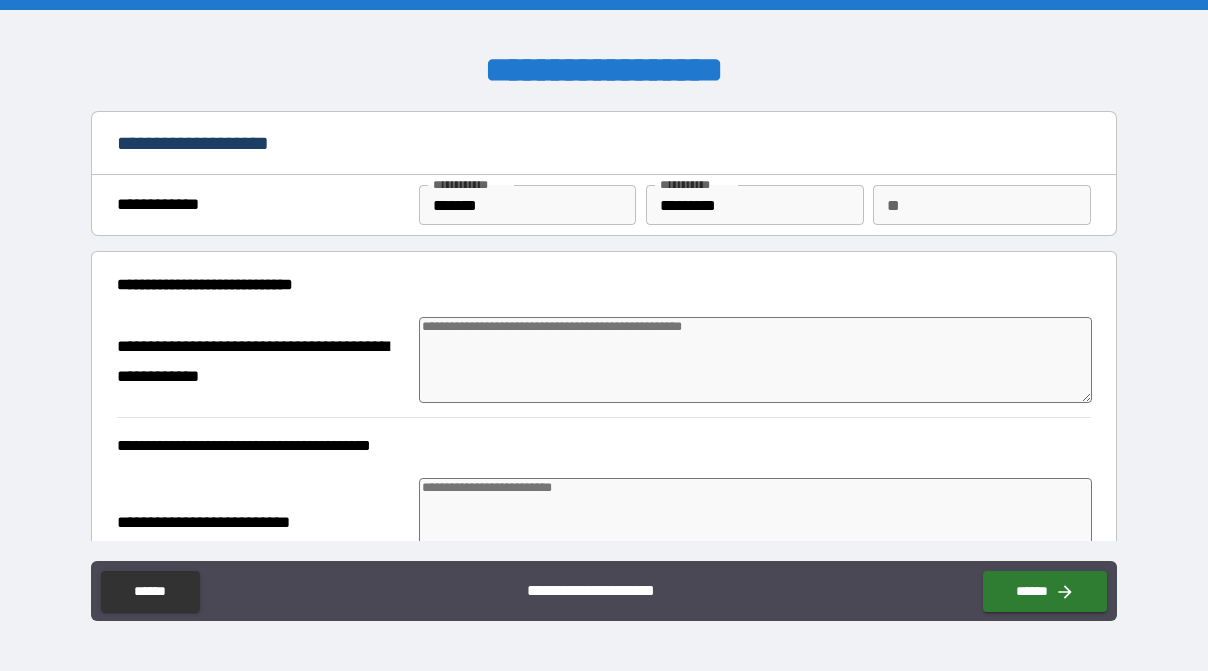 type on "*" 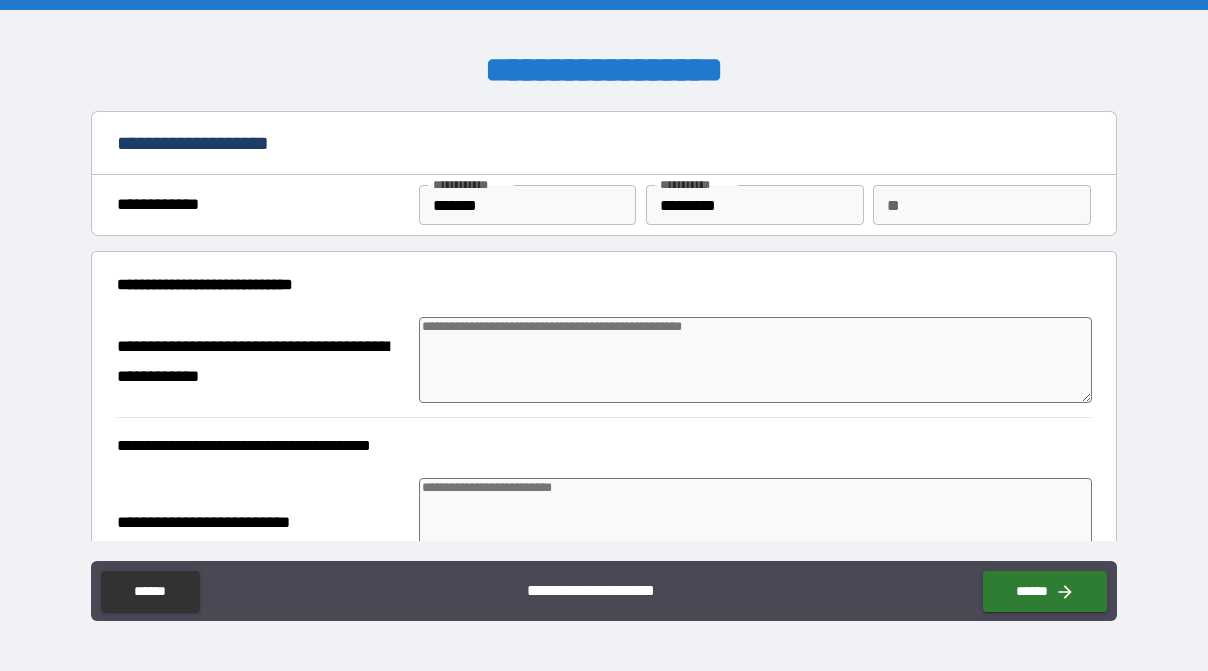 type on "*" 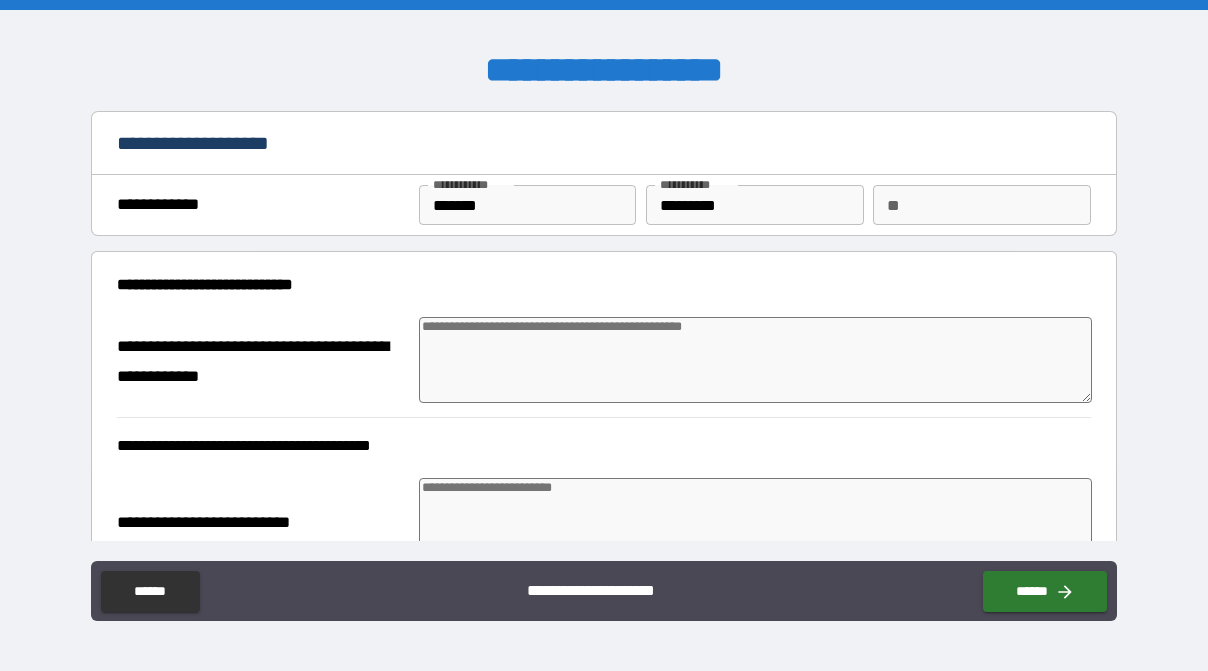 type on "*" 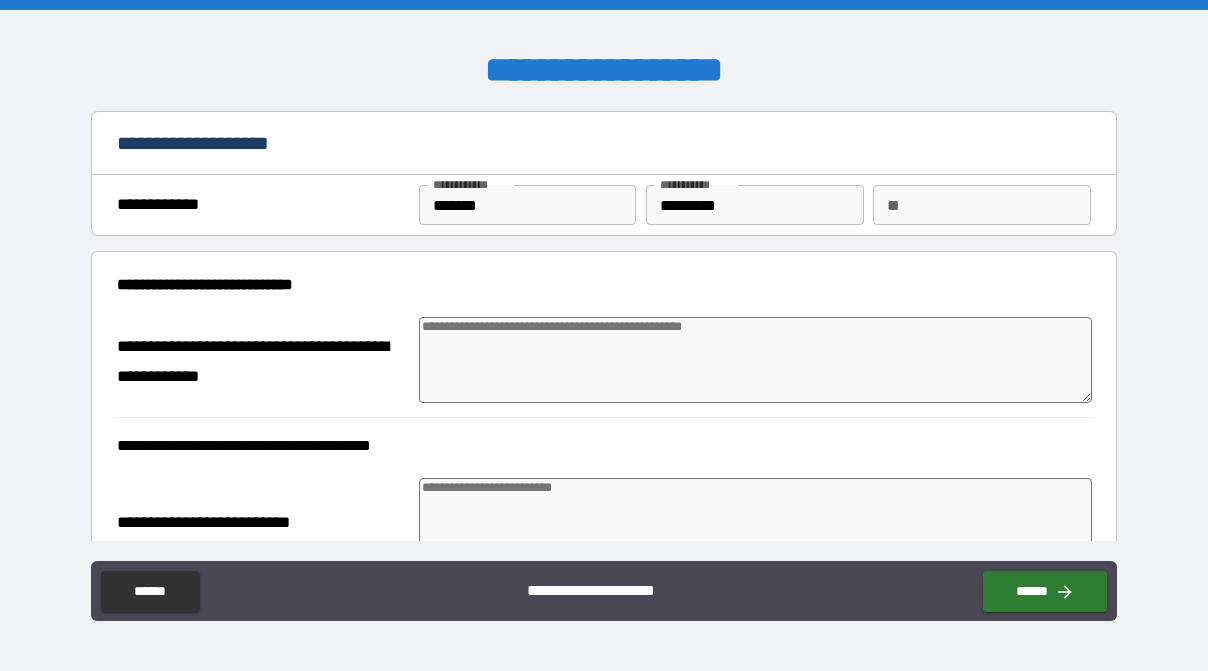 type on "*" 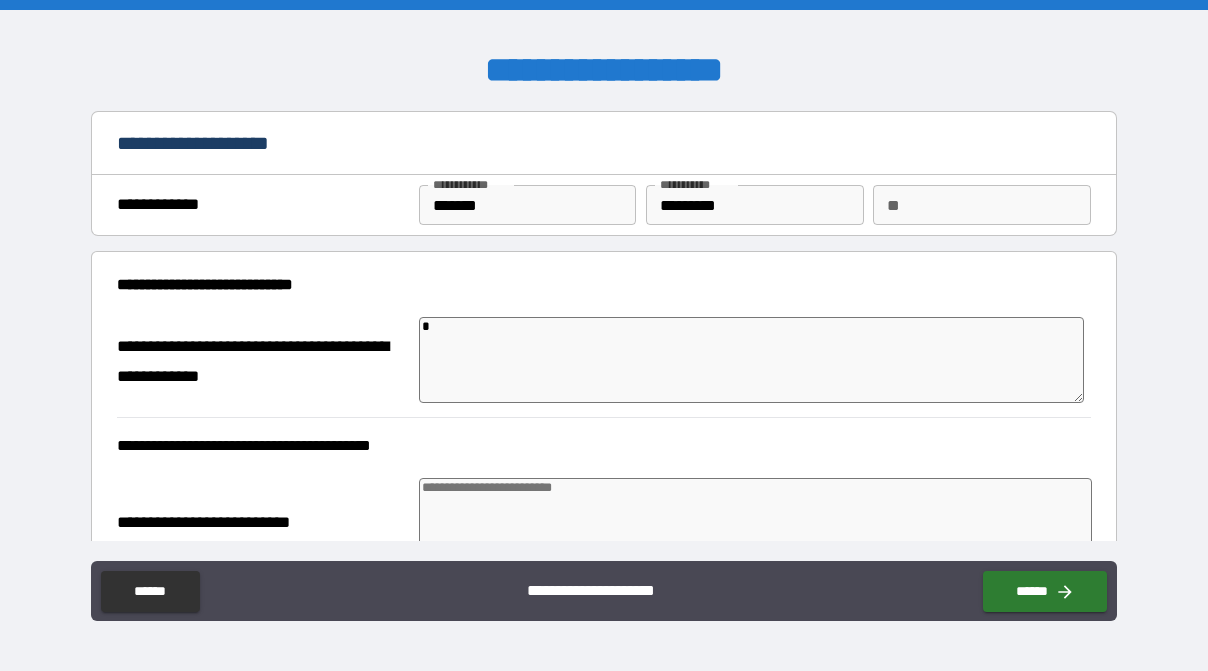 type on "*" 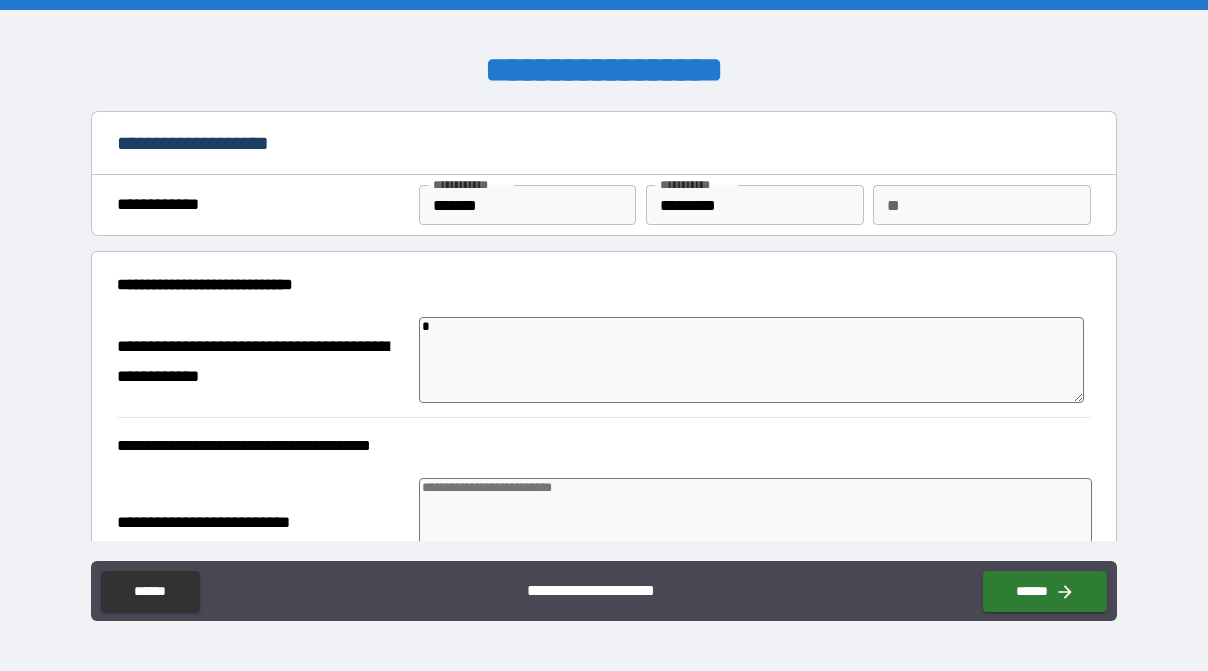 type on "*" 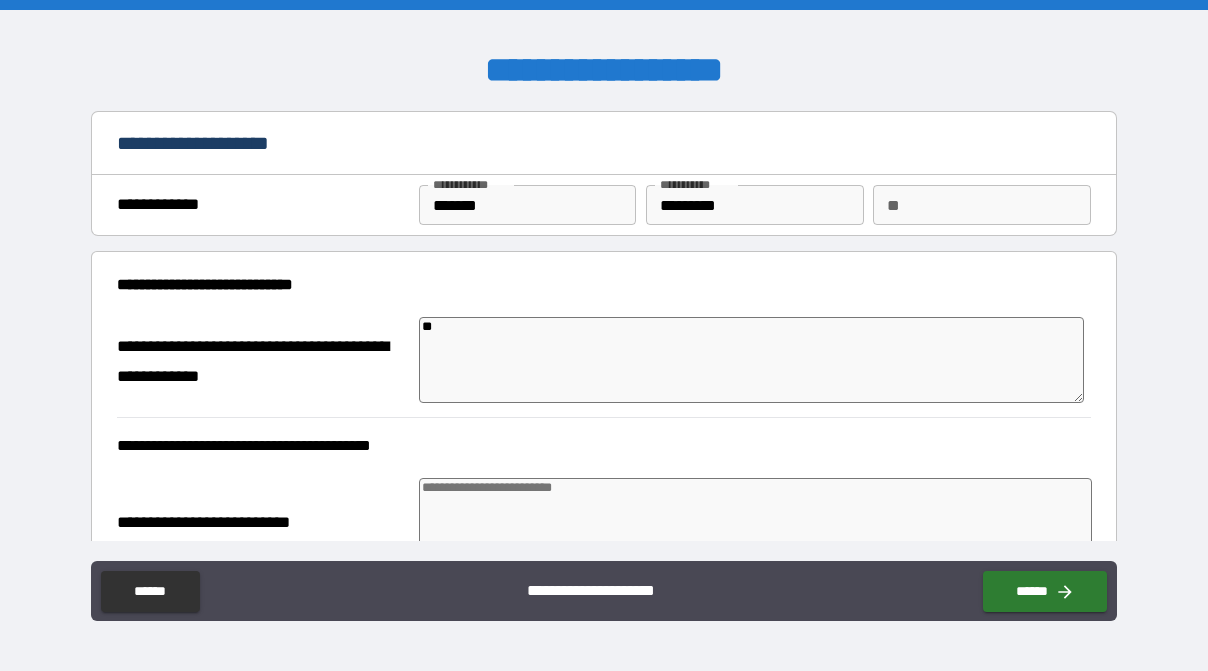 type on "*" 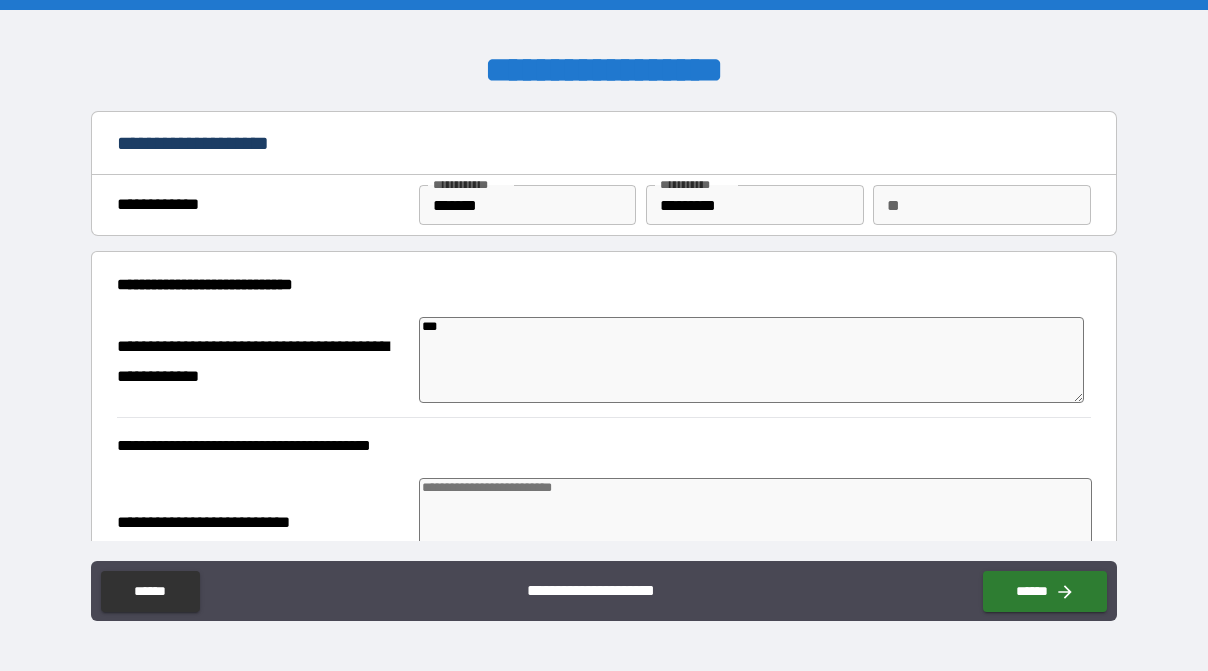 type on "*" 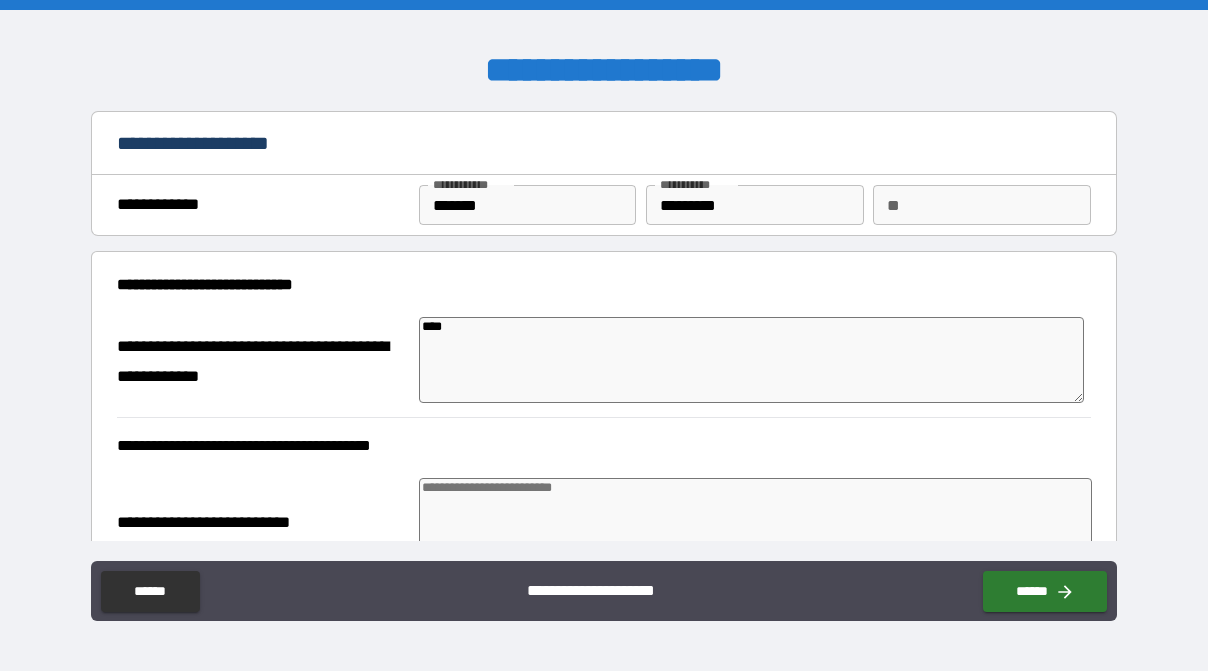 type on "*" 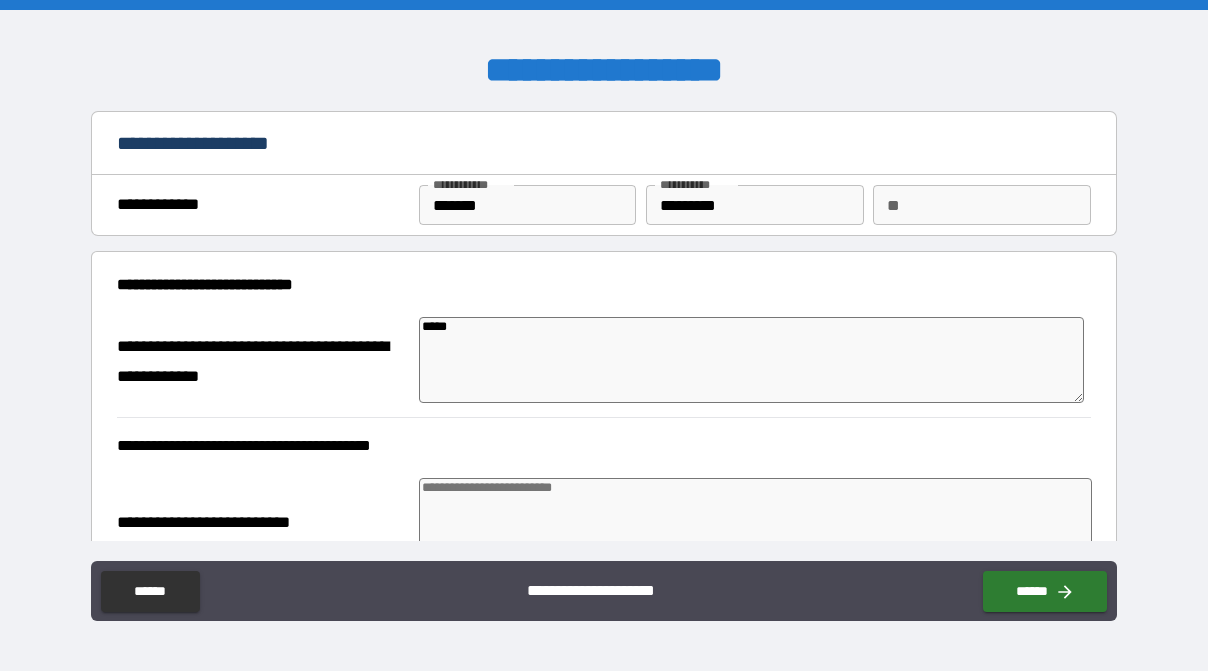 type on "*" 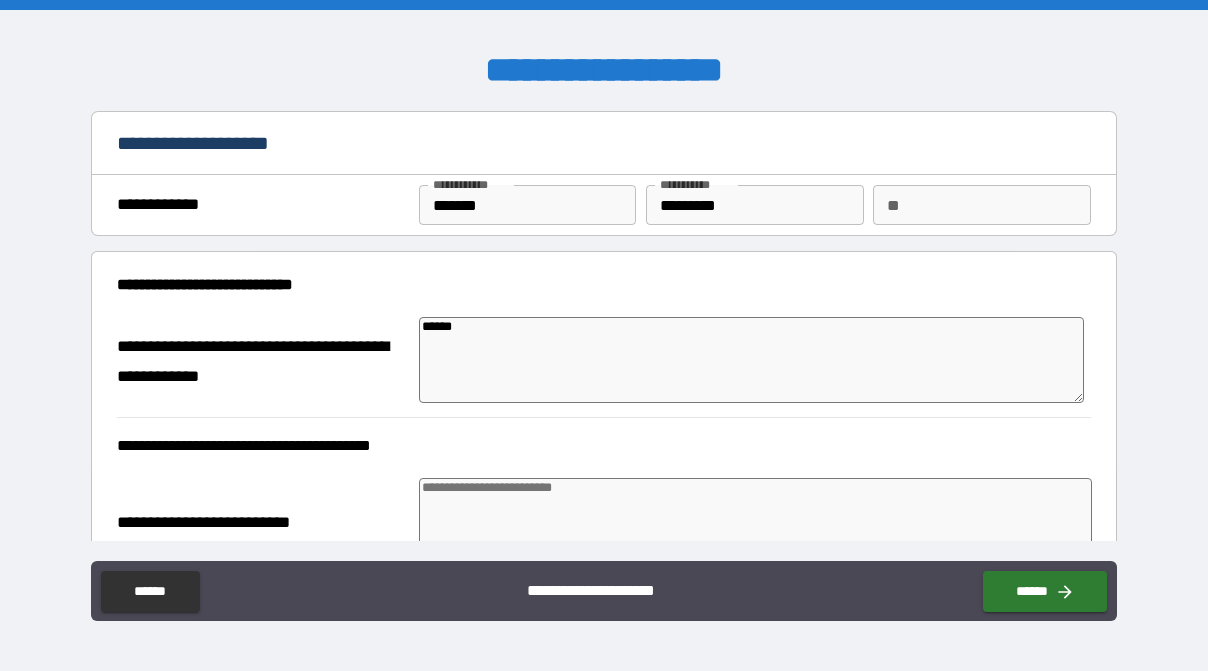 type on "*******" 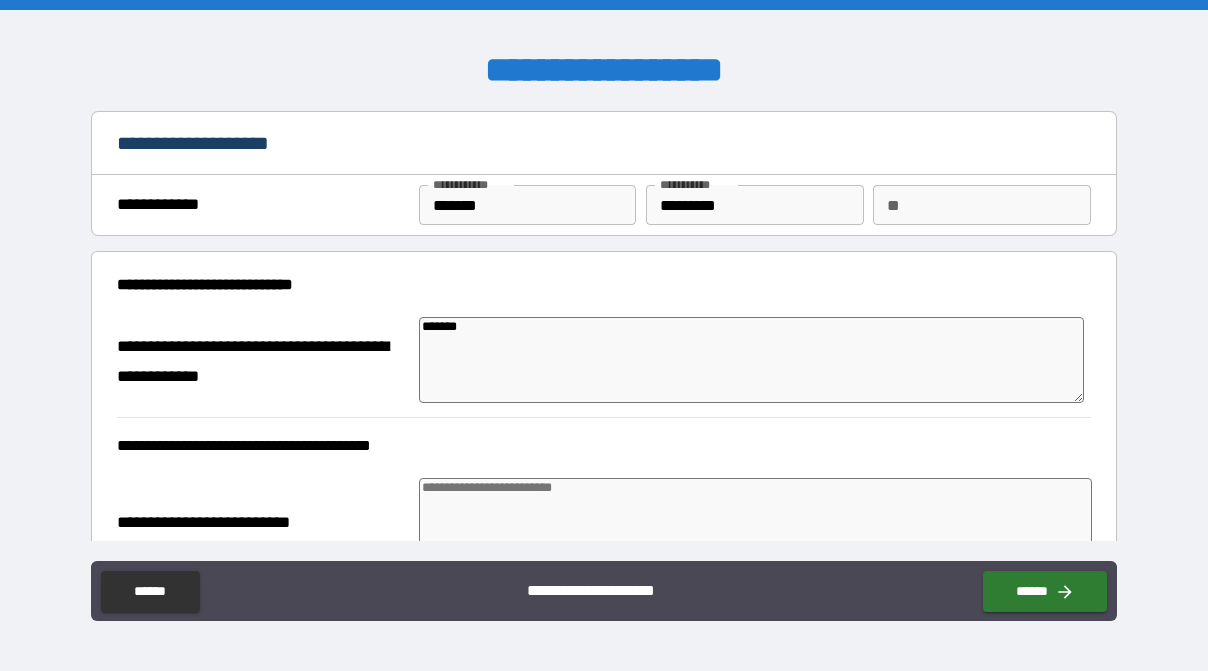 type on "*" 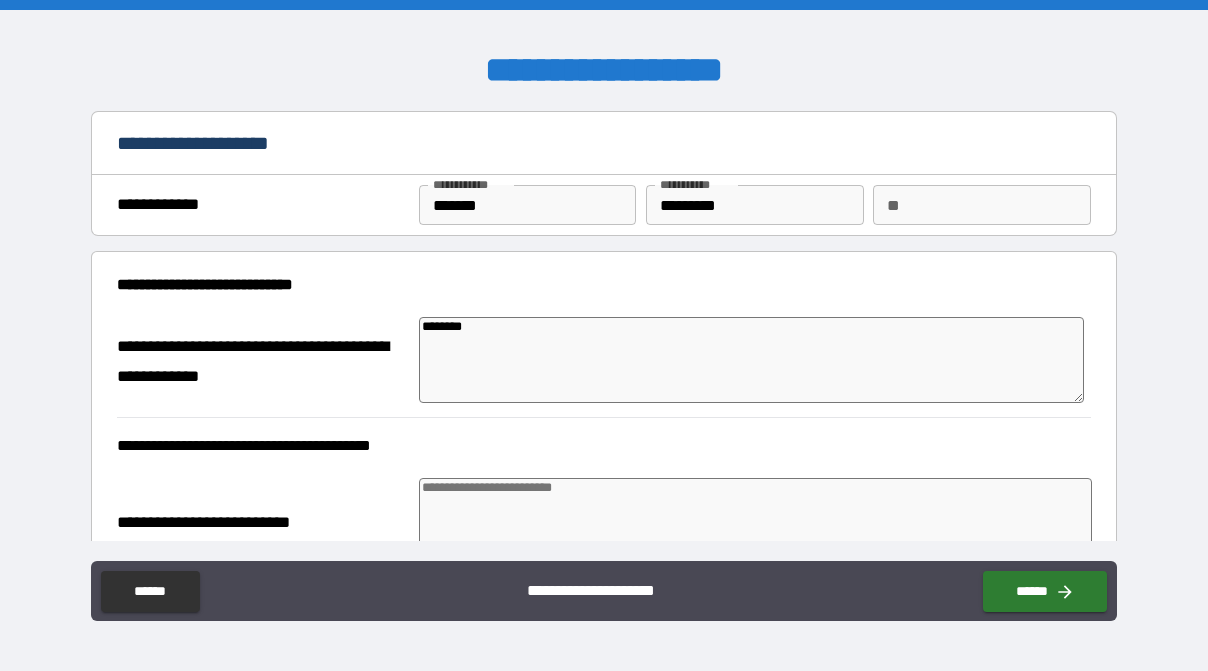 type on "*********" 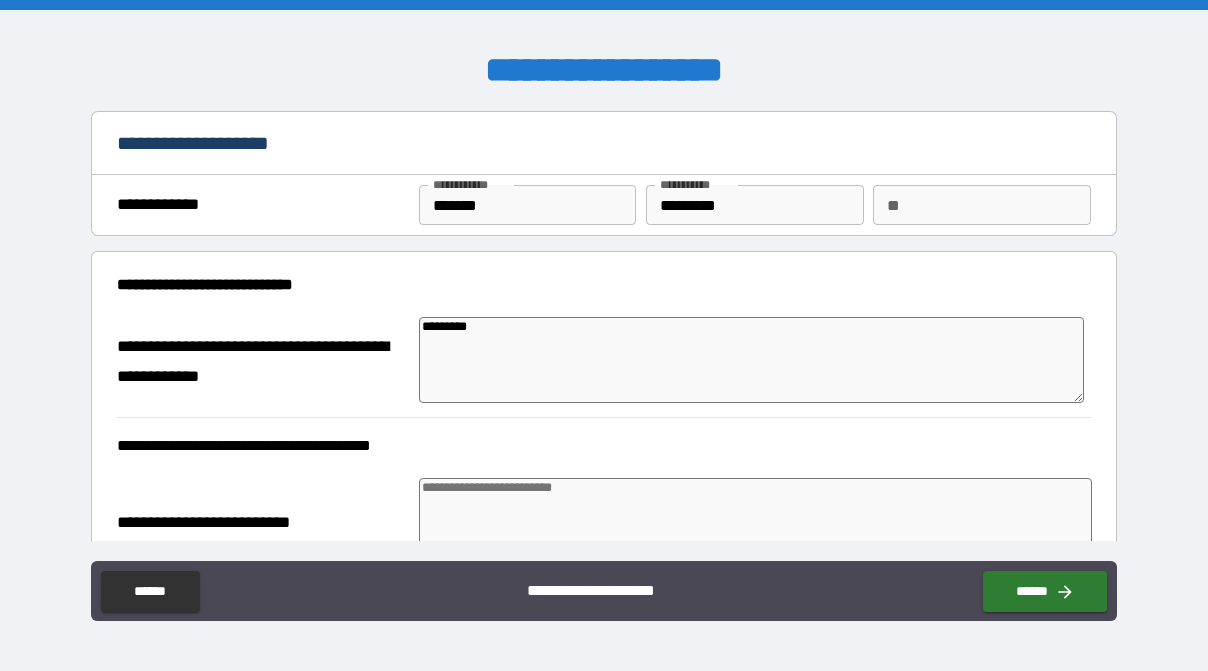 type on "*********" 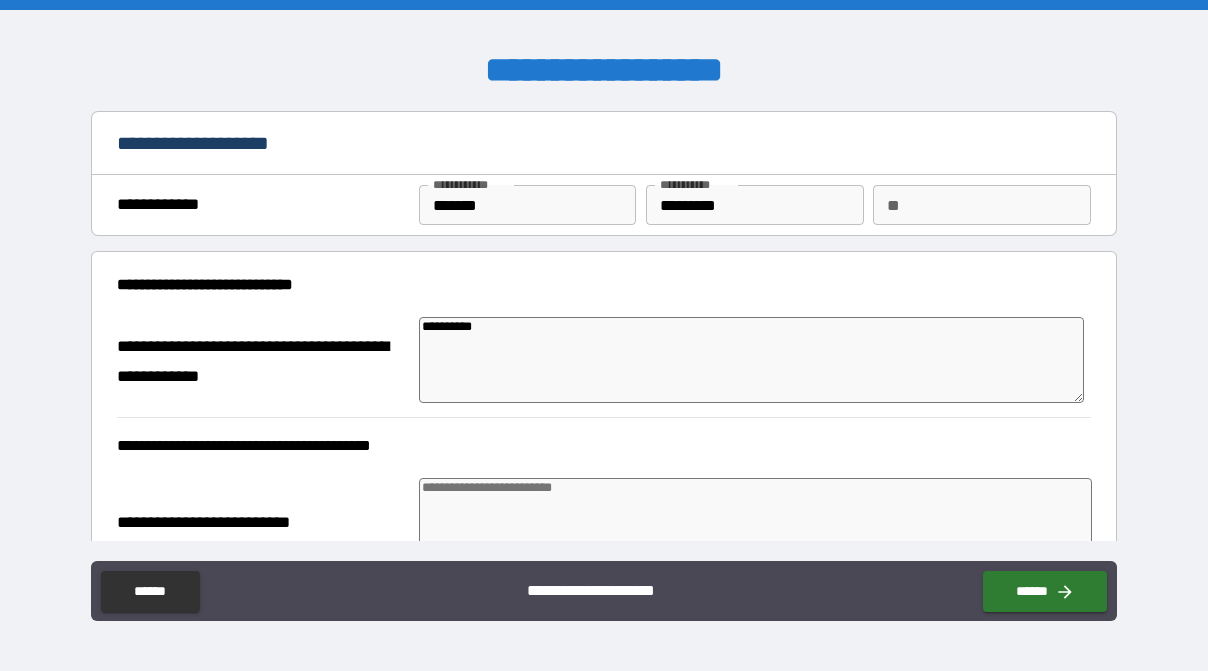 type on "*" 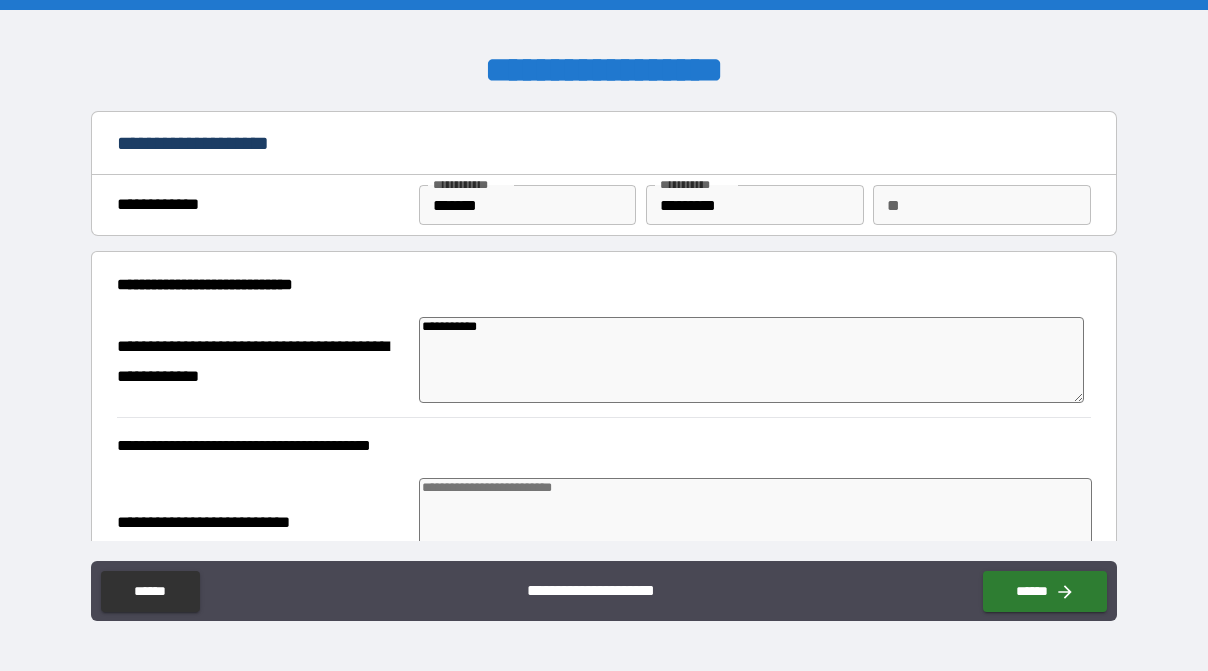 type on "*" 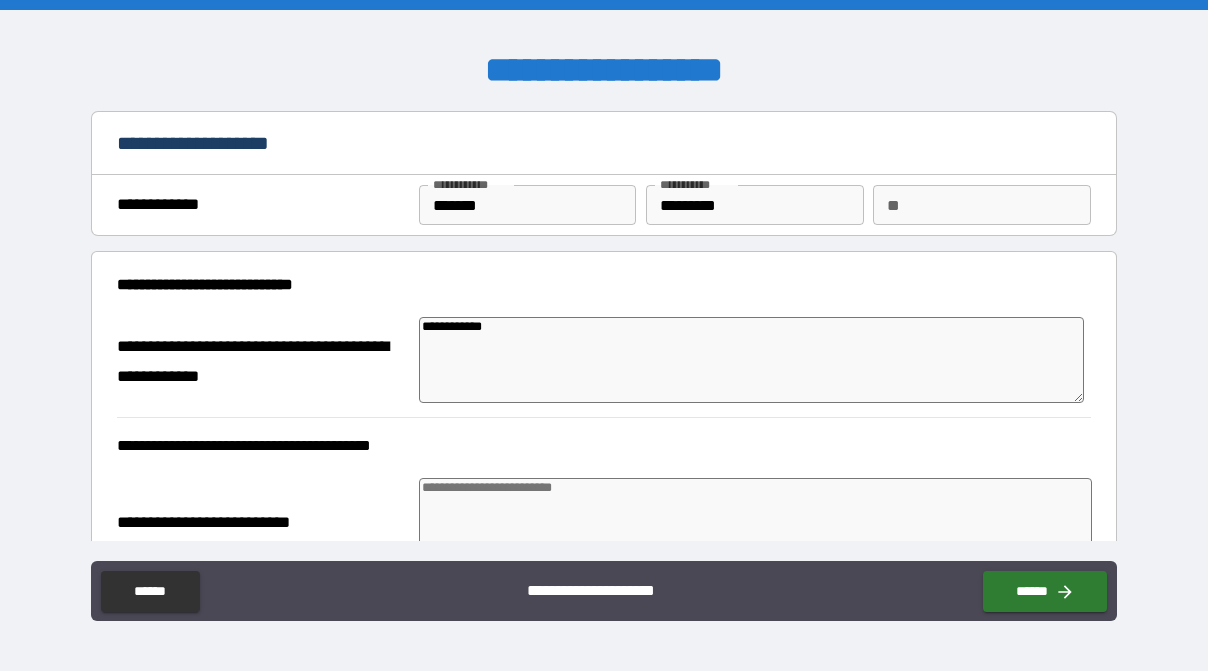 type on "*" 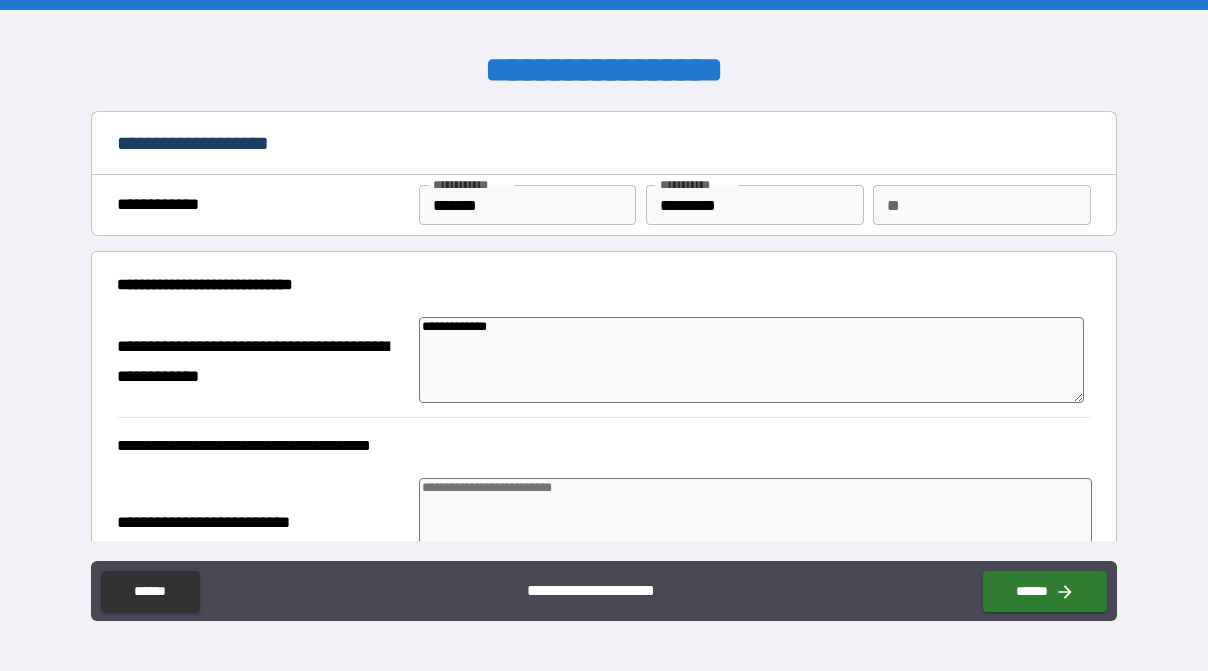 type on "*" 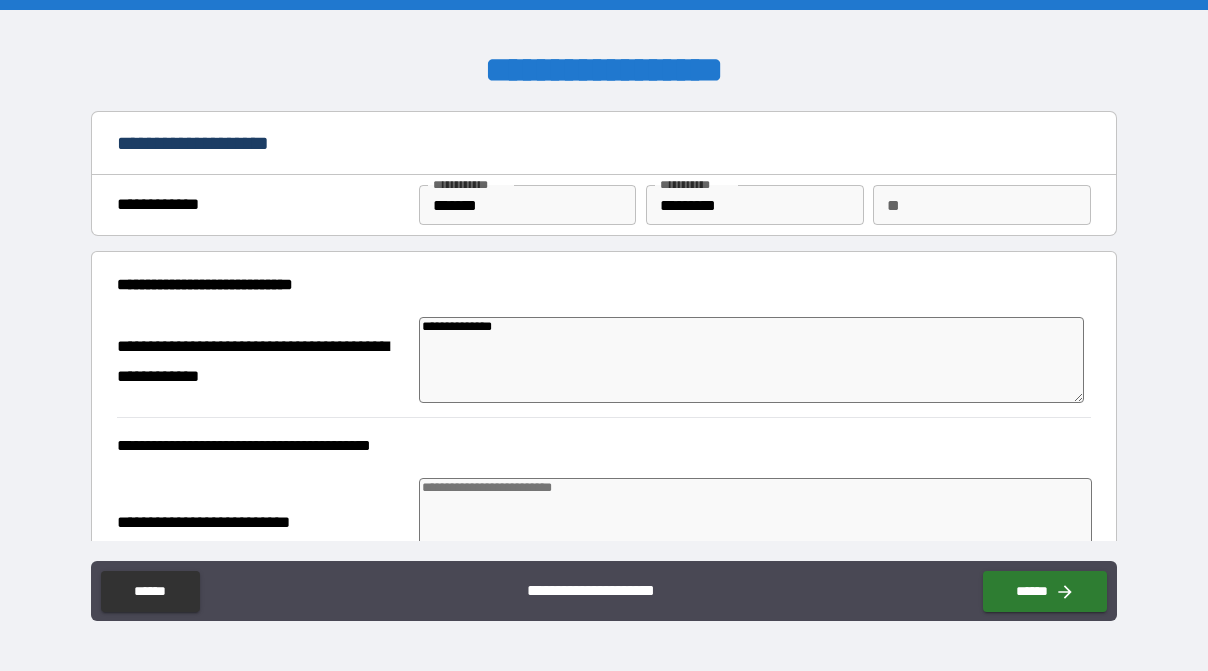 type on "**********" 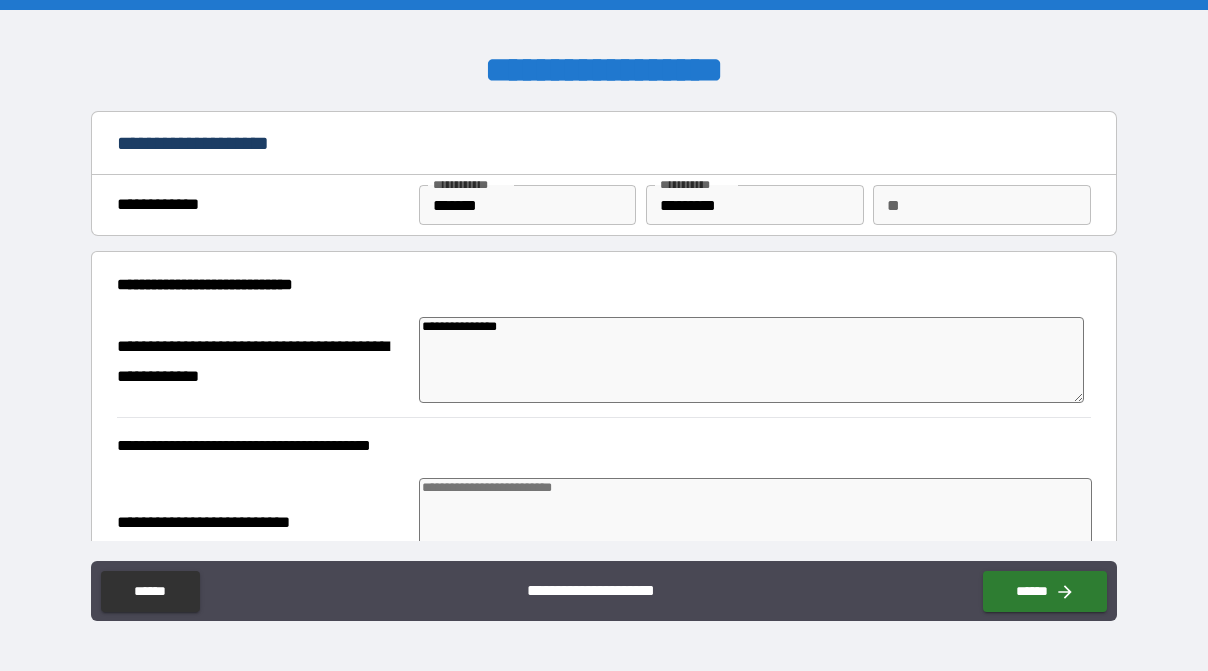 type on "*" 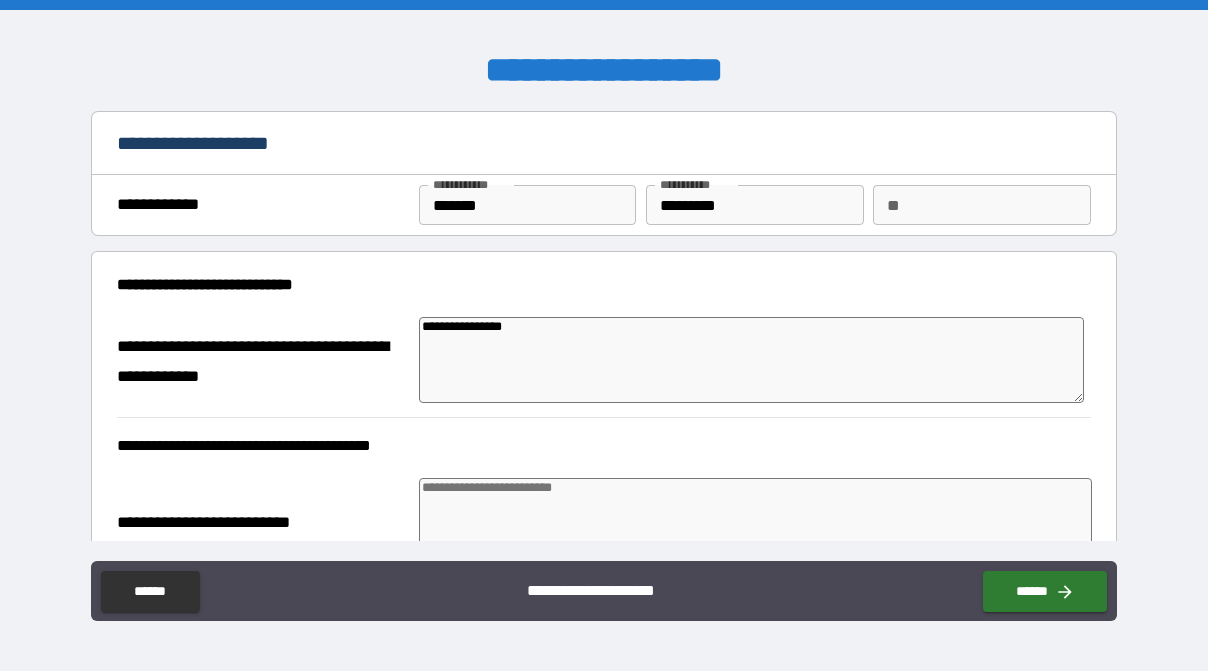 type on "**********" 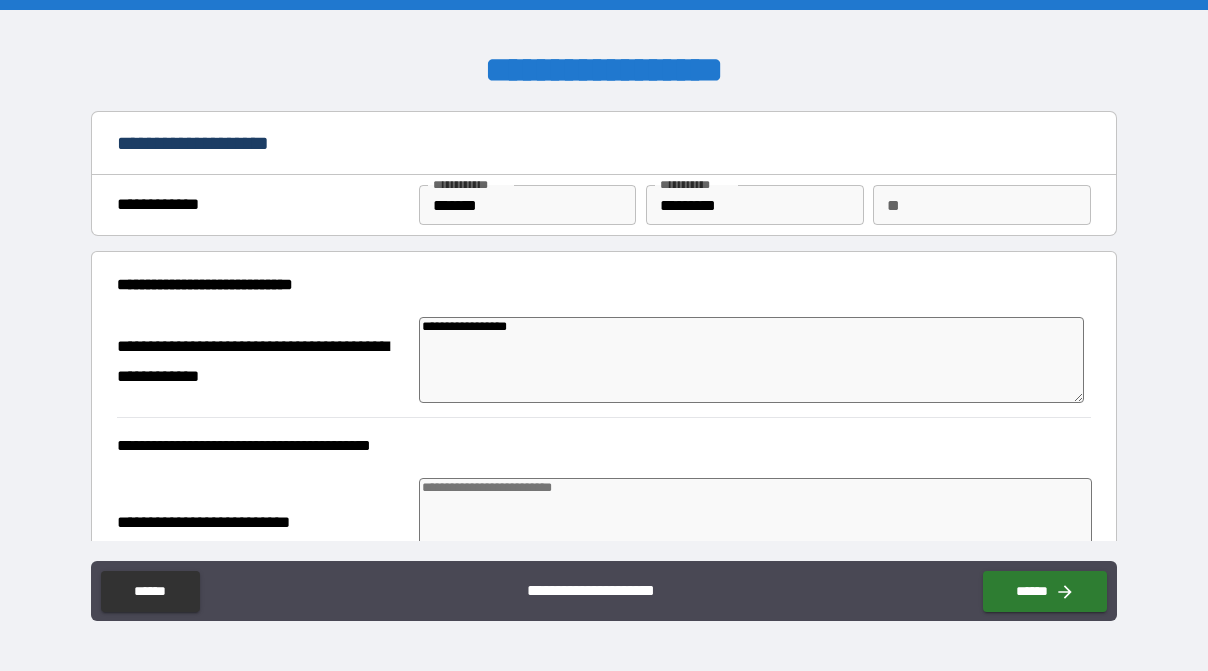 type on "**********" 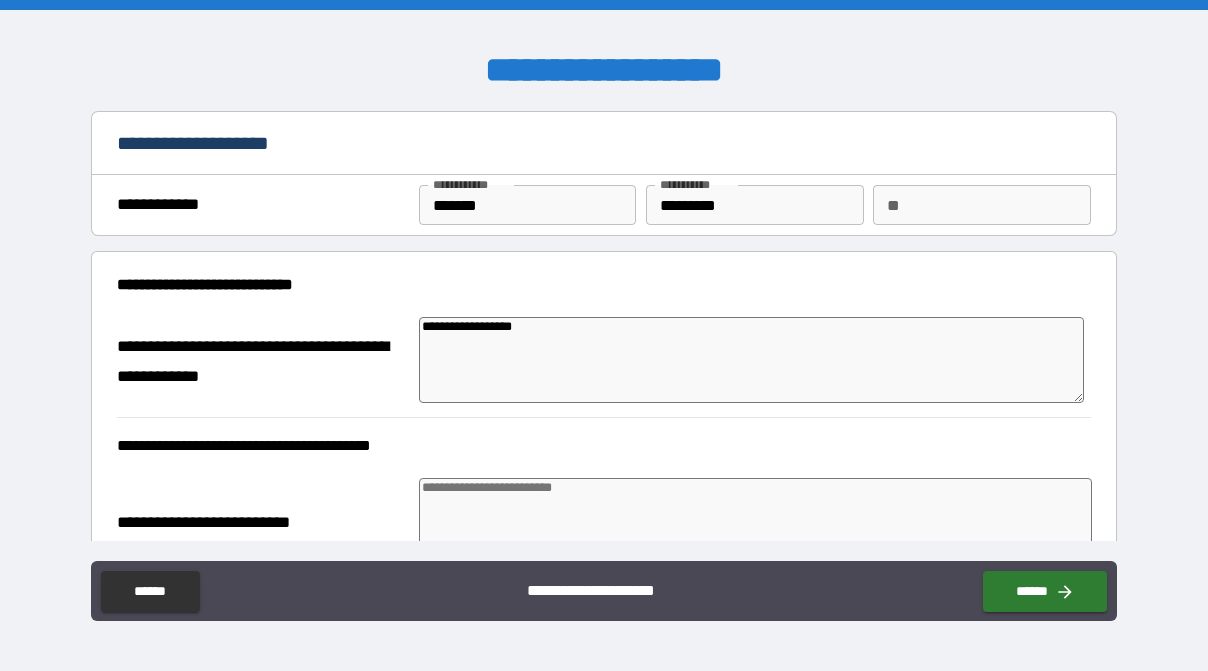 type on "**********" 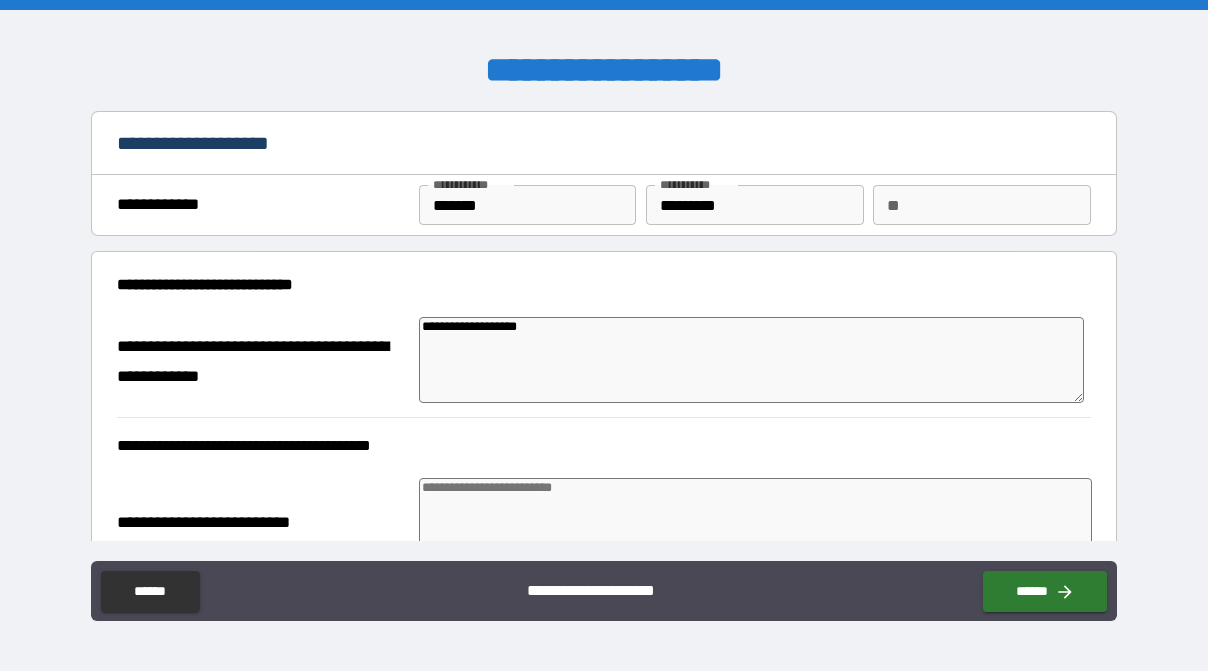 type on "*" 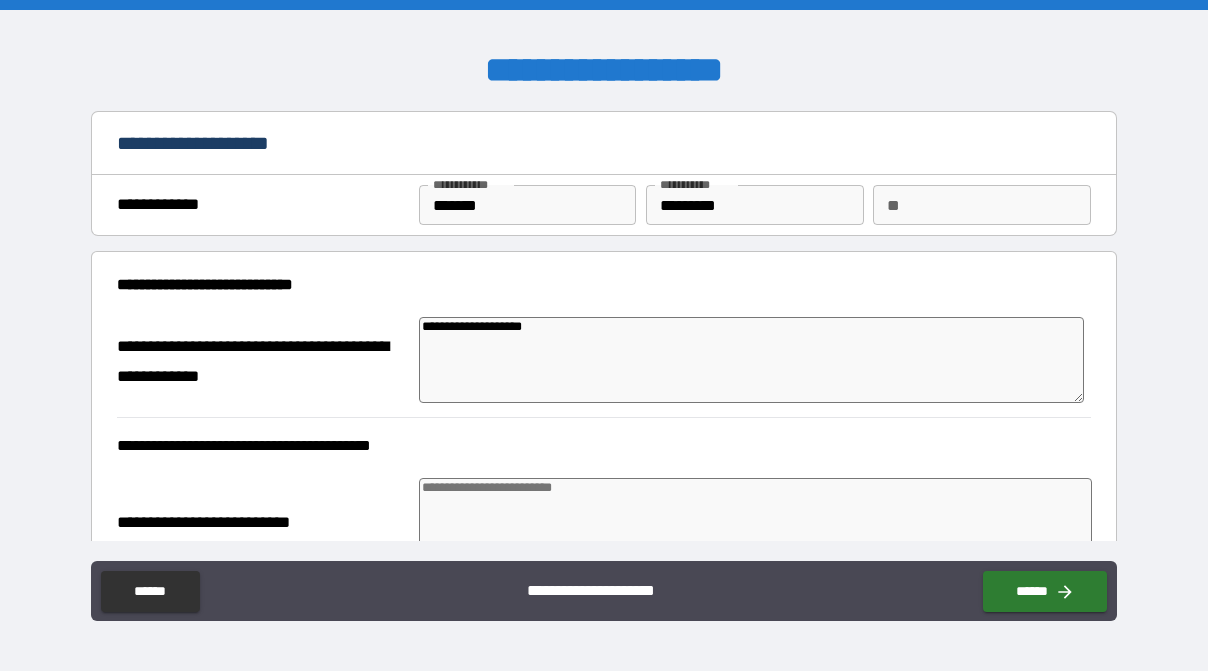 type on "**********" 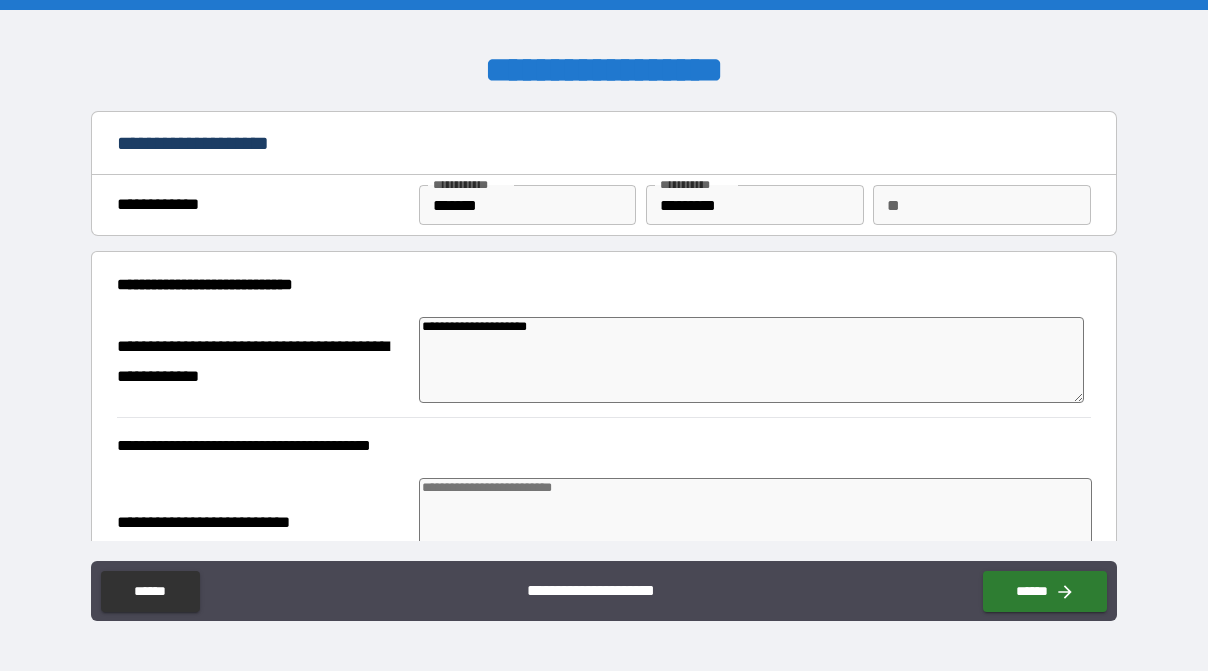 type on "*" 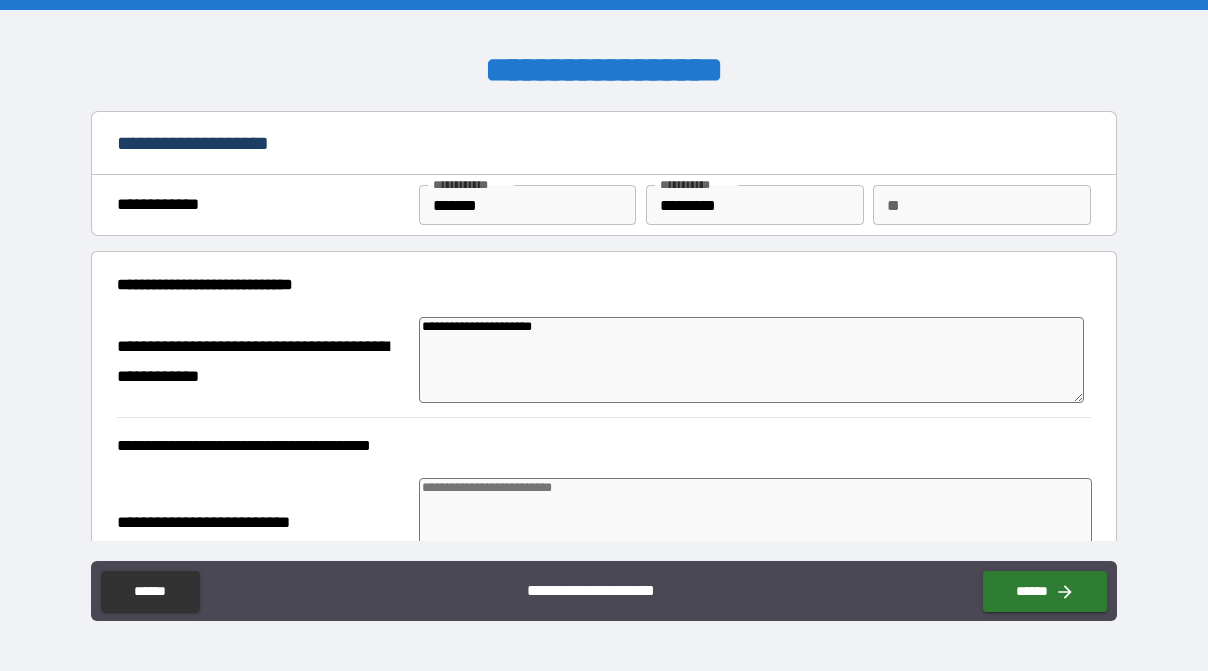 type on "**********" 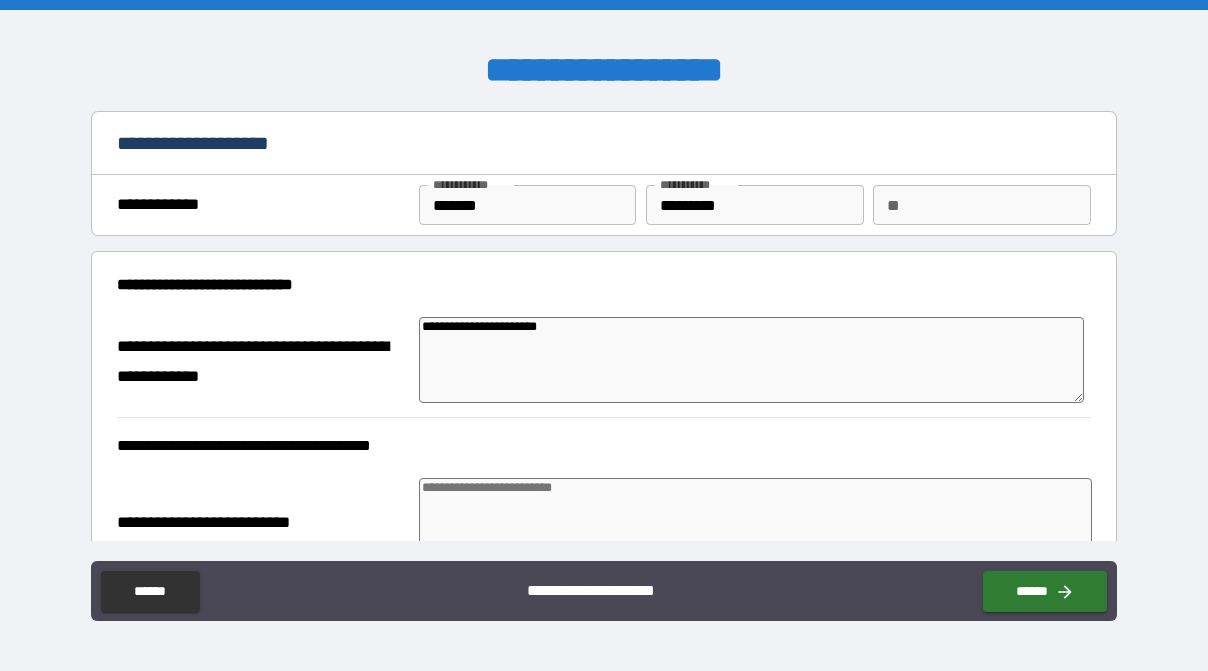 type on "**********" 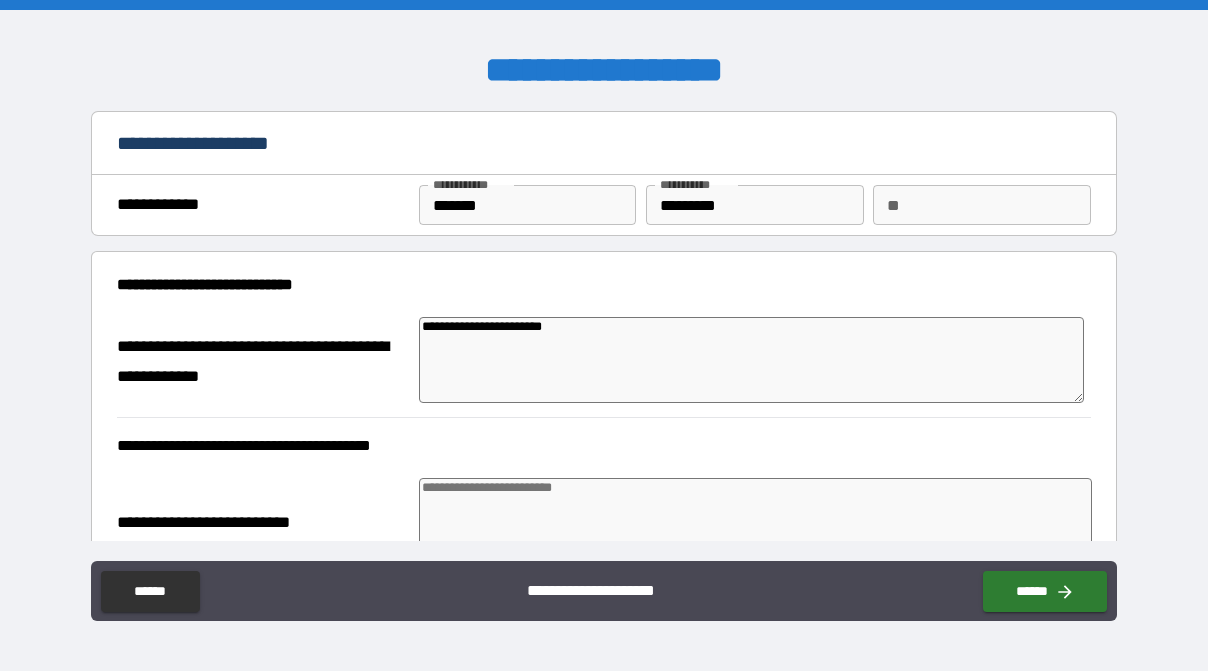 type on "*" 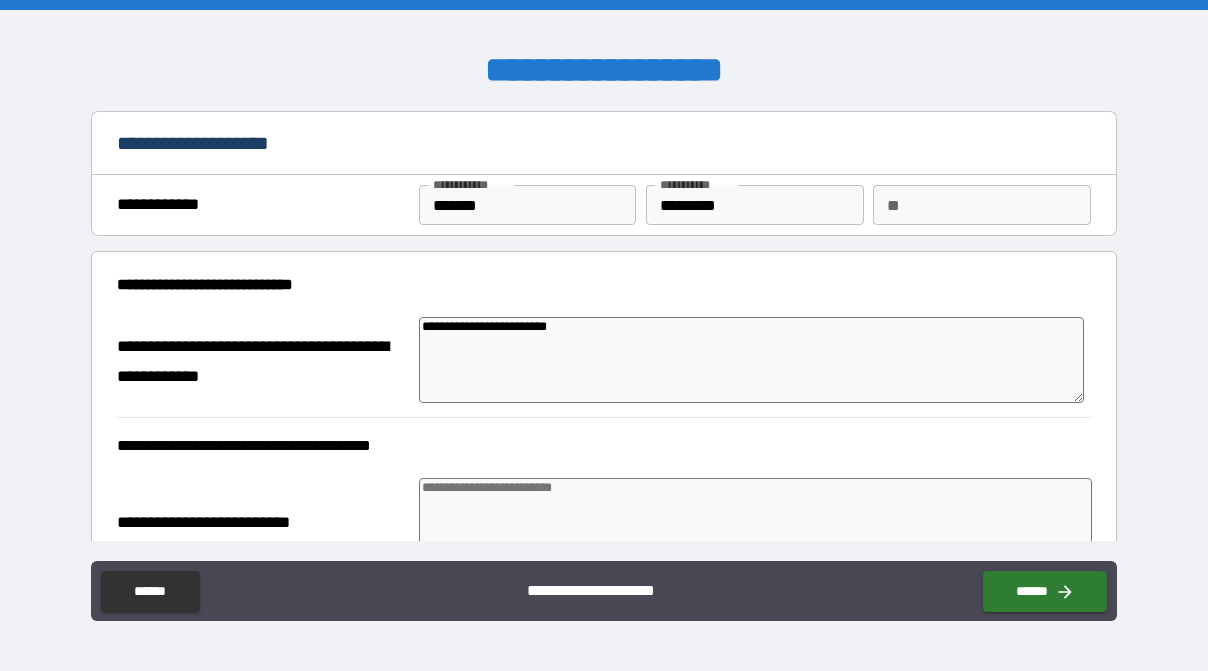 type on "**********" 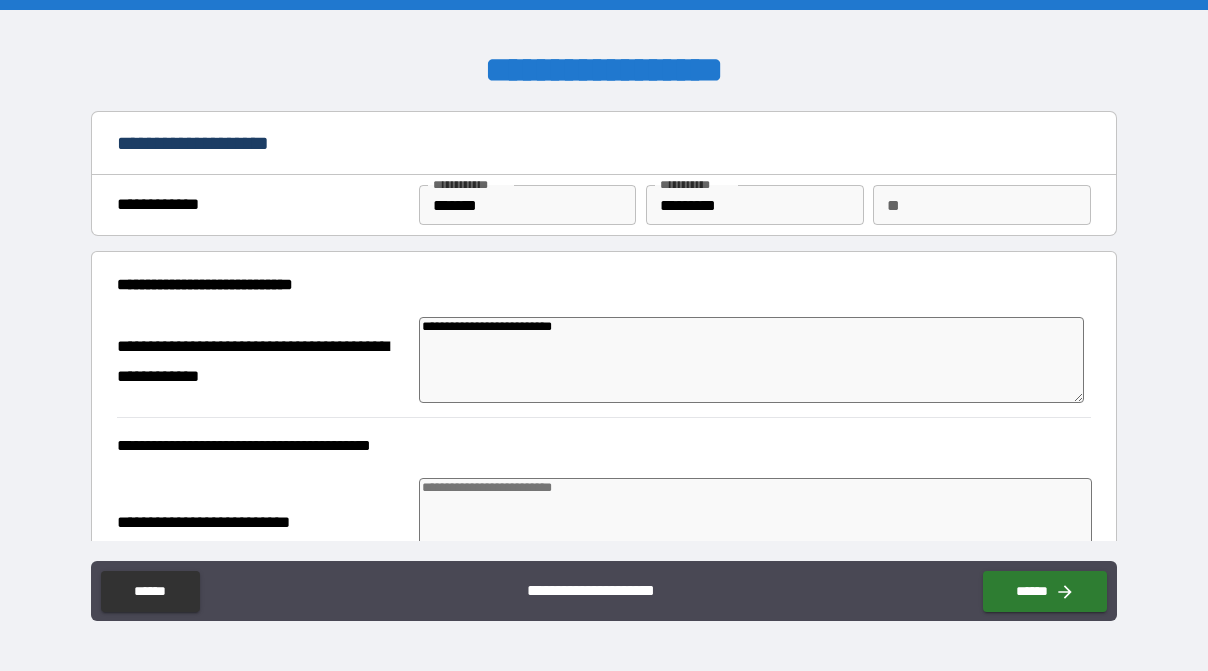 type on "*" 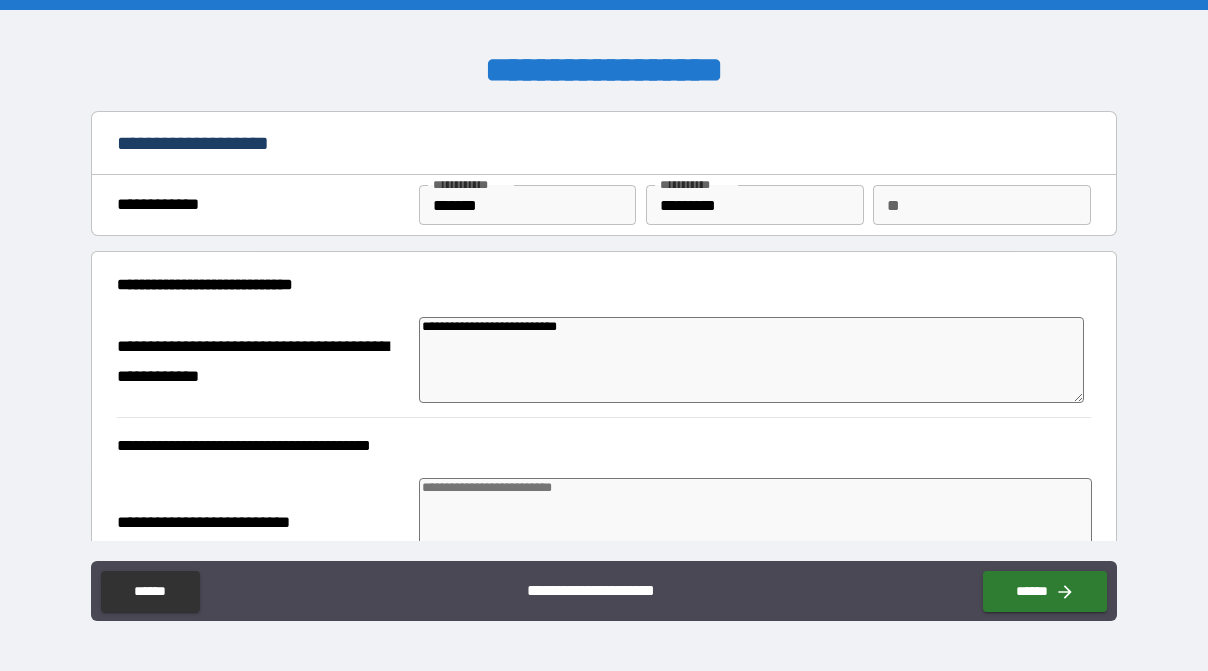 type on "*" 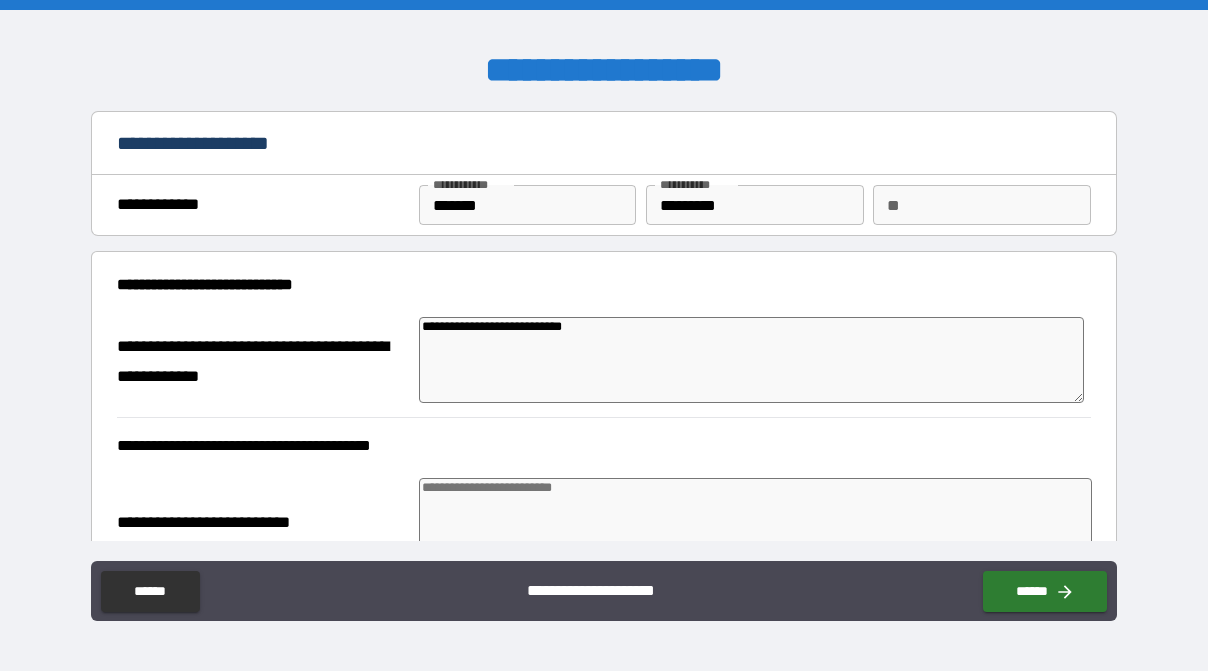 type on "*" 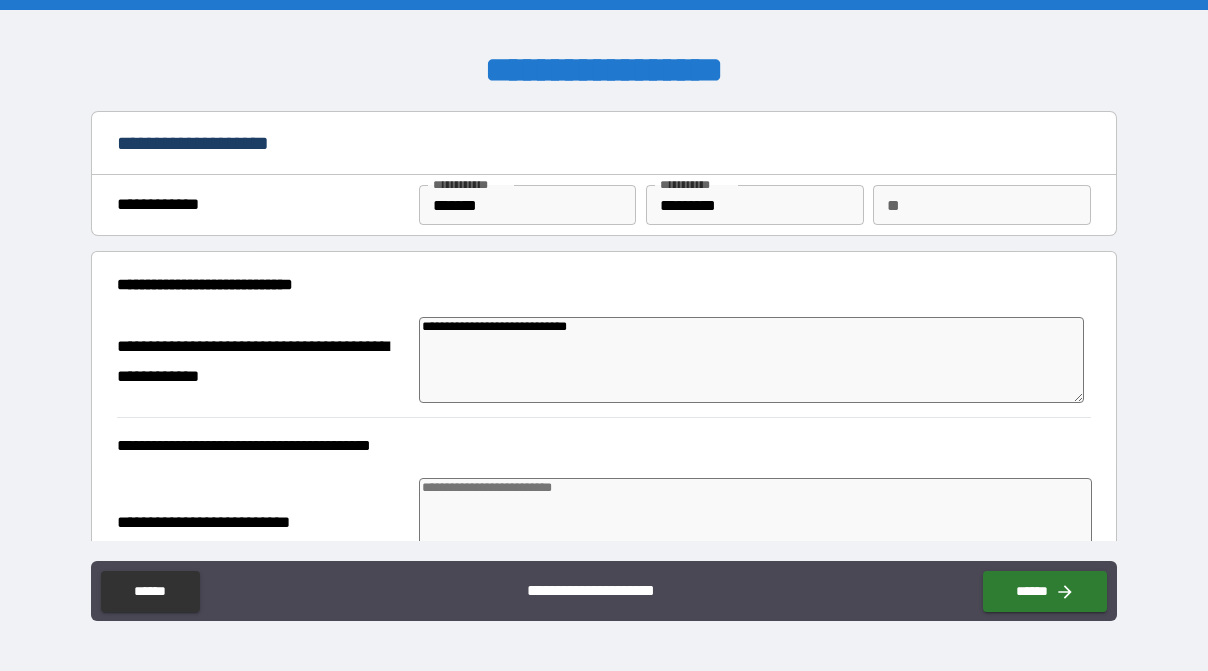 type on "*" 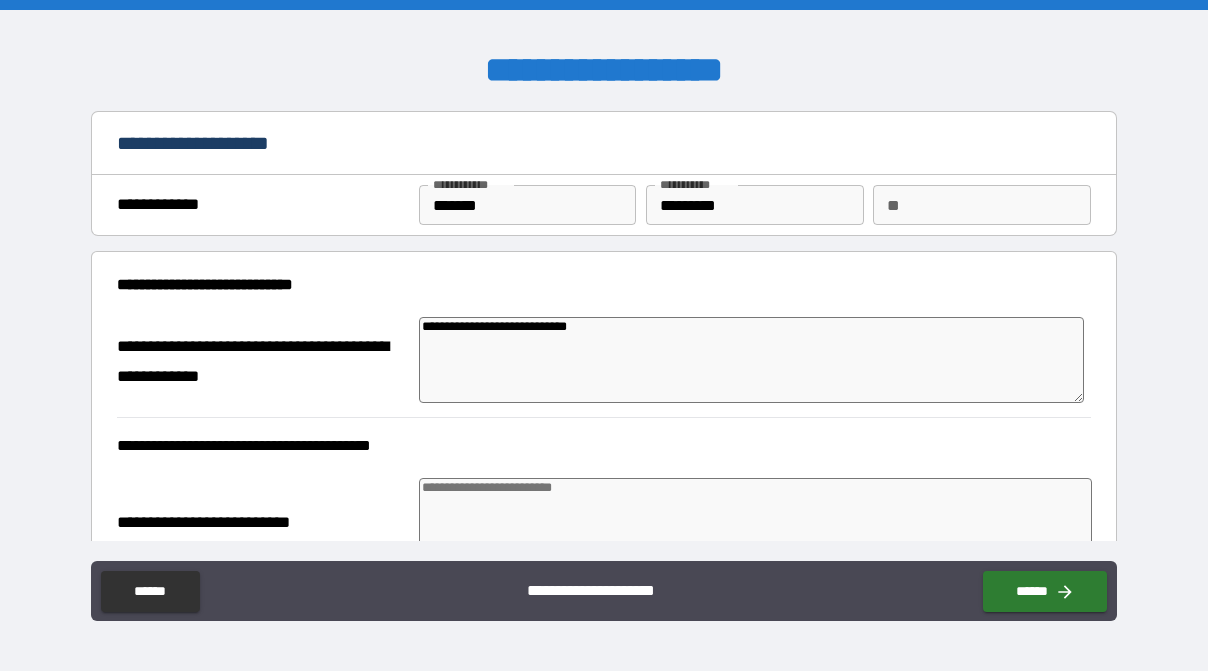 type on "**********" 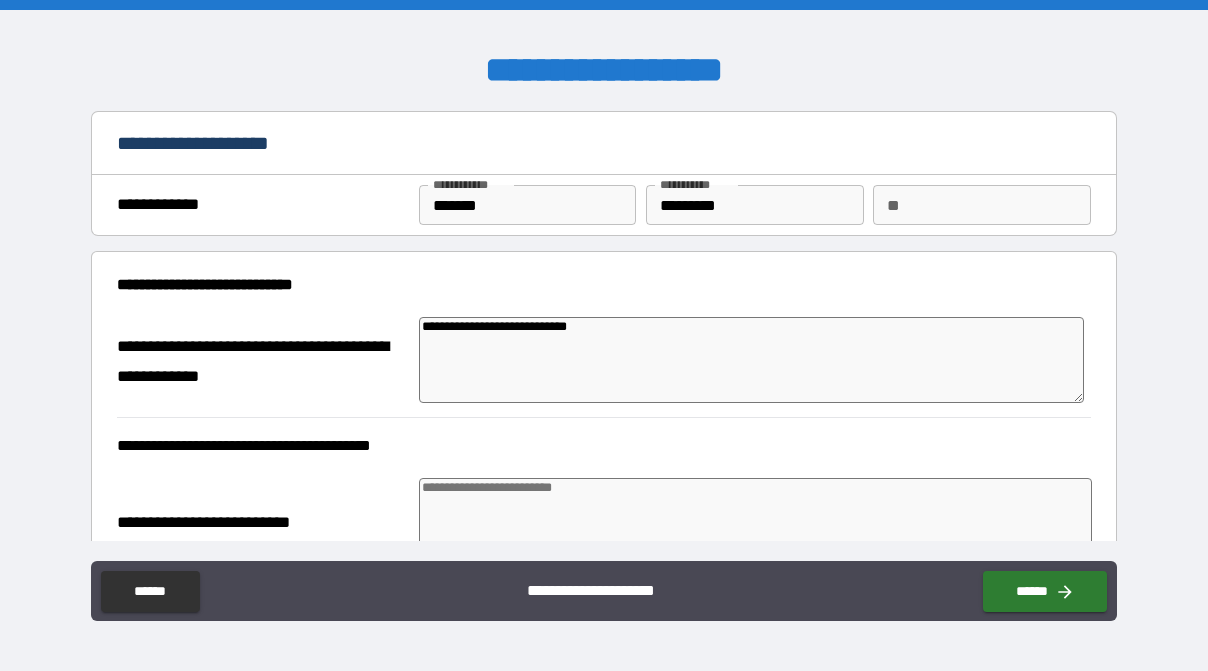 type on "*" 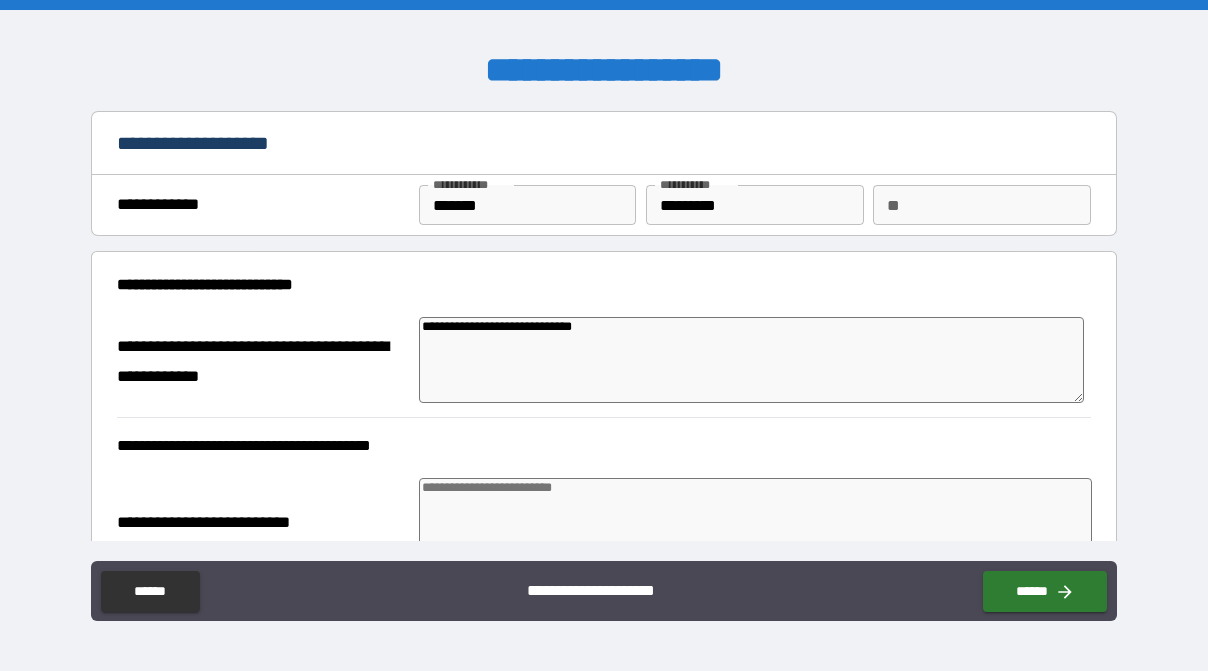 type on "*" 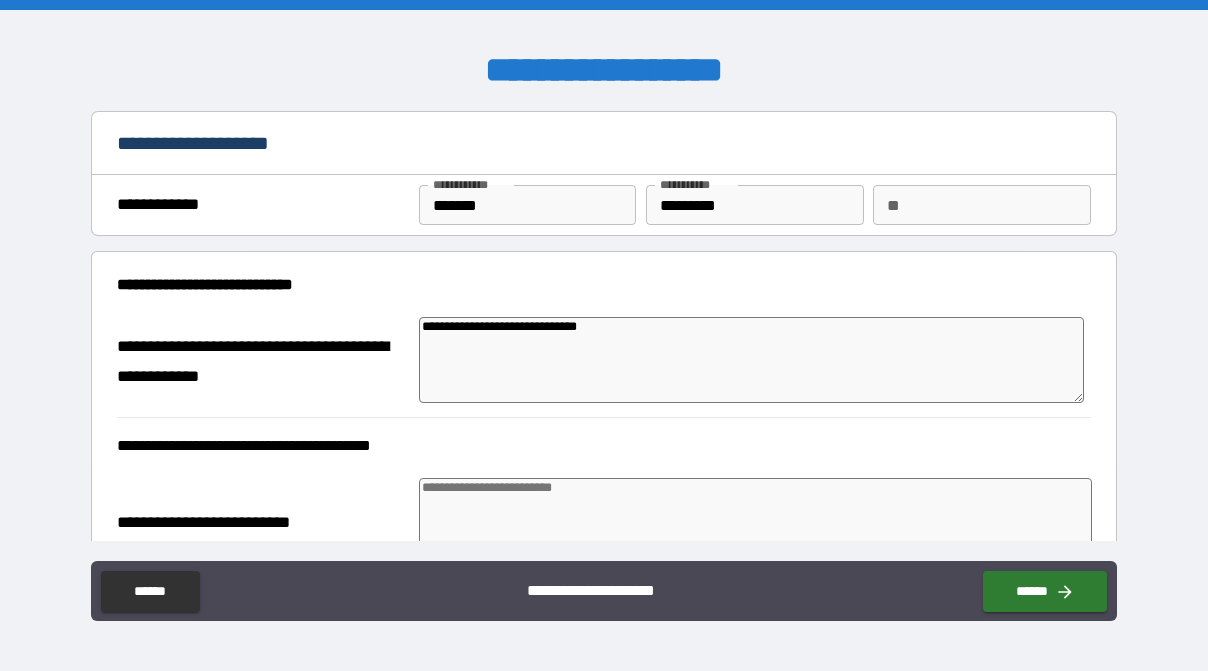 type on "**********" 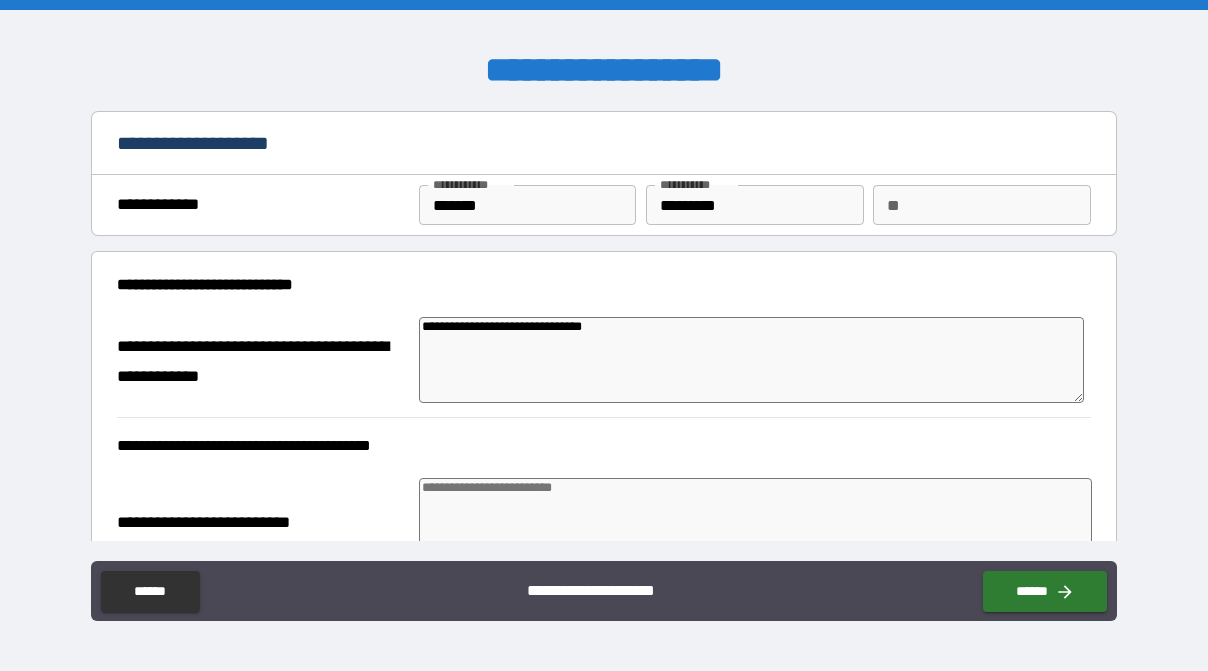 type on "*" 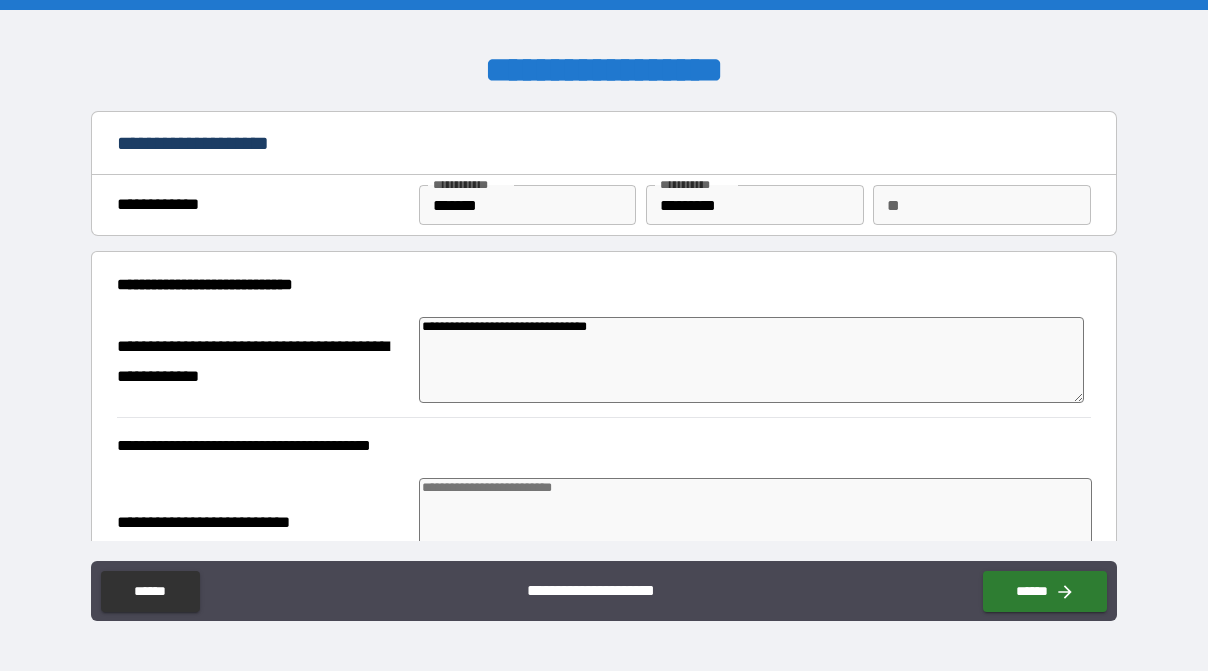 type on "*" 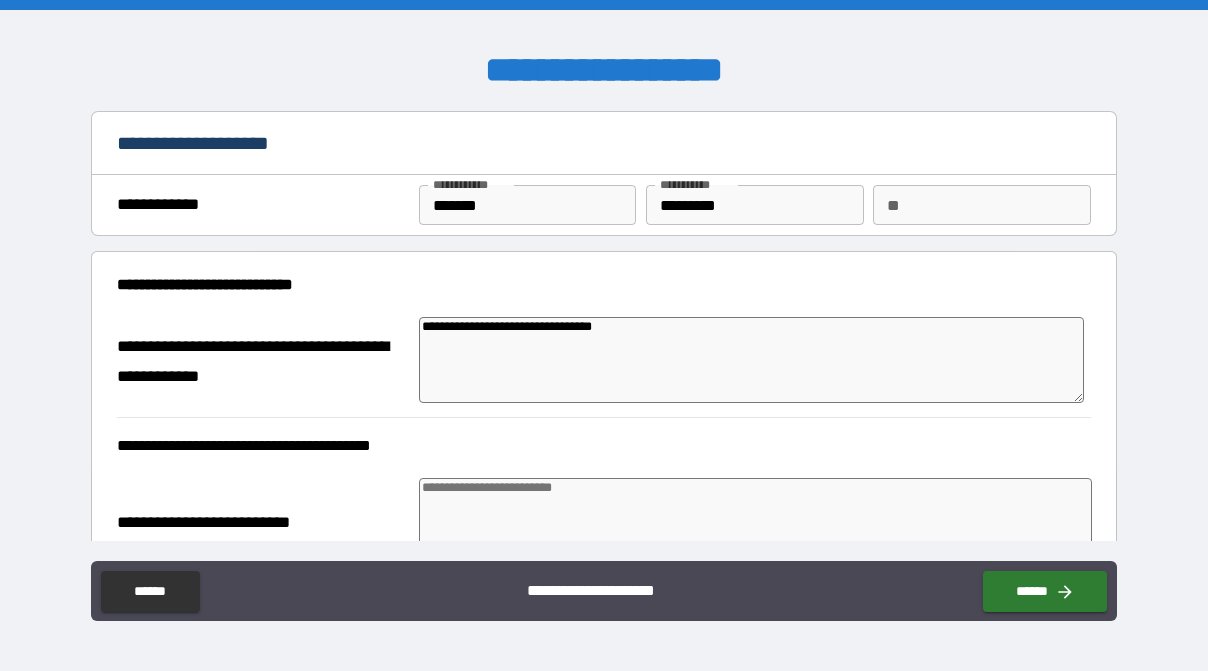 type on "*" 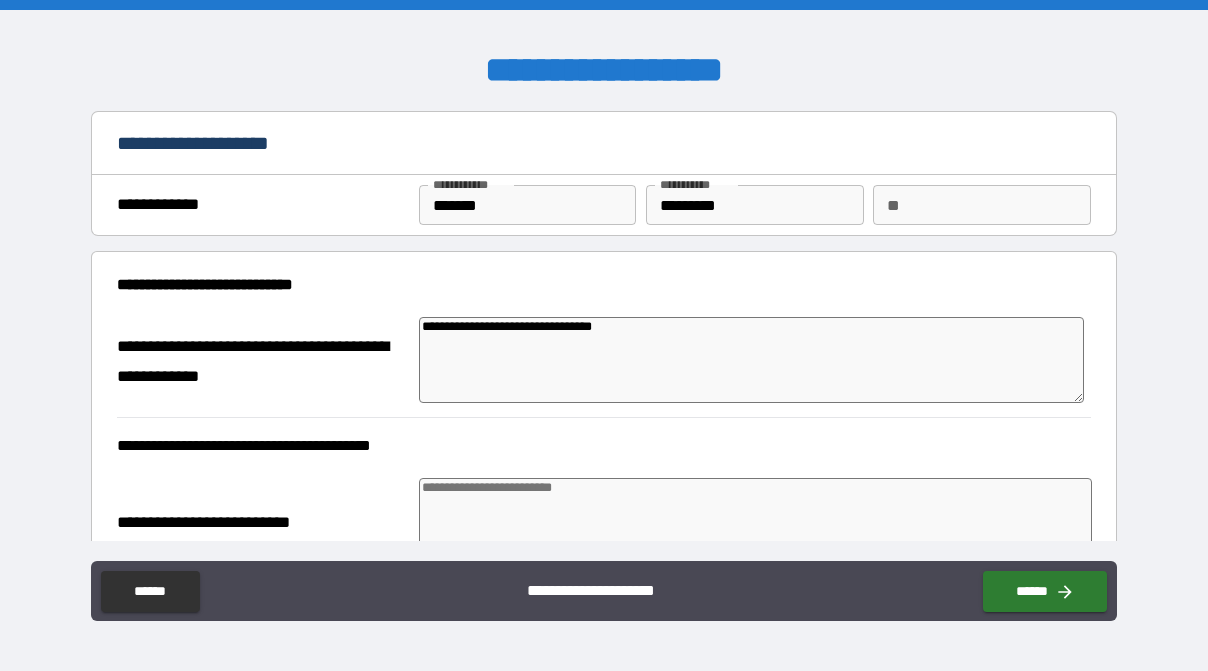 type on "**********" 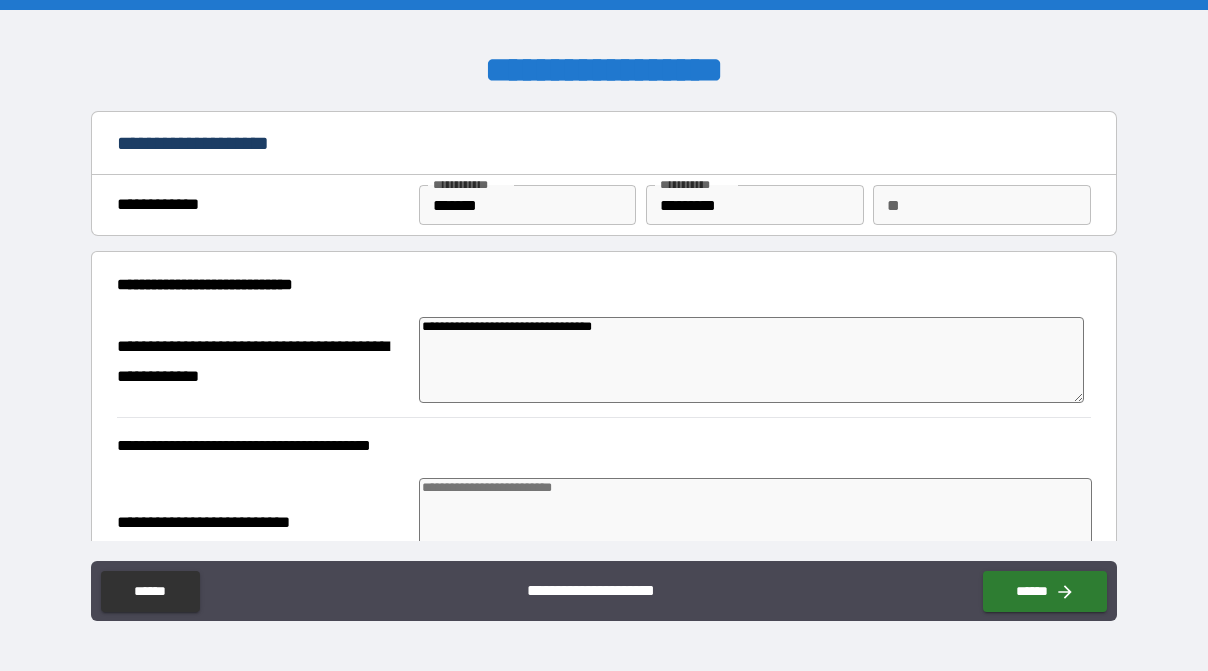 type on "*" 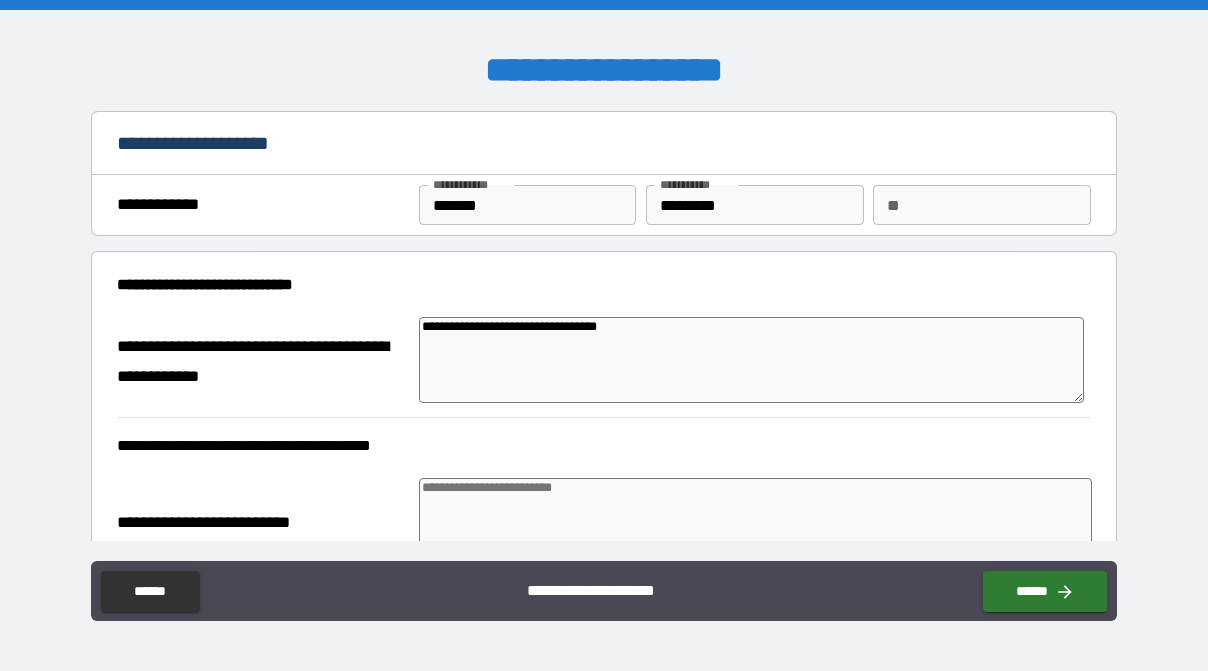 type on "*" 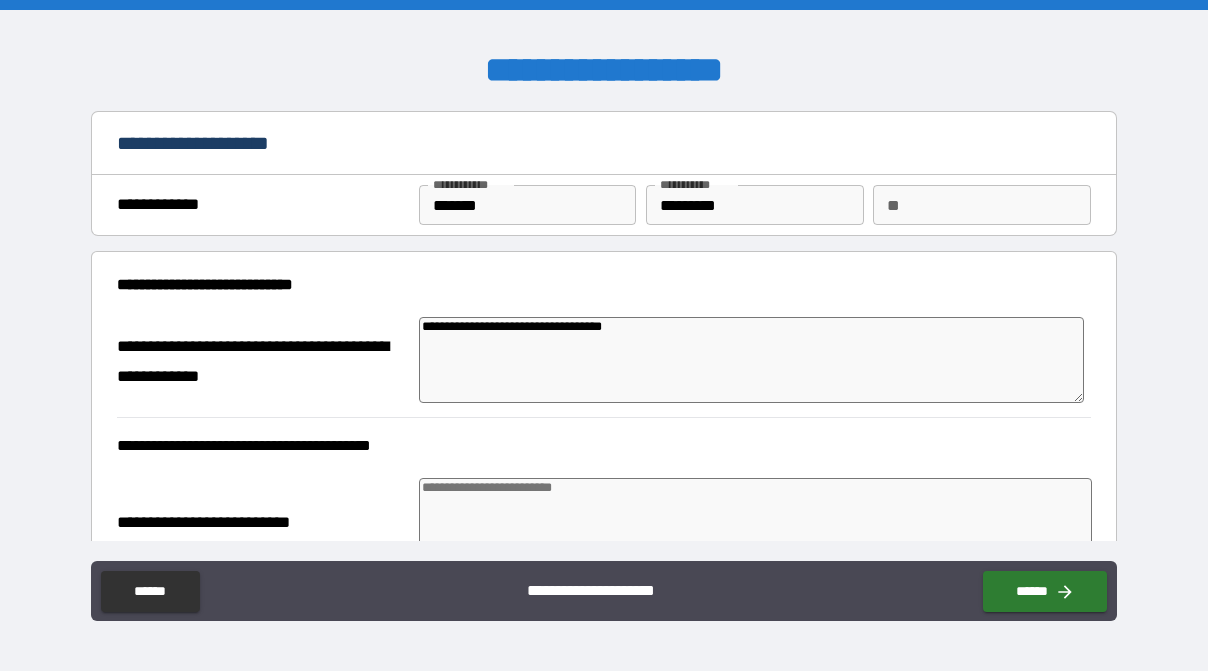 type on "*" 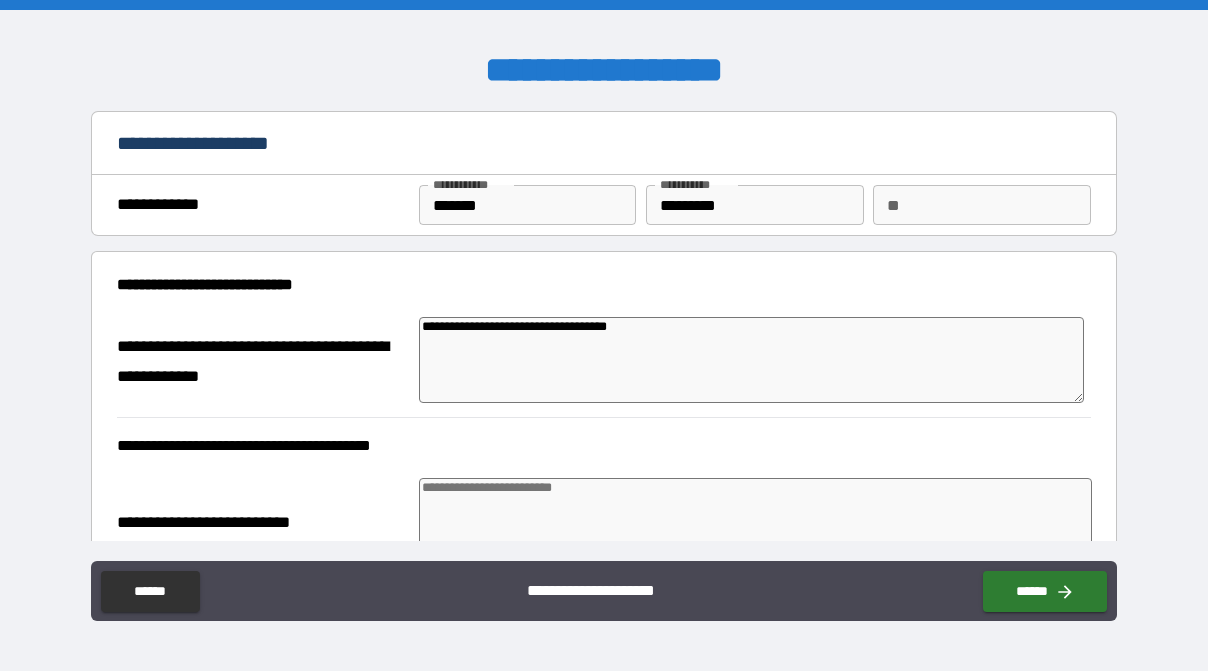 type on "*" 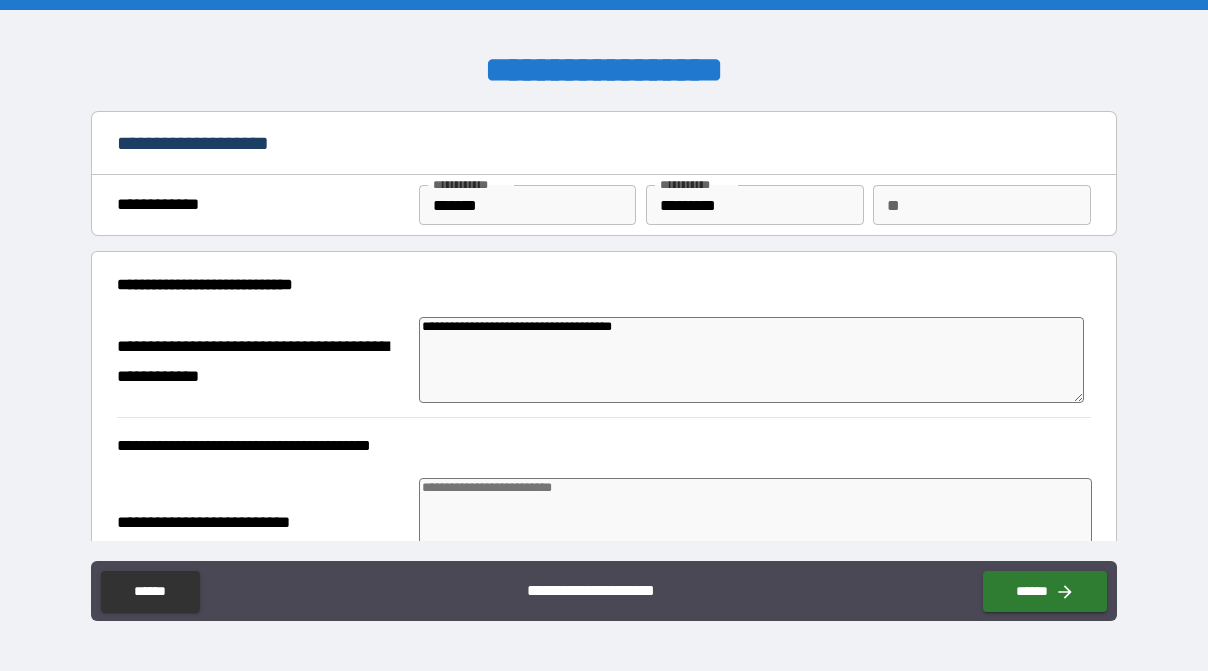type on "*" 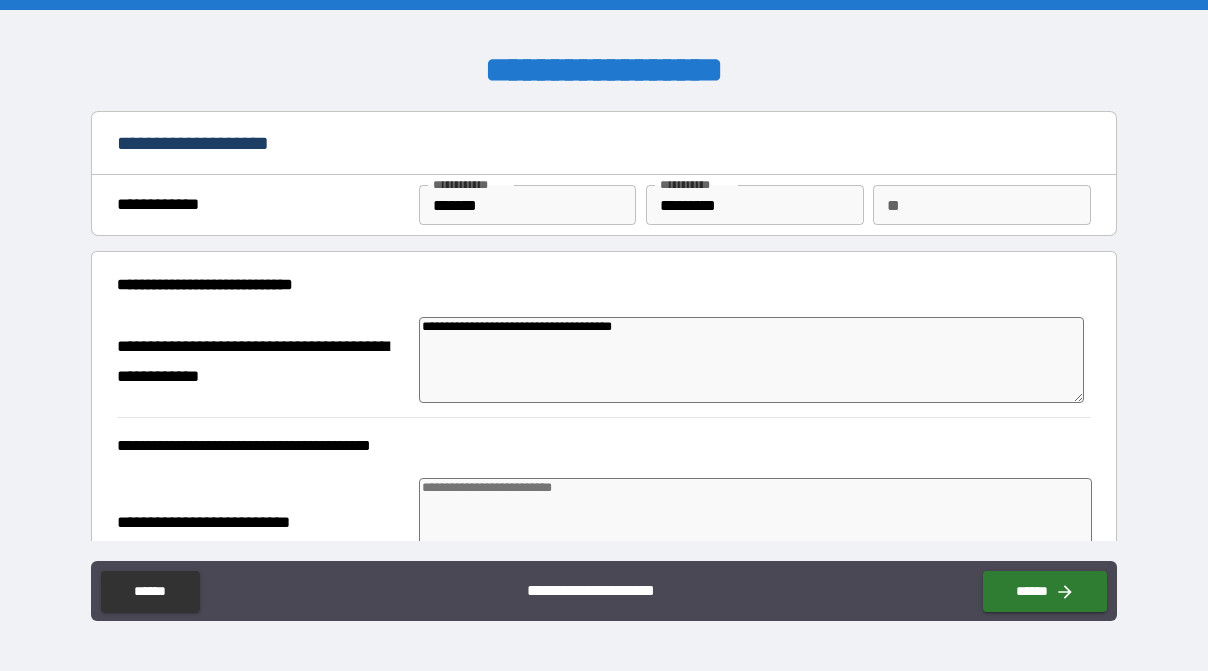 type on "**********" 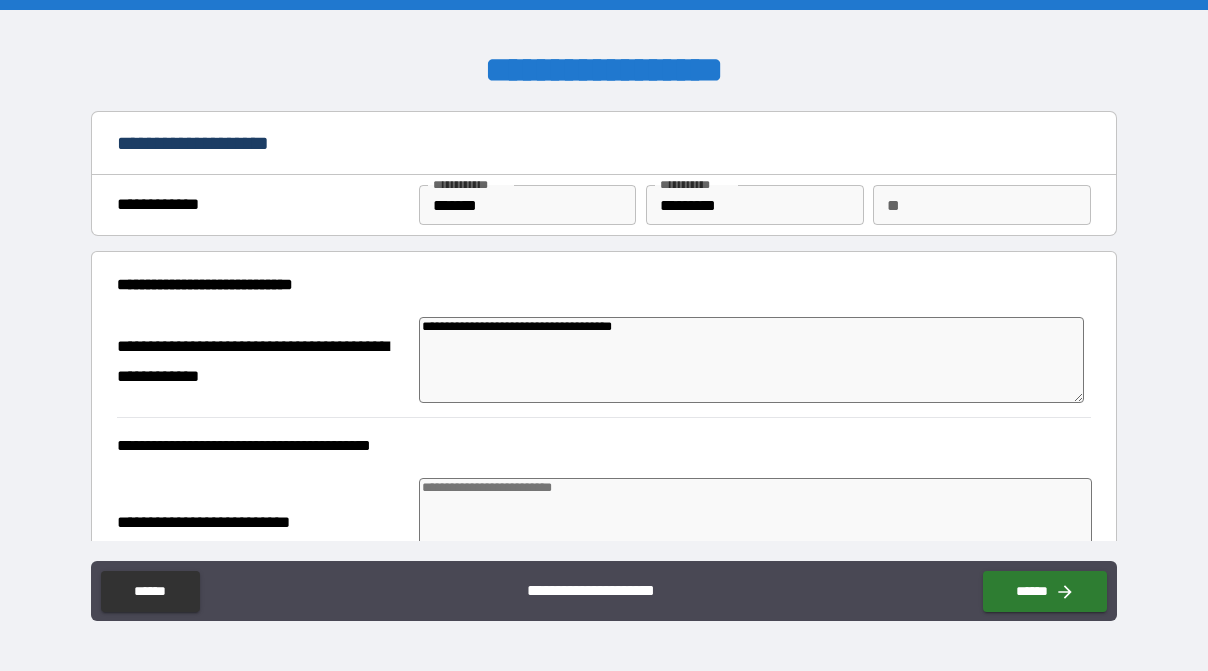 type on "*" 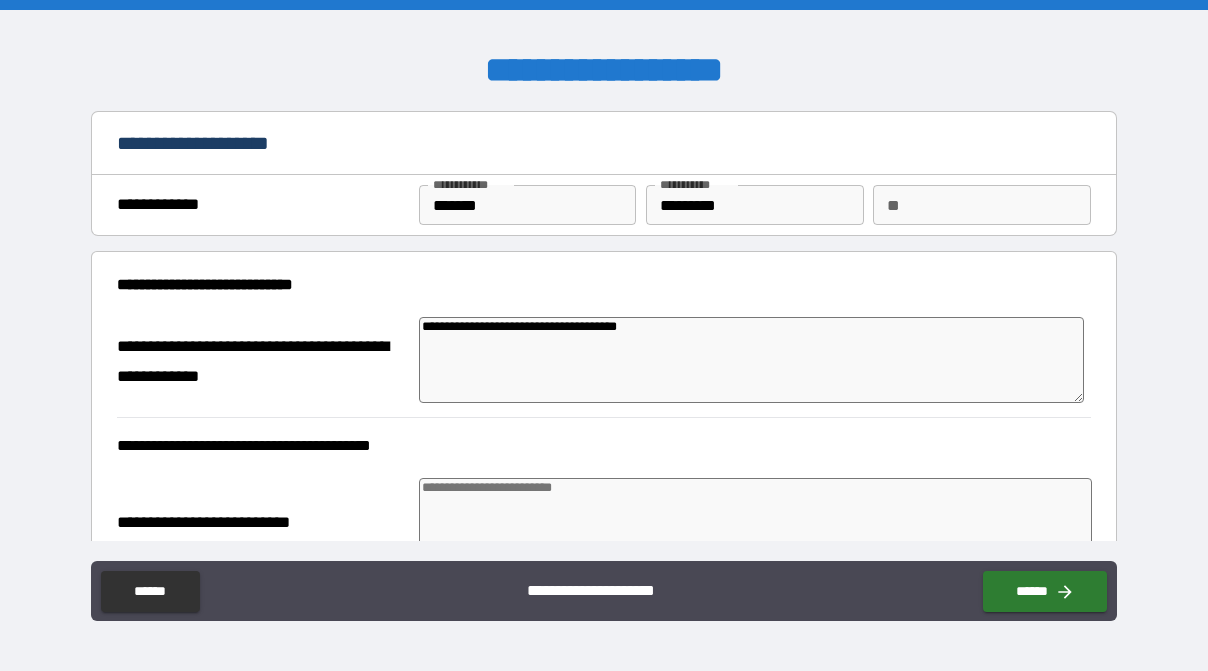 type on "*" 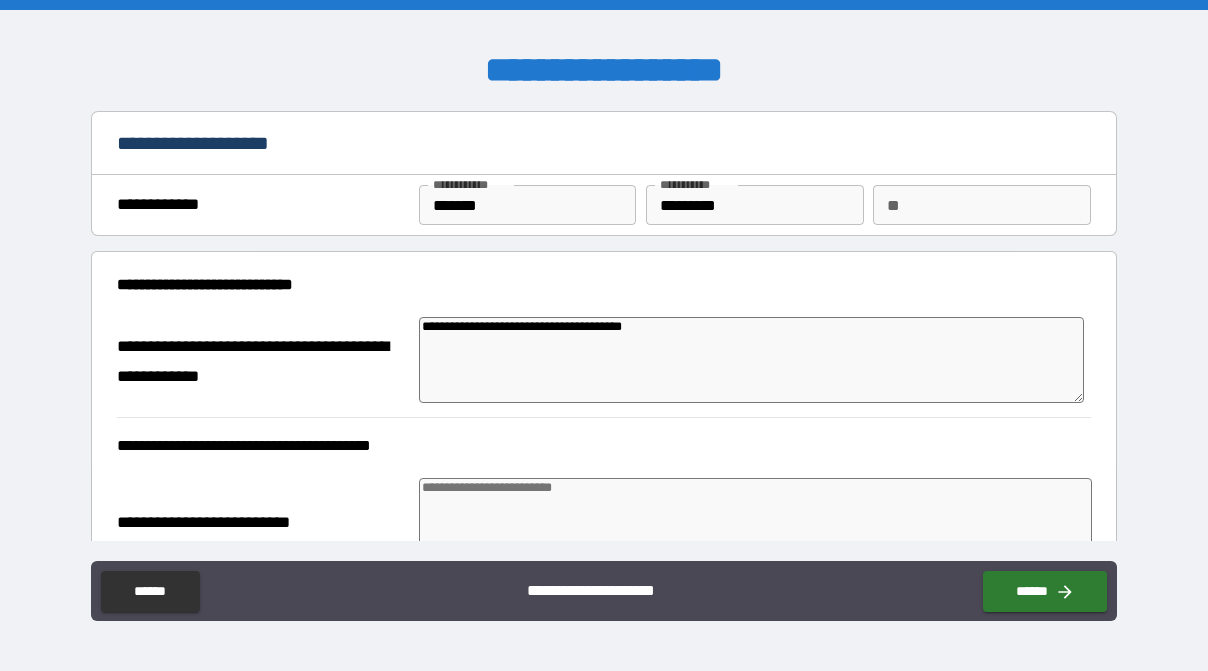 type on "**********" 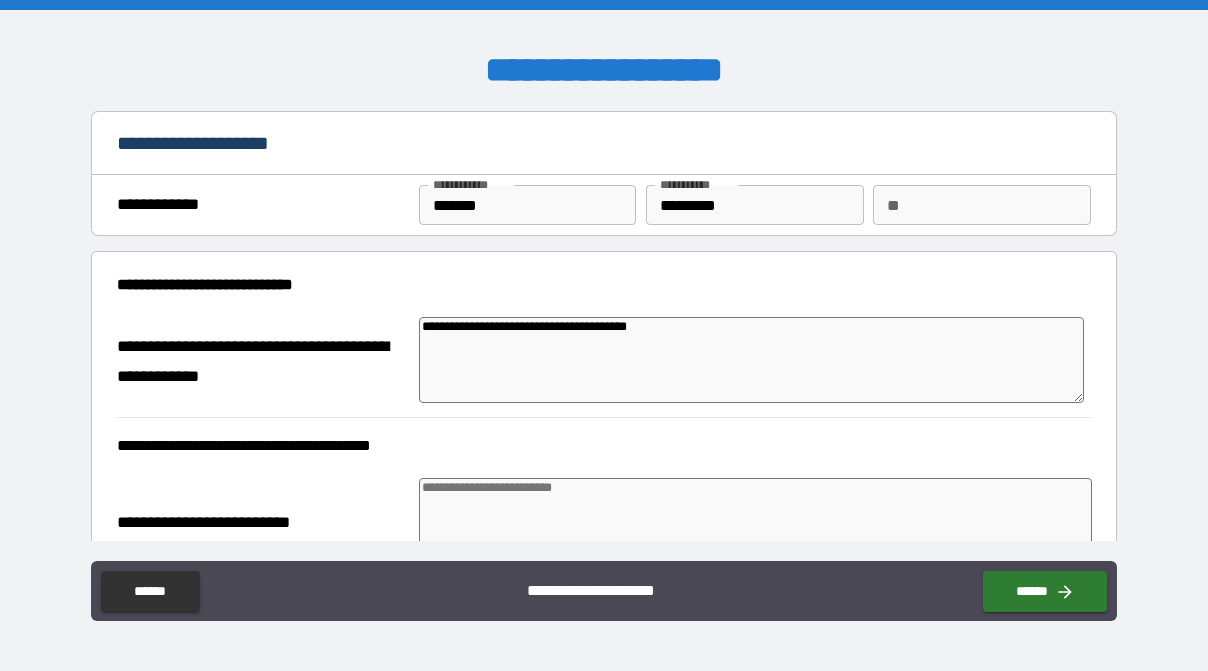 type on "*" 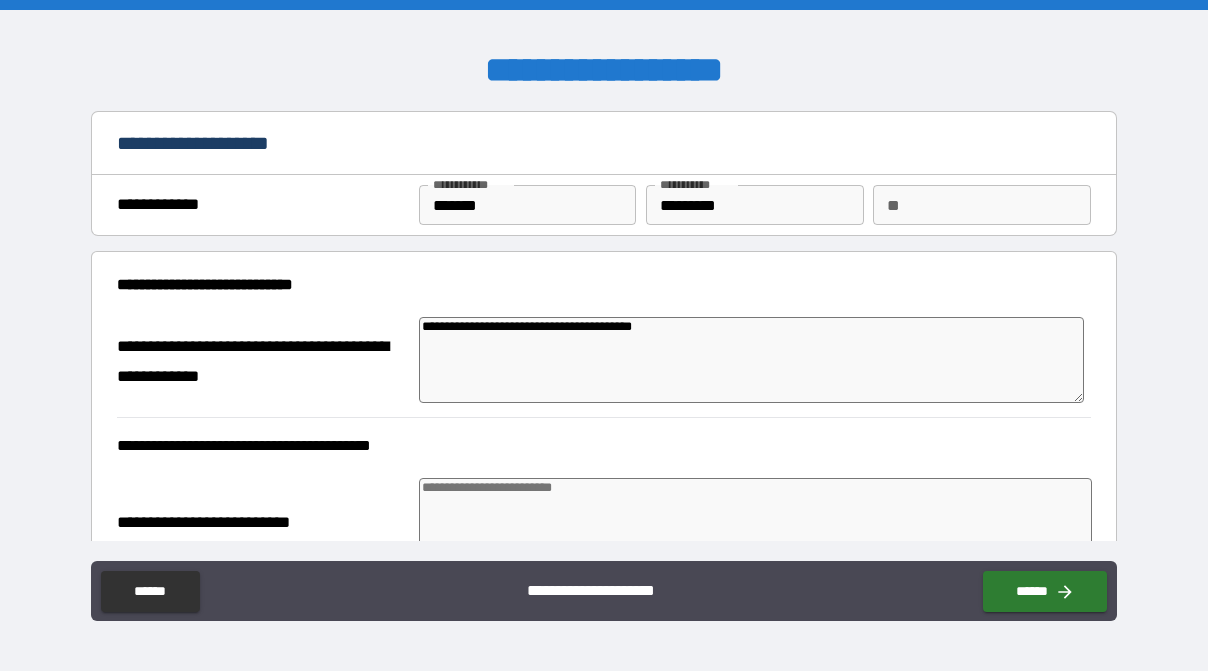 type on "*" 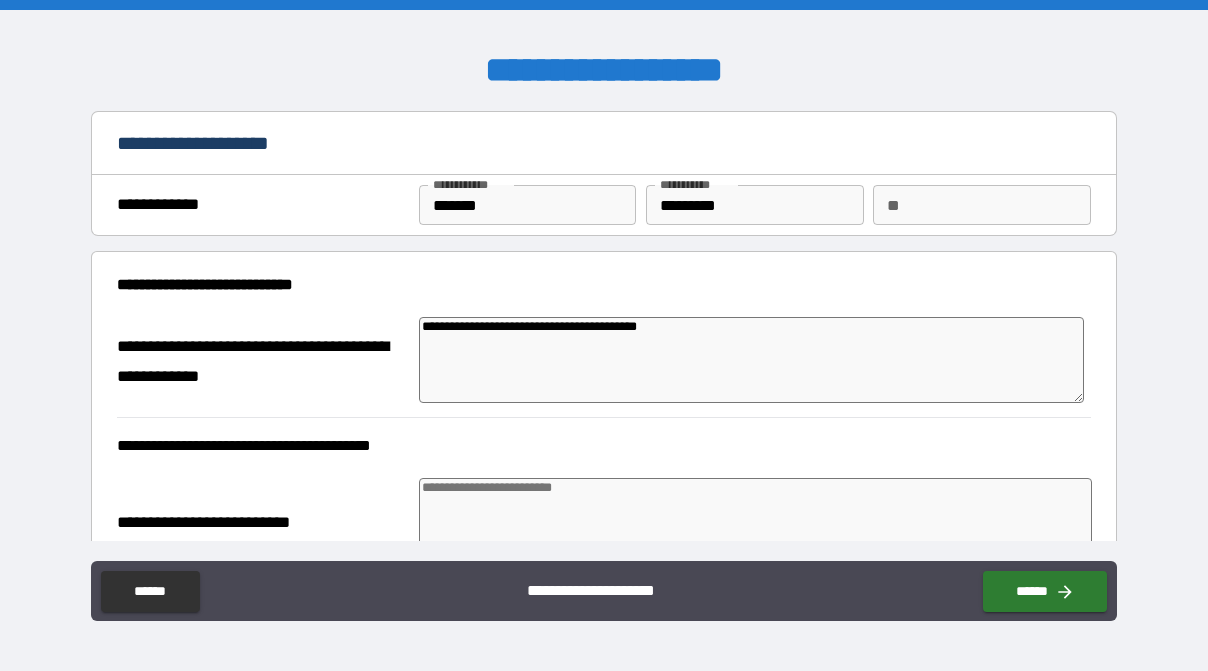 type on "*" 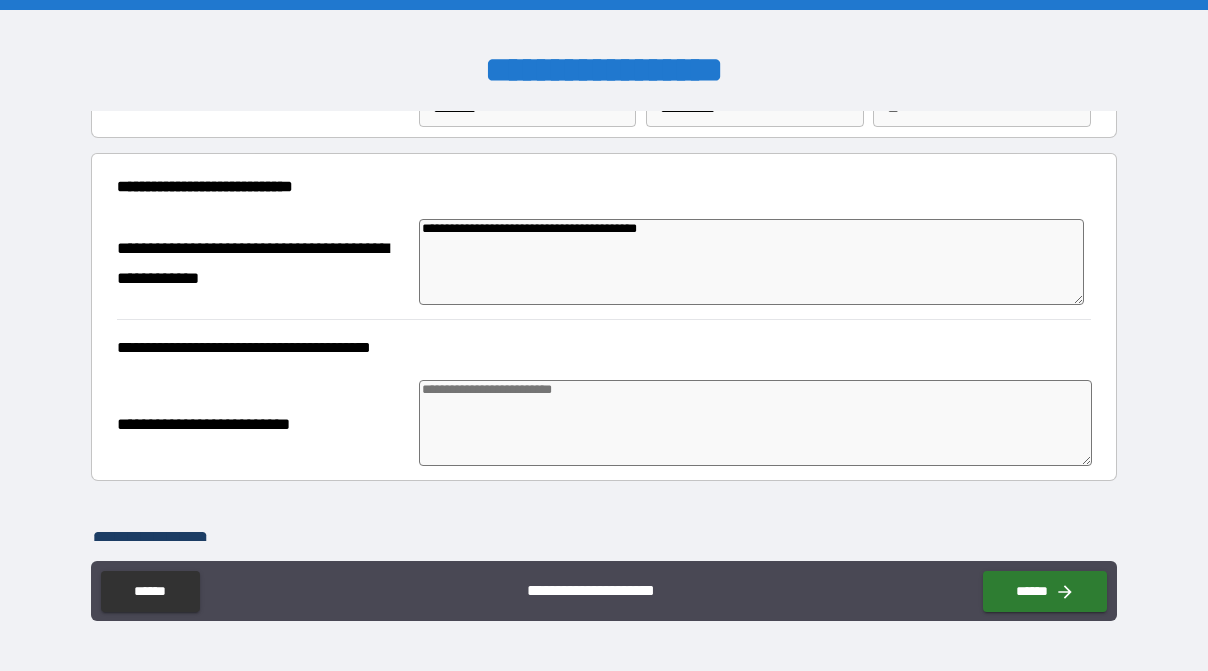 scroll, scrollTop: 111, scrollLeft: 0, axis: vertical 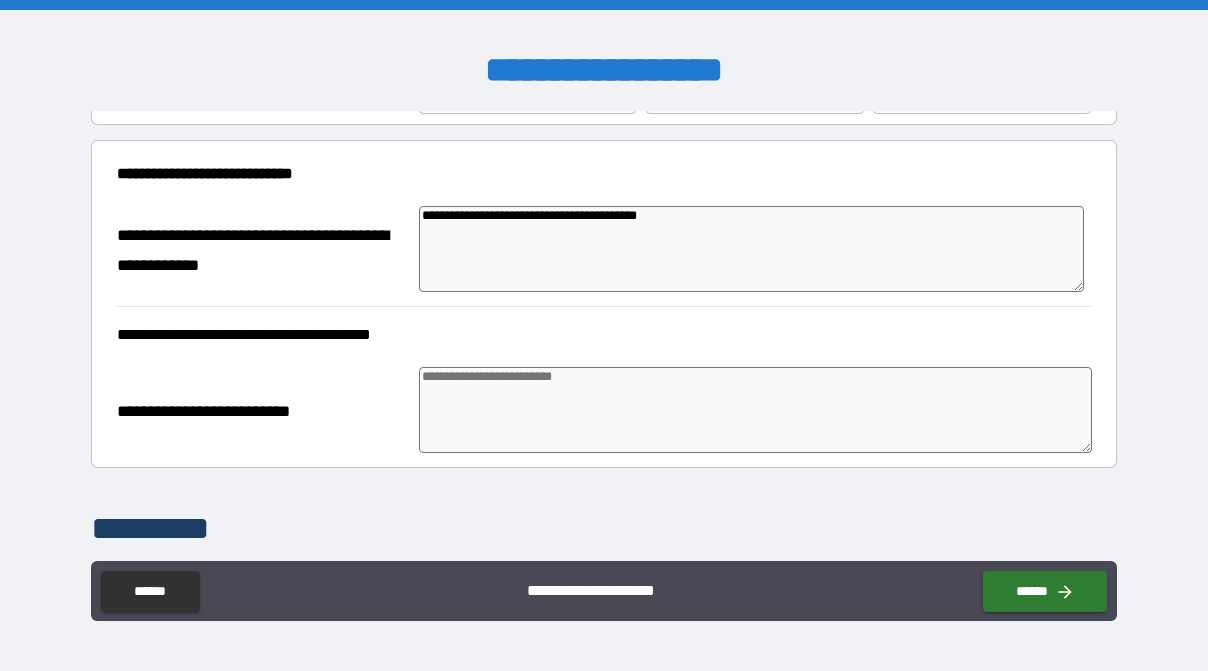type on "**********" 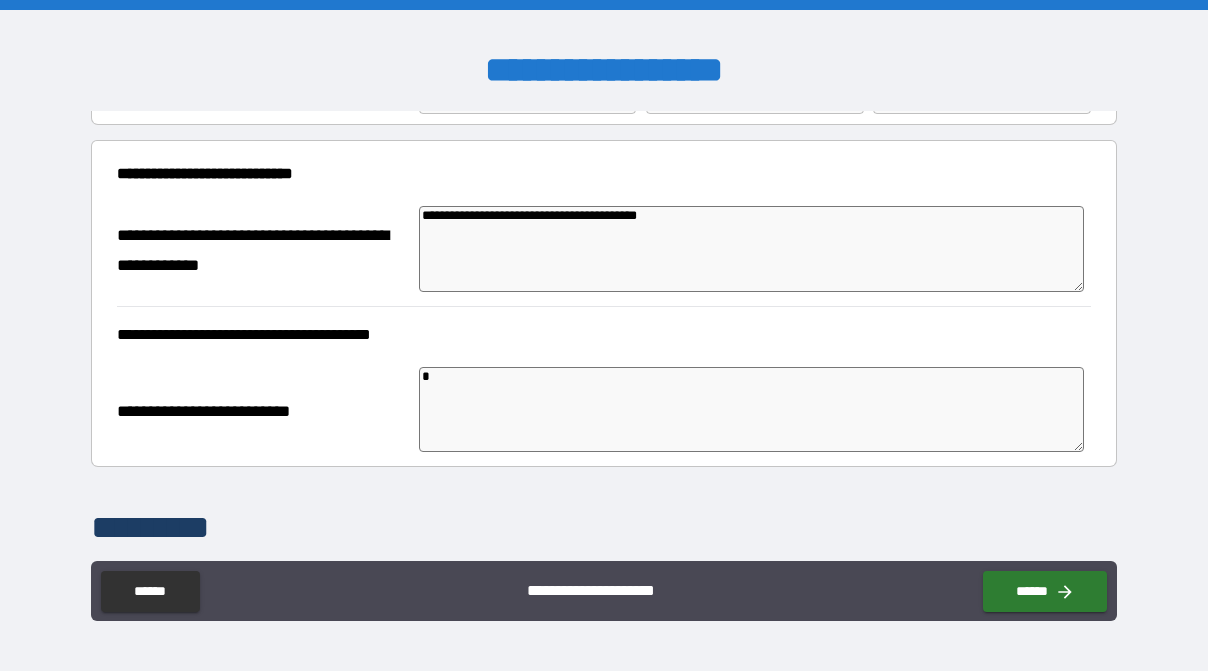 type on "*" 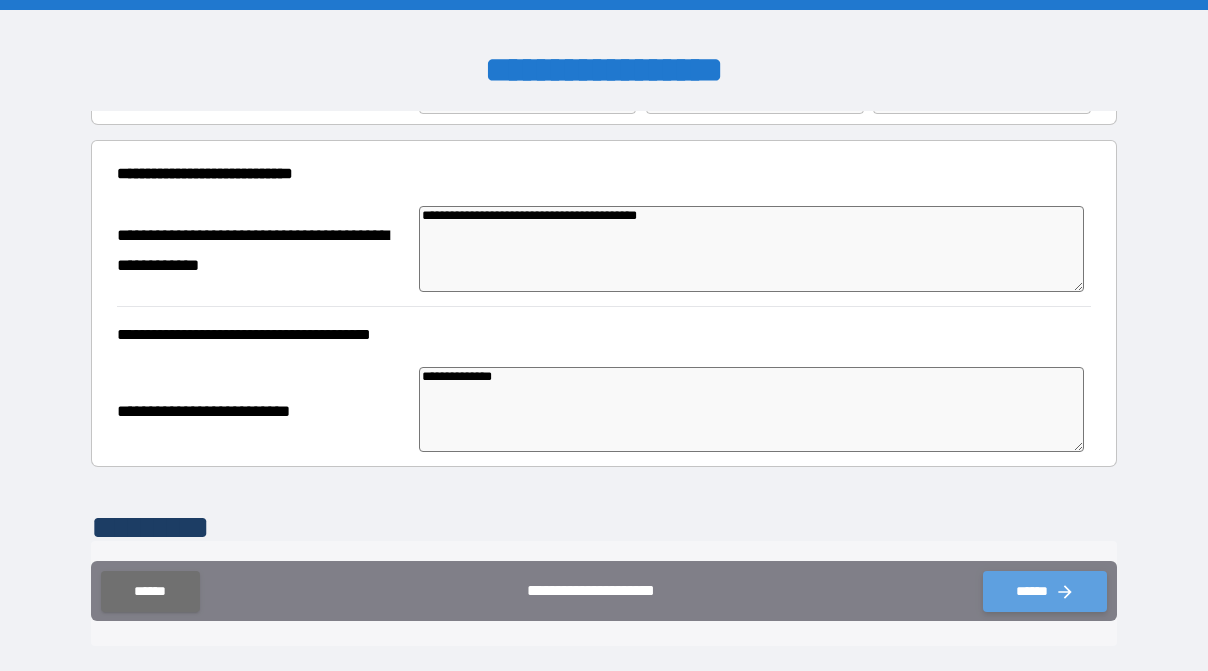 click on "******" at bounding box center [1045, 591] 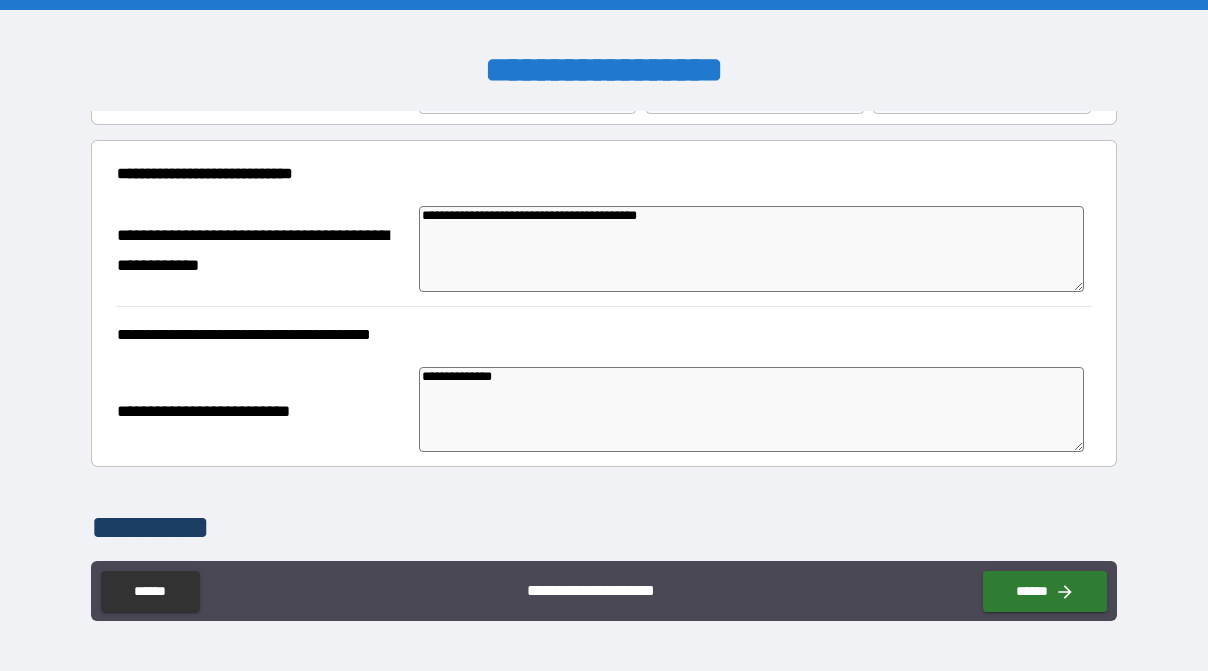 click on "**********" at bounding box center [604, 331] 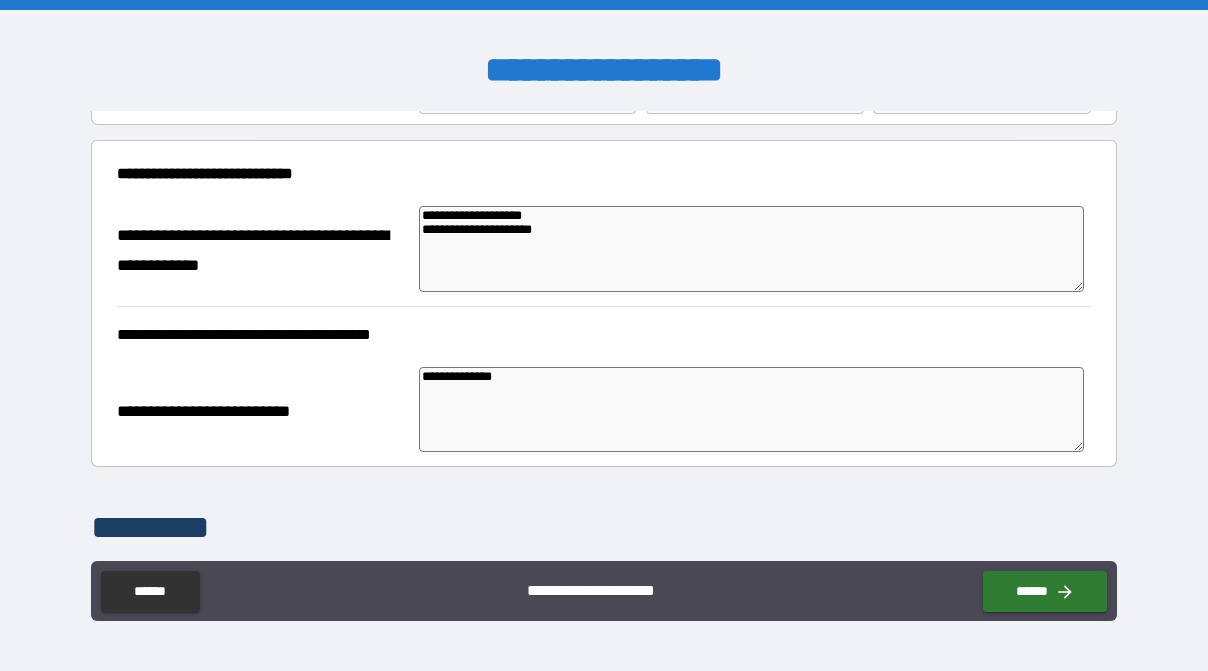 click on "**********" at bounding box center [751, 249] 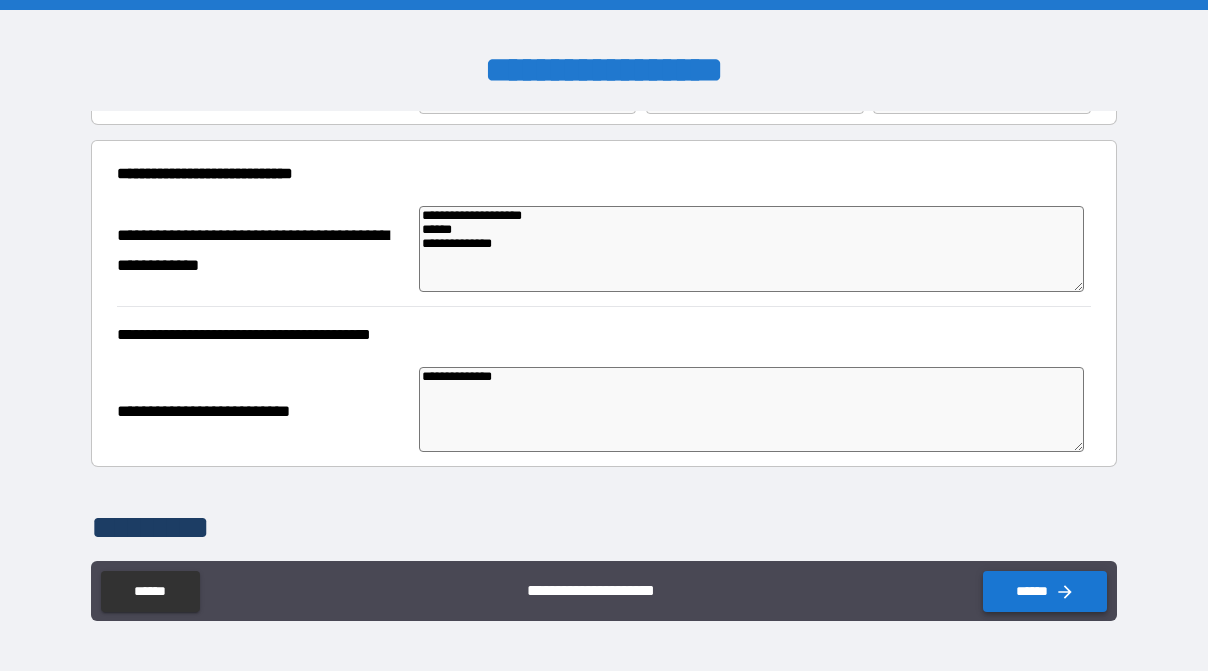 click on "******" at bounding box center [1045, 591] 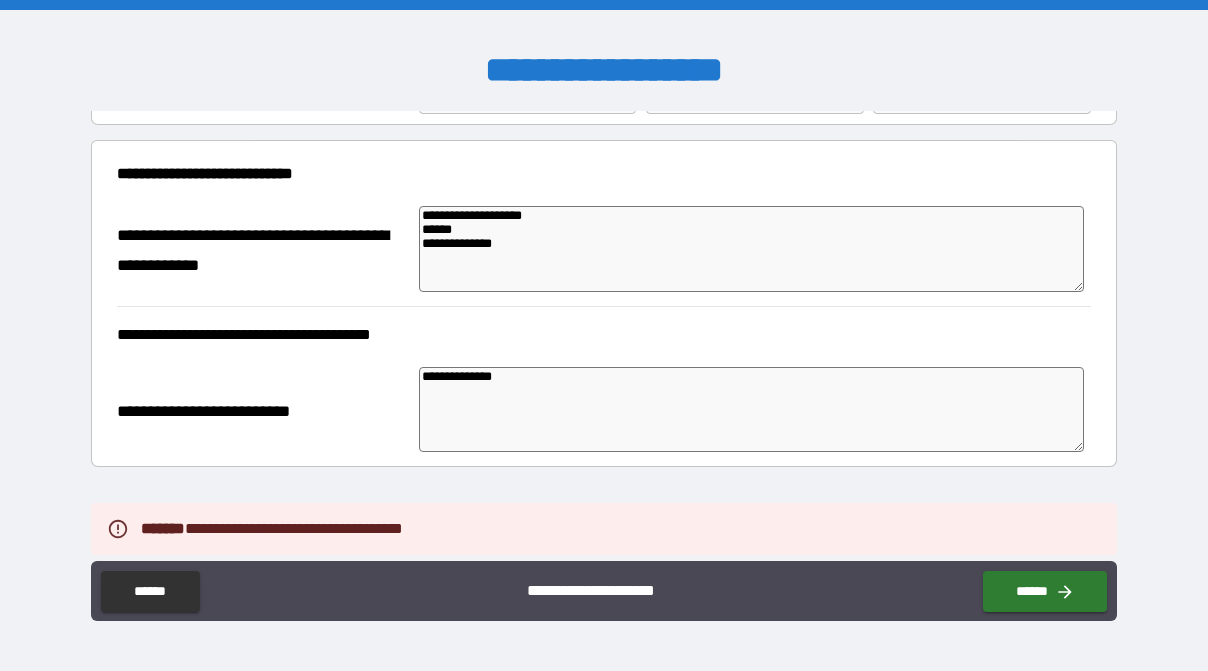 click on "**********" at bounding box center (604, 332) 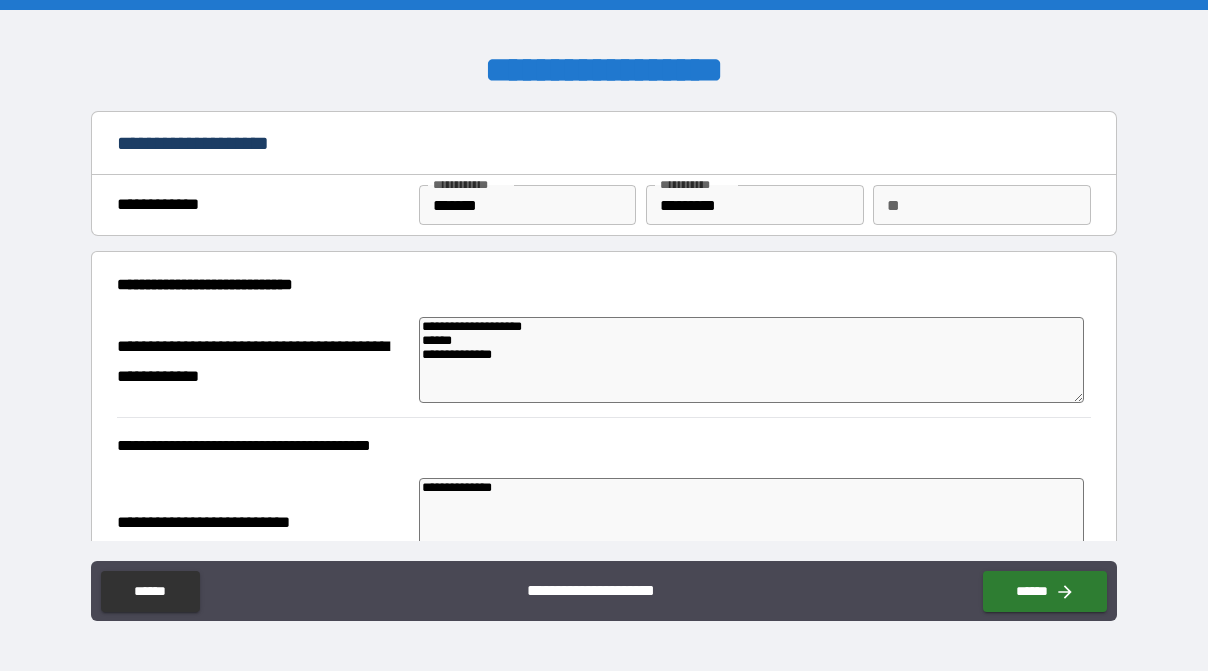 scroll, scrollTop: 222, scrollLeft: 0, axis: vertical 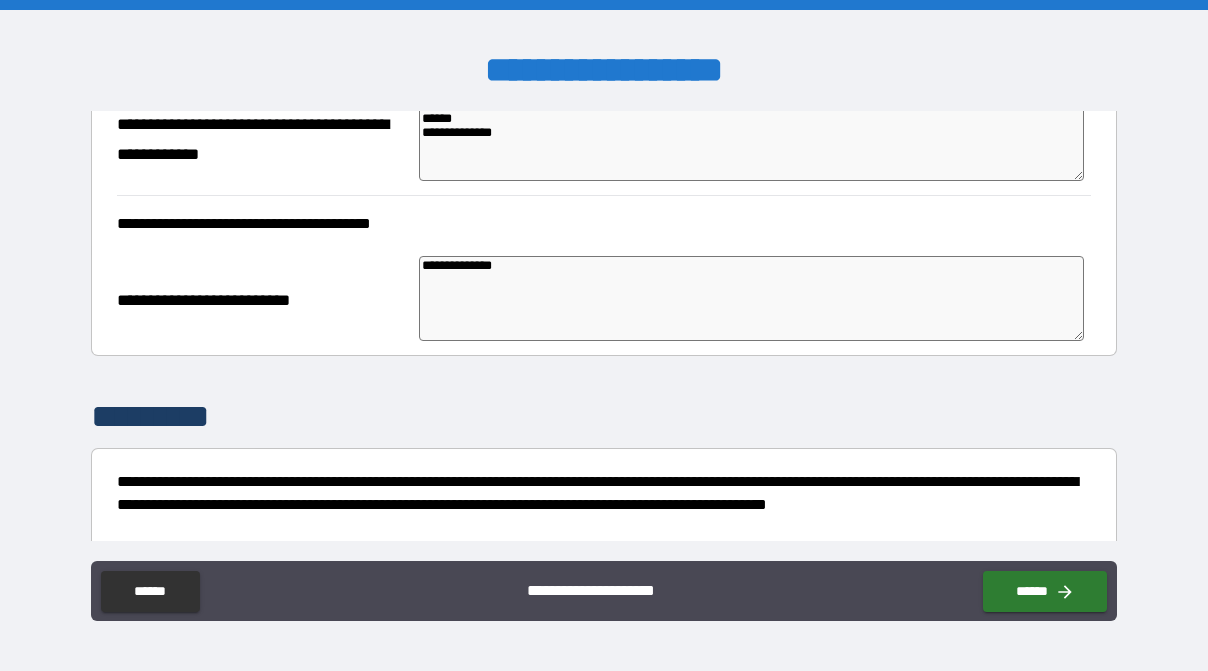 drag, startPoint x: 691, startPoint y: 280, endPoint x: 236, endPoint y: 287, distance: 455.05383 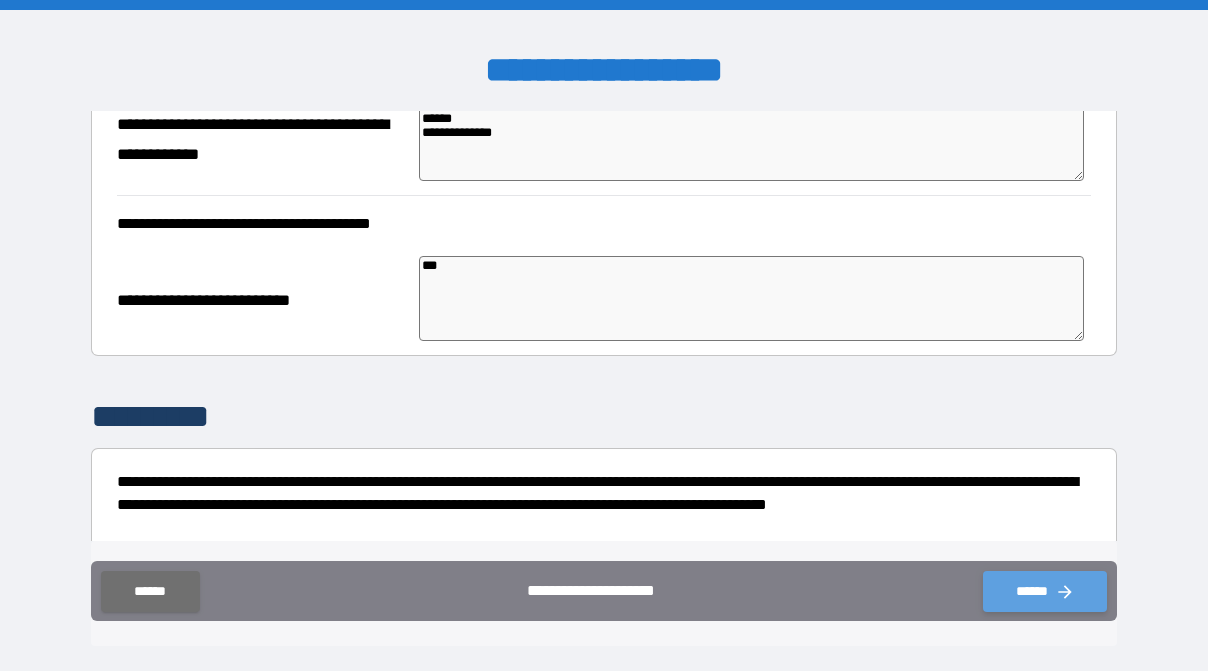 click on "******" at bounding box center [1045, 591] 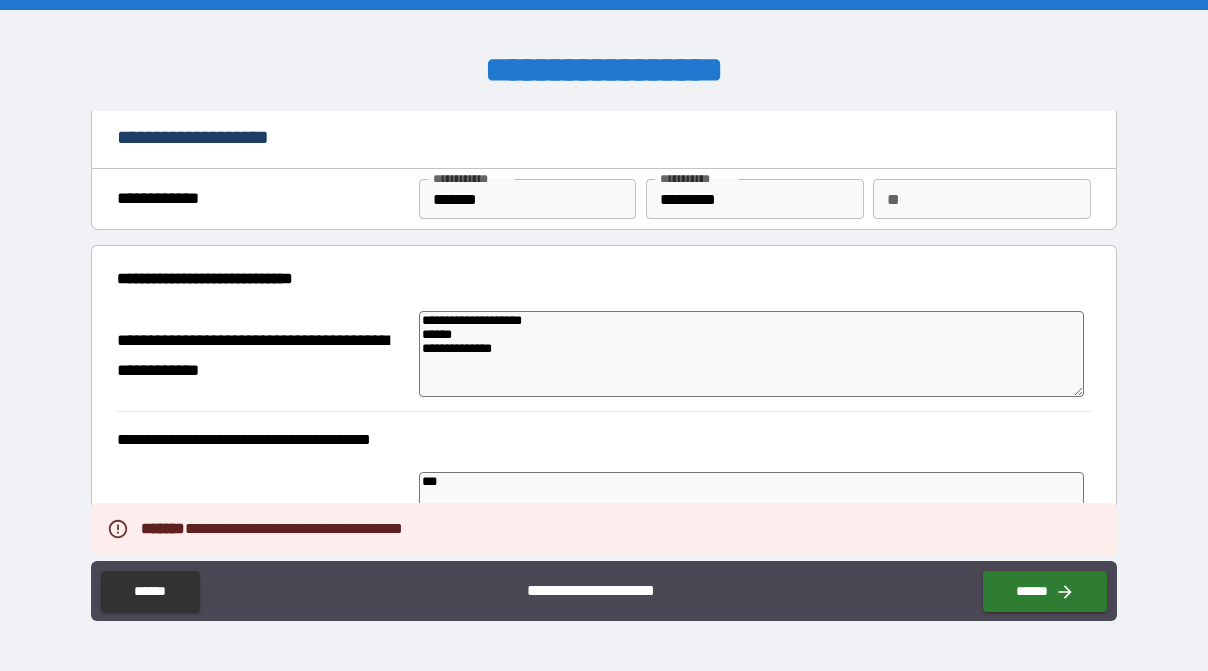 scroll, scrollTop: 0, scrollLeft: 0, axis: both 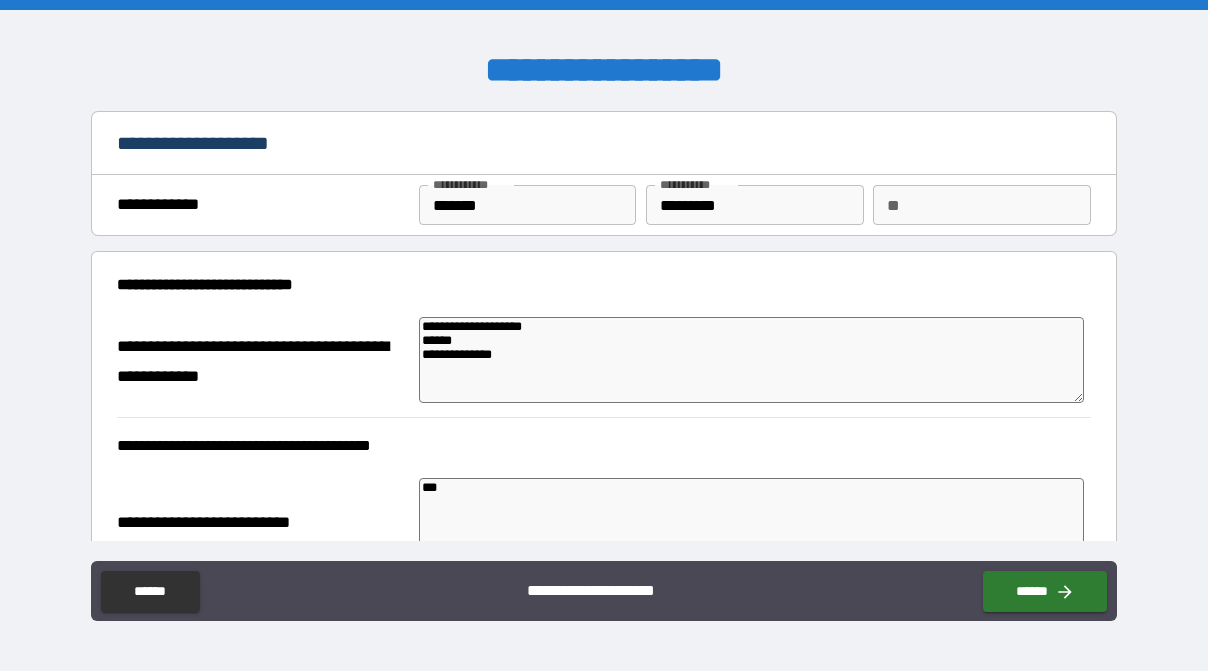 click on "**********" at bounding box center (751, 360) 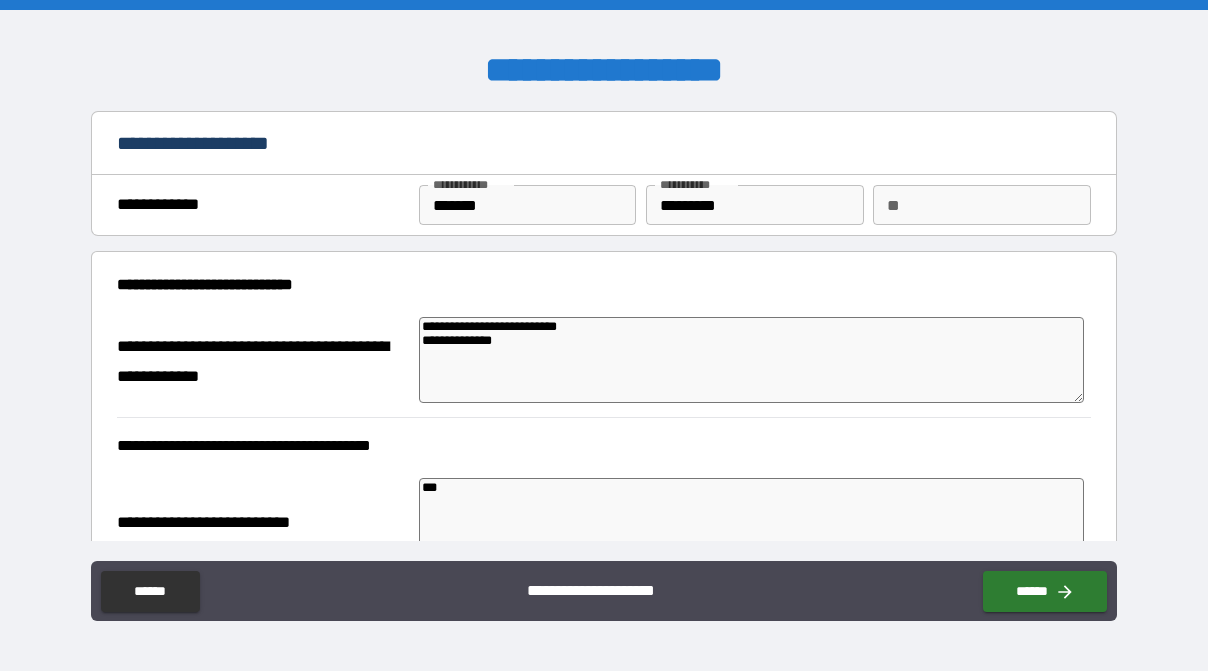 click on "**********" at bounding box center [751, 360] 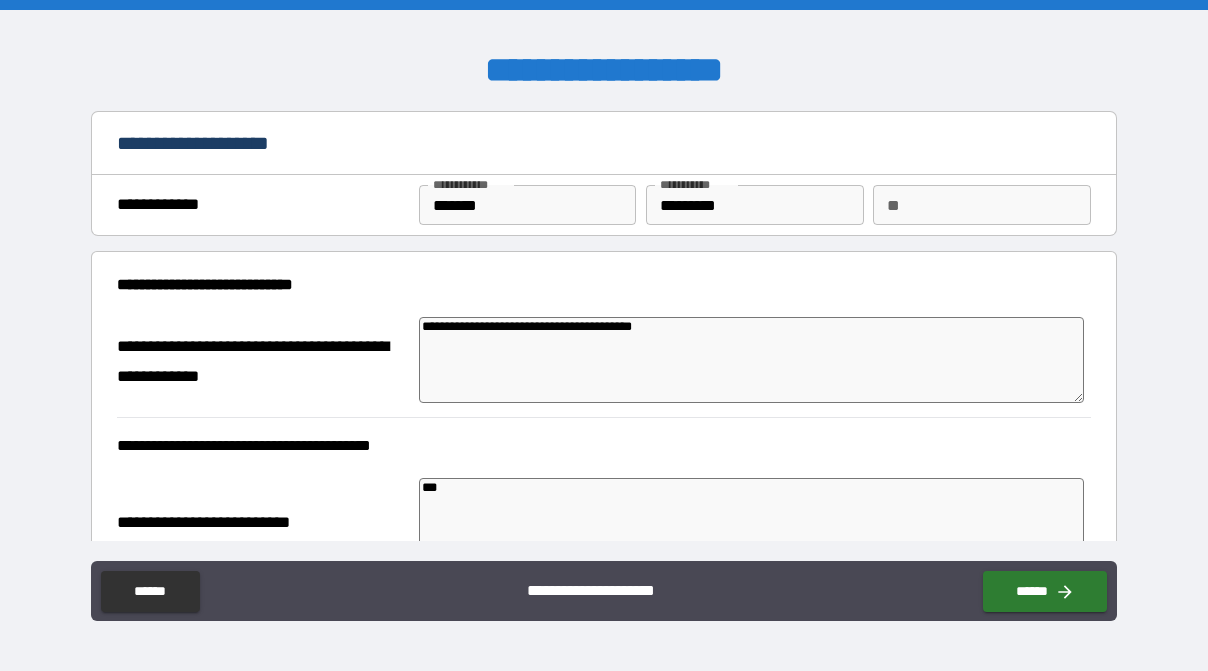 click on "**********" at bounding box center (751, 360) 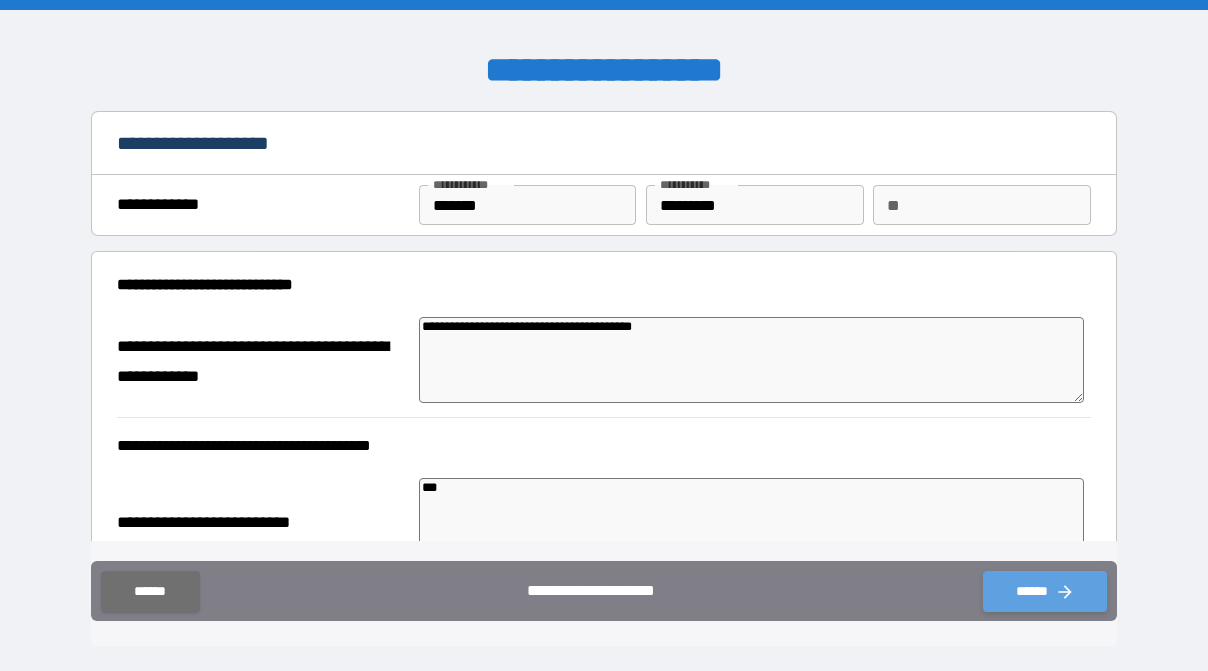 click on "******" at bounding box center [1045, 591] 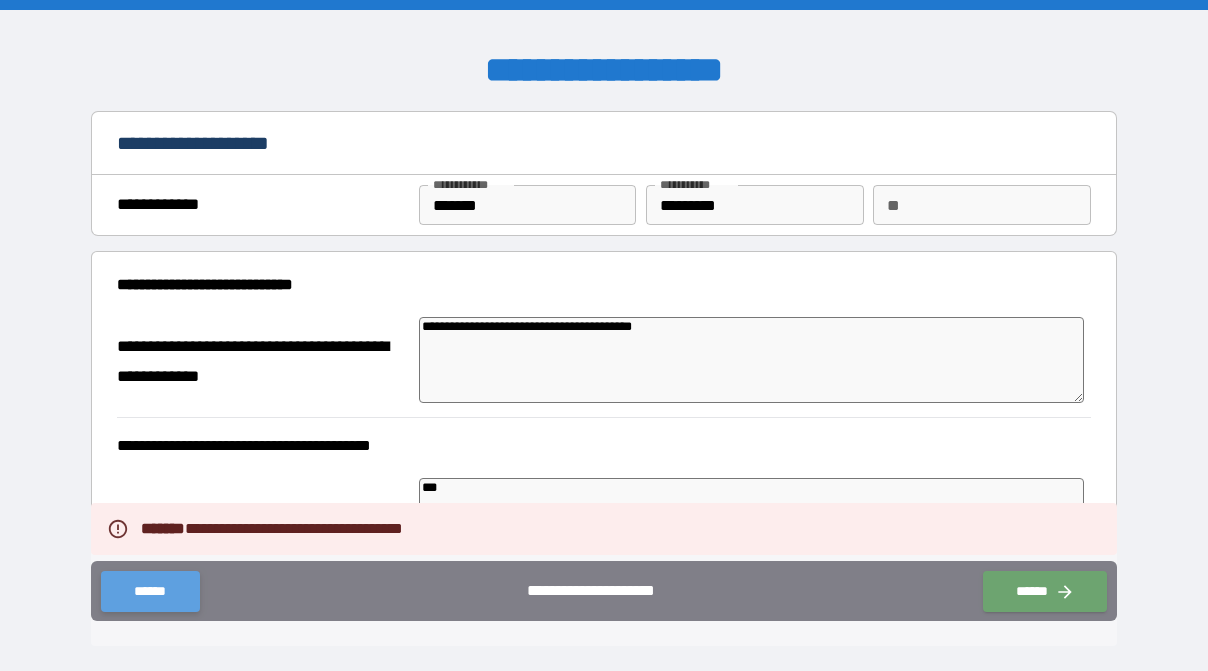 click on "******" at bounding box center (150, 591) 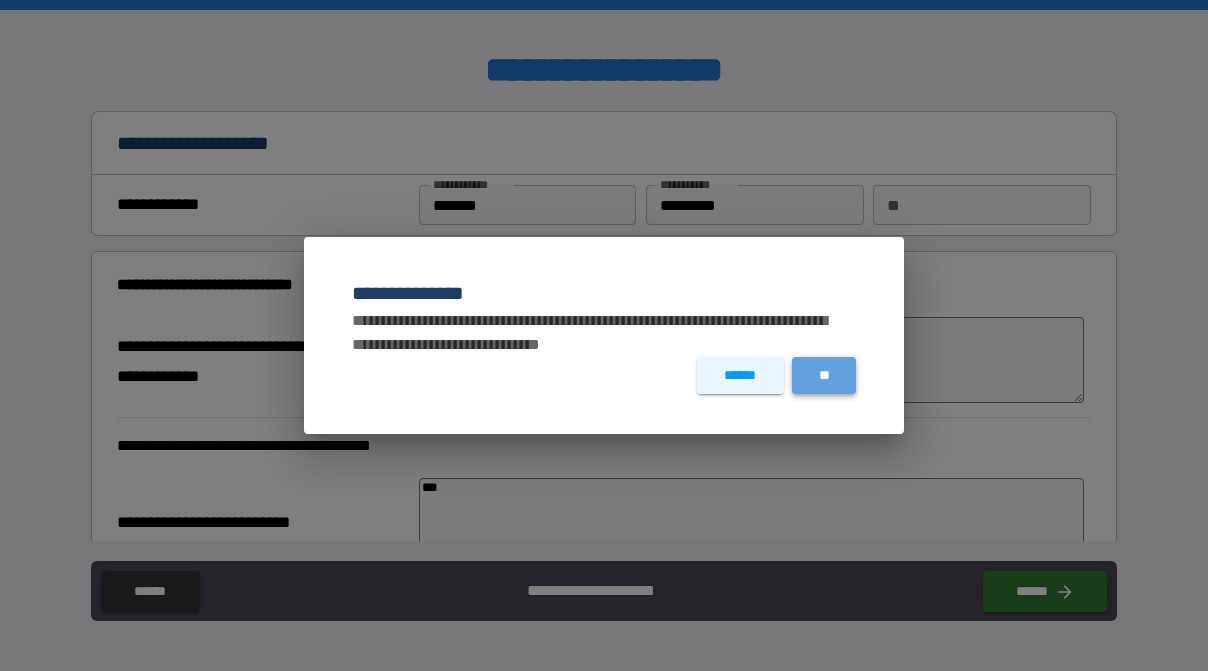 click on "**" at bounding box center [824, 375] 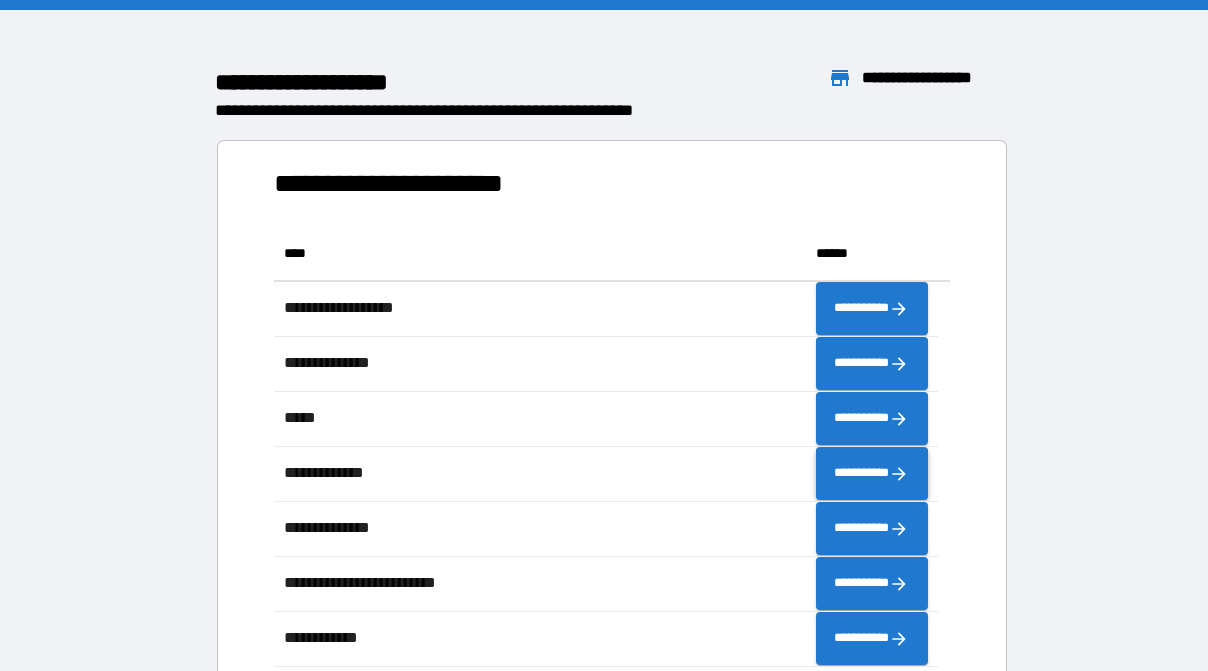 scroll, scrollTop: 18, scrollLeft: 17, axis: both 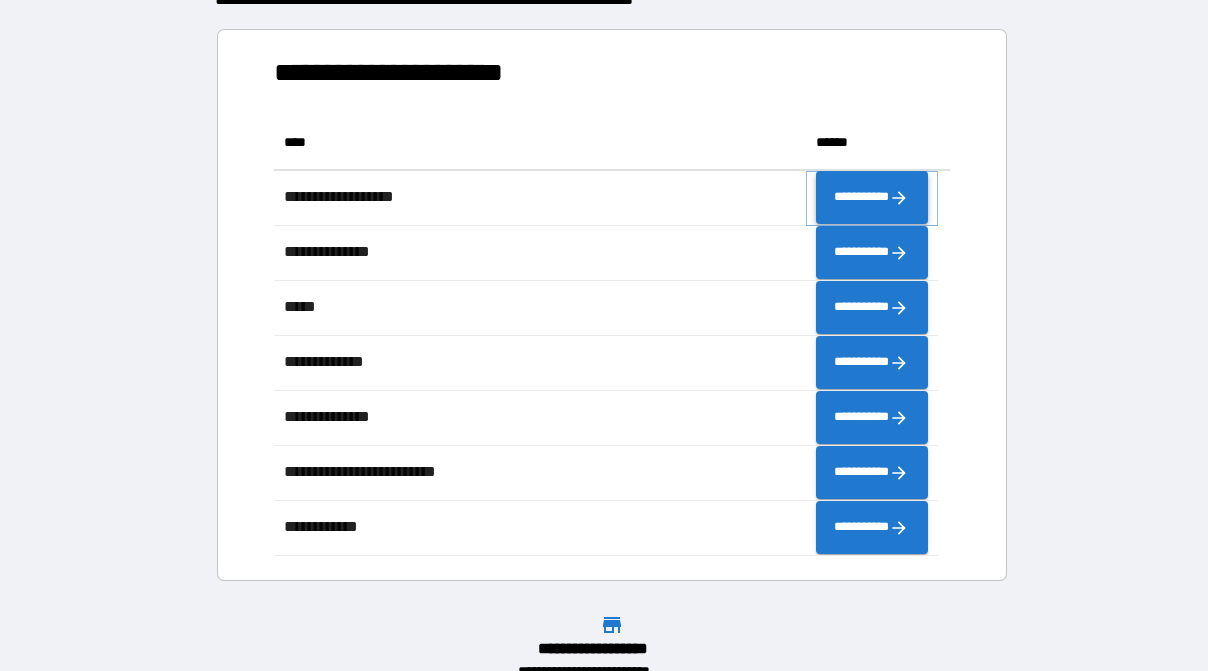 click on "**********" at bounding box center (872, 198) 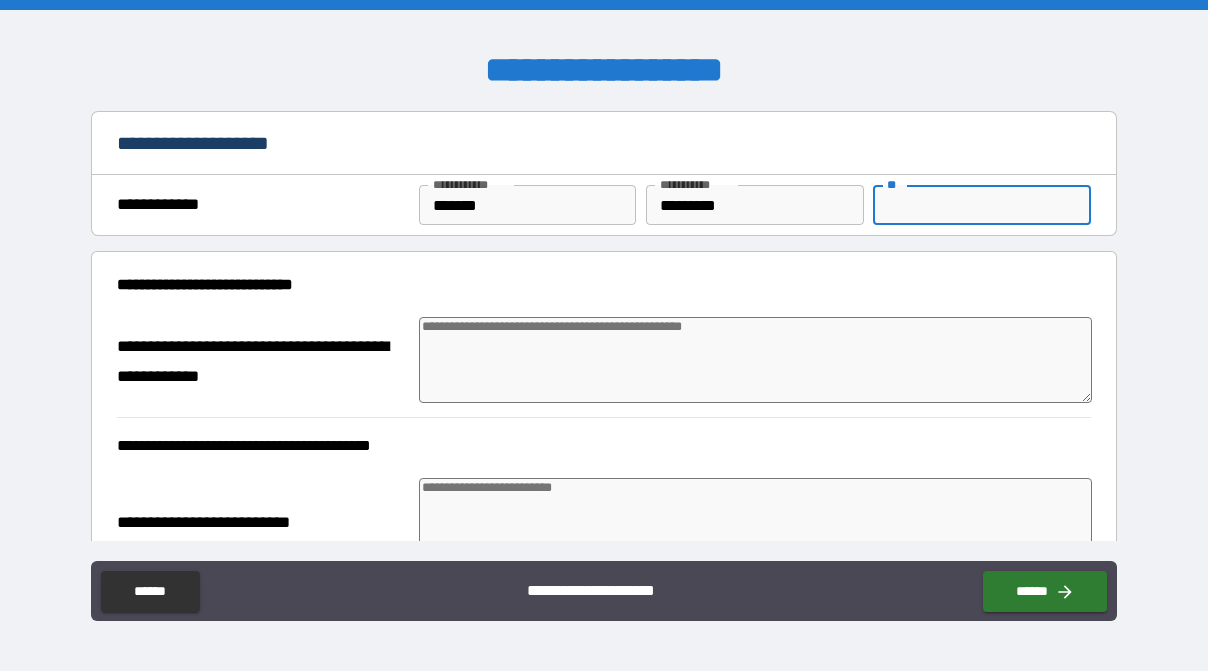 click on "**" at bounding box center [981, 205] 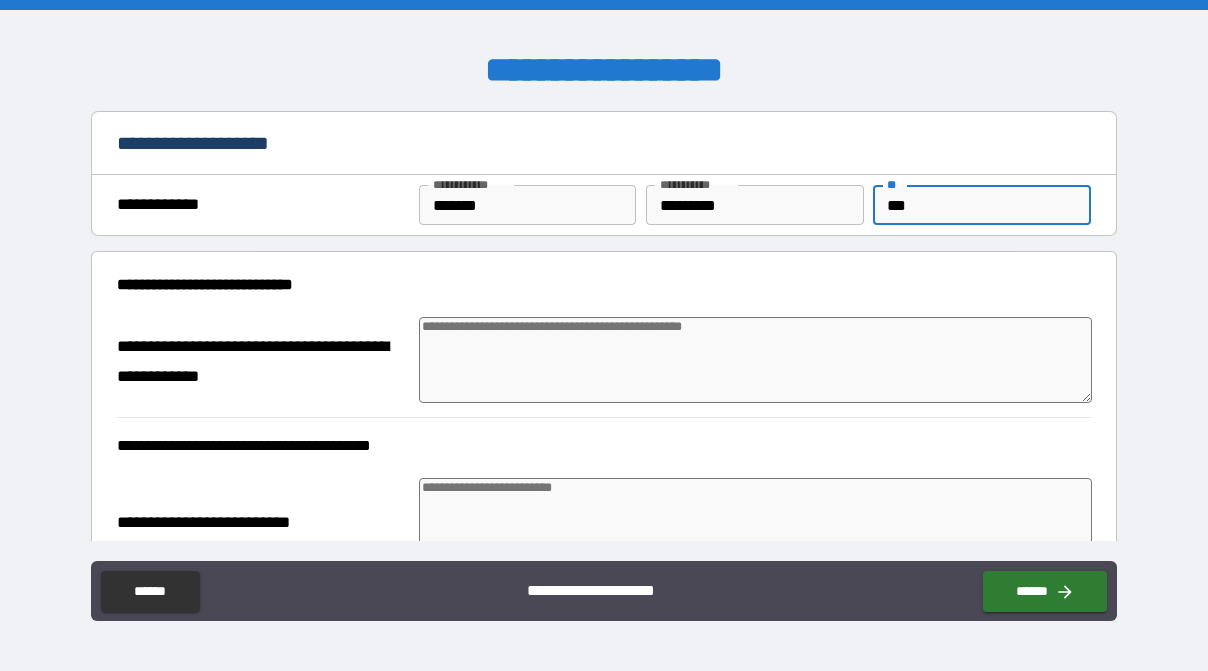 click at bounding box center [755, 360] 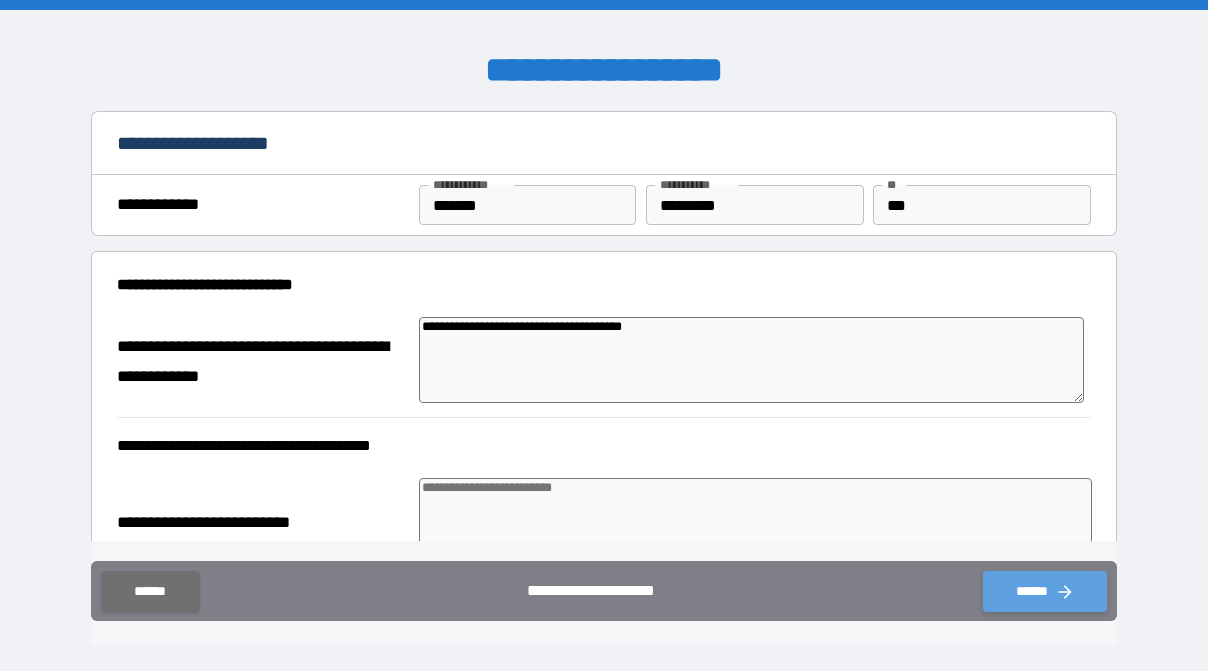 click on "******" at bounding box center (1045, 591) 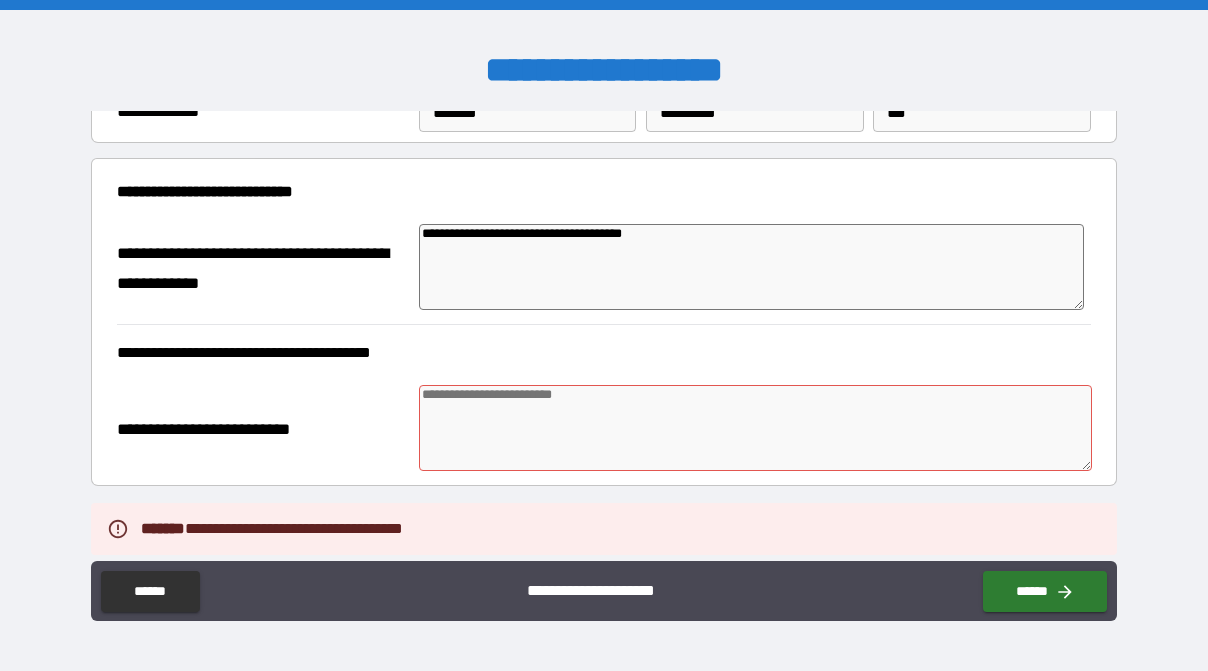 scroll, scrollTop: 111, scrollLeft: 0, axis: vertical 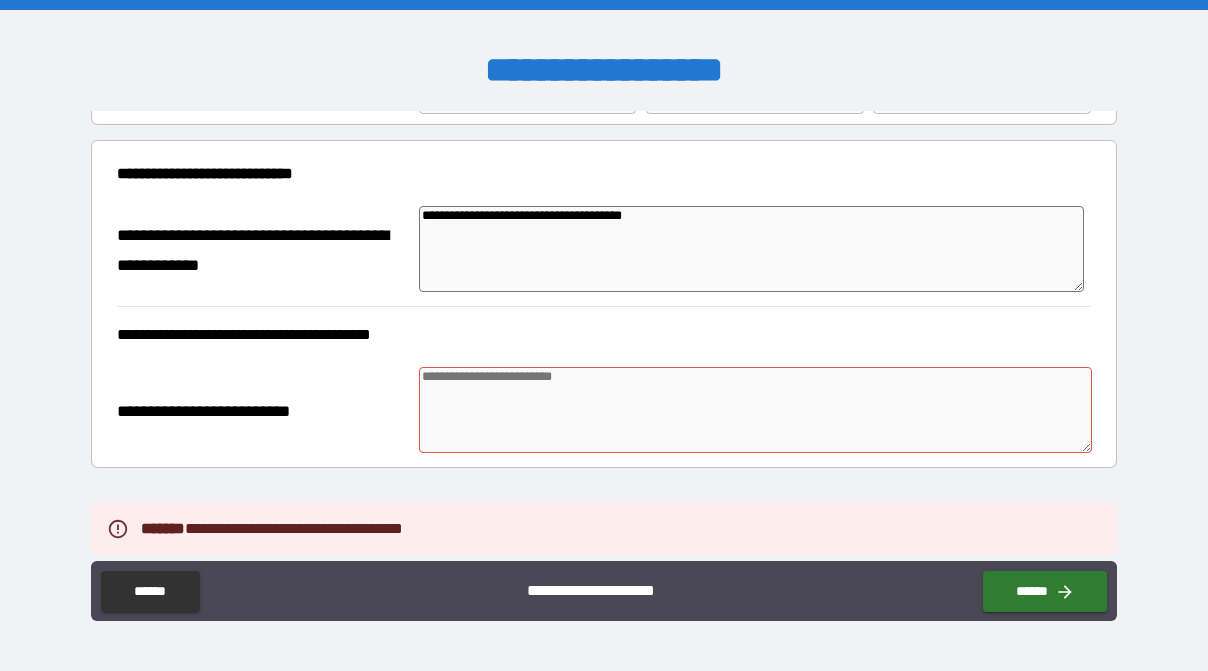 click at bounding box center [755, 410] 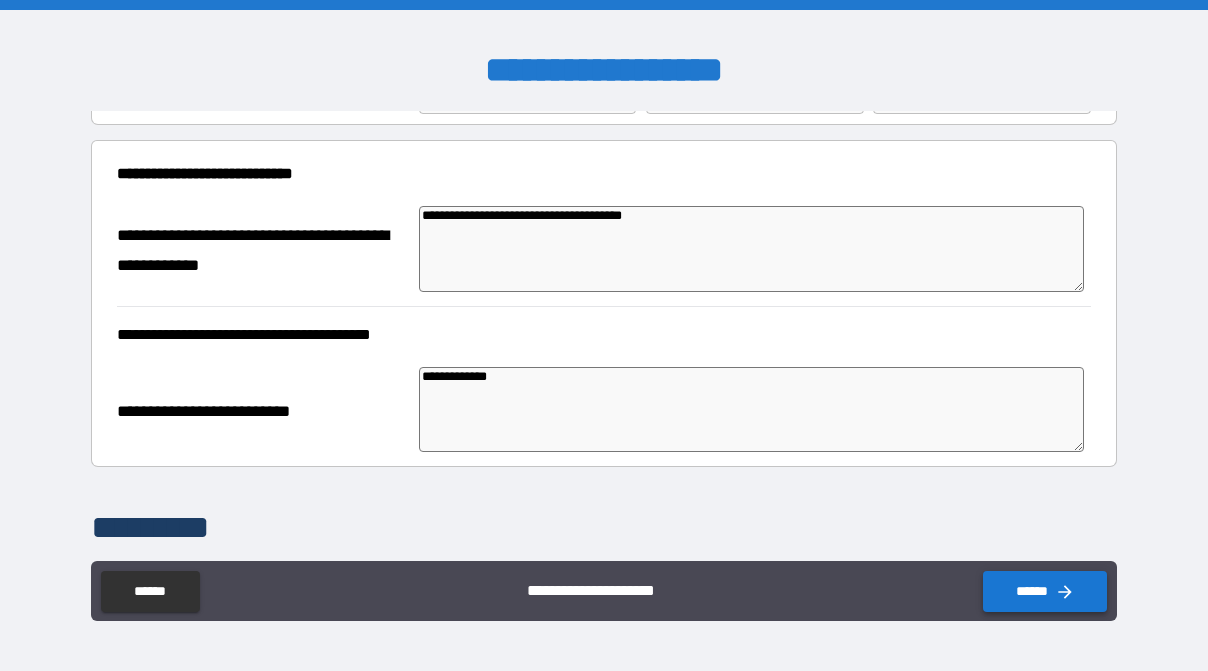 click on "******" at bounding box center [1045, 591] 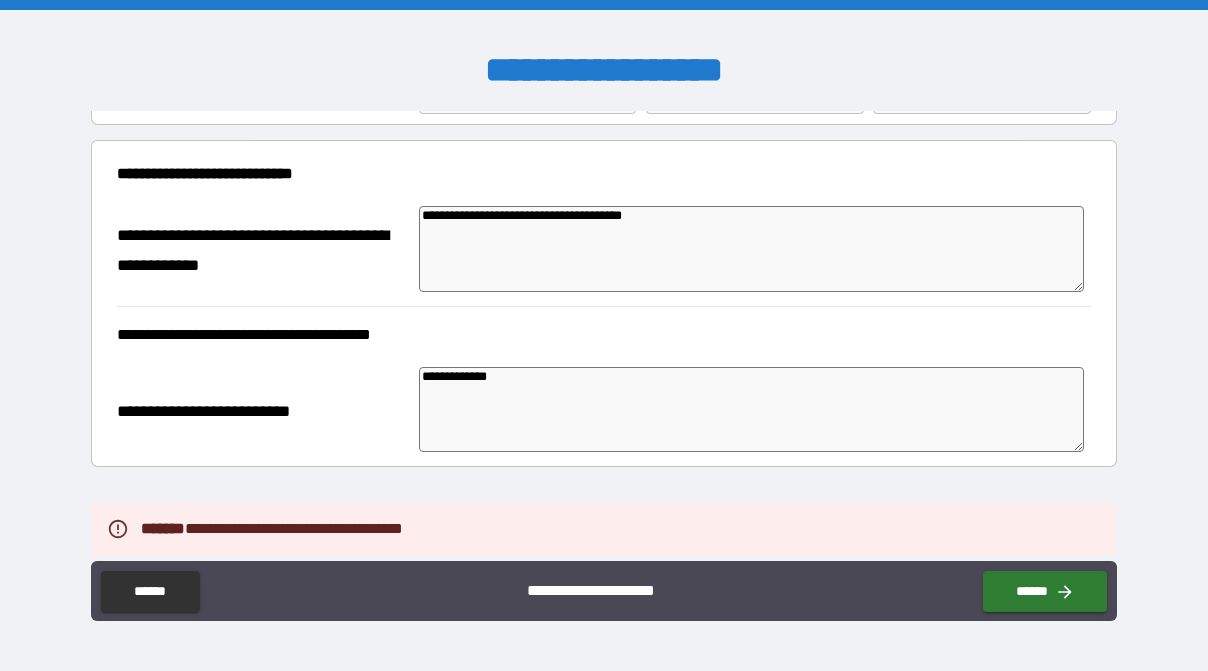 click on "**********" at bounding box center (587, 587) 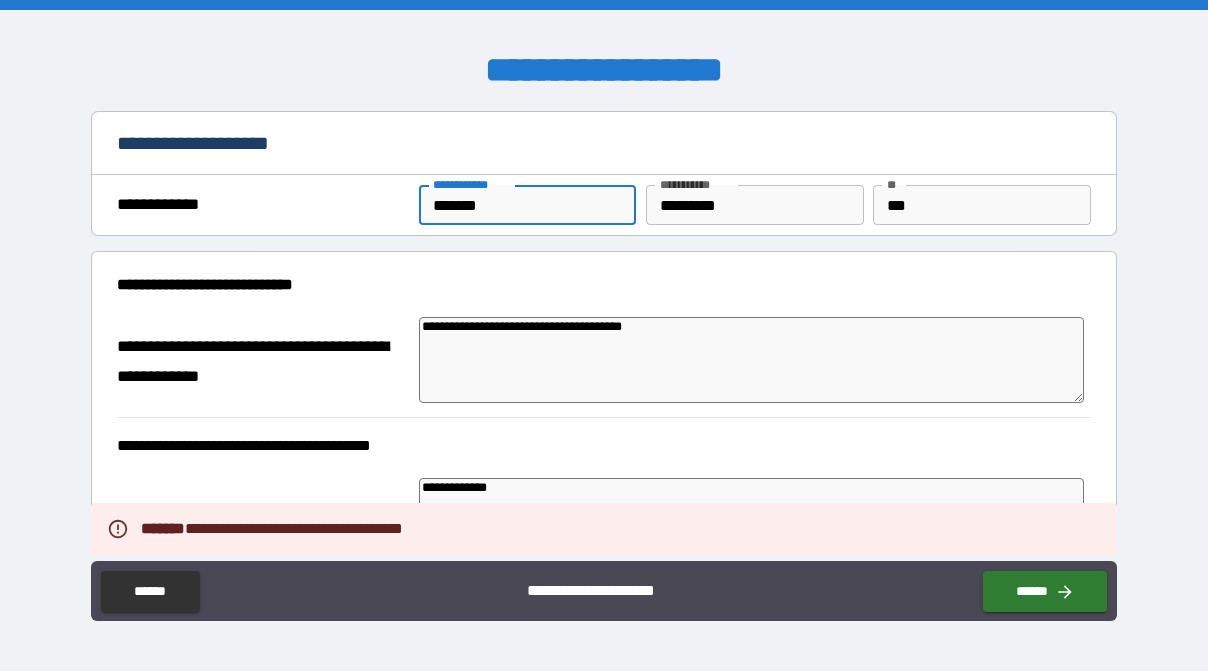 click on "*******" at bounding box center (527, 205) 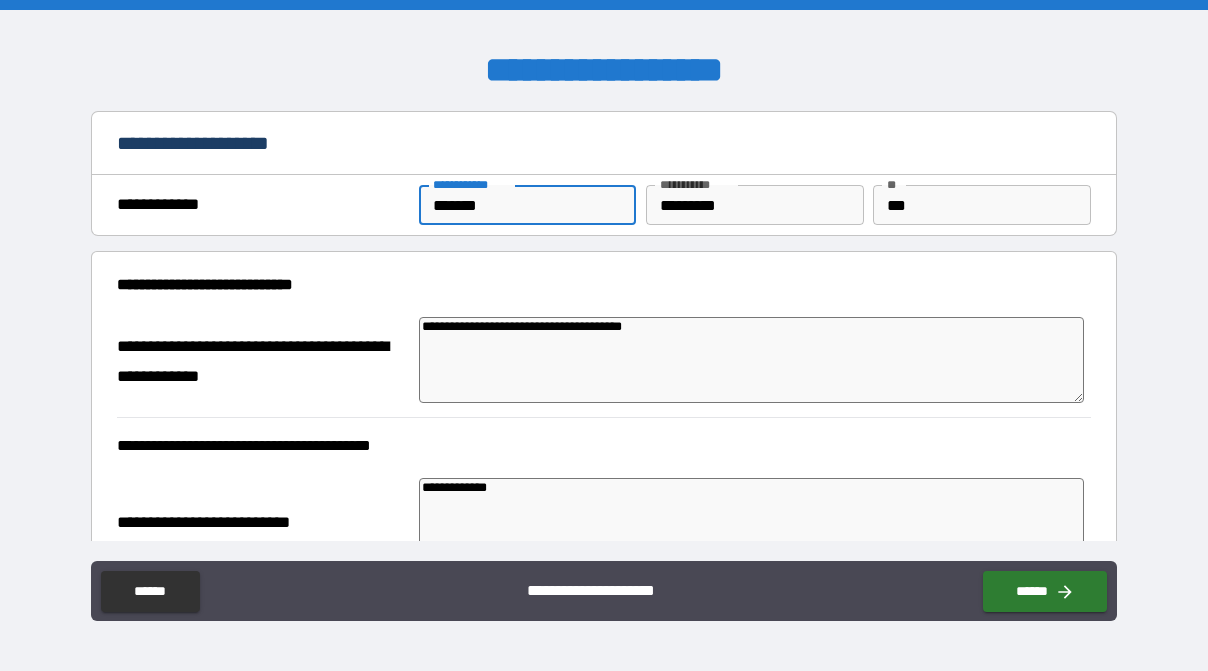 click on "*********" at bounding box center (754, 205) 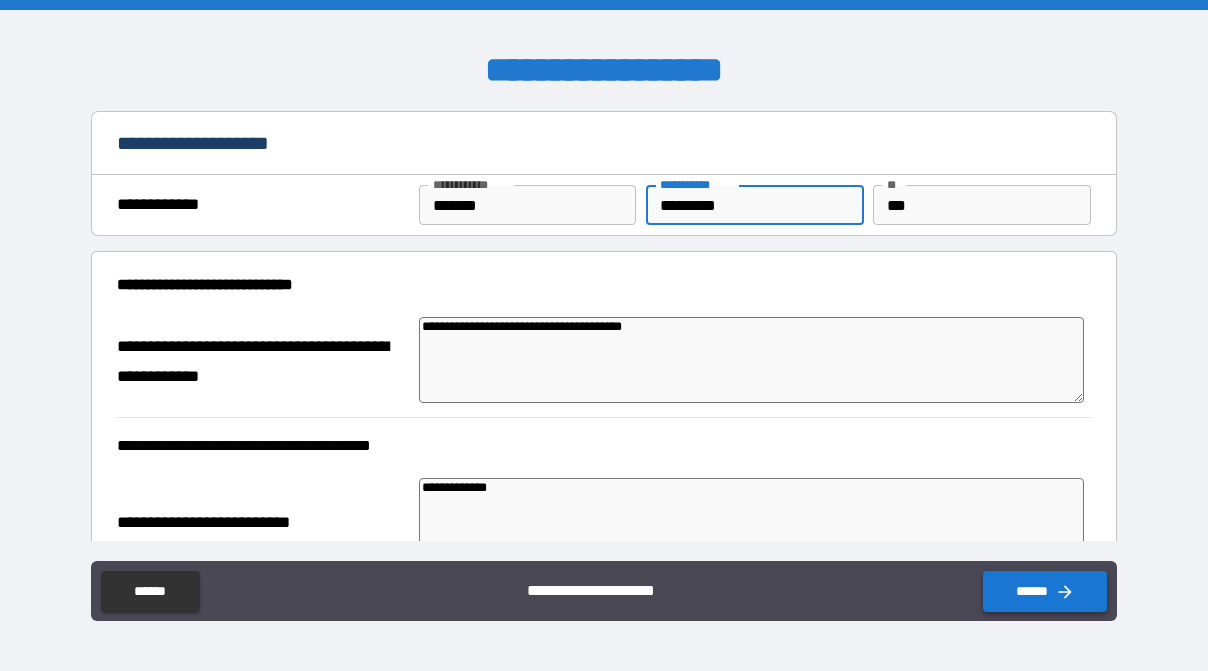 click on "******" at bounding box center [1045, 591] 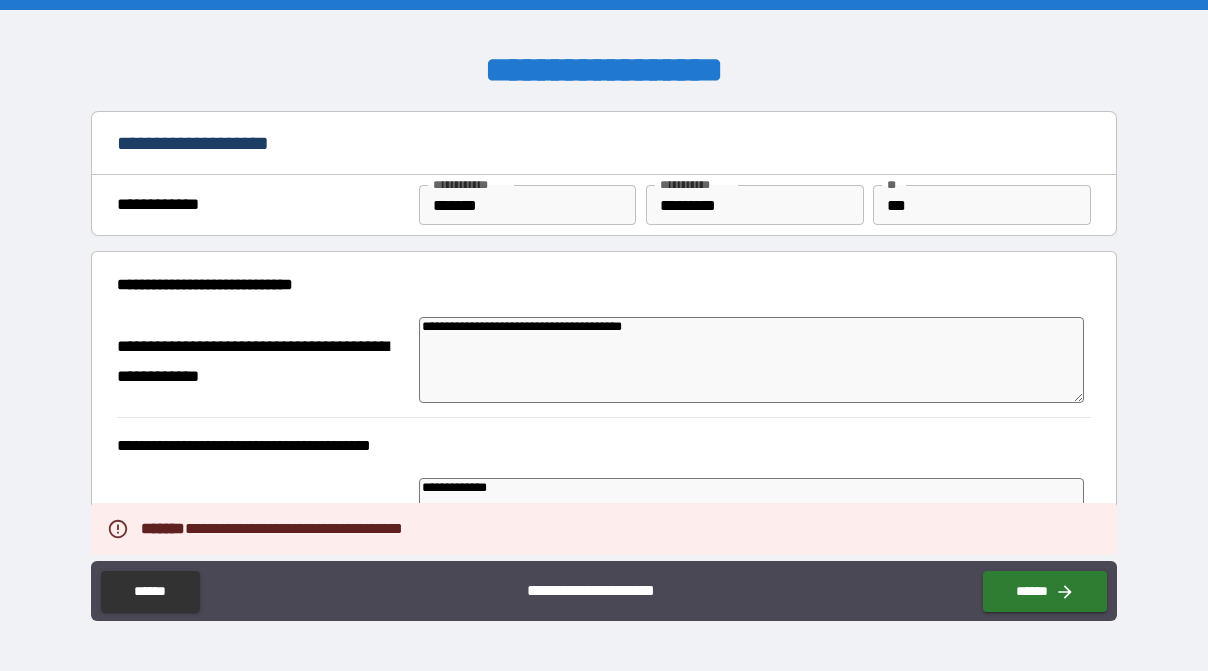click on "**********" at bounding box center (604, 145) 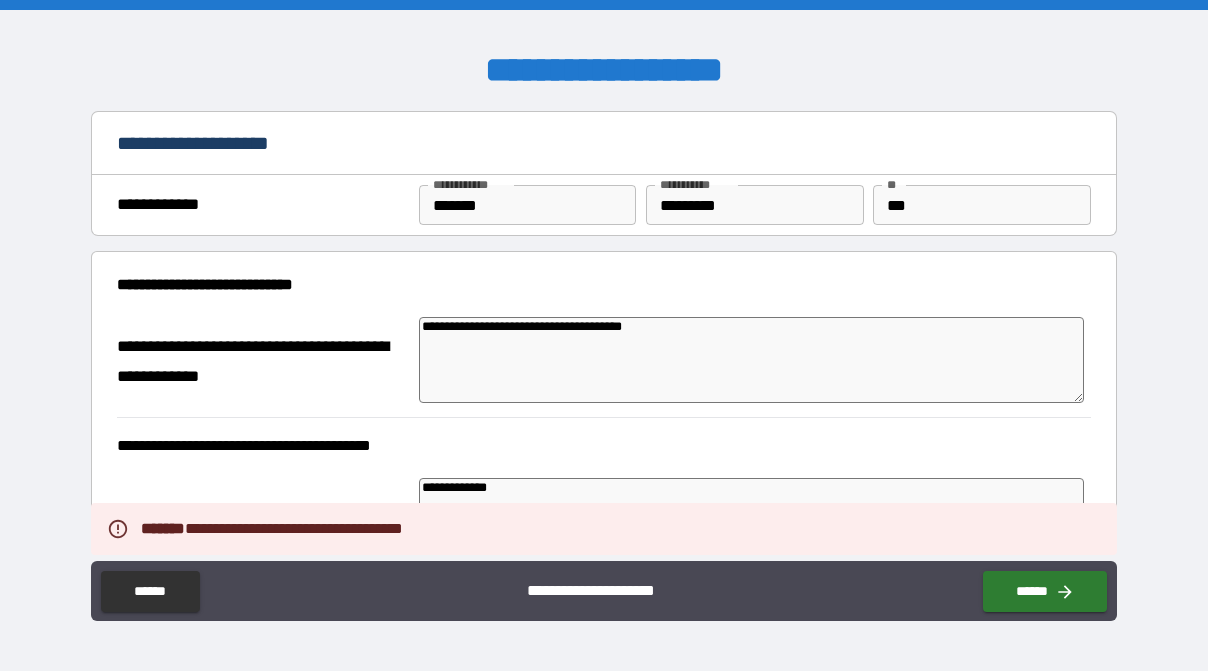 scroll, scrollTop: 412, scrollLeft: 0, axis: vertical 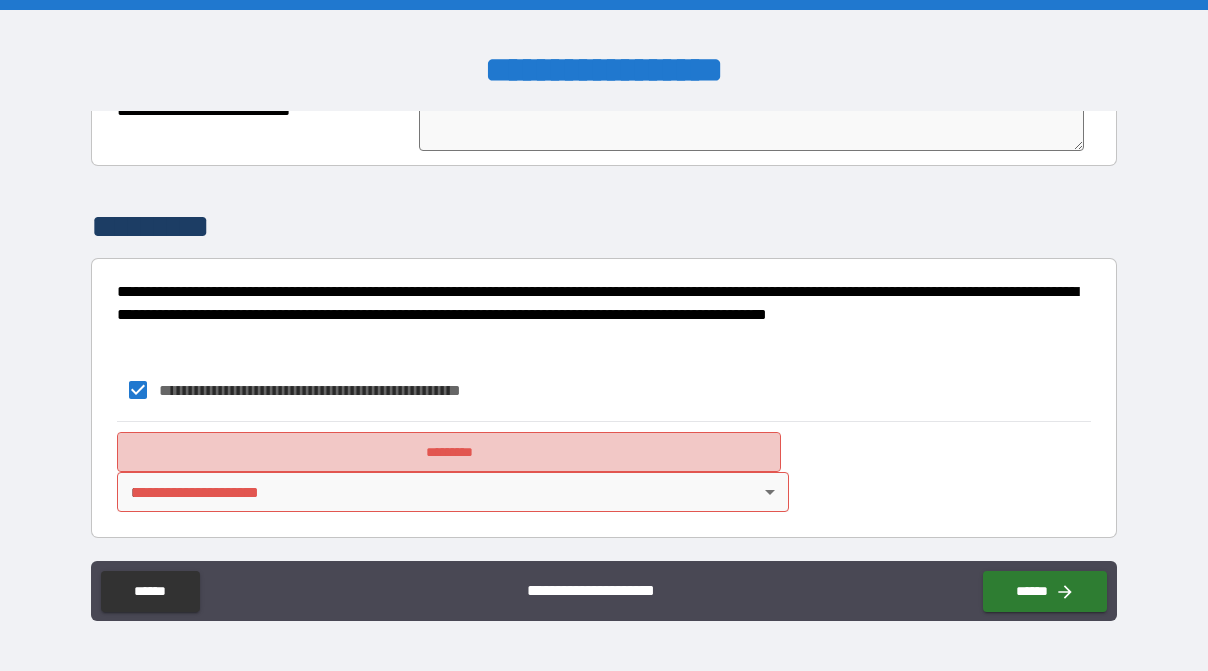 click on "*********" at bounding box center [449, 452] 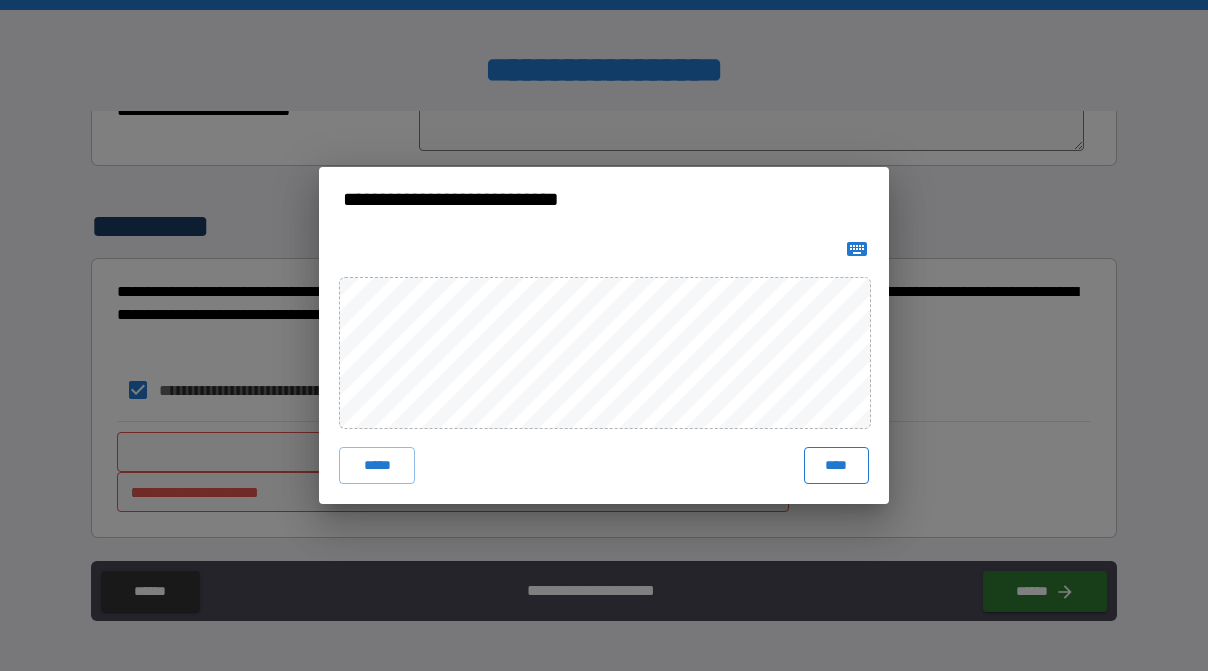 click on "****" at bounding box center [836, 465] 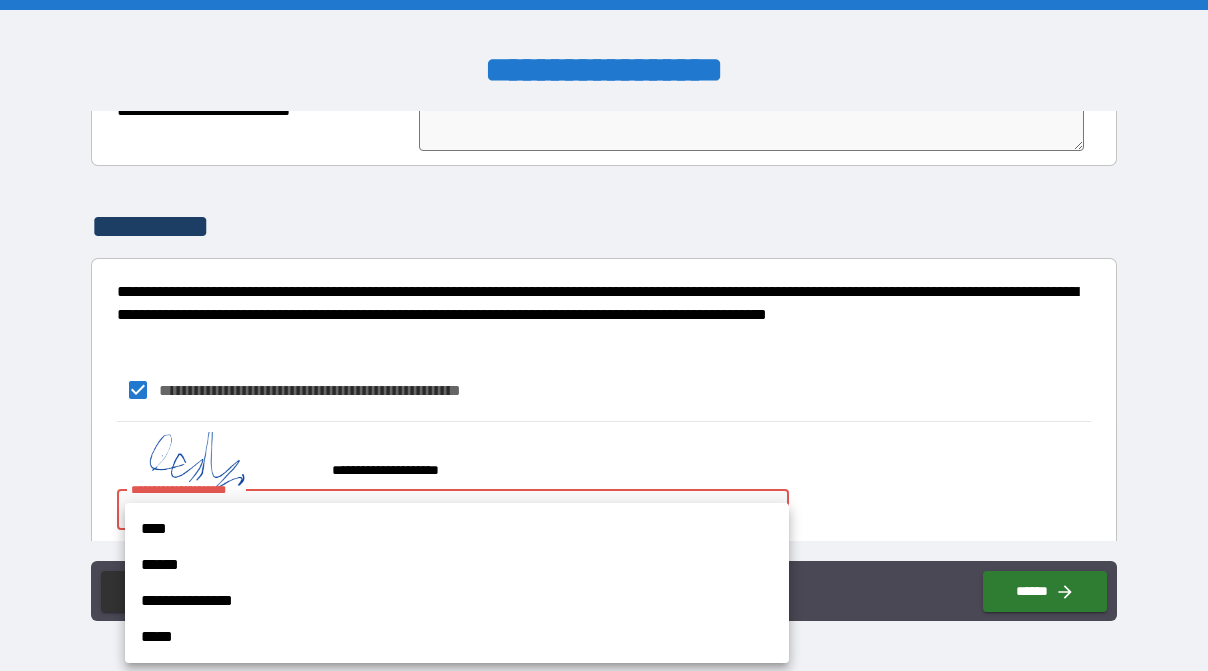 click on "**********" at bounding box center (604, 335) 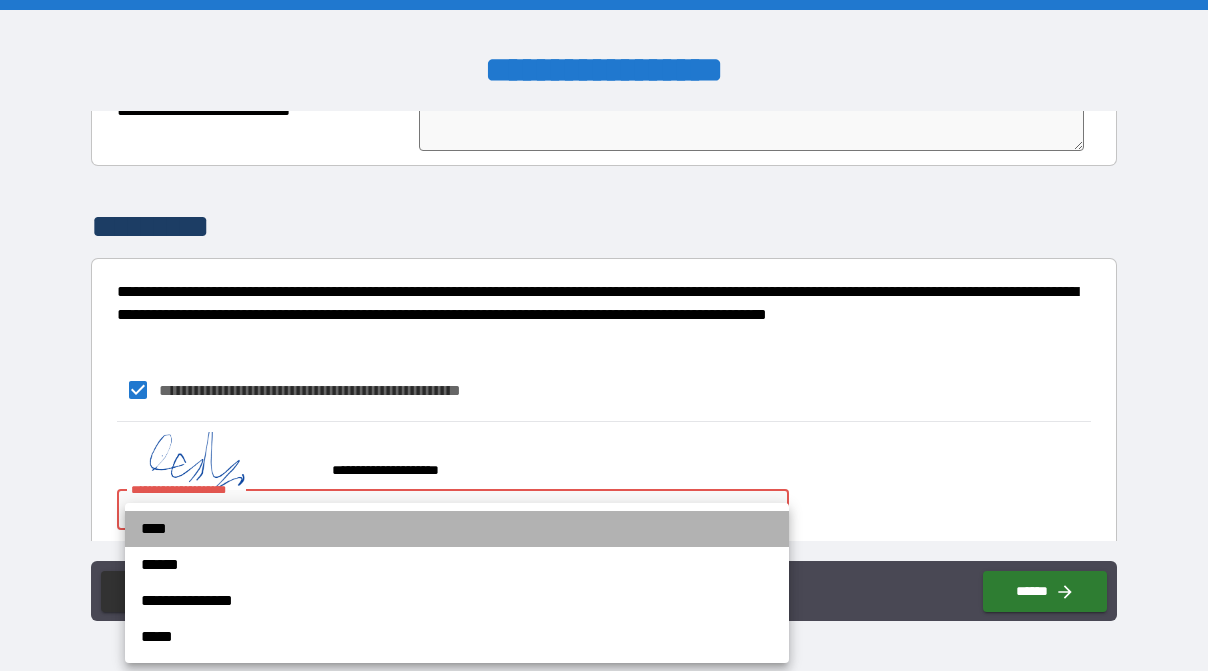 click on "****" at bounding box center [457, 529] 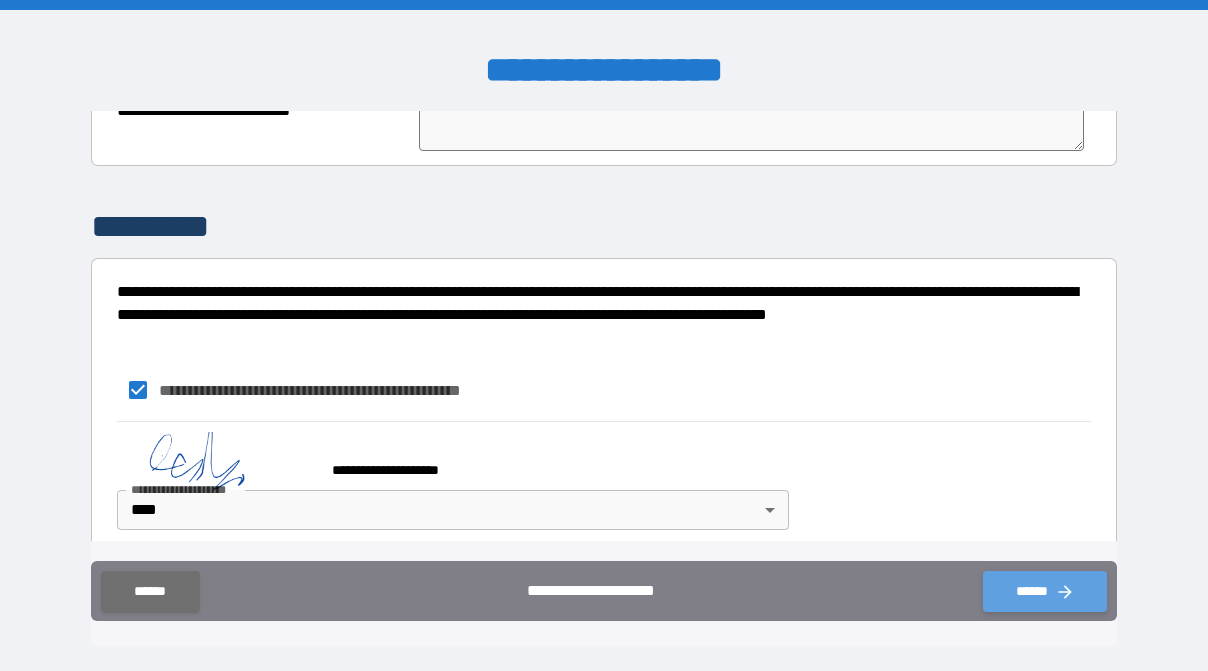click on "******" at bounding box center (1045, 591) 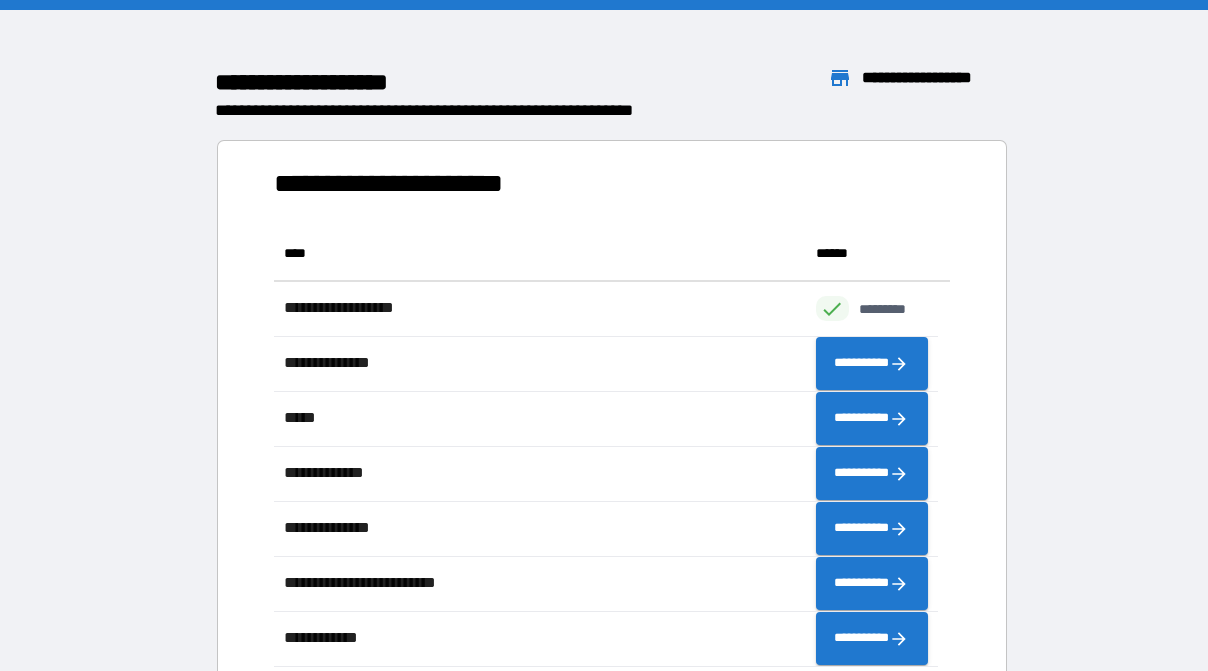 scroll, scrollTop: 18, scrollLeft: 17, axis: both 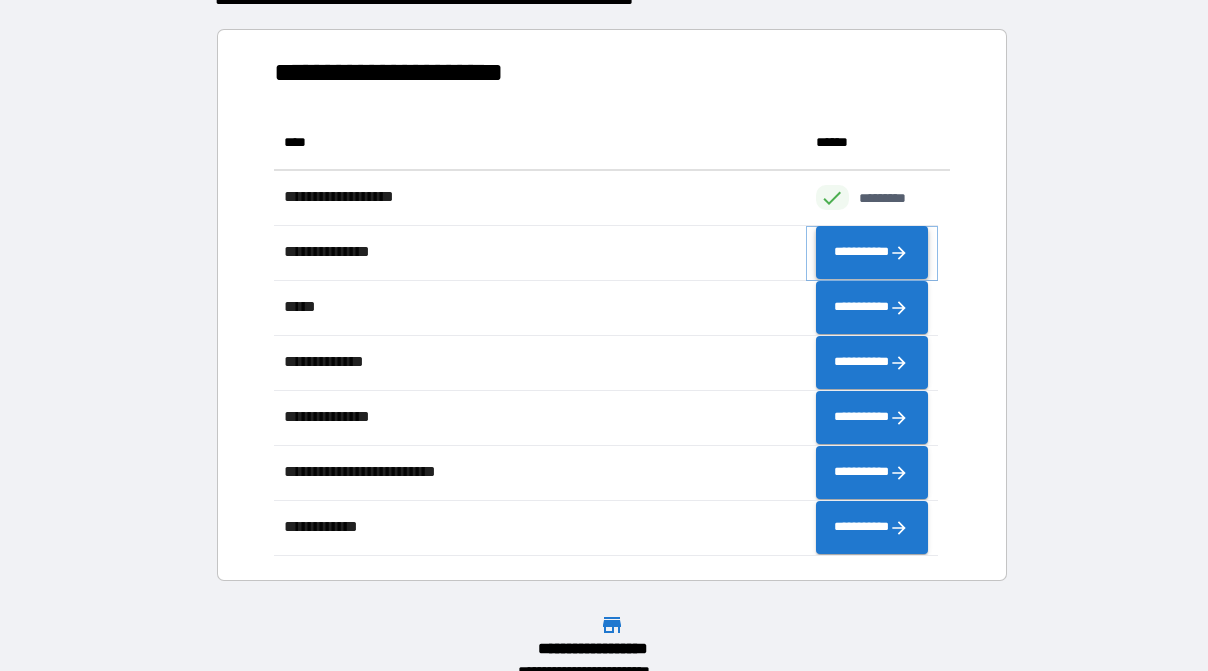click on "**********" at bounding box center [872, 253] 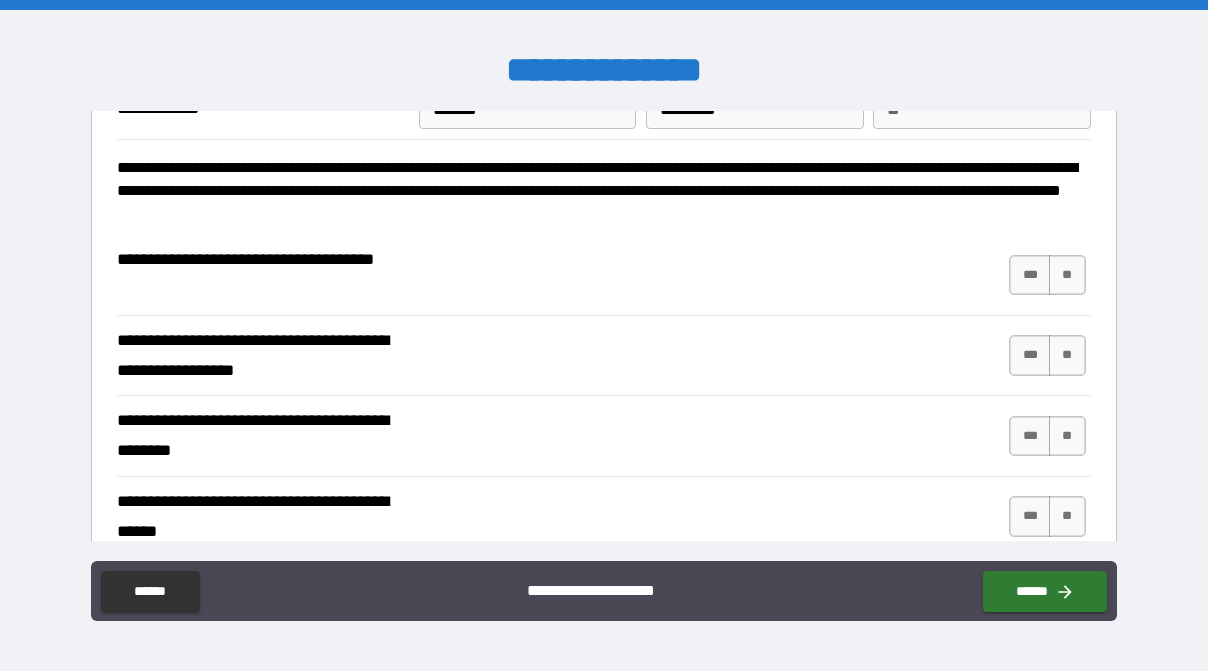 scroll, scrollTop: 111, scrollLeft: 0, axis: vertical 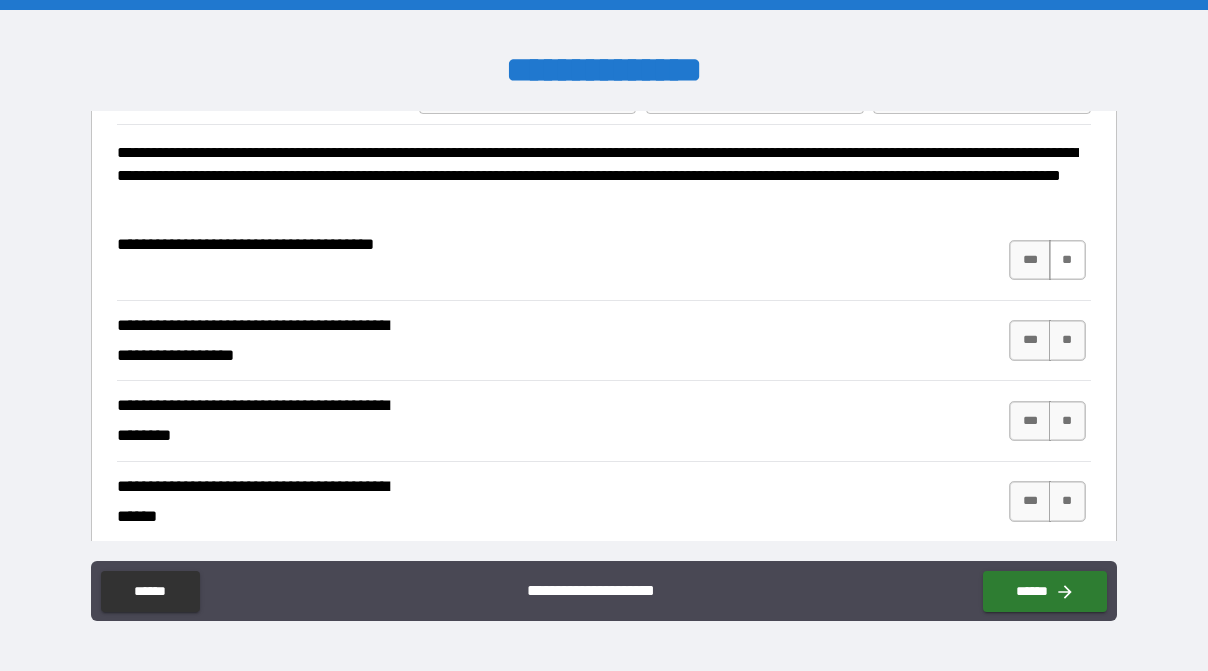 click on "**" at bounding box center [1067, 260] 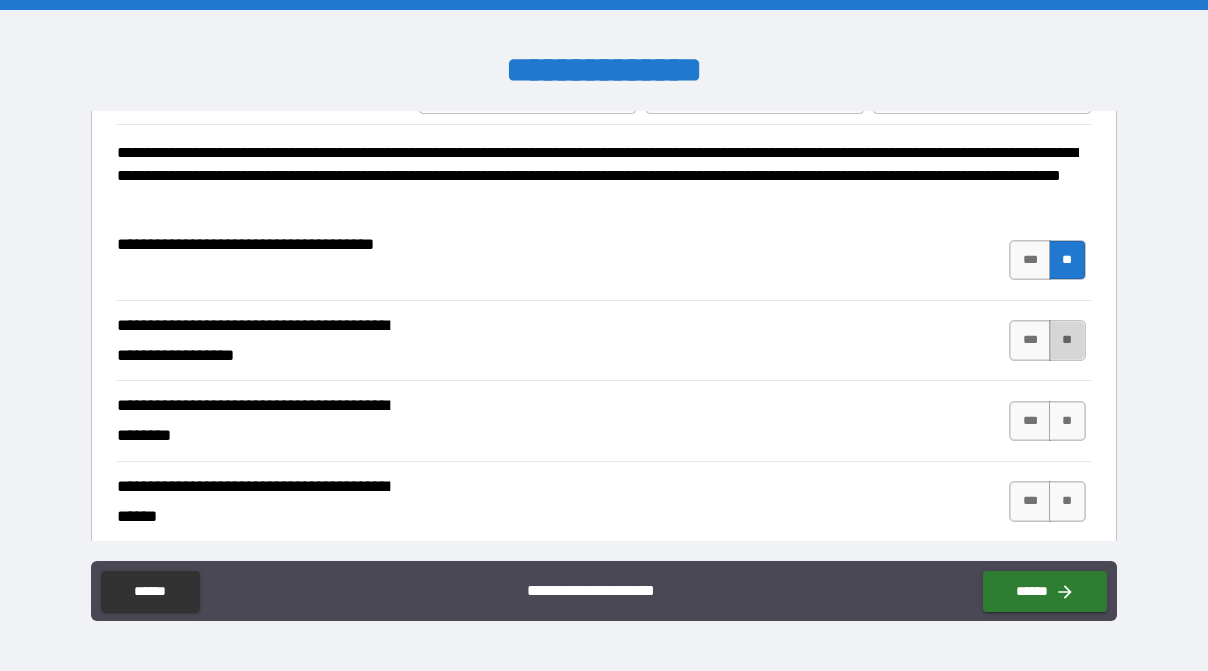 click on "**" at bounding box center [1067, 340] 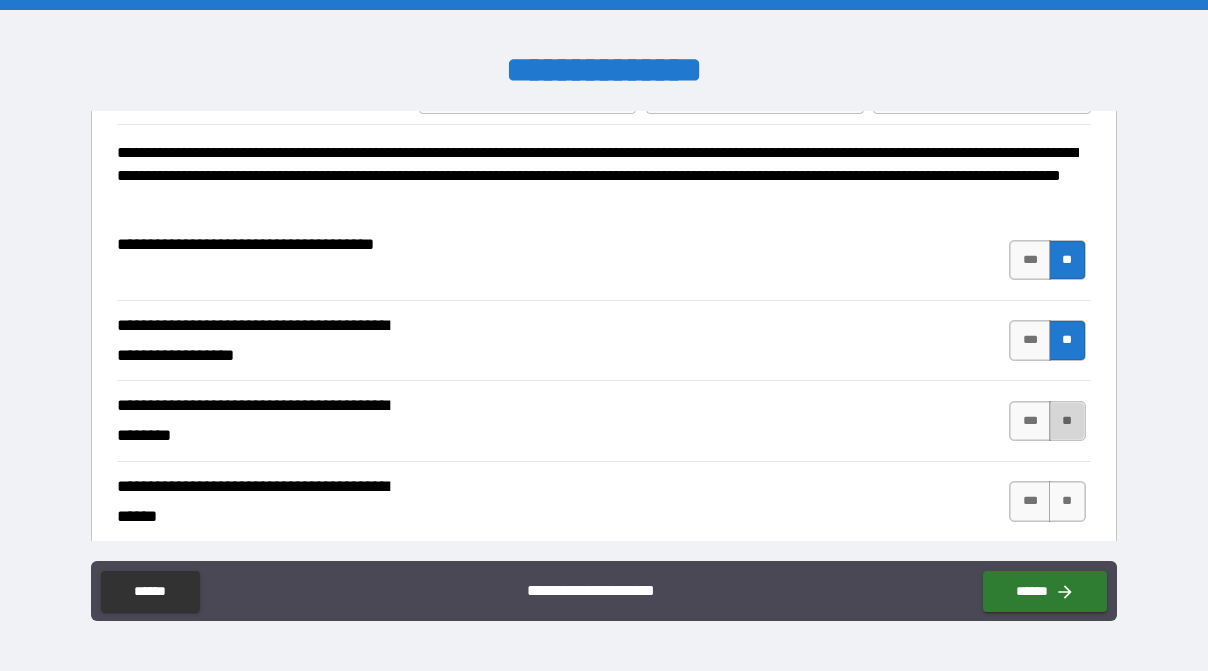 click on "**" at bounding box center [1067, 421] 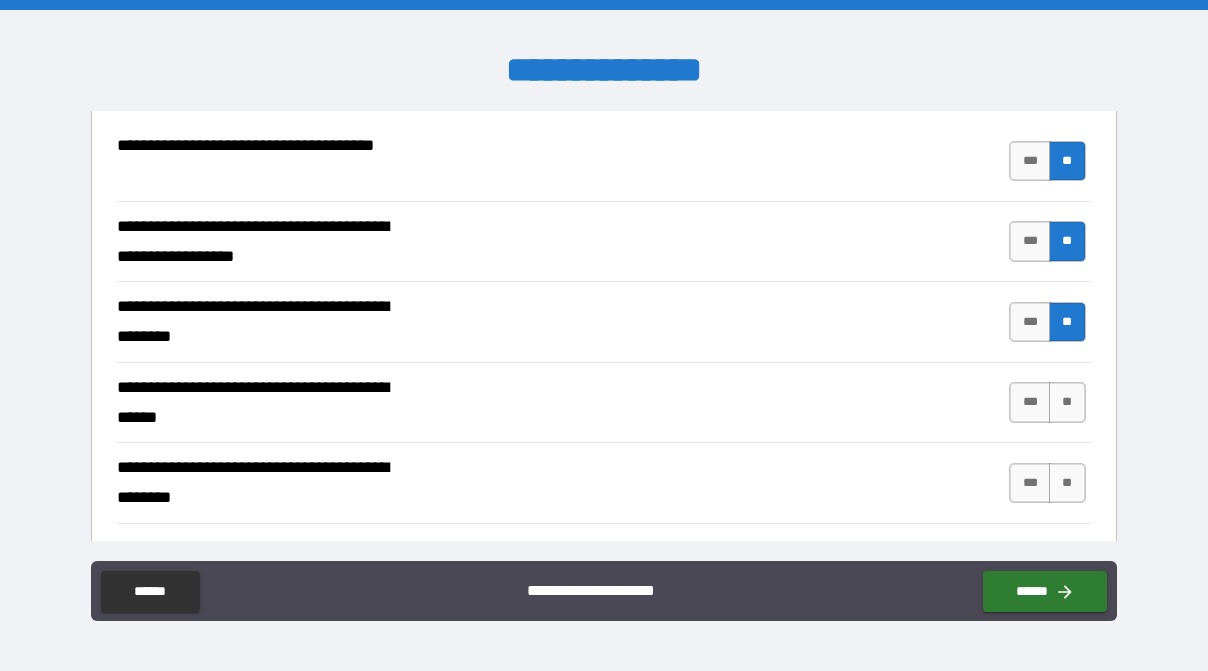 scroll, scrollTop: 222, scrollLeft: 0, axis: vertical 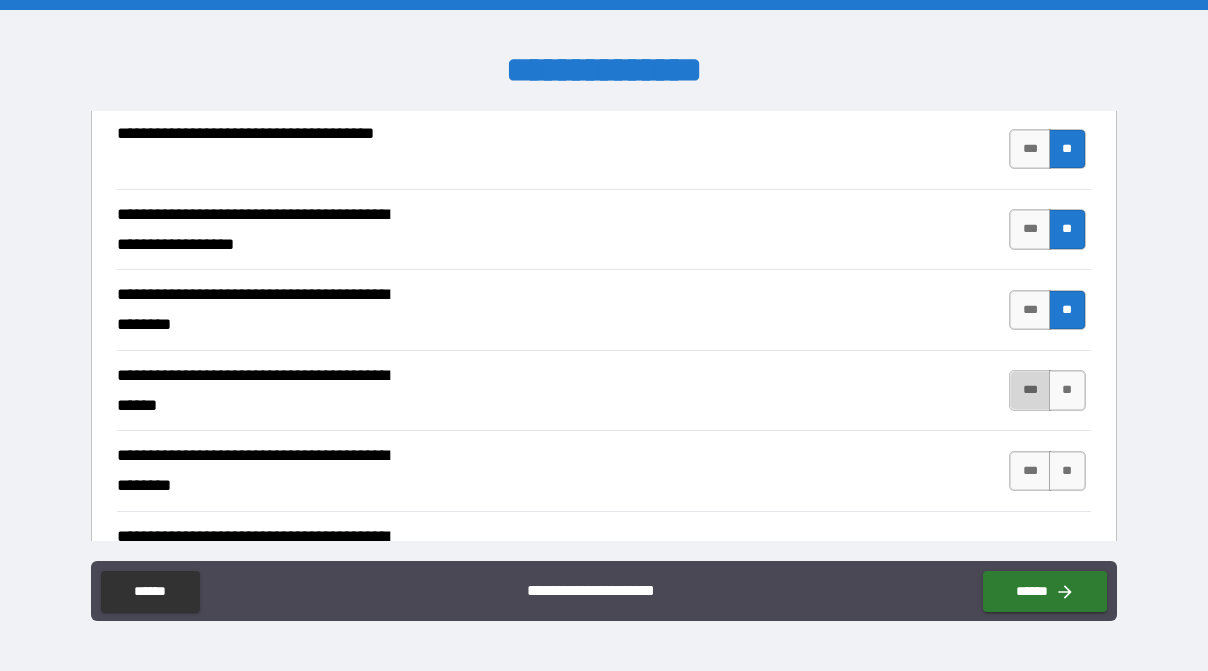 click on "***" at bounding box center [1030, 390] 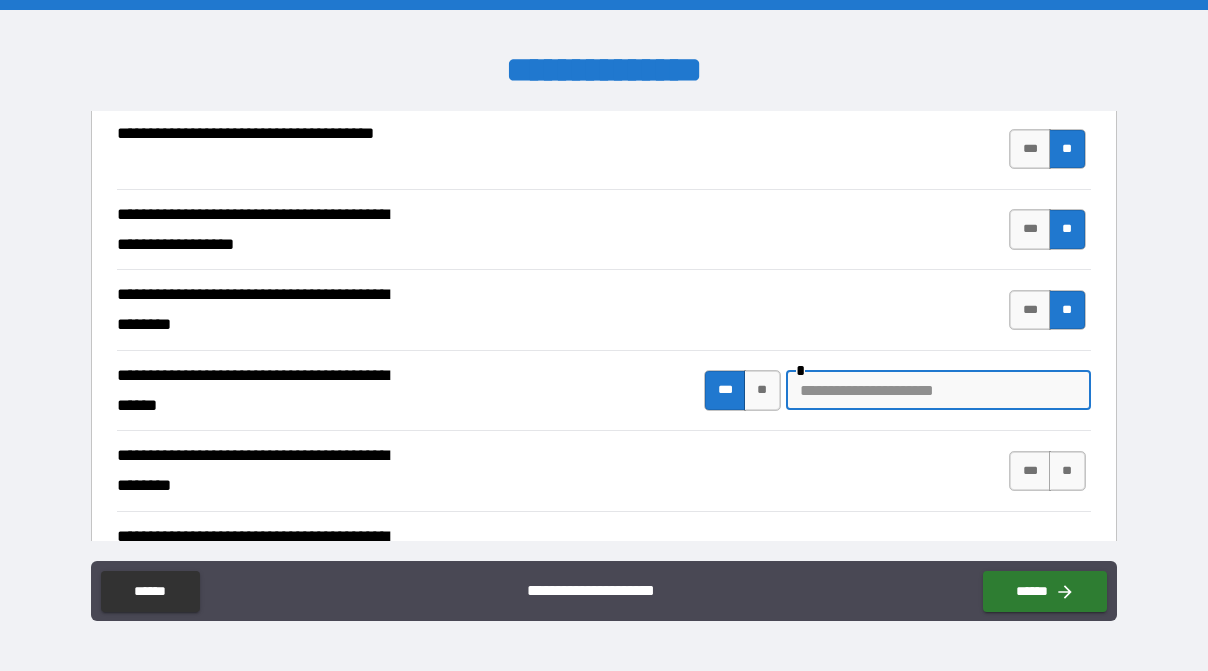 click at bounding box center (938, 390) 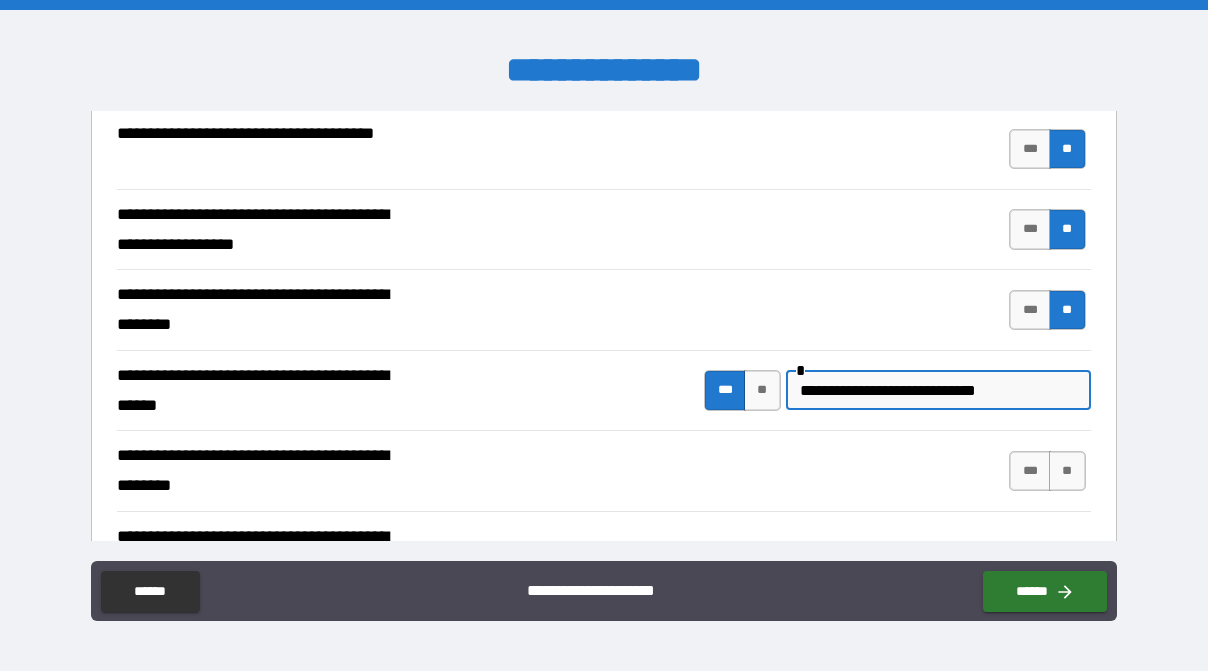 click on "**********" at bounding box center [938, 390] 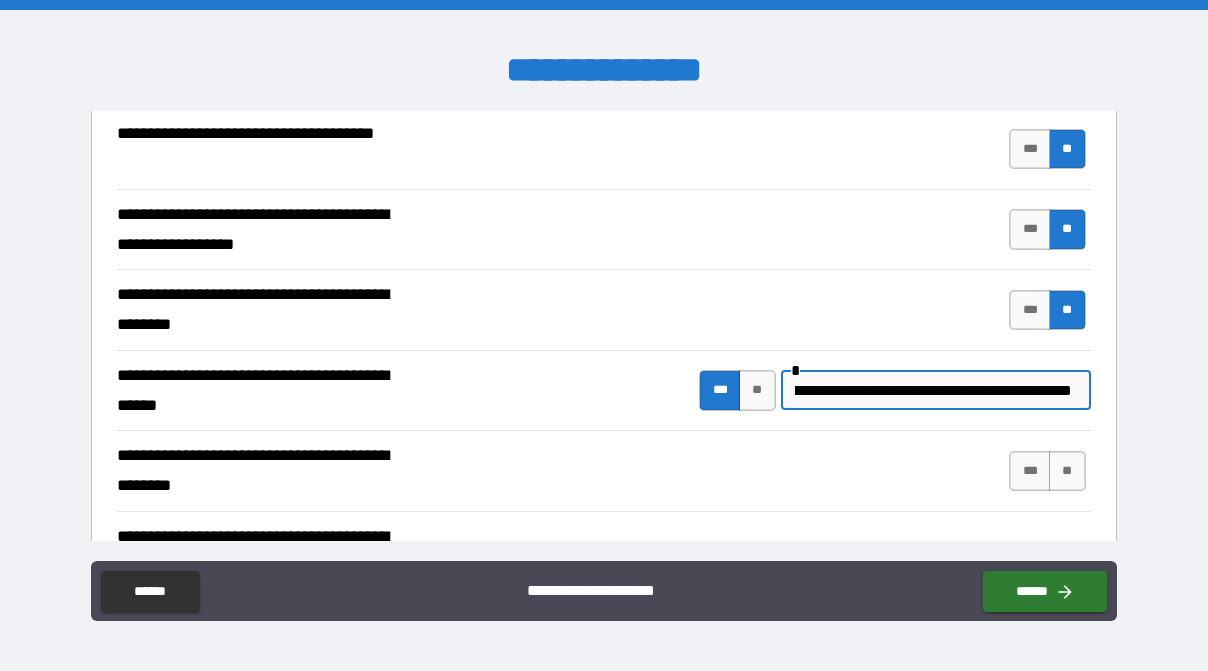 scroll, scrollTop: 0, scrollLeft: 103, axis: horizontal 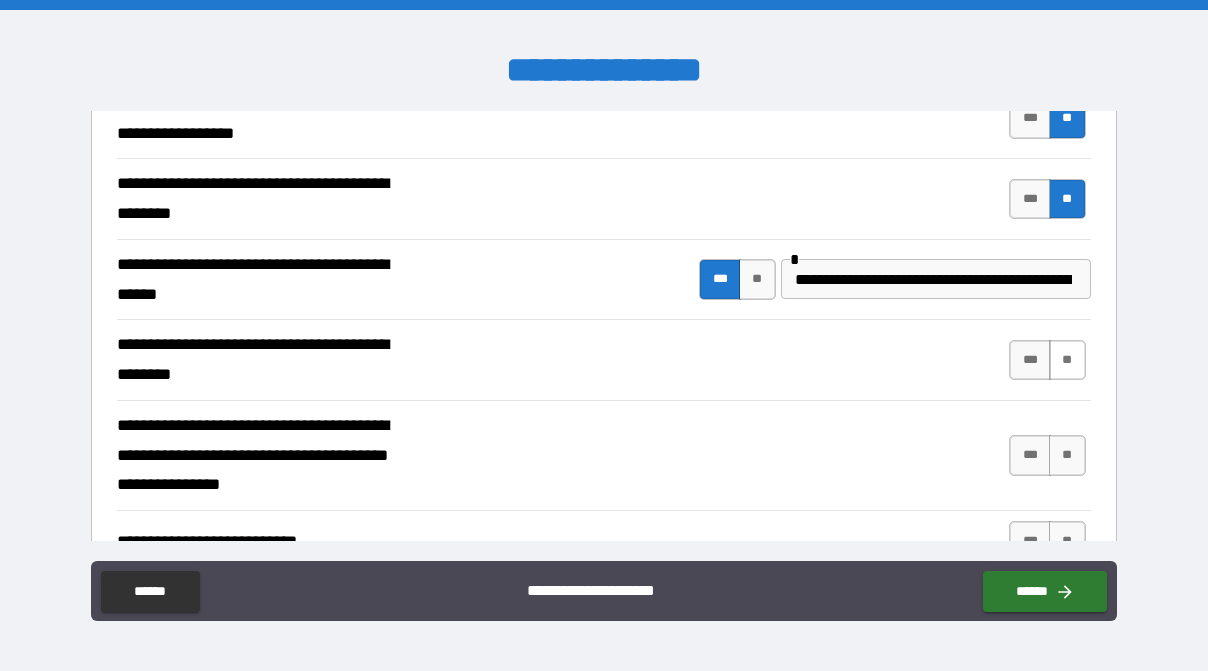 click on "**" at bounding box center [1067, 360] 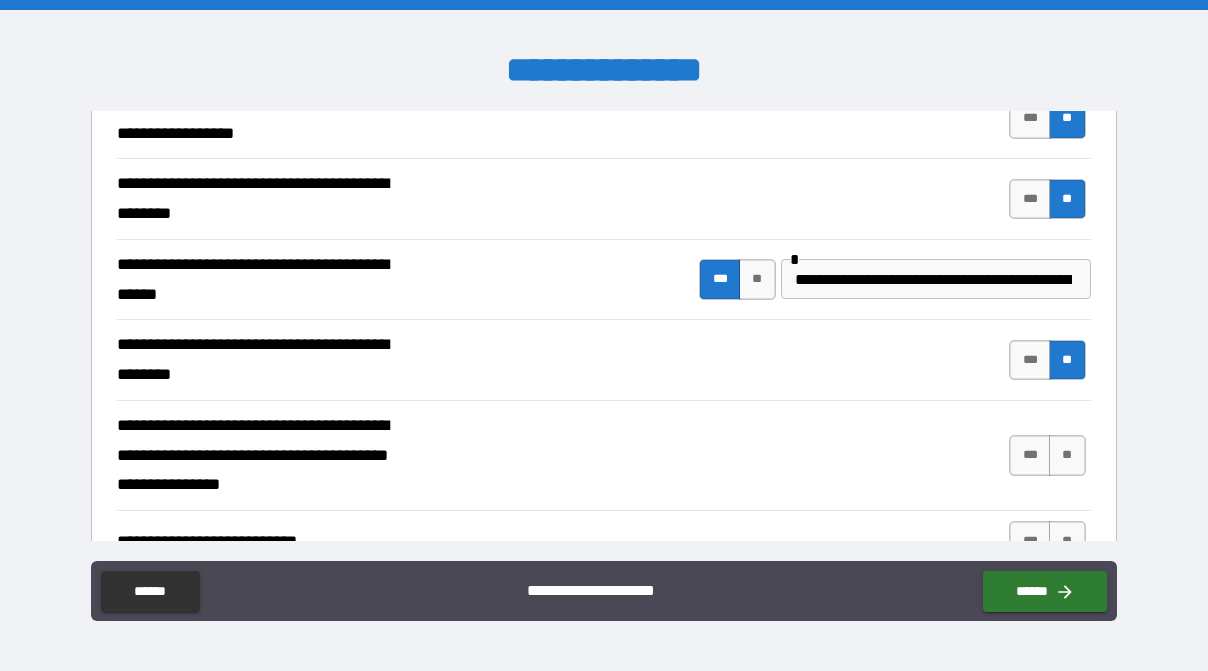 scroll, scrollTop: 444, scrollLeft: 0, axis: vertical 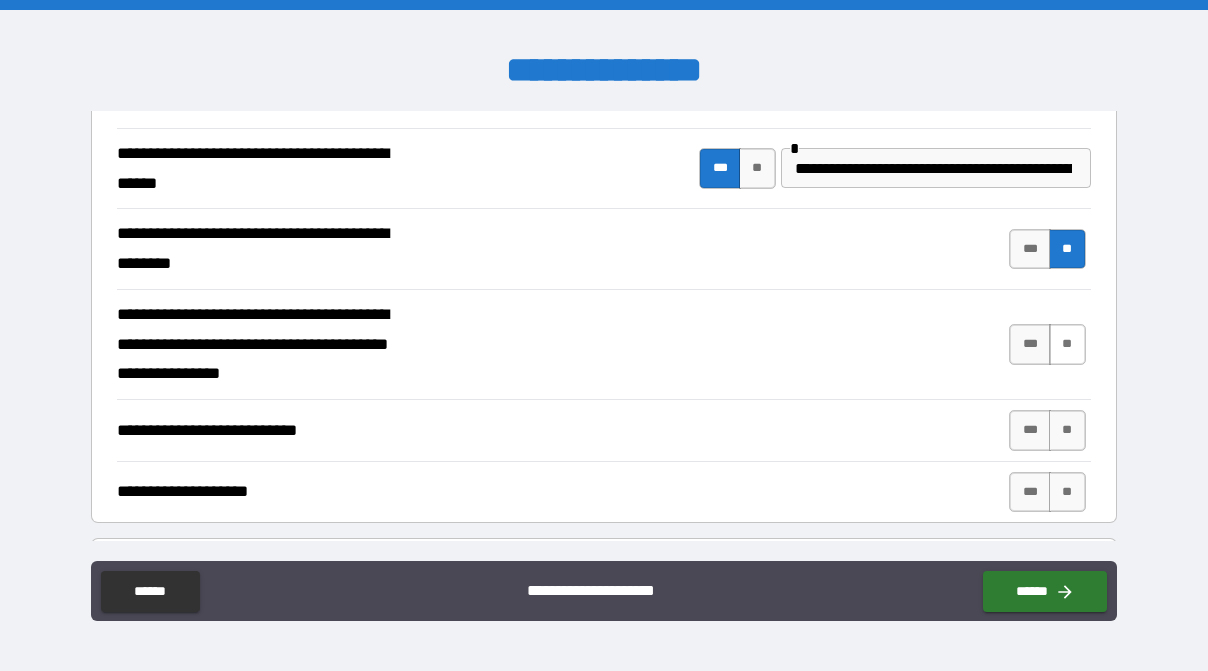 click on "**" at bounding box center (1067, 344) 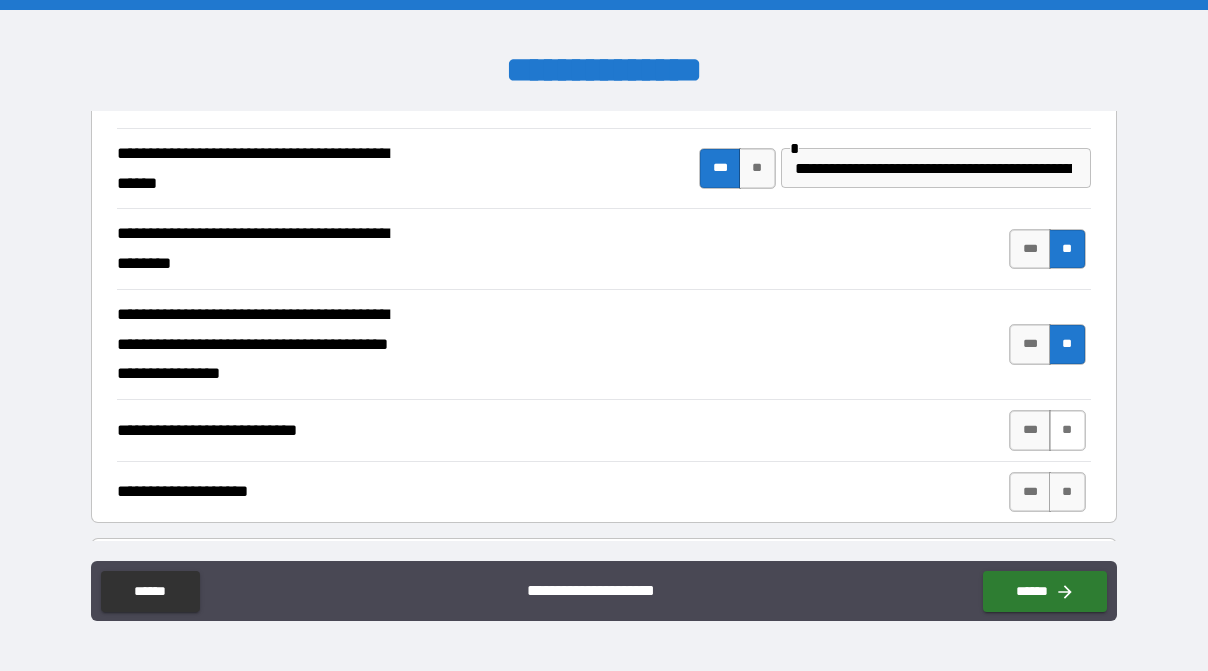 click on "**" at bounding box center [1067, 430] 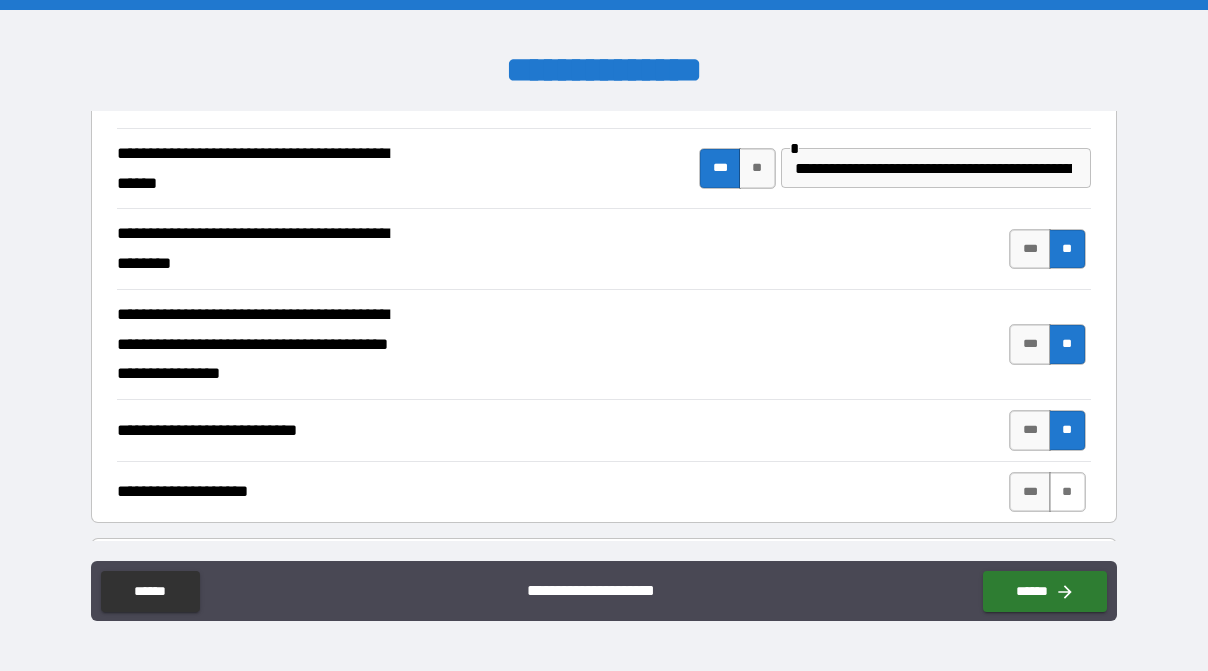 click on "**" at bounding box center [1067, 492] 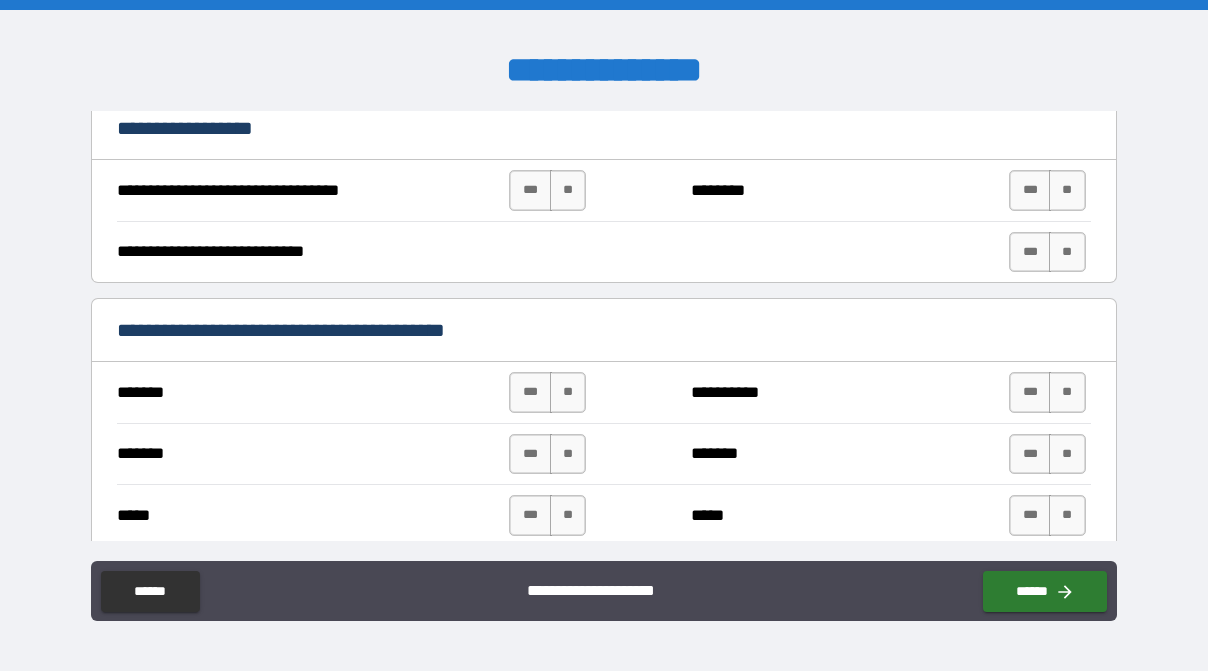 scroll, scrollTop: 888, scrollLeft: 0, axis: vertical 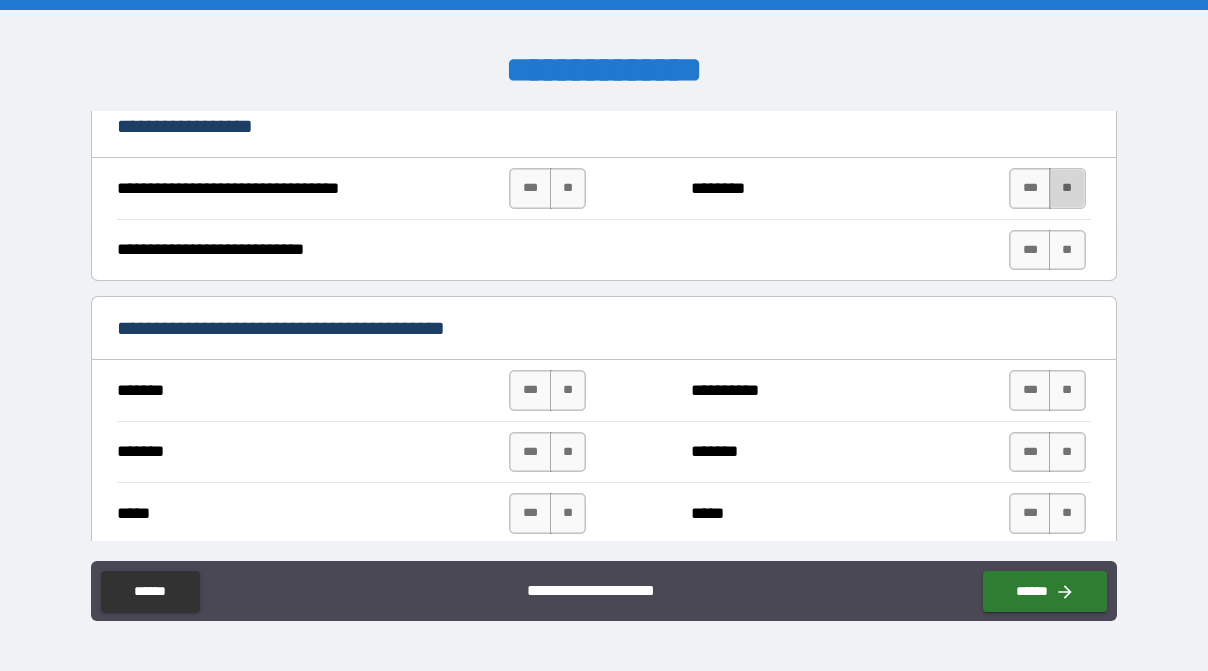 click on "**" at bounding box center (1067, 188) 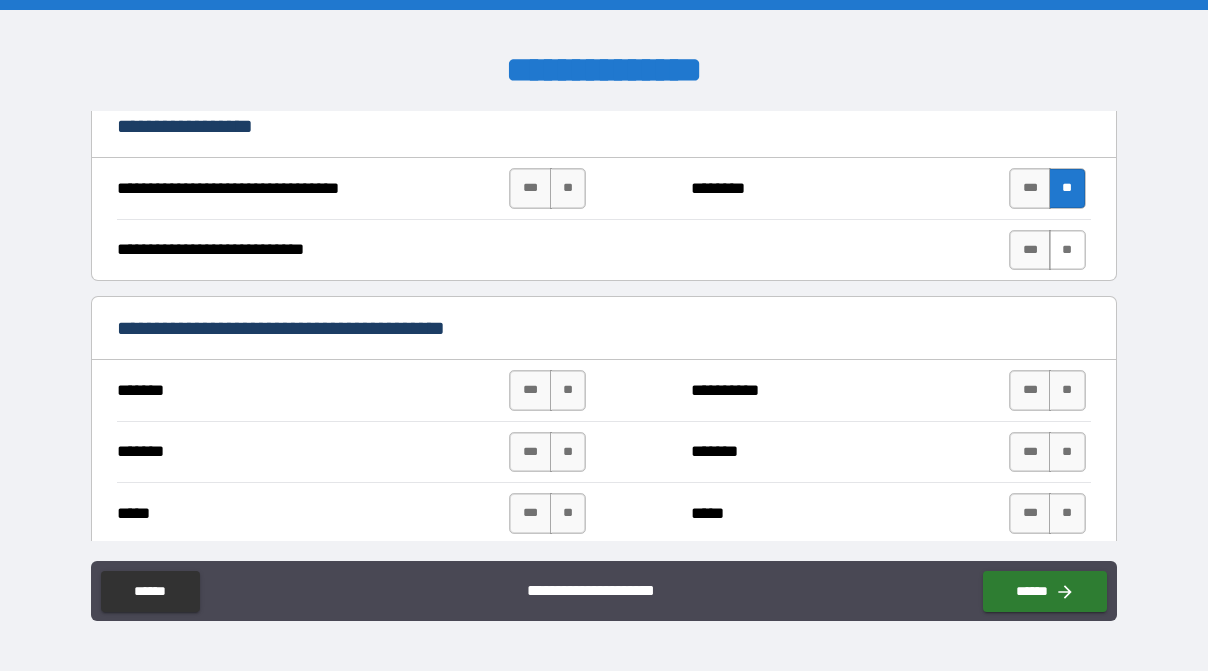 click on "**" at bounding box center (1067, 250) 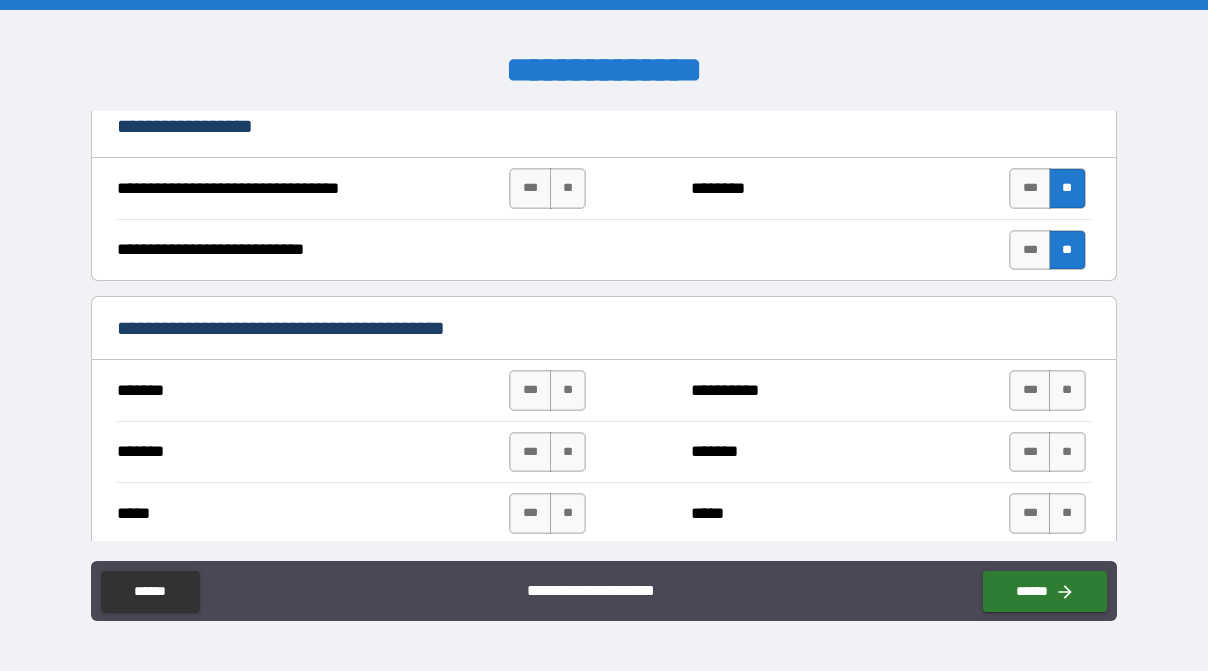 scroll, scrollTop: 1000, scrollLeft: 0, axis: vertical 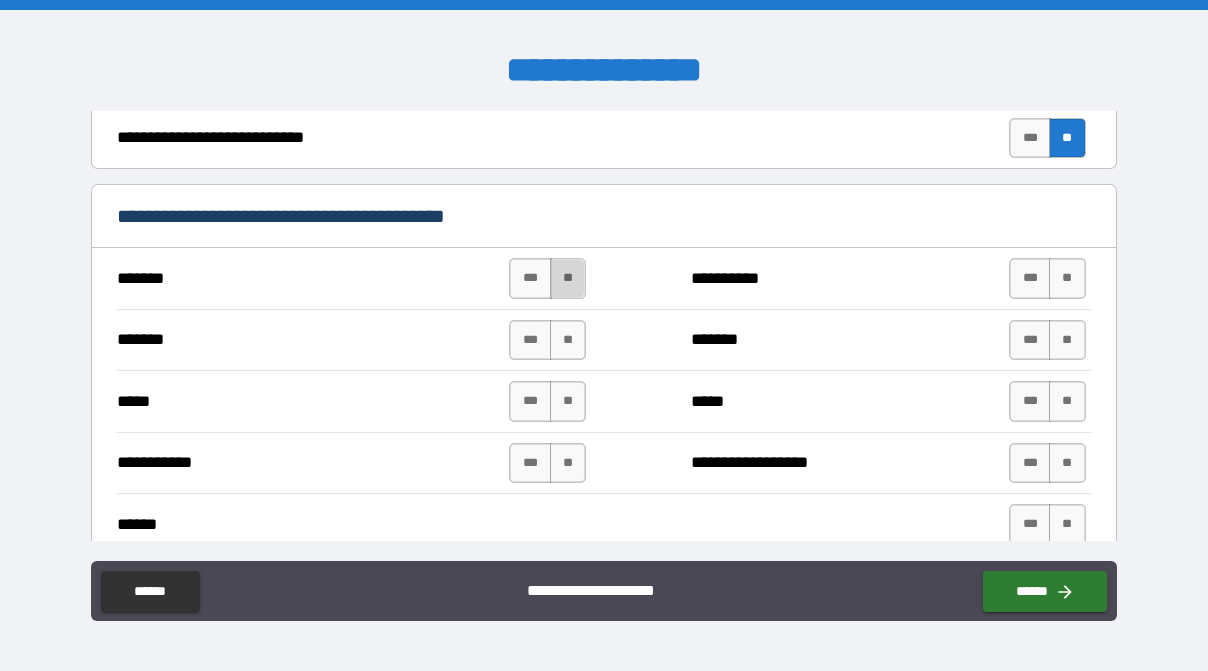 click on "**" at bounding box center (568, 278) 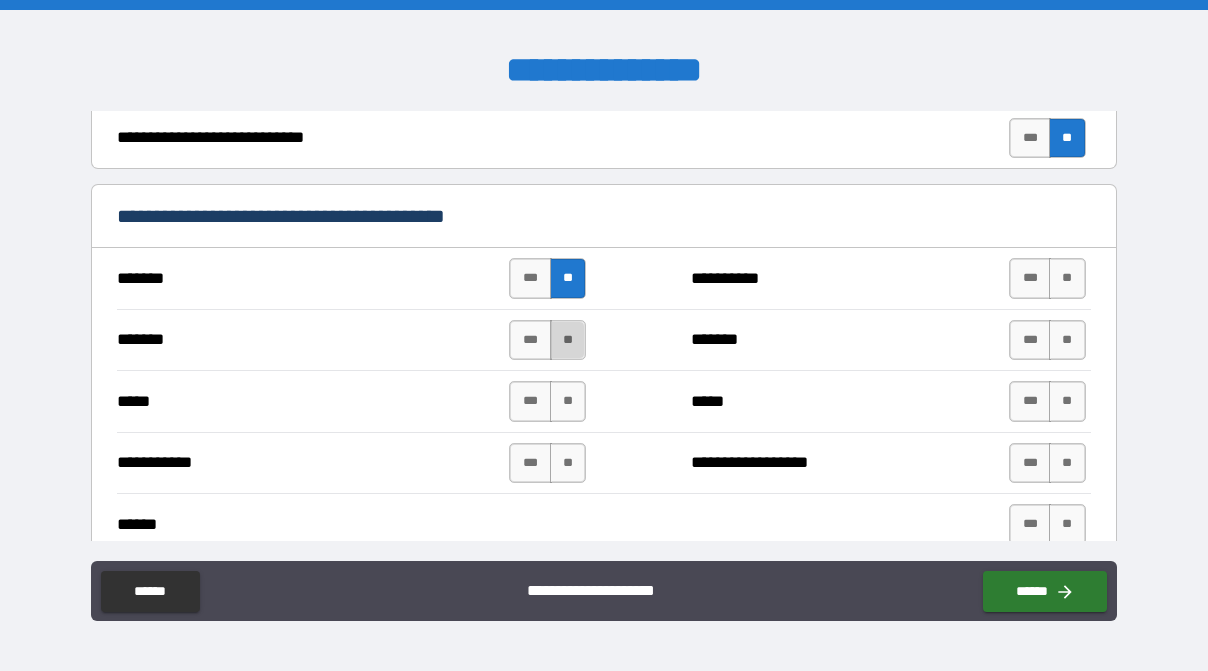 click on "**" at bounding box center [568, 340] 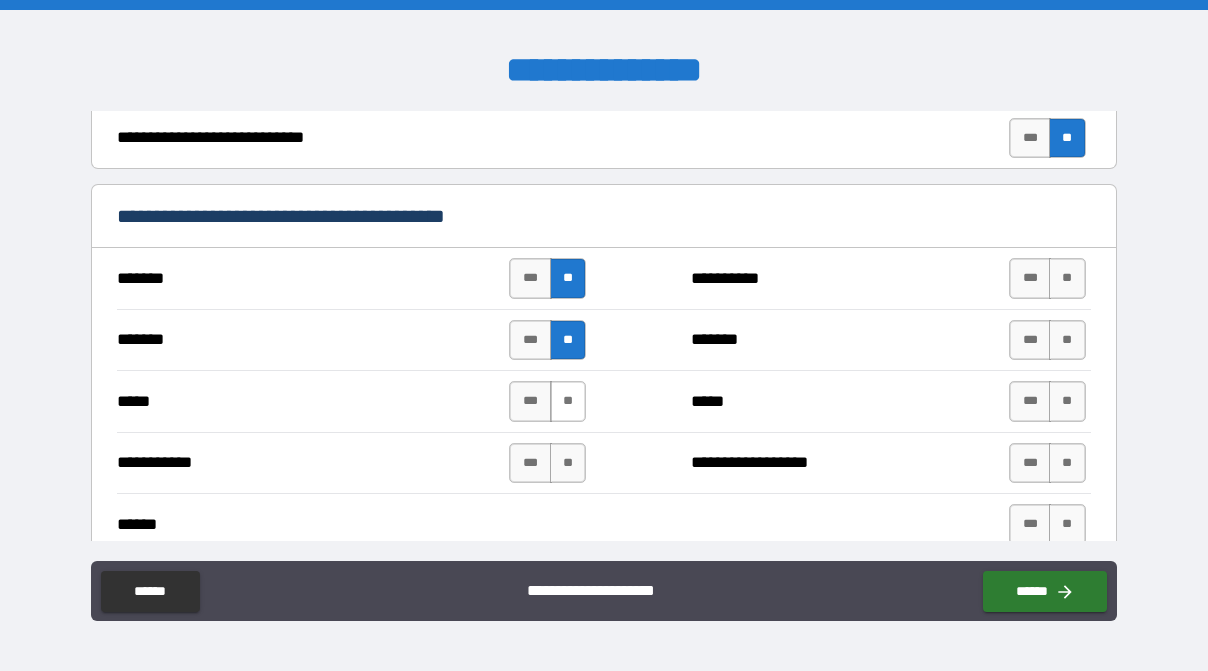 click on "**" at bounding box center (568, 401) 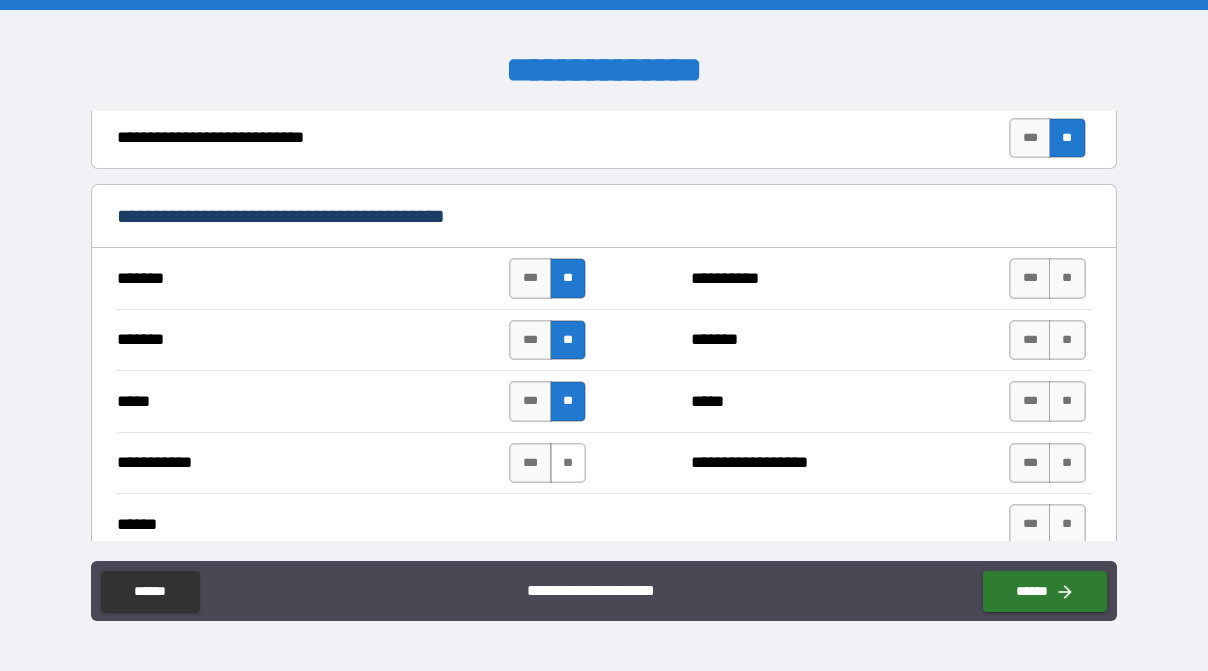 click on "**" at bounding box center (568, 463) 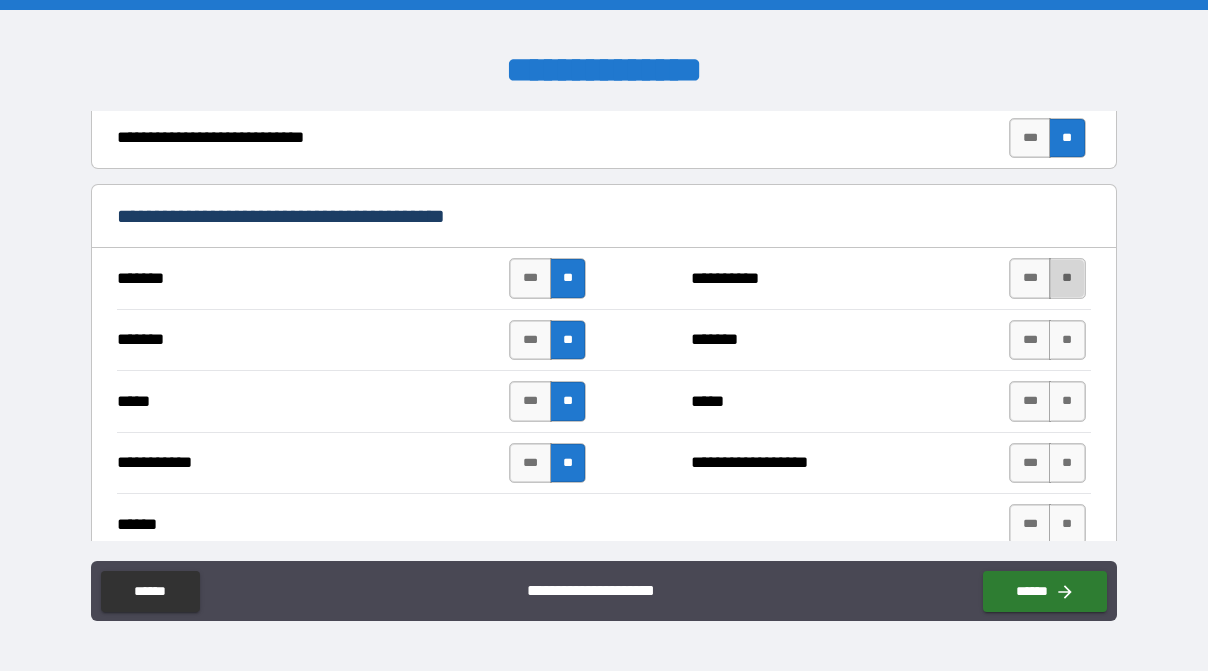 click on "**" at bounding box center [1067, 278] 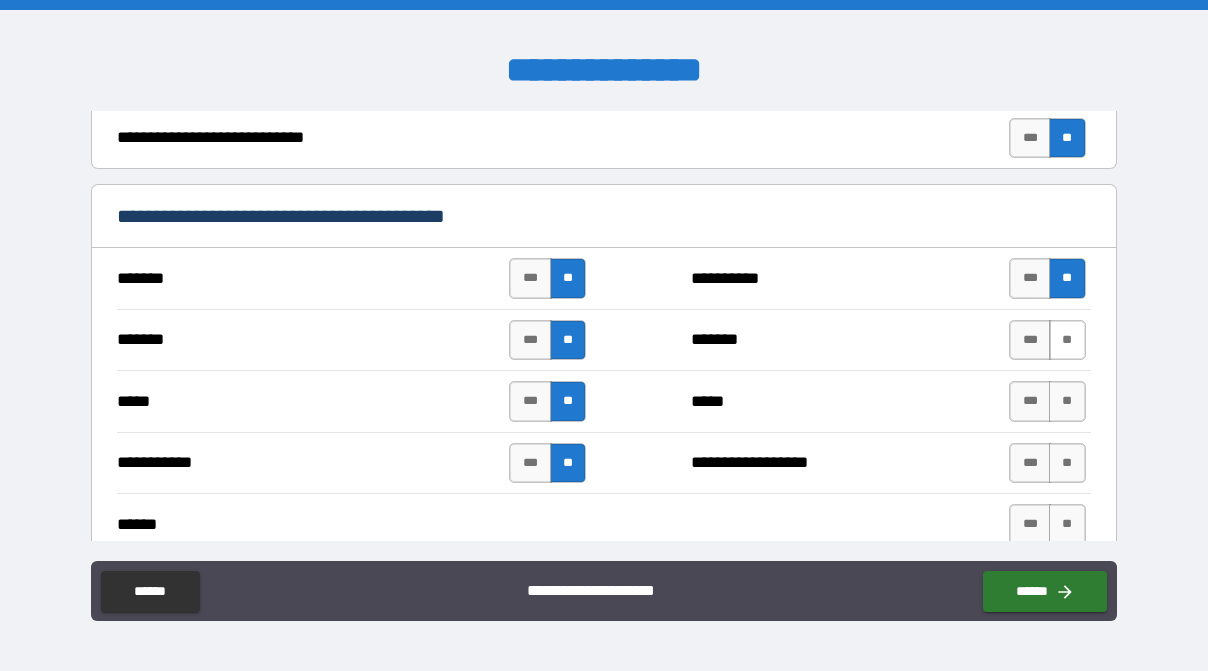 click on "**" at bounding box center [1067, 340] 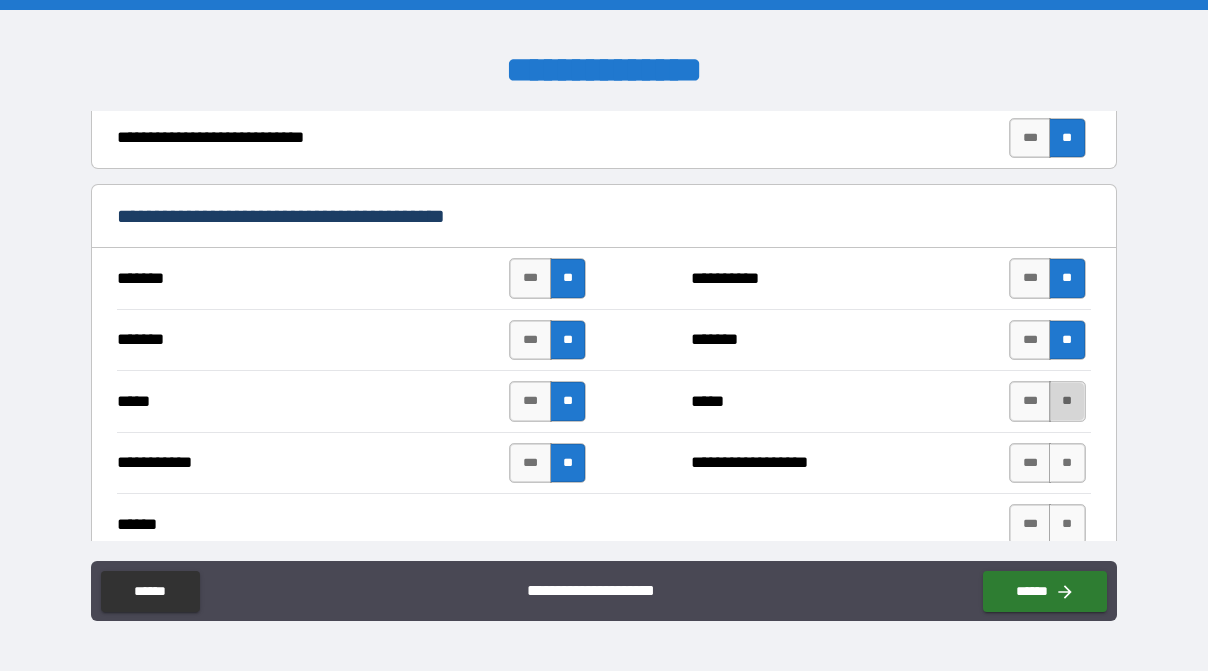click on "**" at bounding box center [1067, 401] 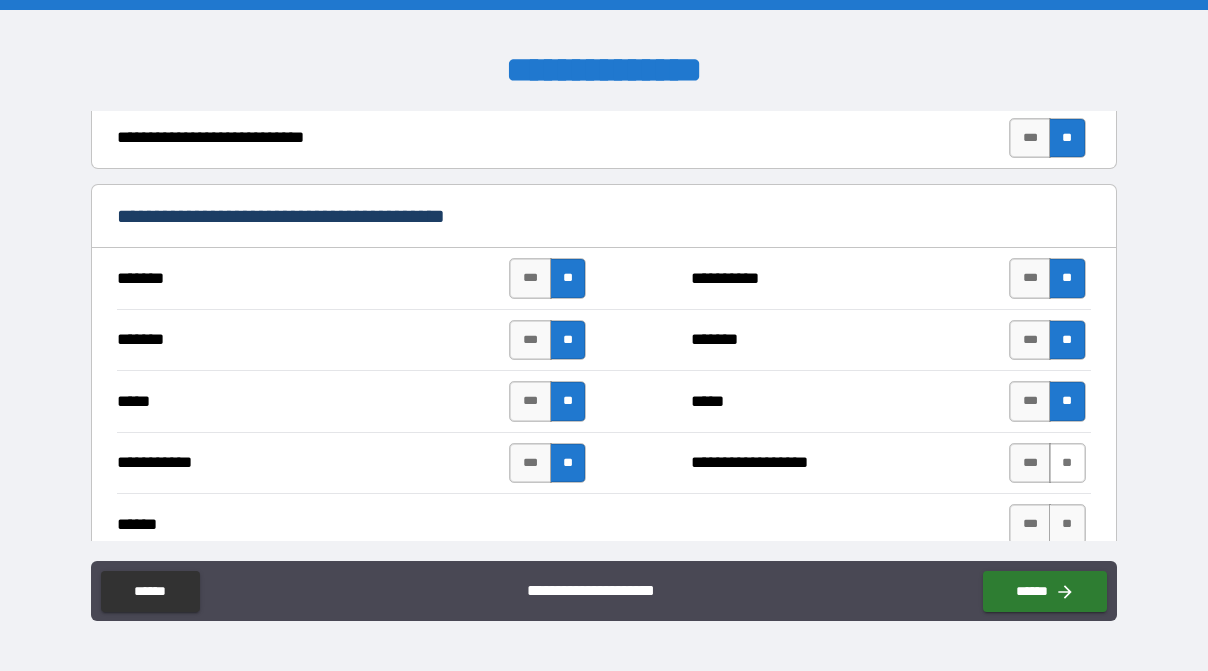 click on "**" at bounding box center (1067, 463) 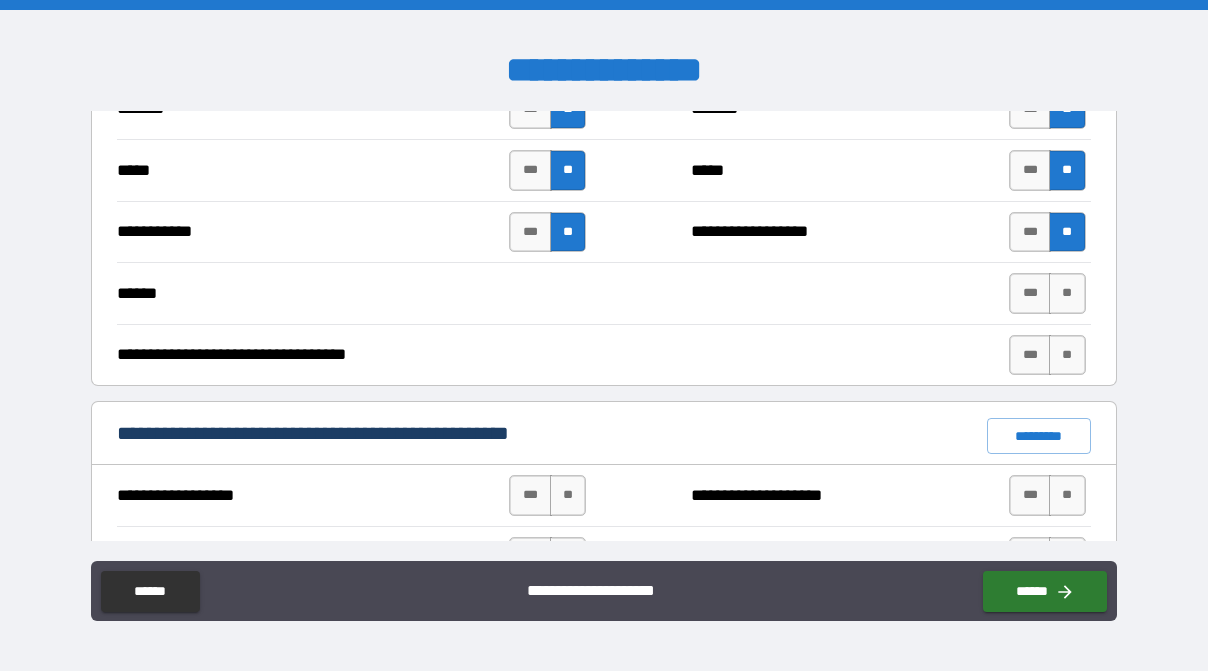 scroll, scrollTop: 1333, scrollLeft: 0, axis: vertical 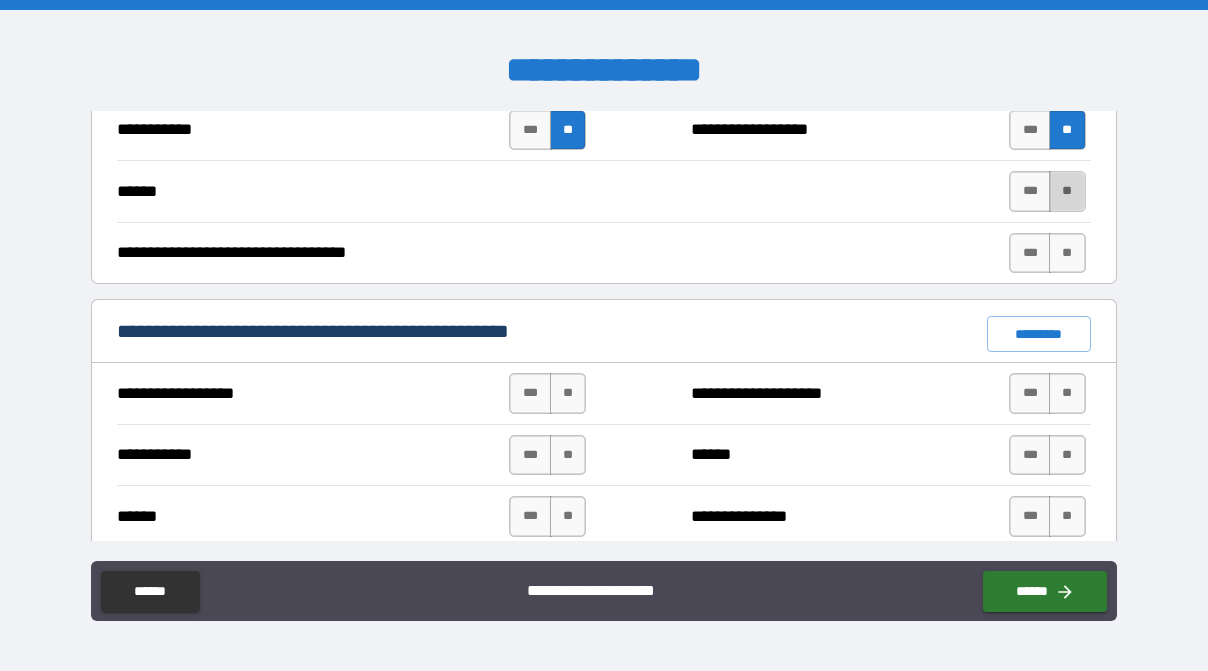 click on "**" at bounding box center [1067, 191] 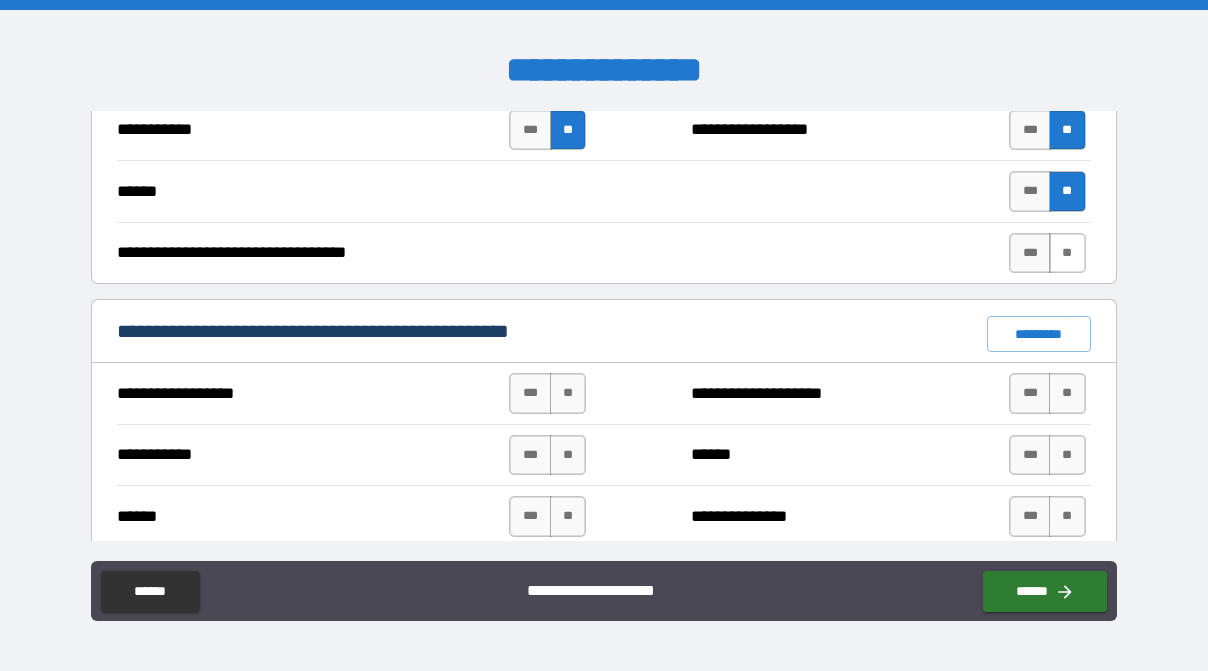 click on "**" at bounding box center [1067, 253] 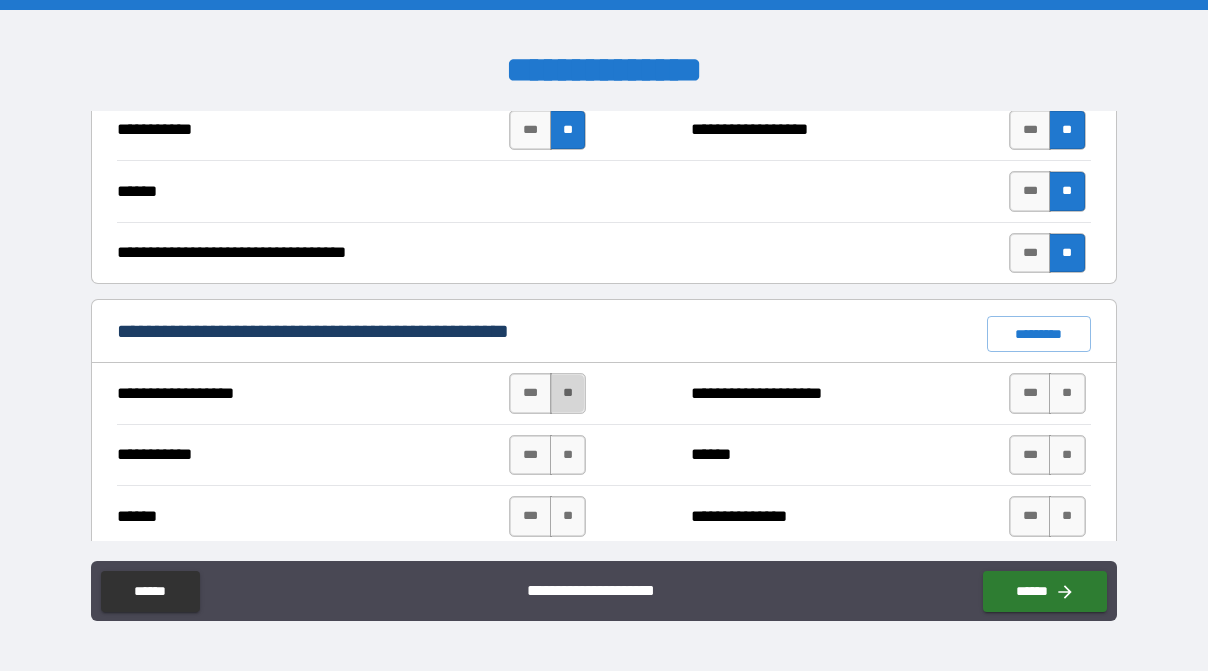 click on "**" at bounding box center [568, 393] 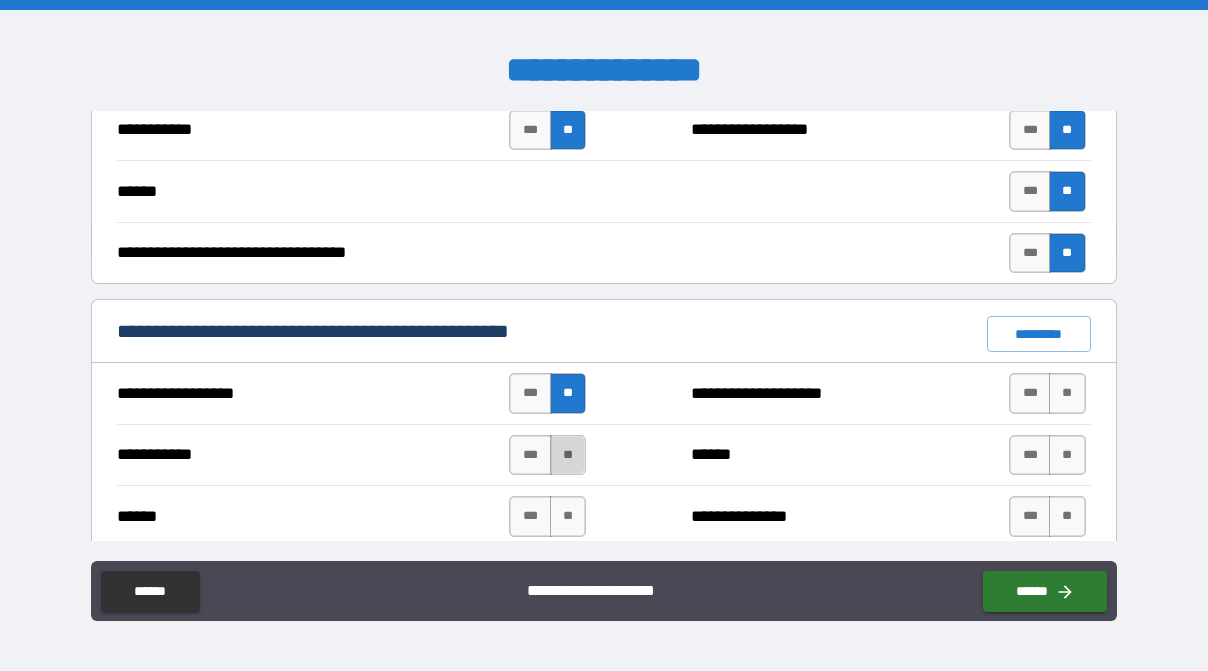 click on "**" at bounding box center [568, 455] 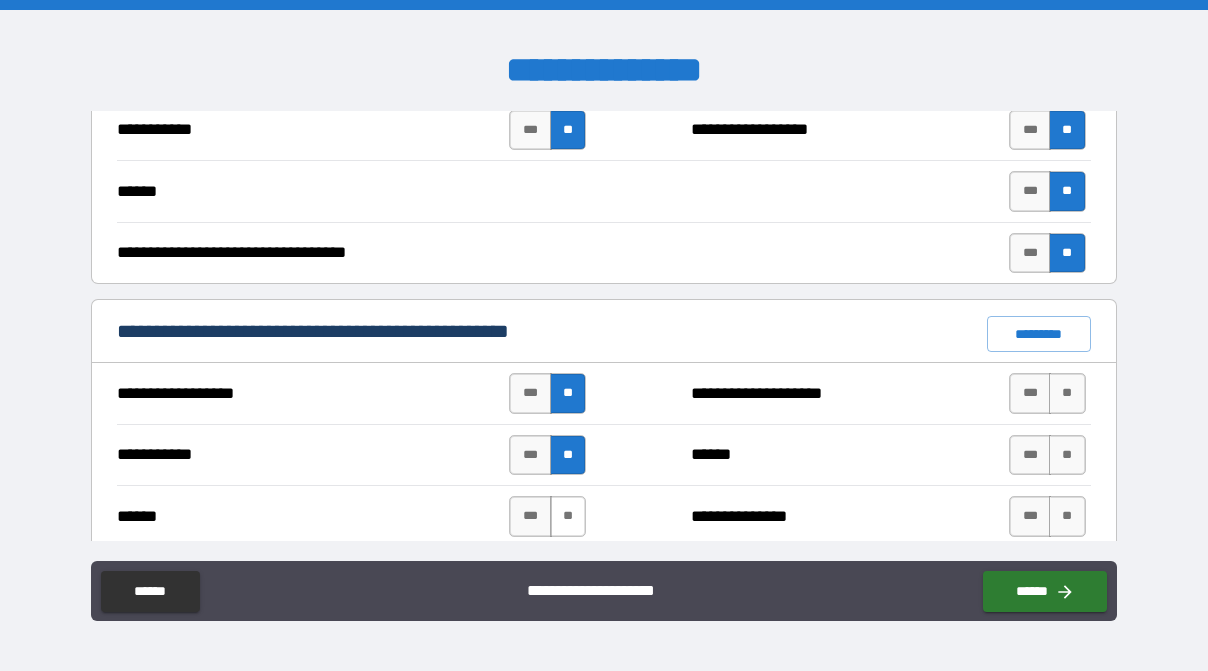 click on "**" at bounding box center [568, 516] 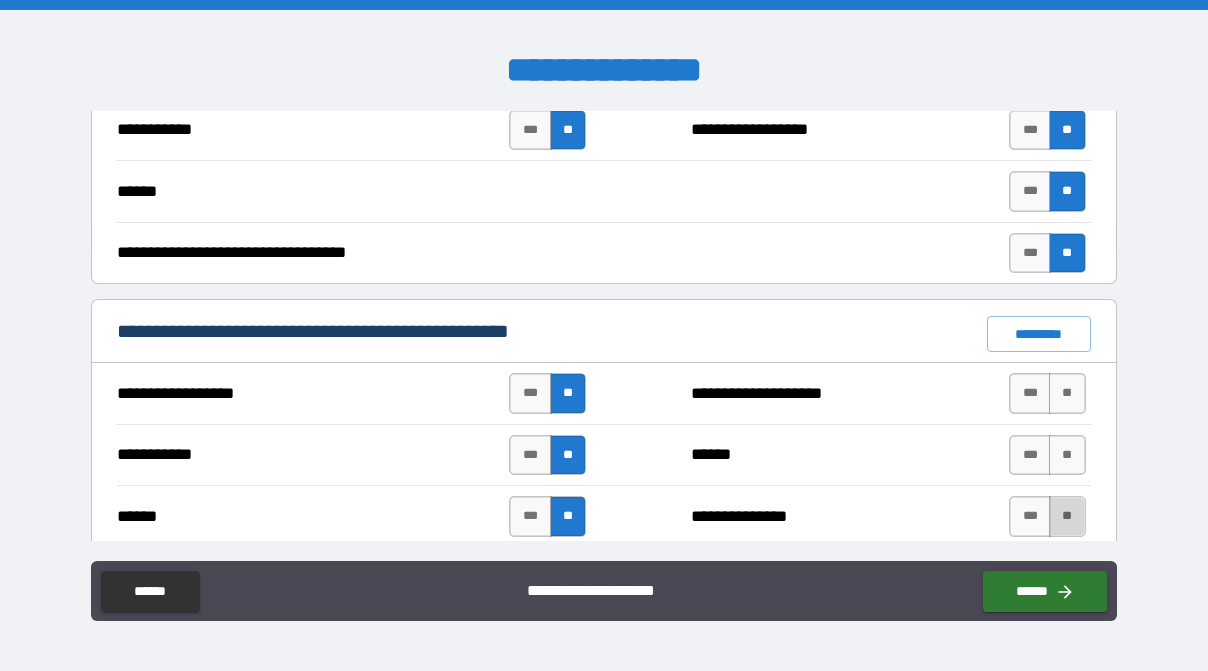 click on "**" at bounding box center (1067, 516) 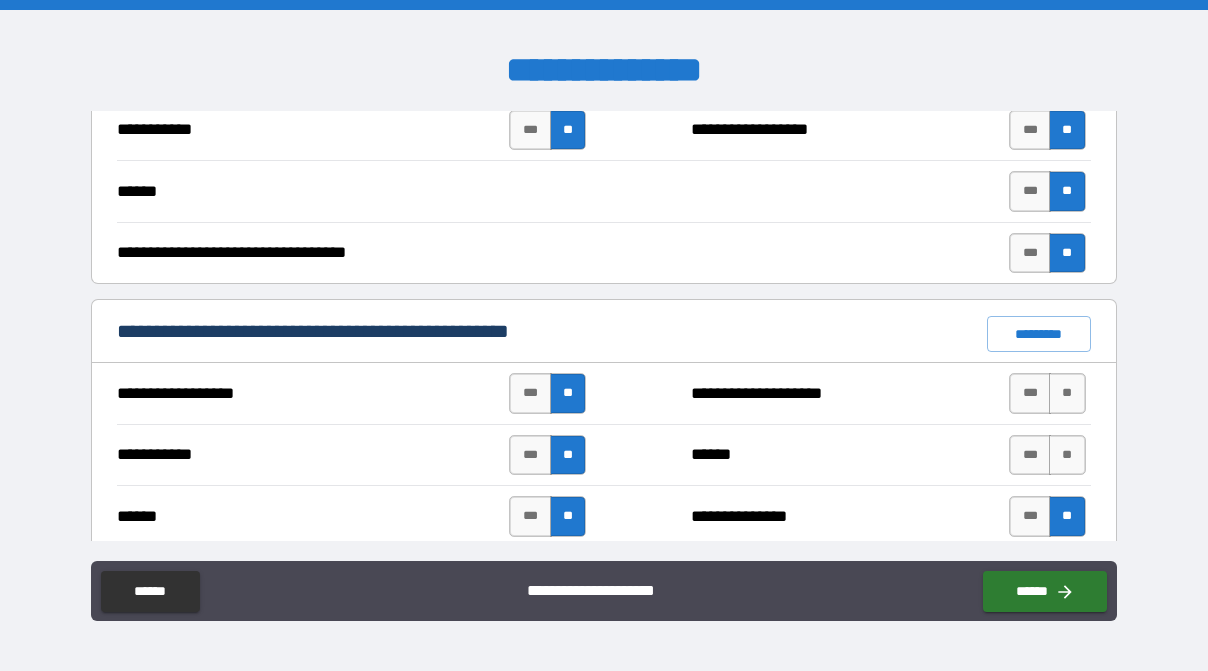 click on "*** **" at bounding box center (1050, 455) 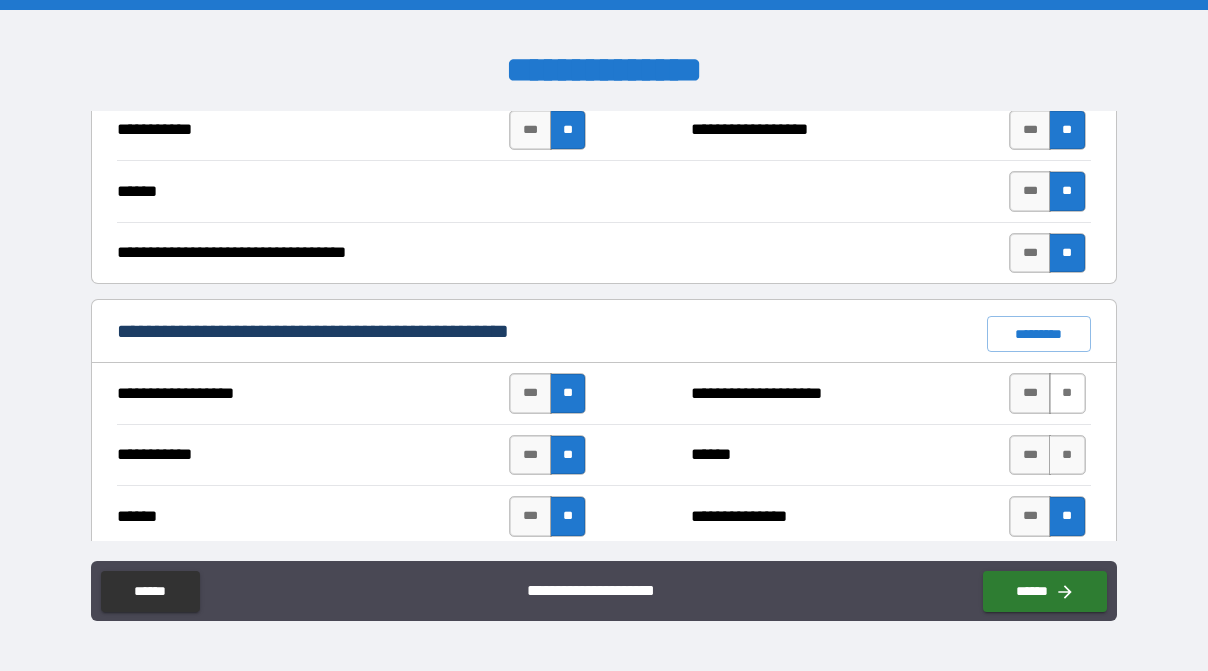 click on "**" at bounding box center (1067, 393) 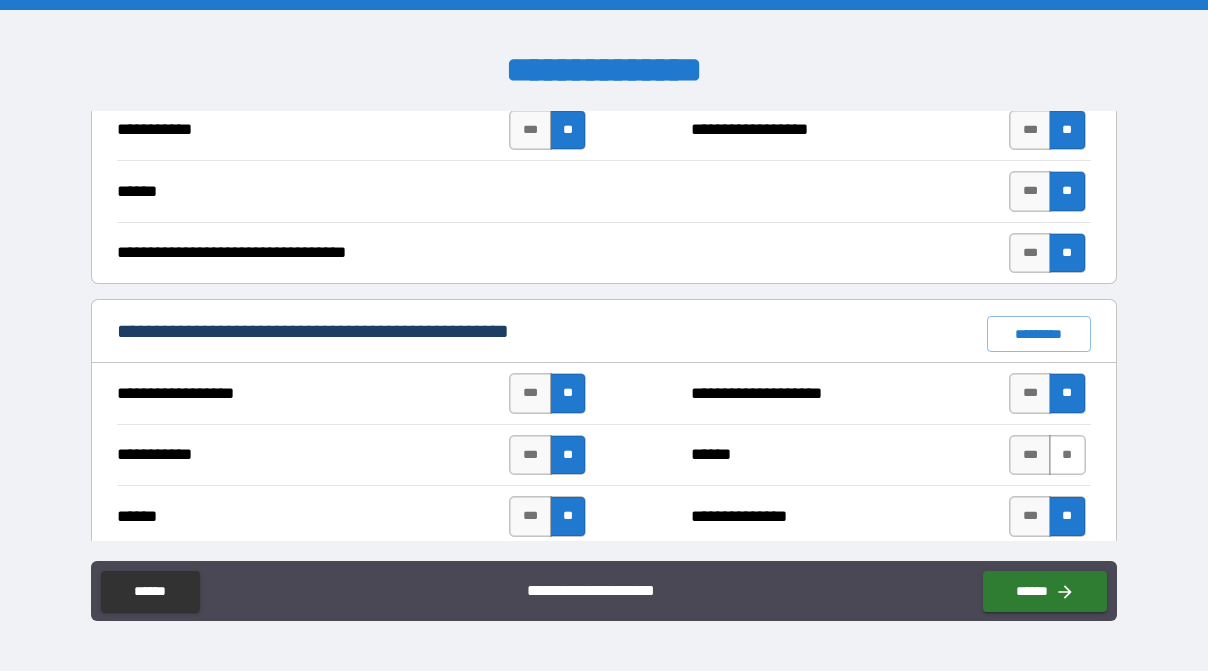 click on "**" at bounding box center (1067, 455) 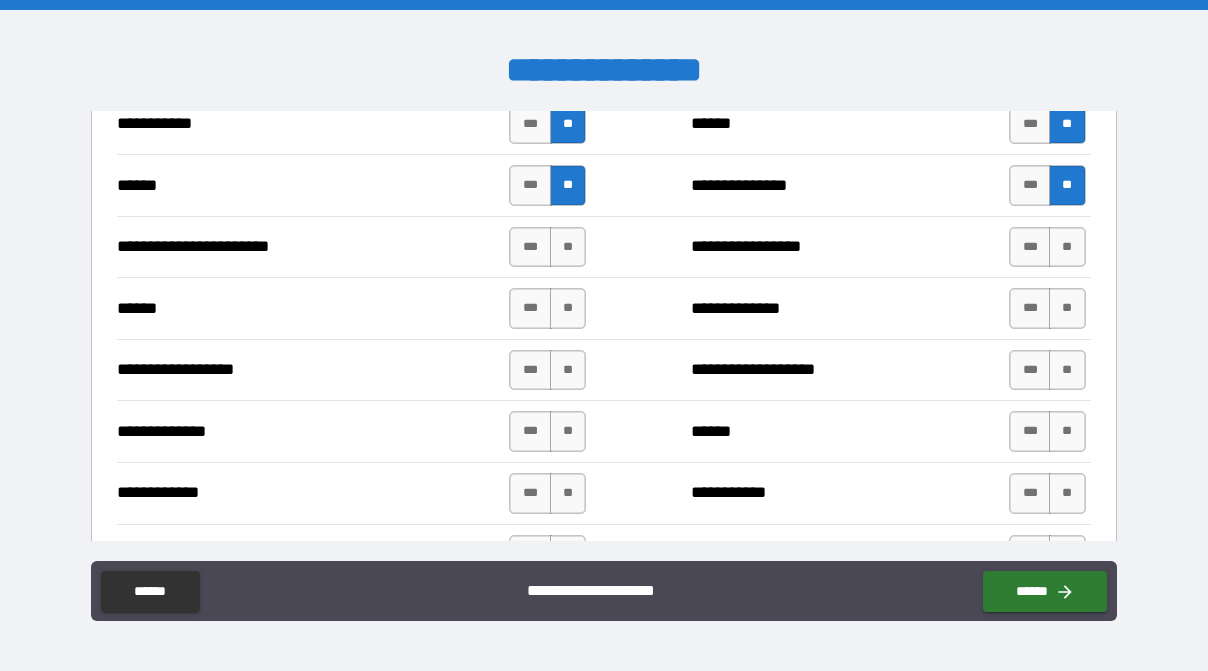 scroll, scrollTop: 1666, scrollLeft: 0, axis: vertical 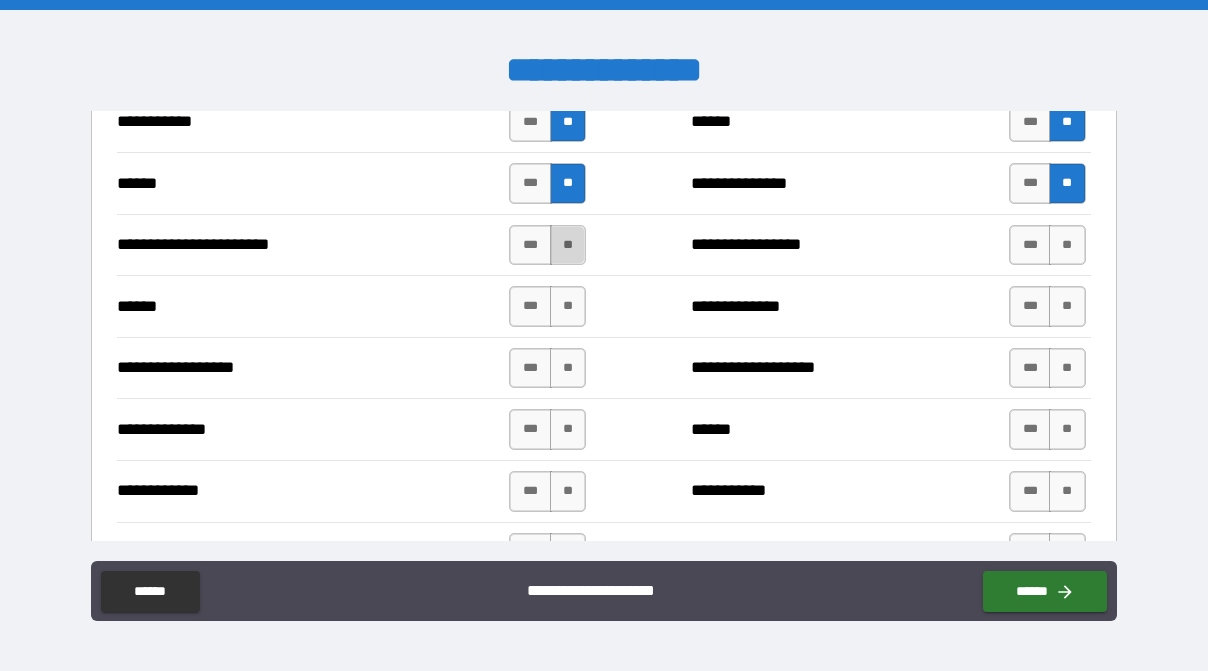 click on "**" at bounding box center (568, 245) 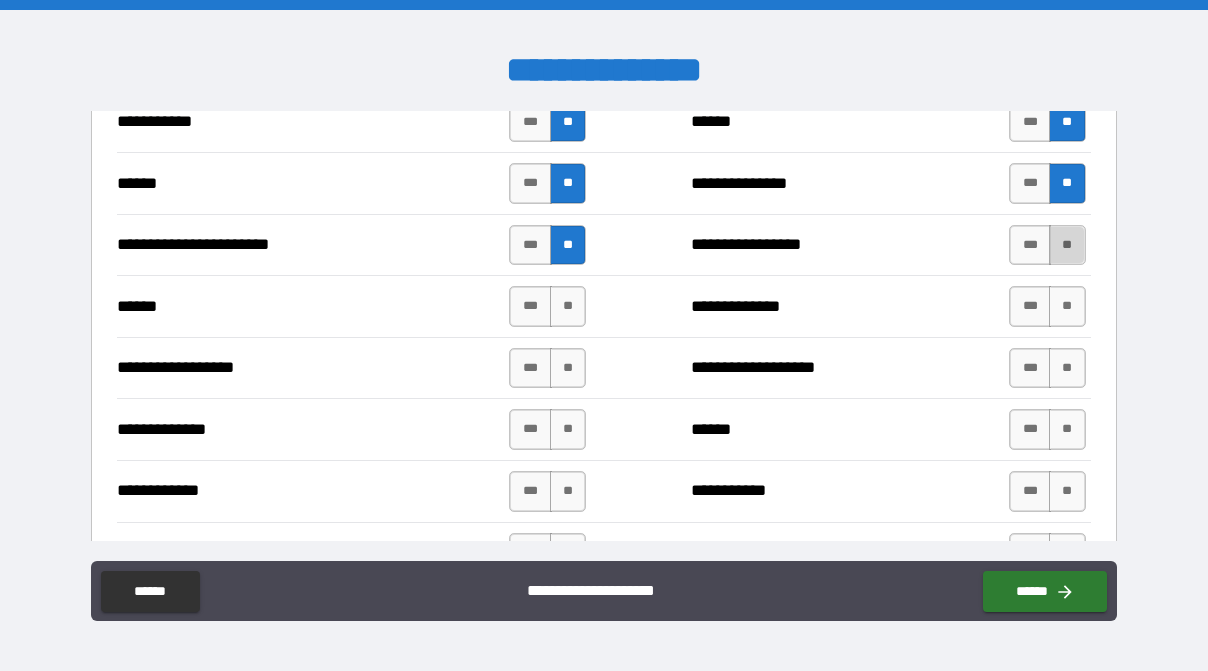 click on "**" at bounding box center (1067, 245) 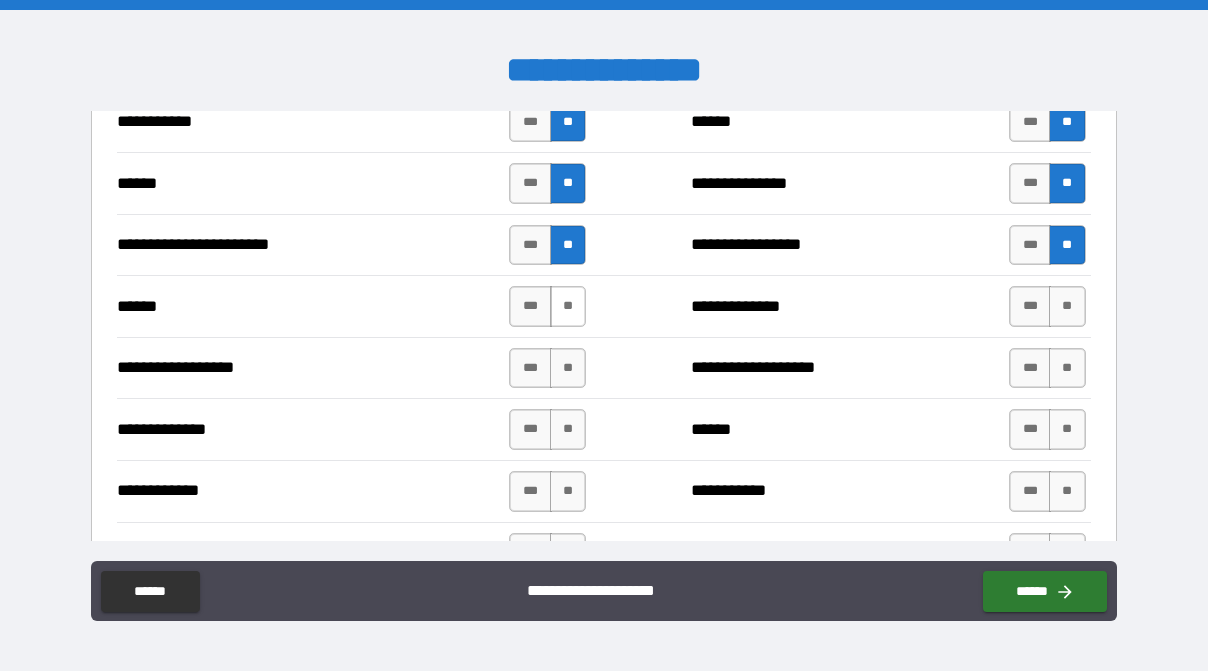 click on "**" at bounding box center [568, 306] 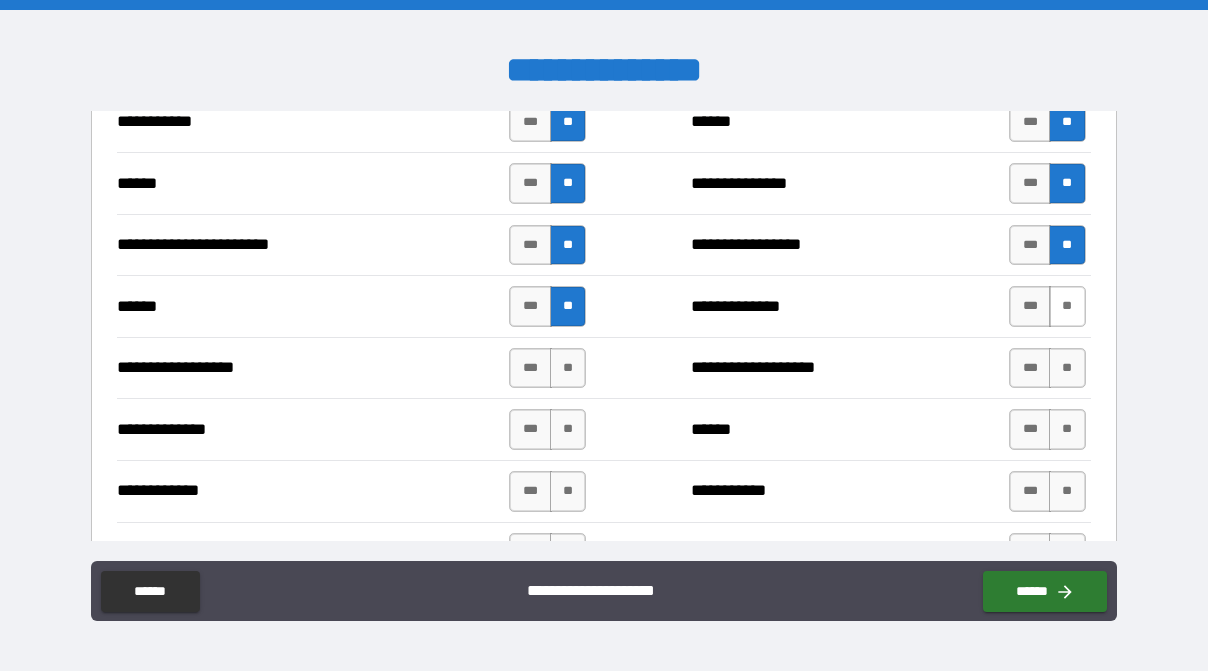 click on "**" at bounding box center [1067, 306] 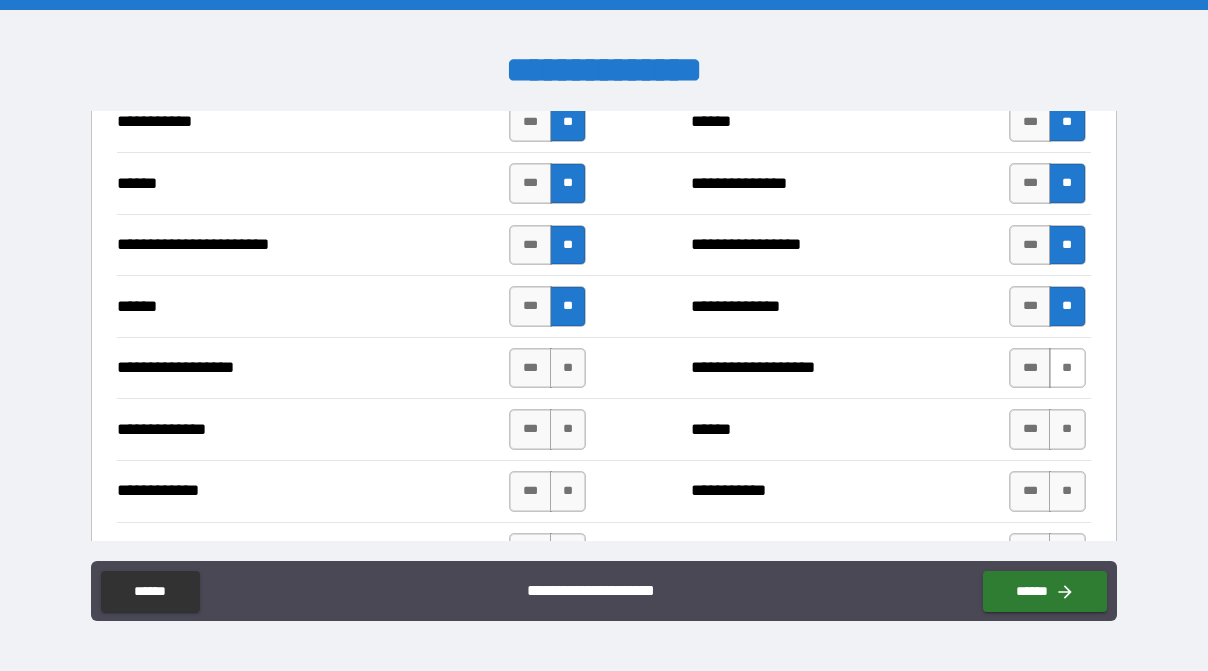click on "**" at bounding box center (1067, 368) 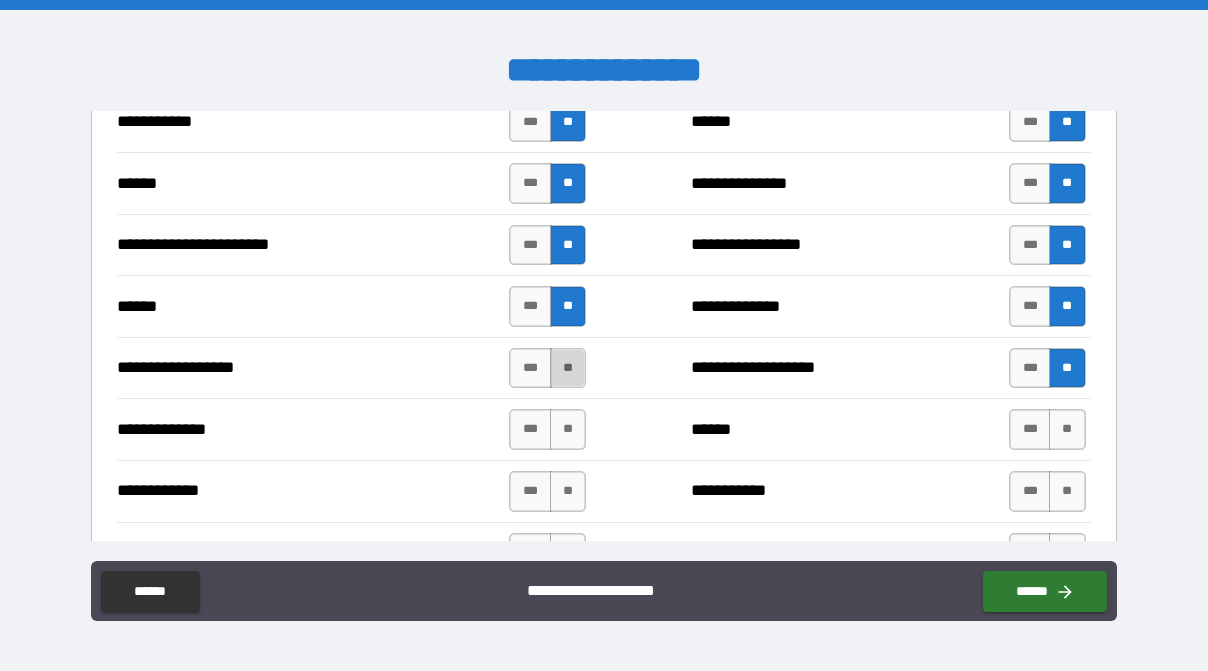 click on "**" at bounding box center [568, 368] 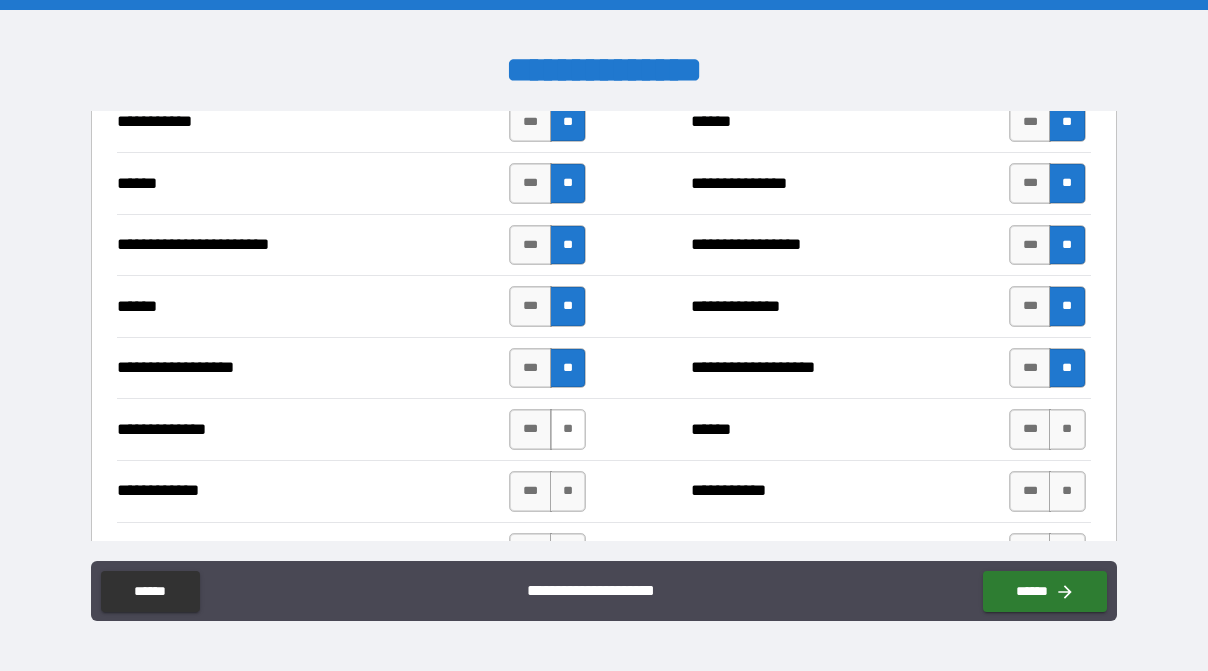 click on "**" at bounding box center (568, 429) 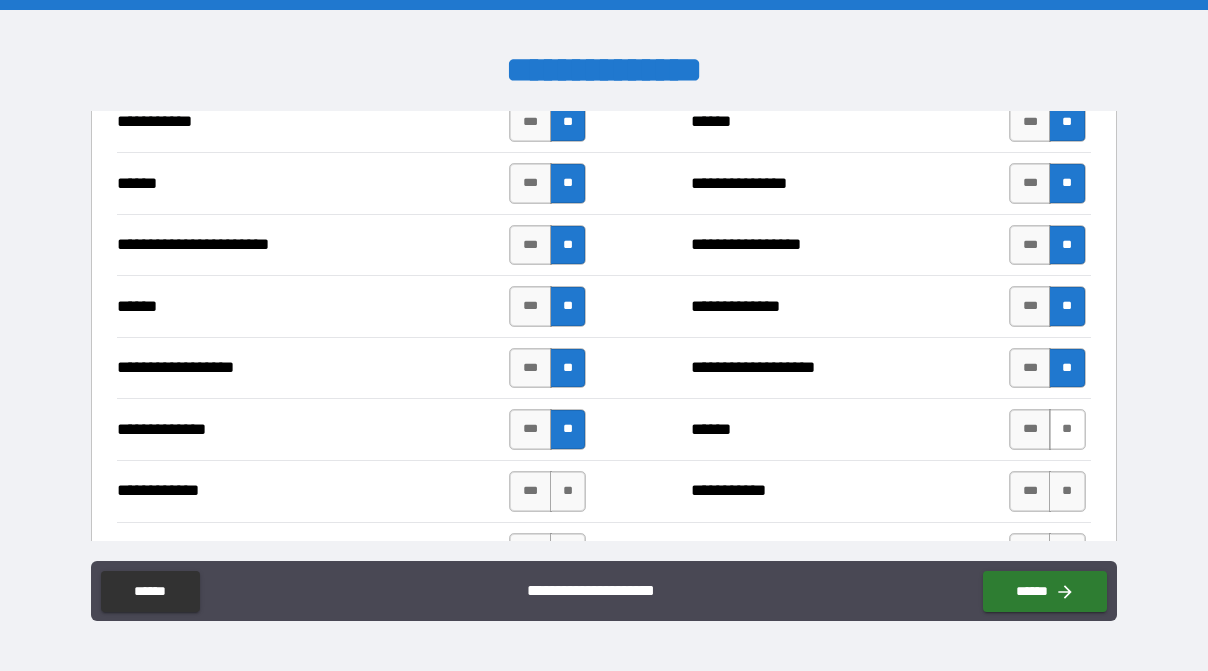 click on "**" at bounding box center (1067, 429) 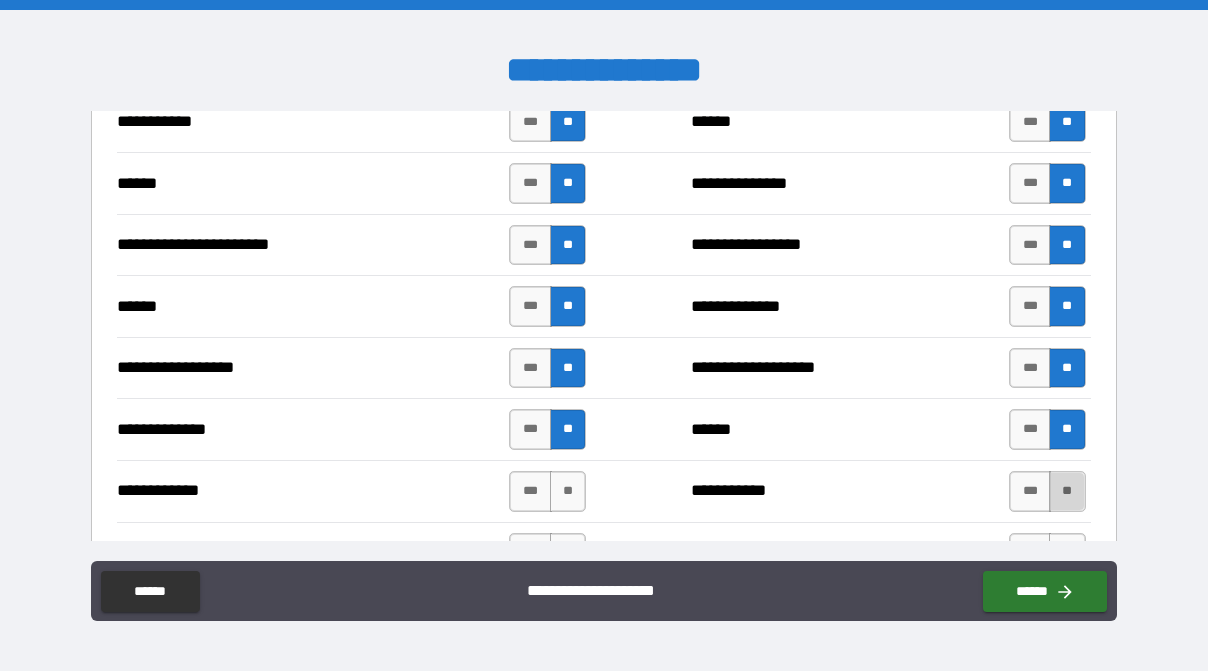 click on "**" at bounding box center (1067, 491) 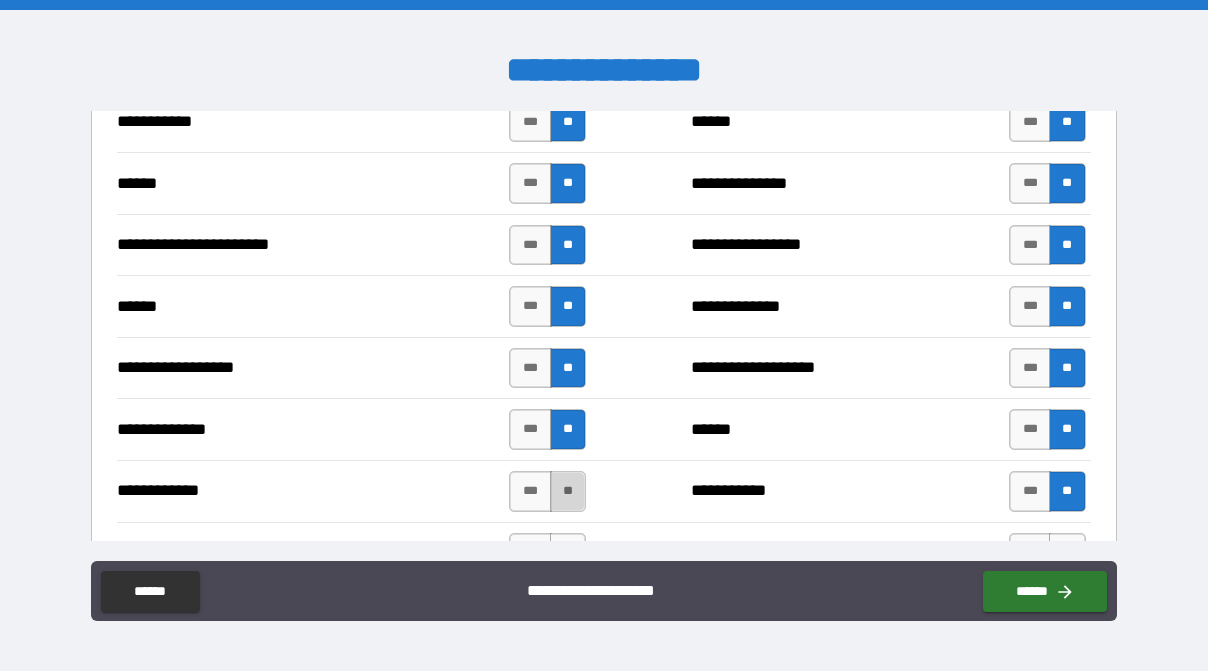 click on "**" at bounding box center [568, 491] 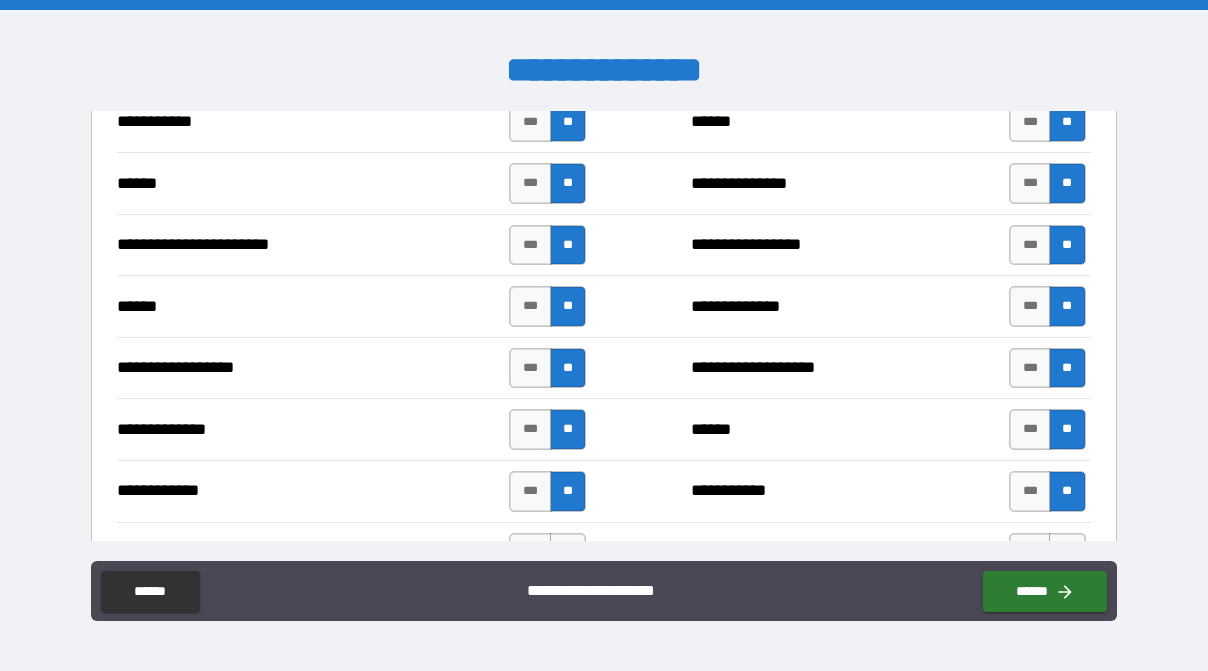 scroll, scrollTop: 2000, scrollLeft: 0, axis: vertical 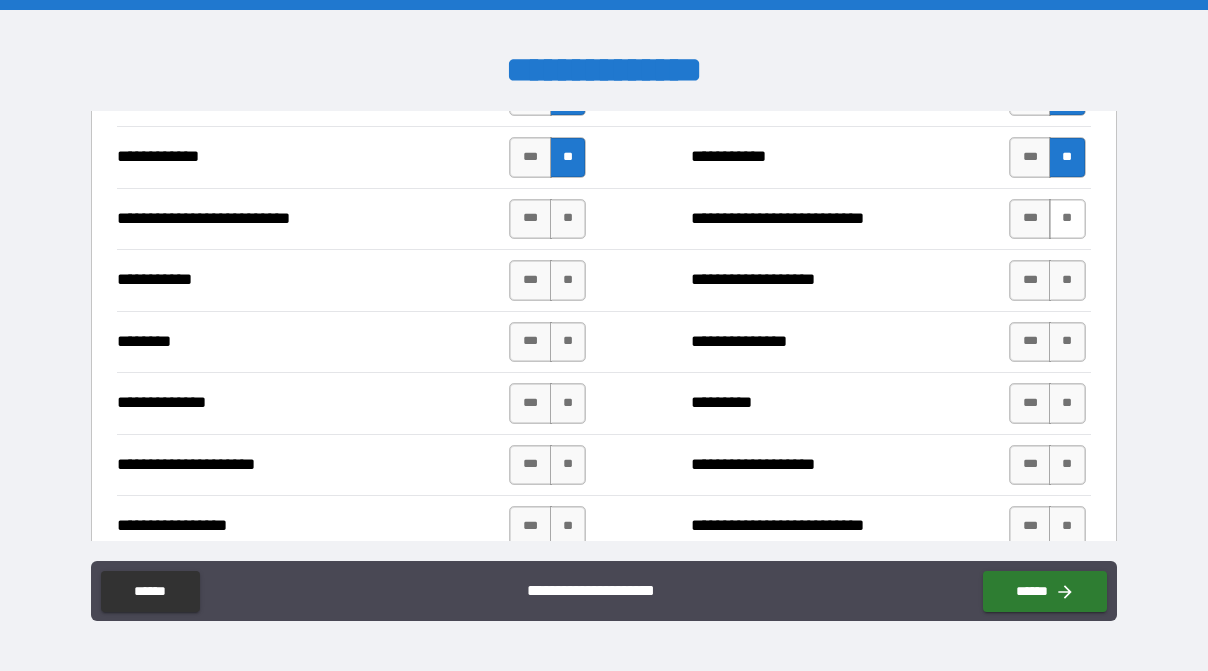 click on "**" at bounding box center (1067, 219) 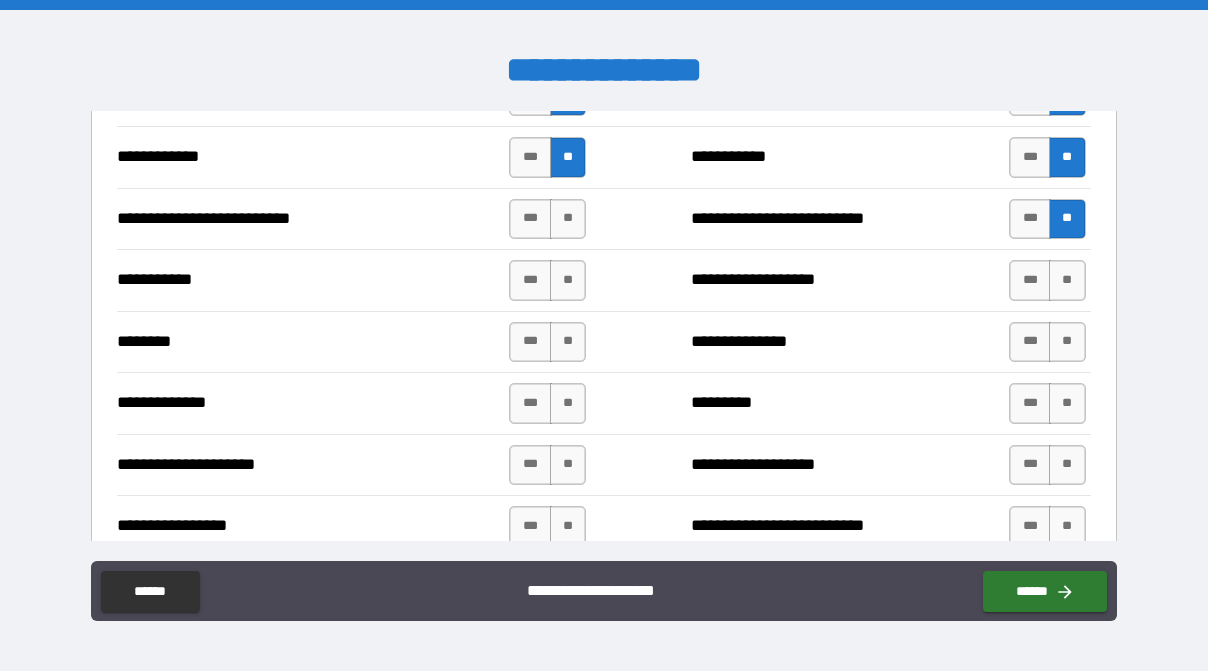 click on "*** **" at bounding box center [550, 219] 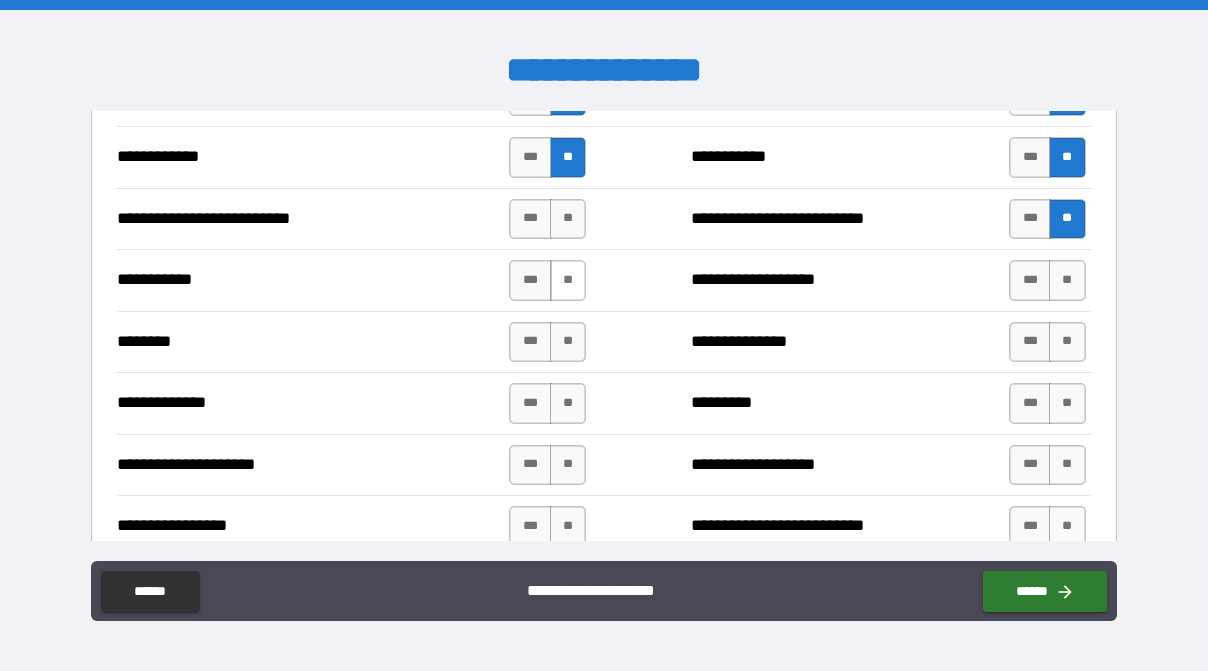 click on "**" at bounding box center [568, 280] 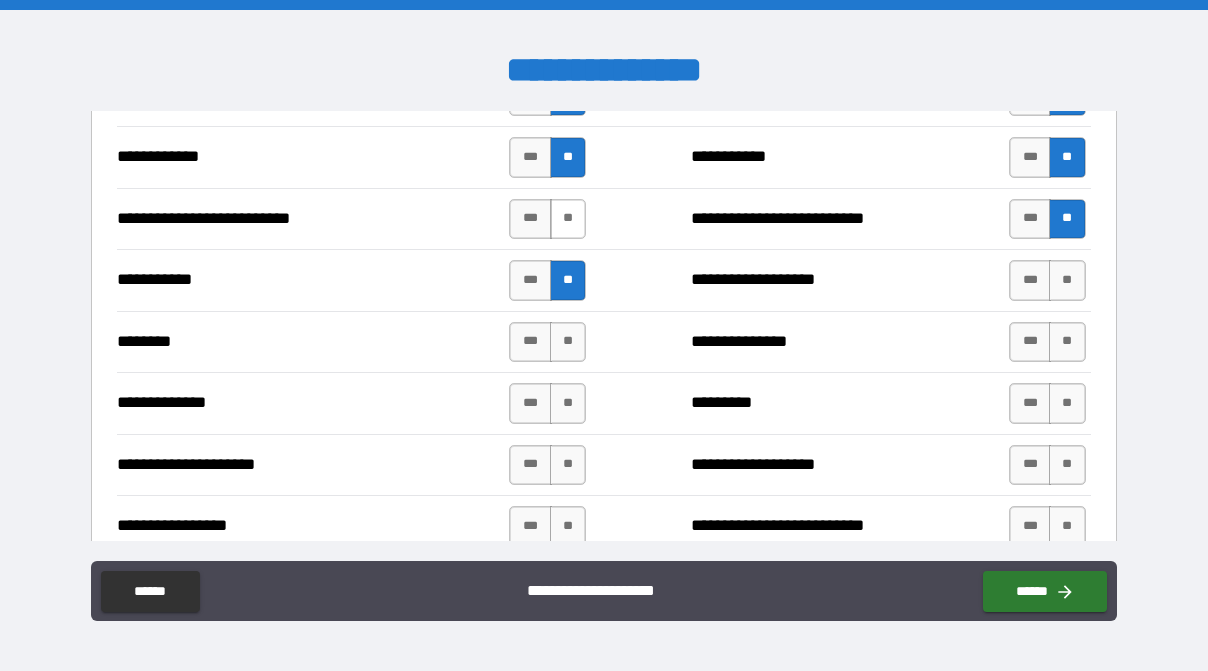 click on "**" at bounding box center [568, 219] 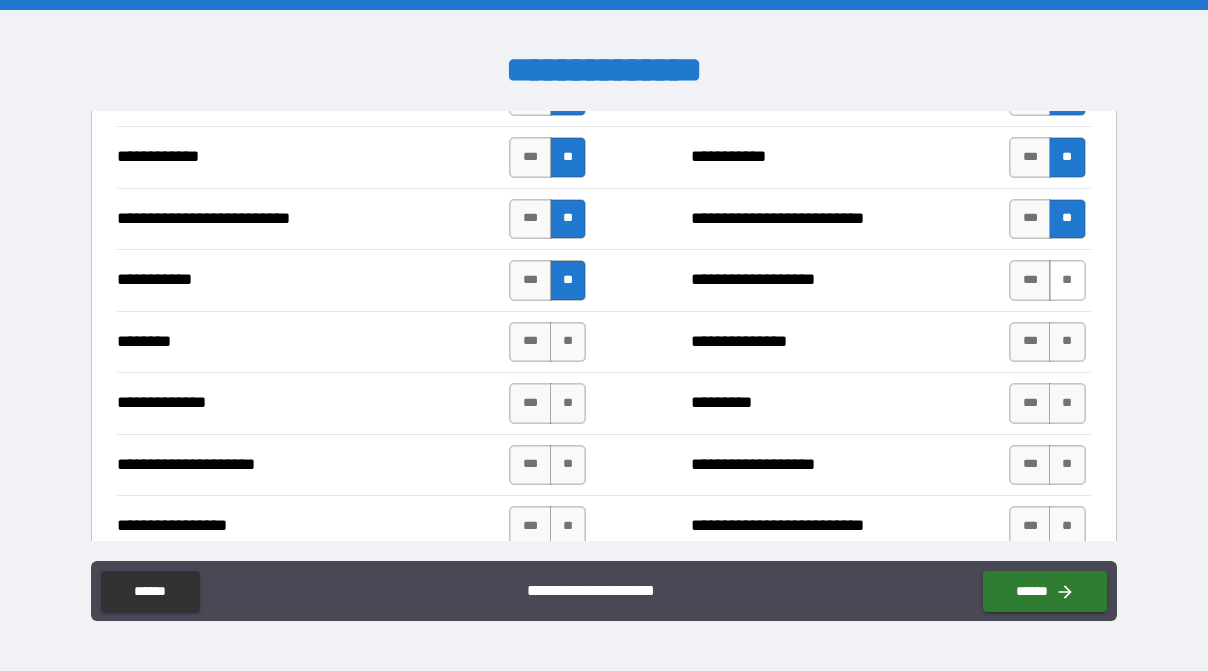 click on "**" at bounding box center (1067, 280) 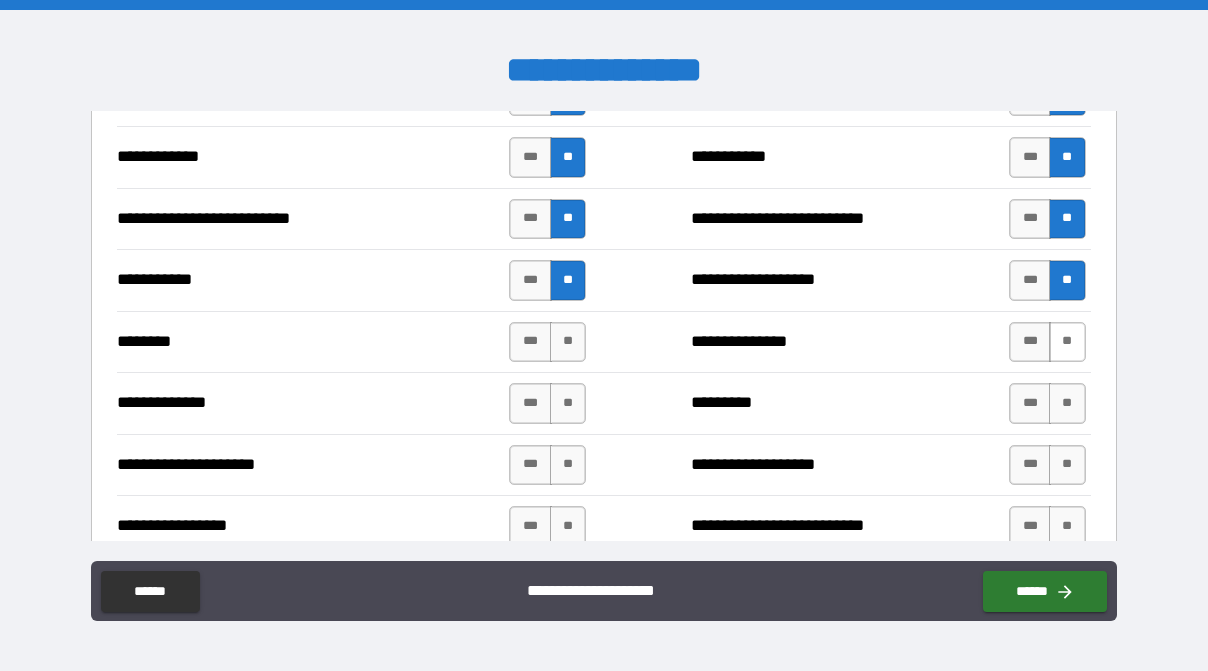 click on "**" at bounding box center (1067, 342) 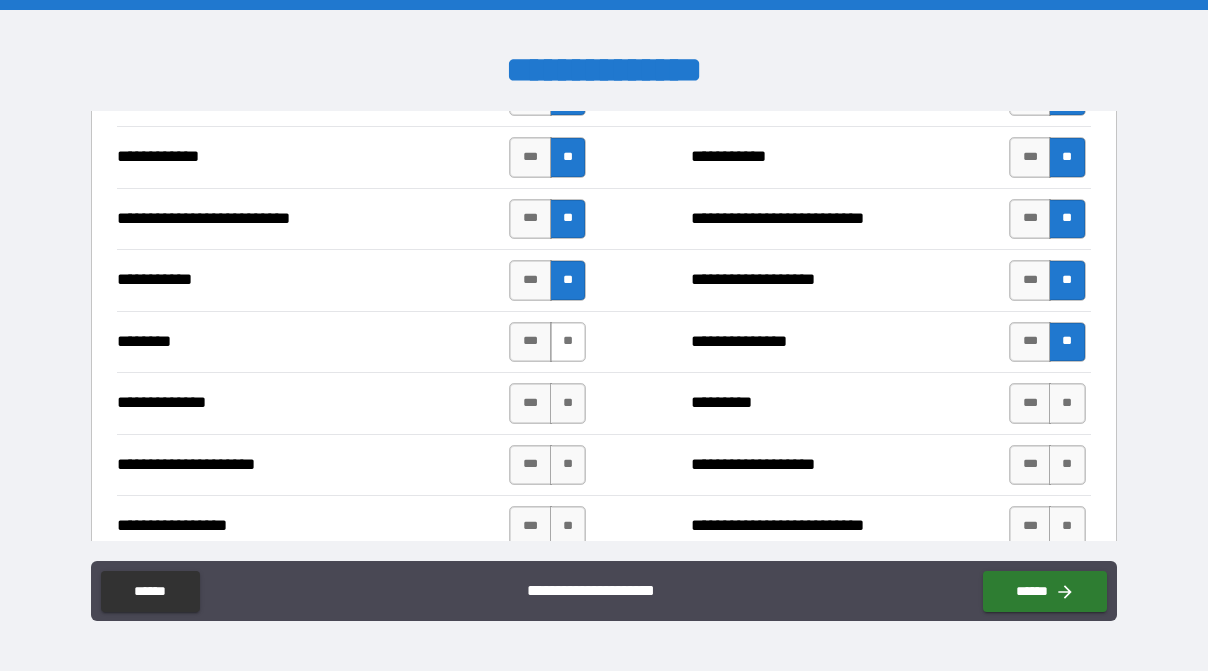 click on "**" at bounding box center [568, 342] 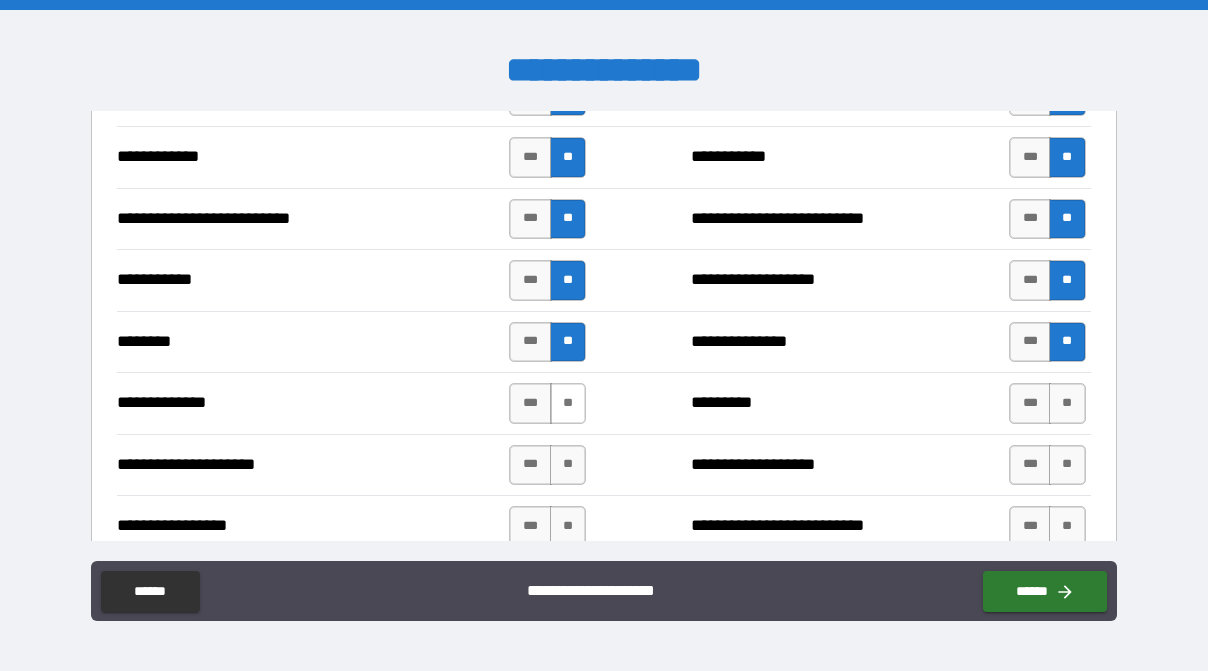 click on "**" at bounding box center (568, 403) 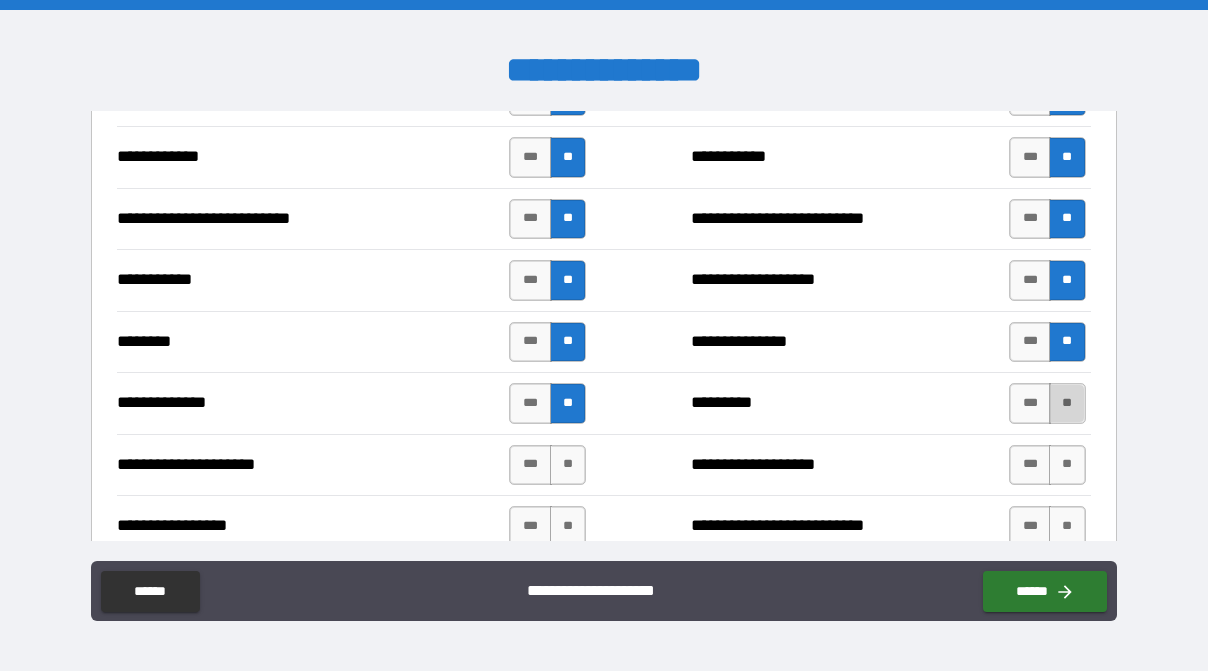click on "**" at bounding box center [1067, 403] 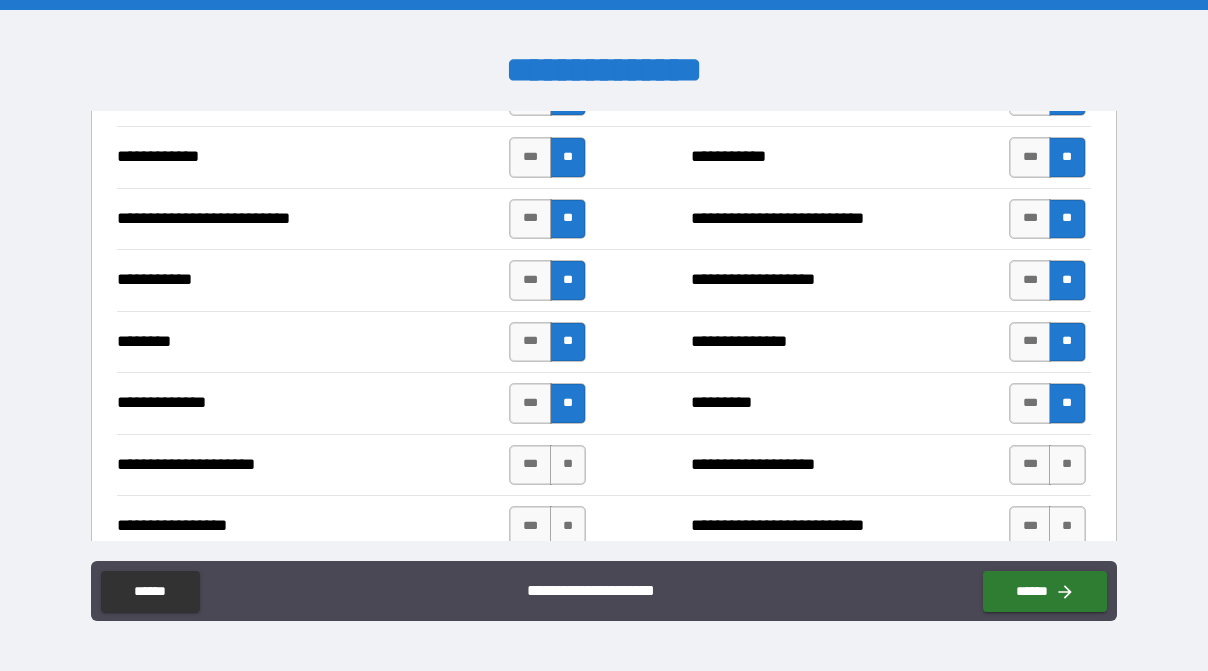 click on "*** **" at bounding box center (1047, 465) 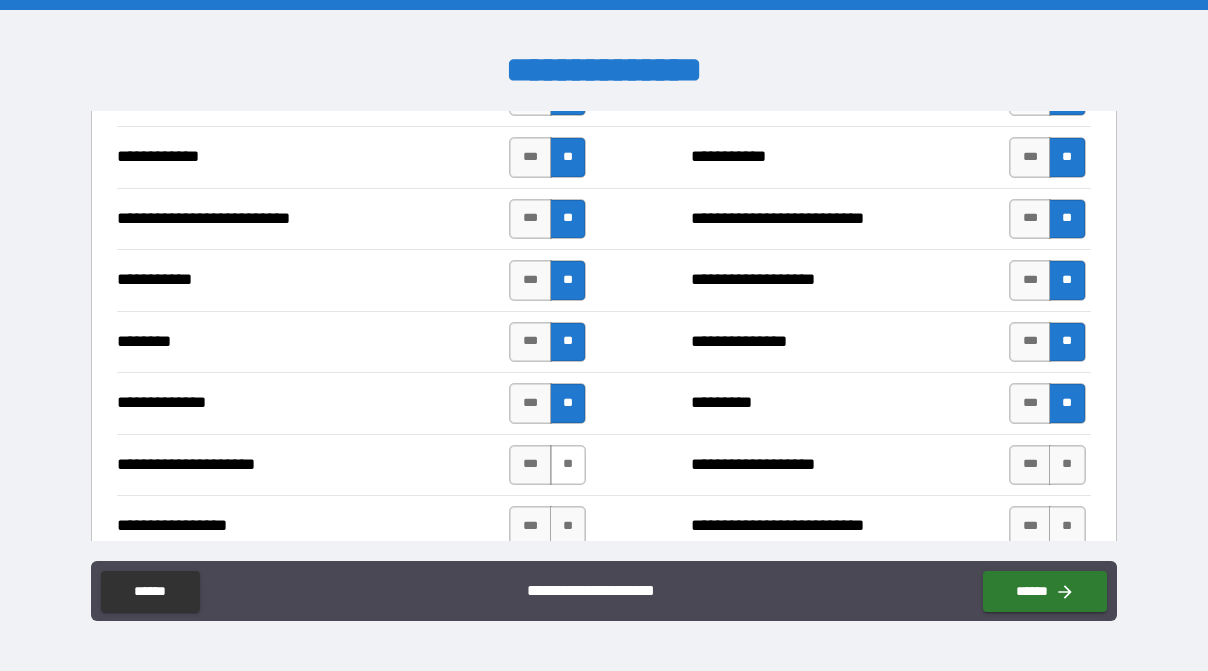 click on "**" at bounding box center (568, 465) 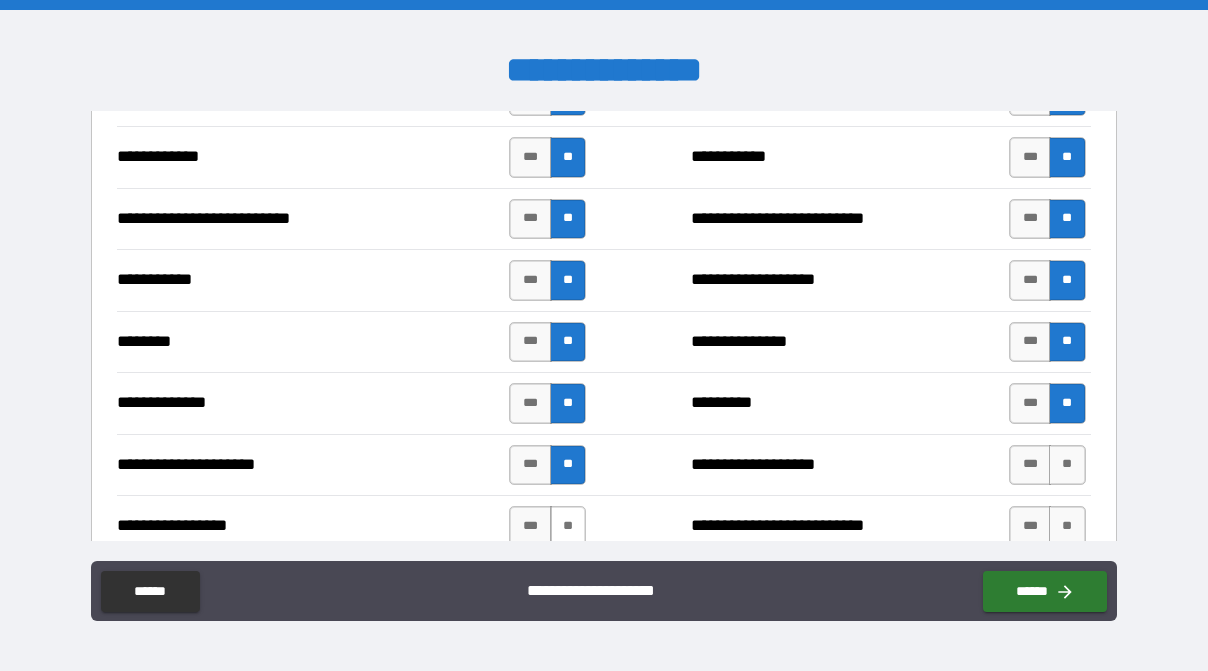 click on "**" at bounding box center (568, 526) 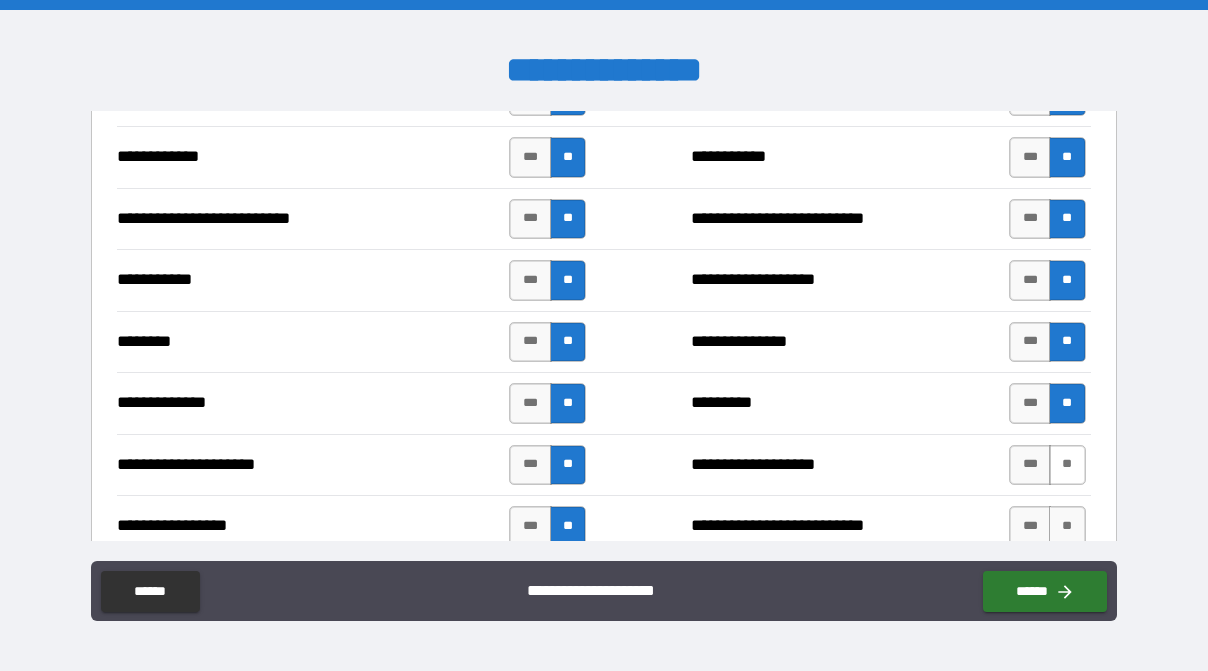 click on "**" at bounding box center (1067, 465) 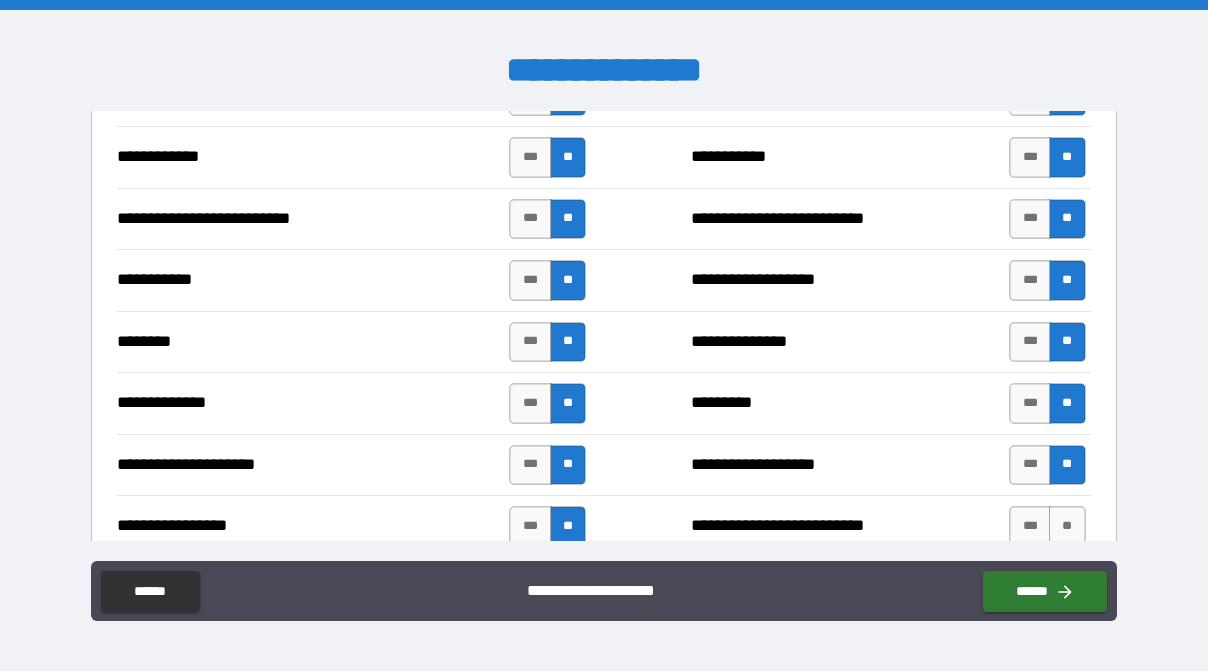 scroll, scrollTop: 2333, scrollLeft: 0, axis: vertical 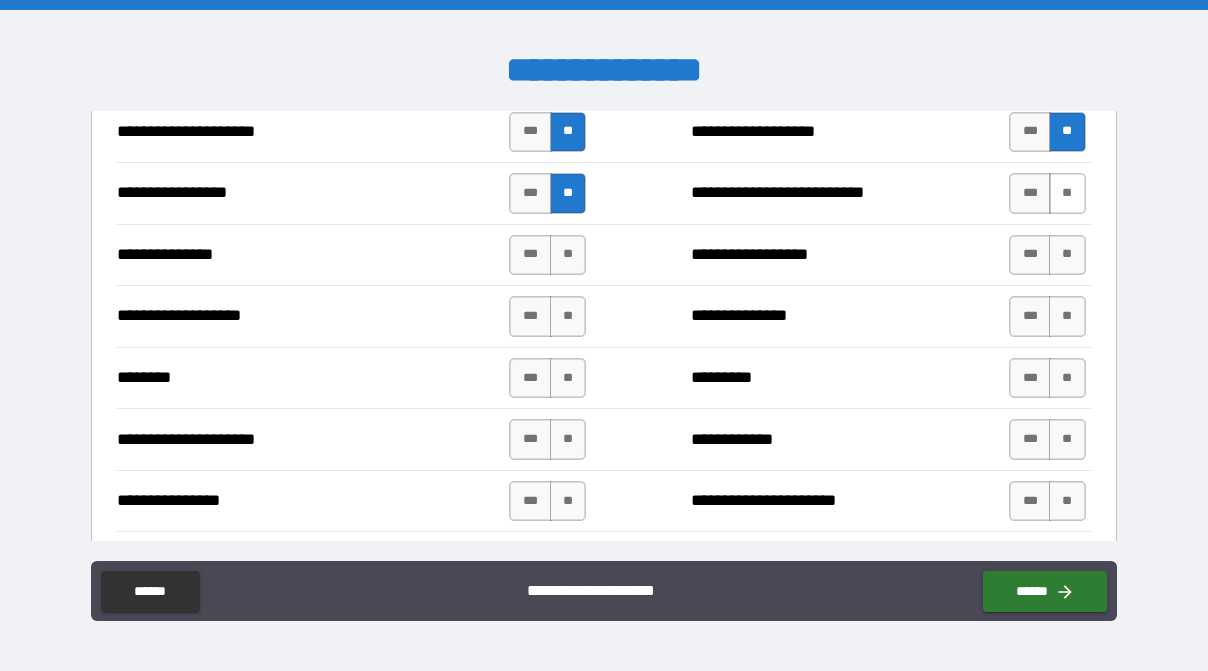 click on "**" at bounding box center [1067, 193] 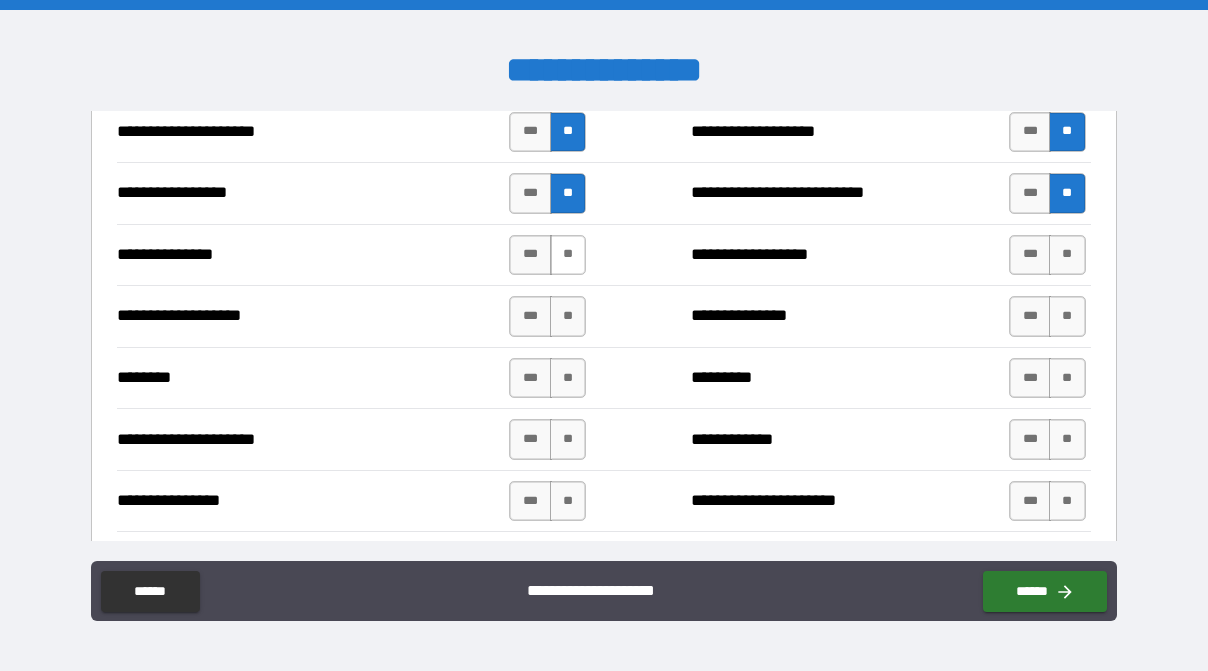 click on "**" at bounding box center (568, 255) 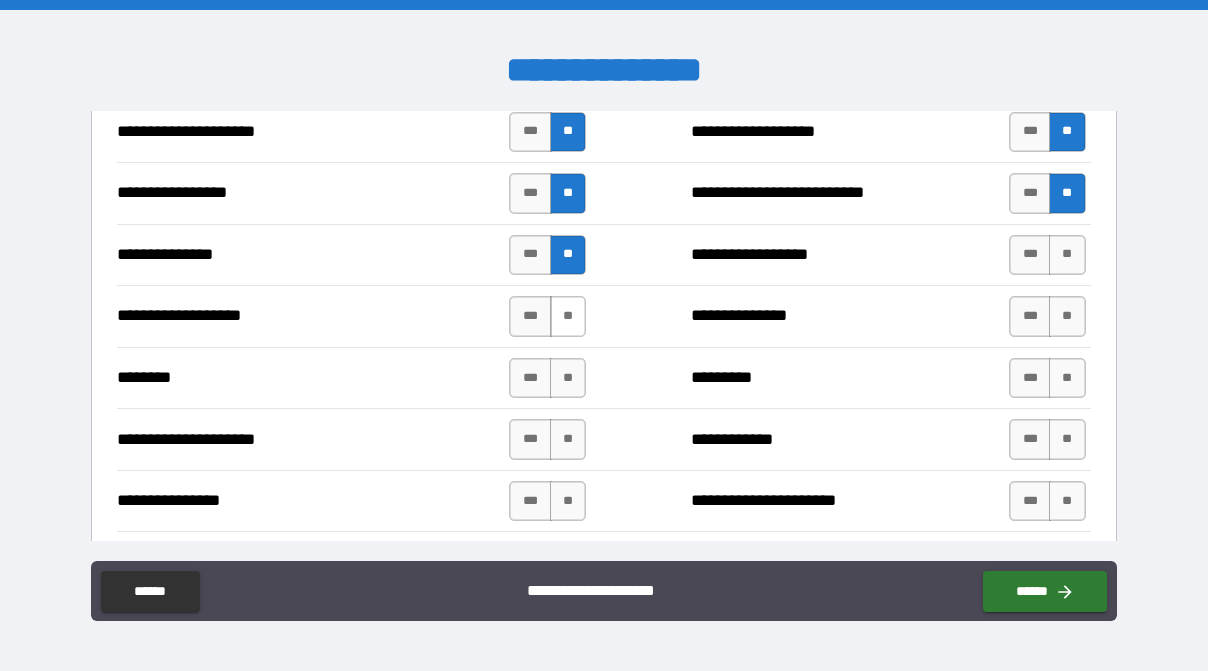 click on "**" at bounding box center [568, 316] 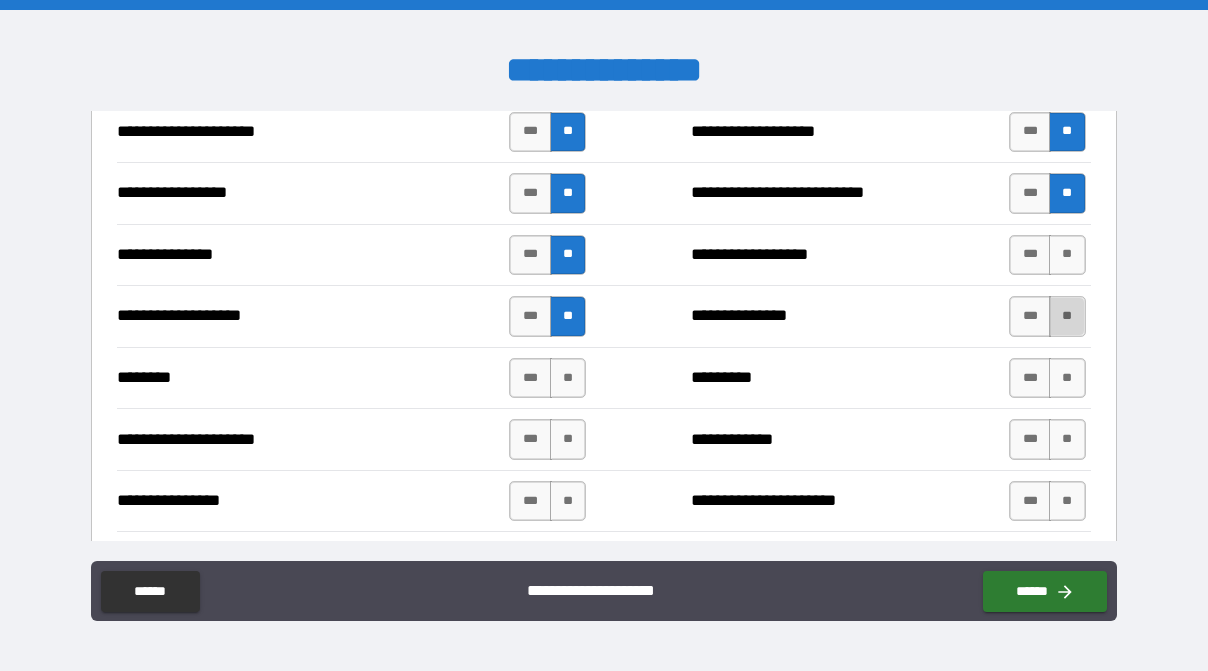 click on "**" at bounding box center (1067, 316) 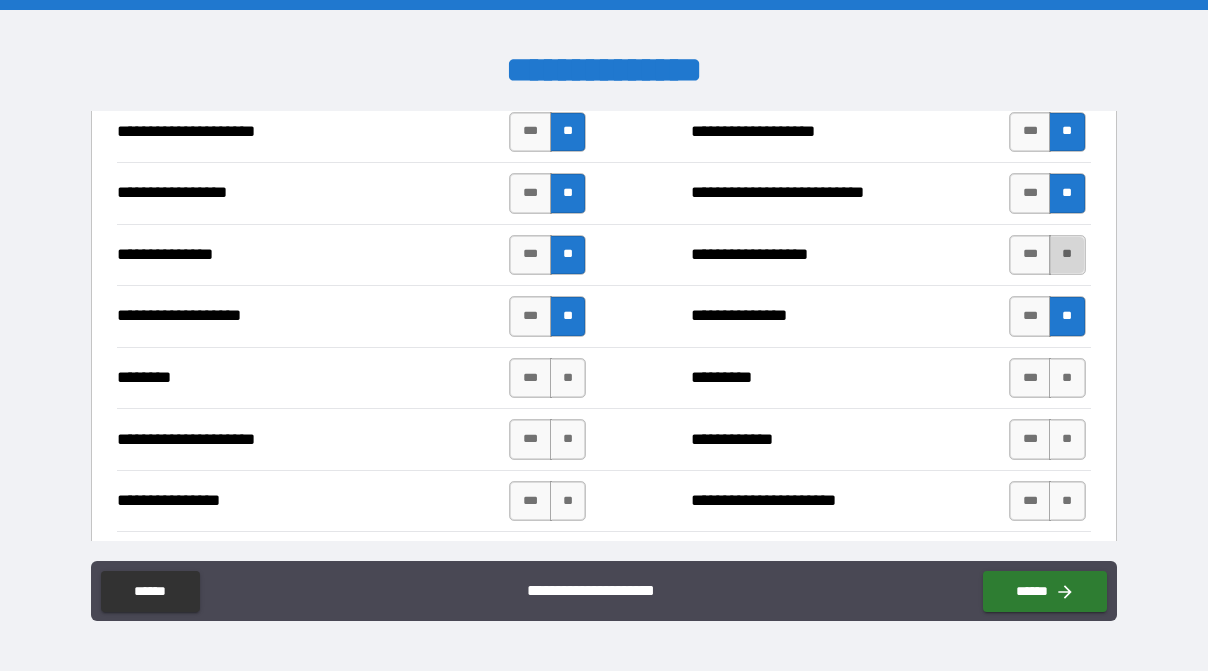 click on "**" at bounding box center (1067, 255) 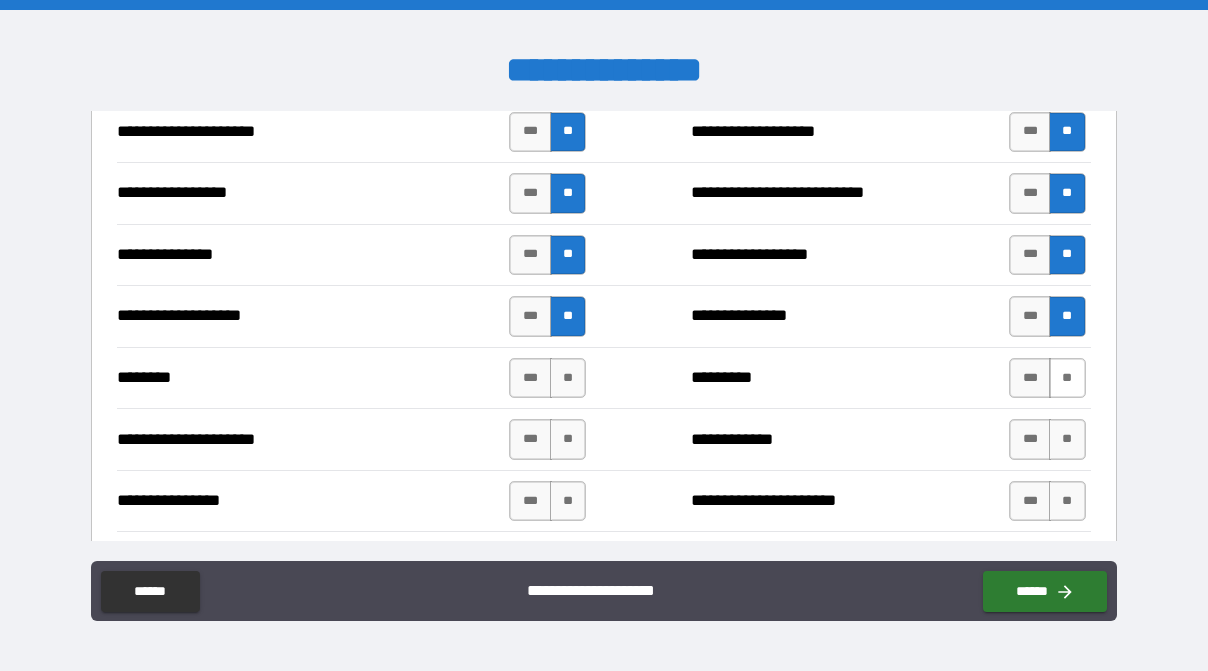 click on "**" at bounding box center [1067, 378] 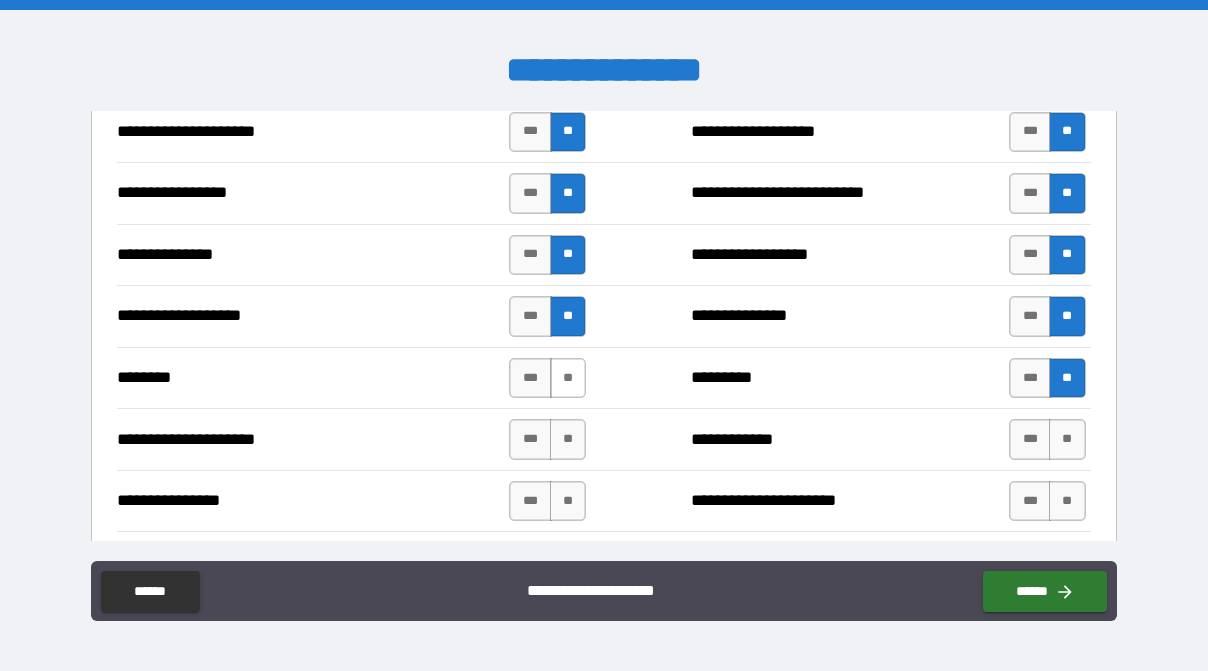 click on "**" at bounding box center [568, 378] 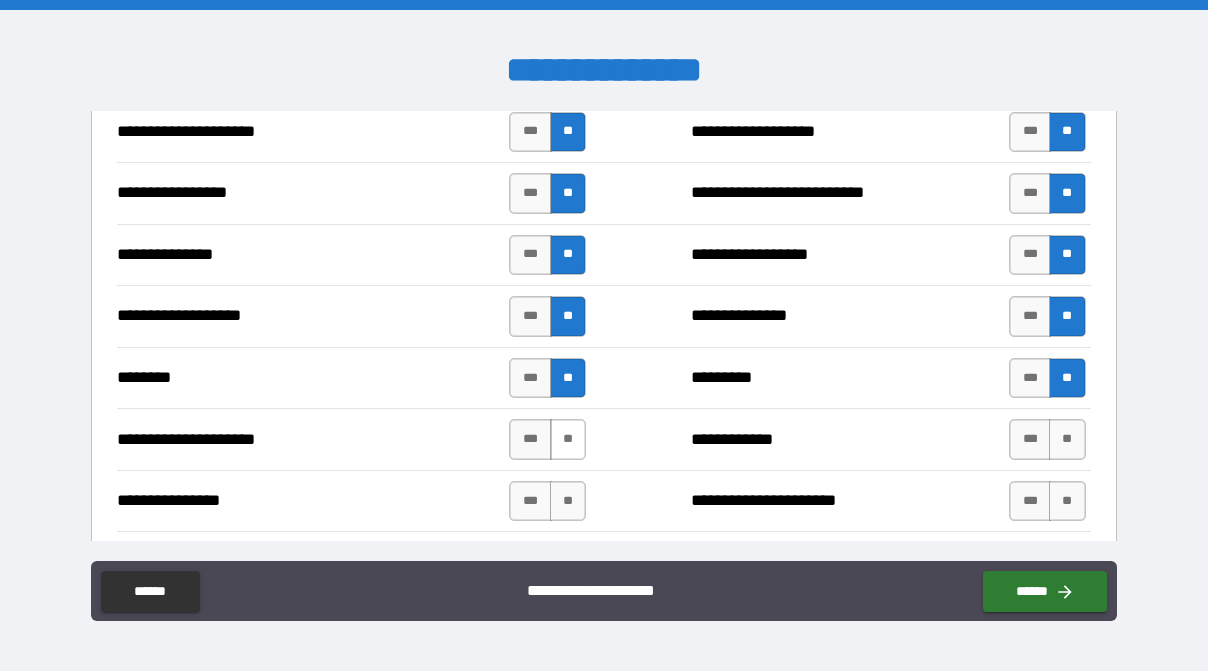 click on "**" at bounding box center (568, 439) 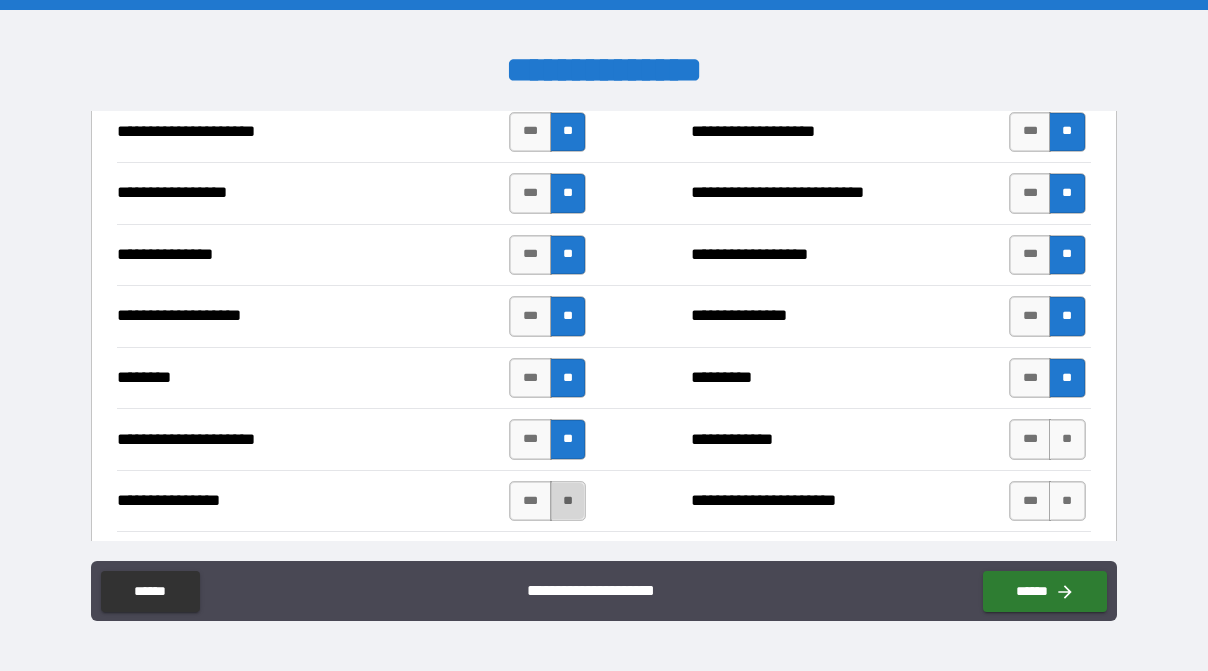 click on "**" at bounding box center [568, 501] 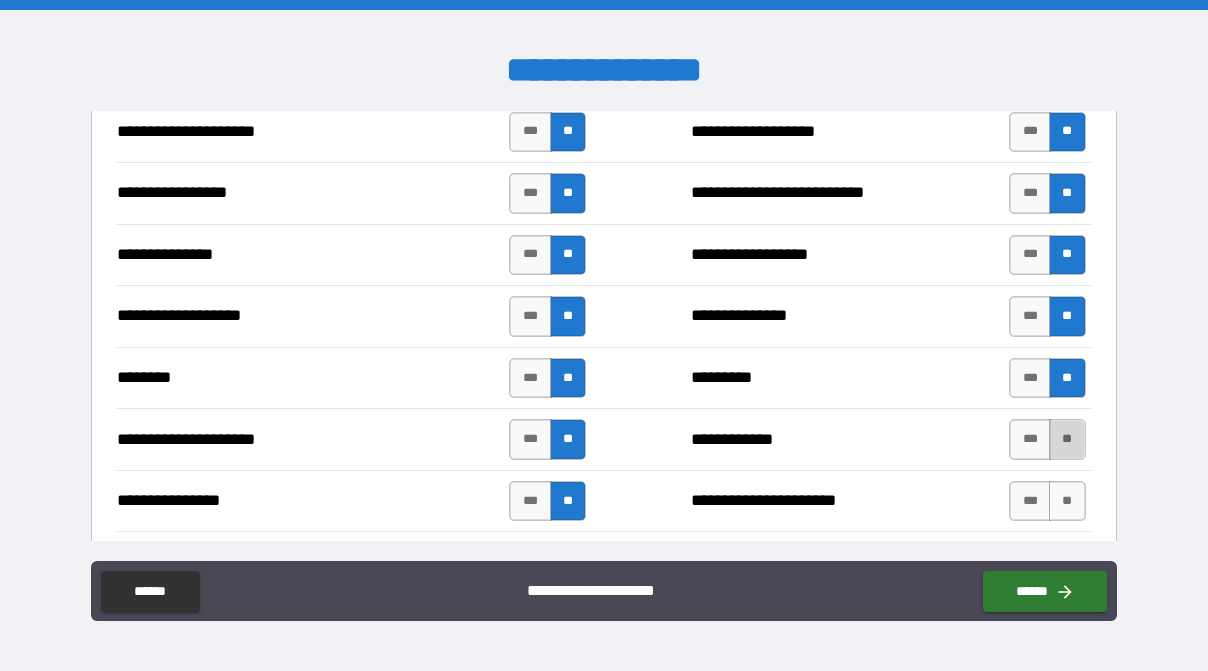 click on "**" at bounding box center (1067, 439) 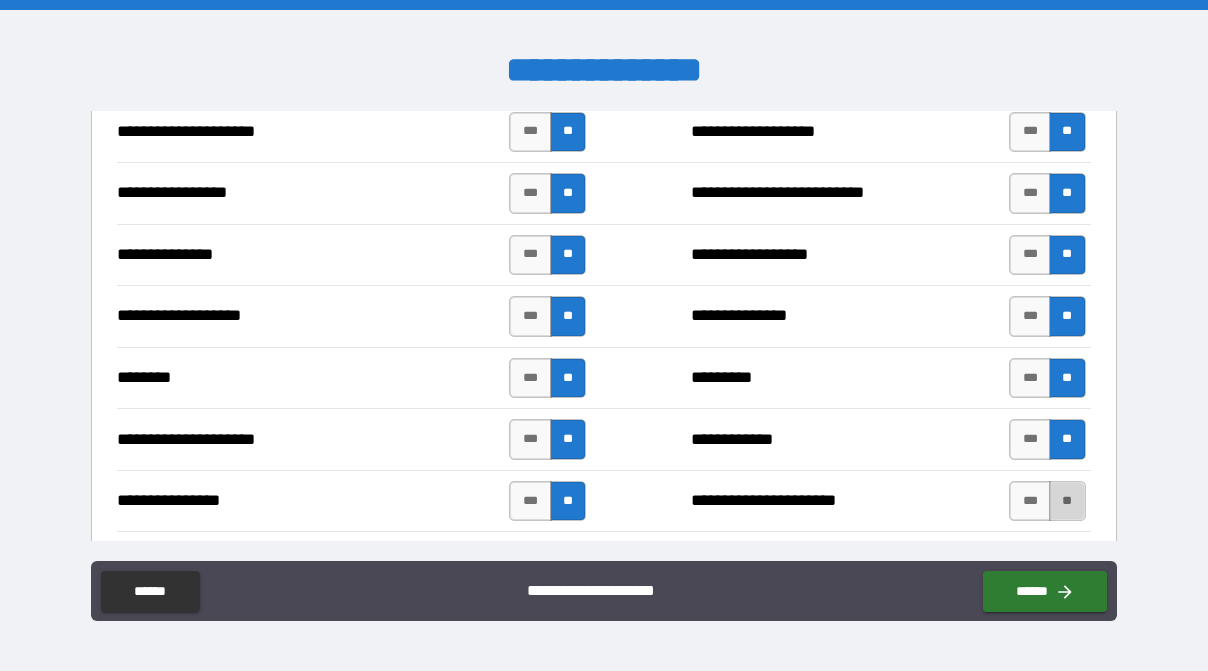 click on "**" at bounding box center [1067, 501] 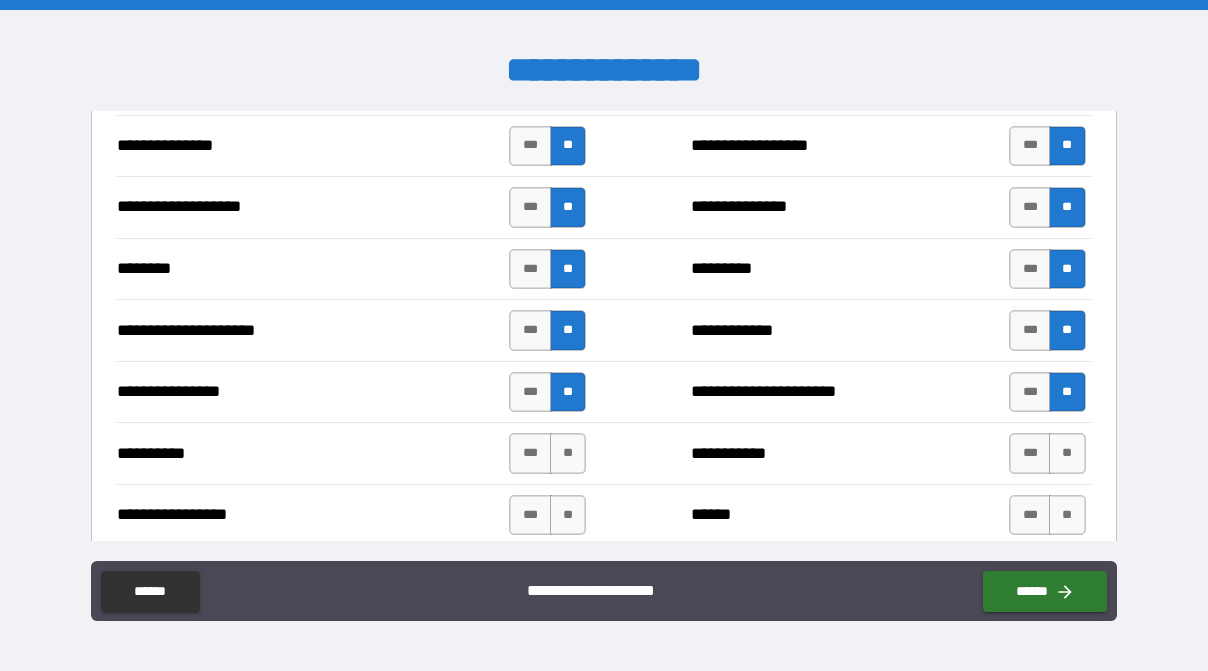 scroll, scrollTop: 2555, scrollLeft: 0, axis: vertical 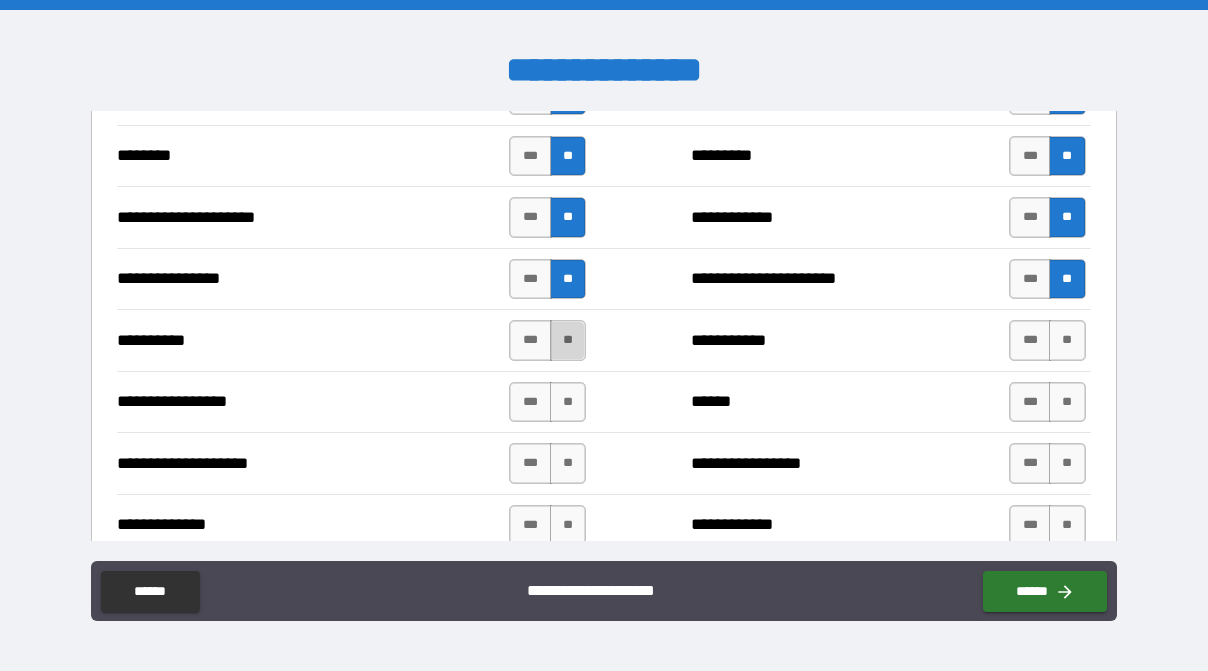 click on "**" at bounding box center [568, 340] 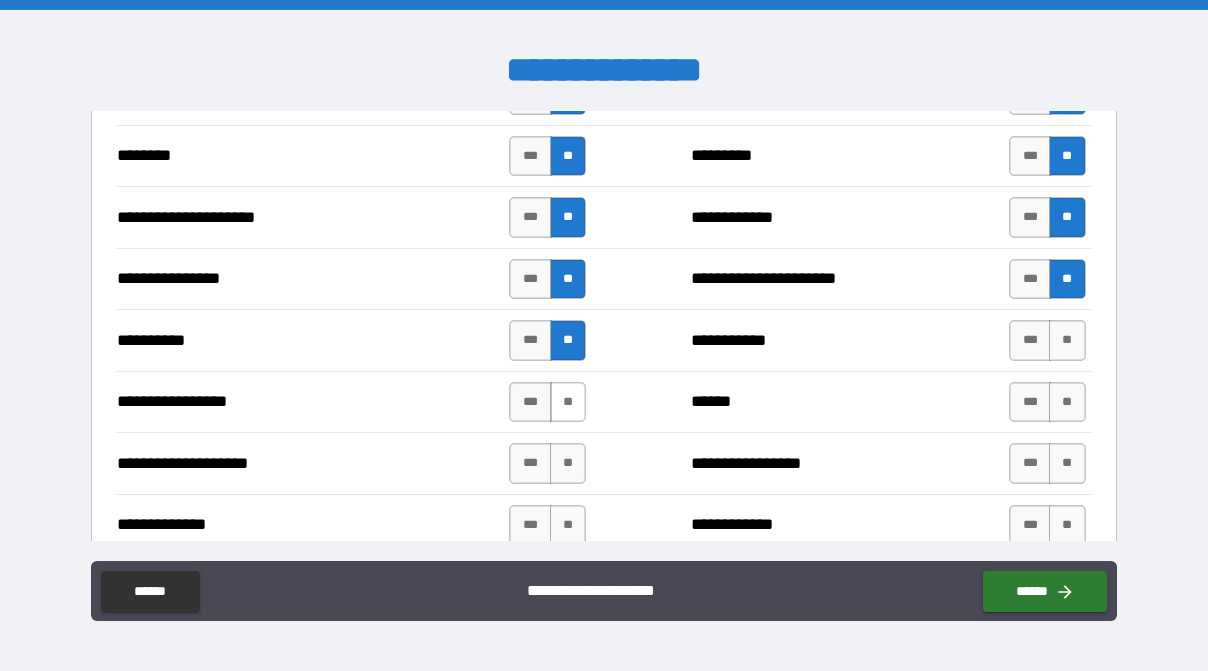 click on "**" at bounding box center [568, 402] 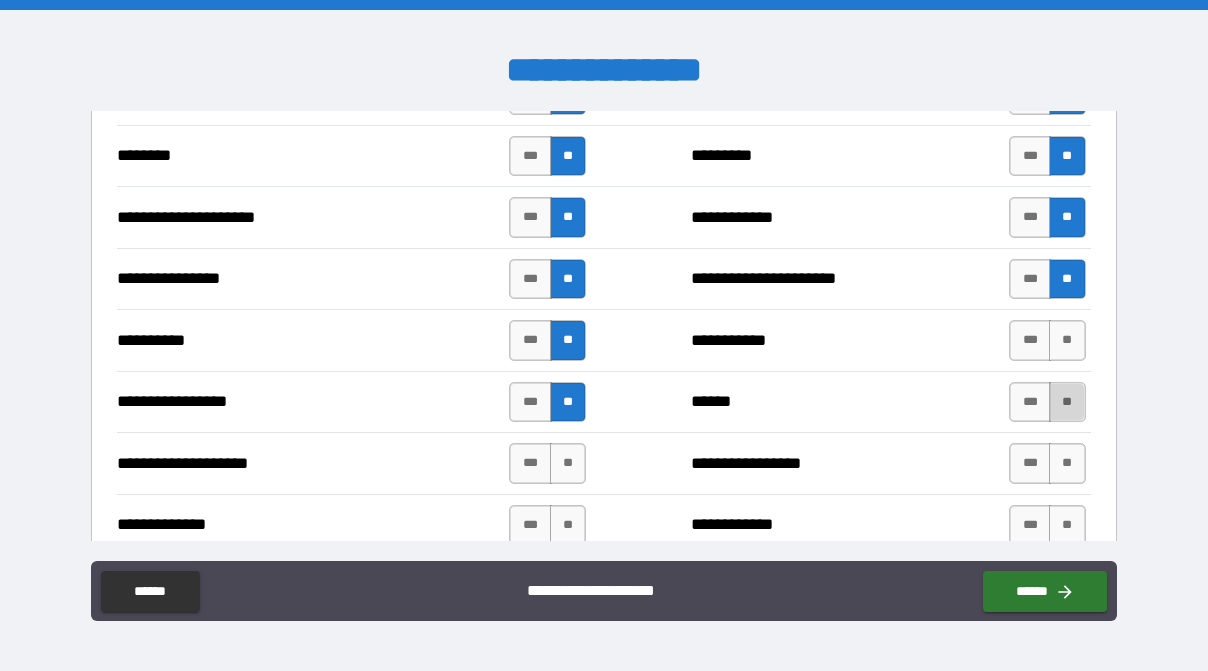 click on "**" at bounding box center (1067, 402) 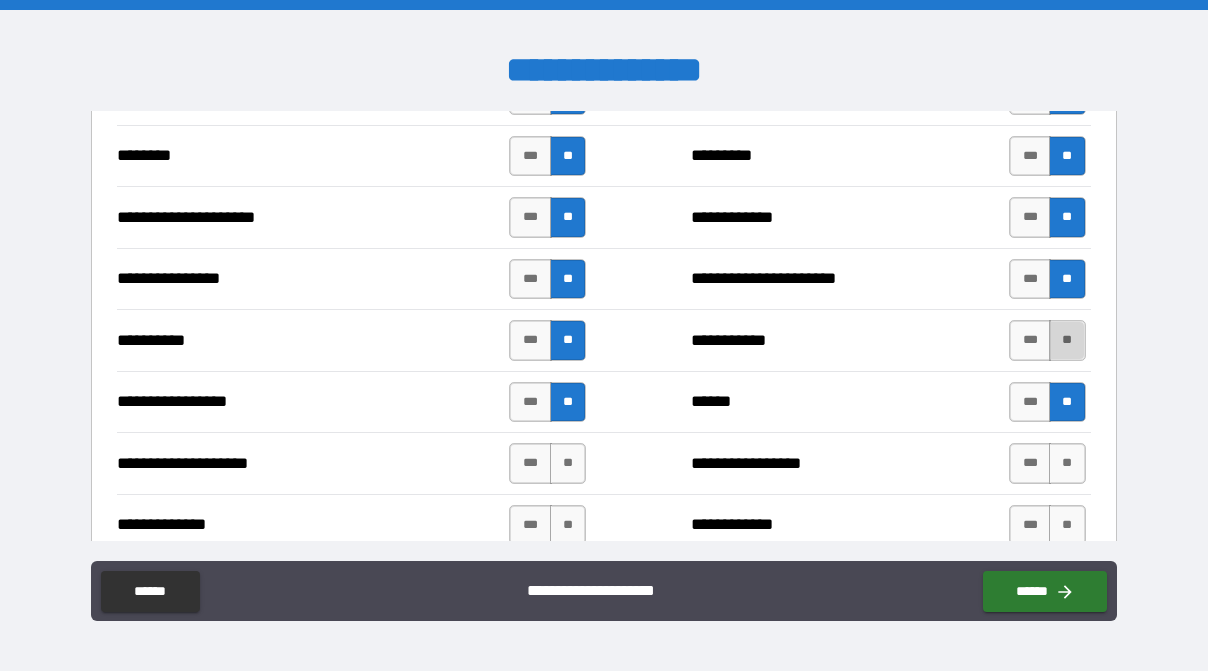 click on "**" at bounding box center (1067, 340) 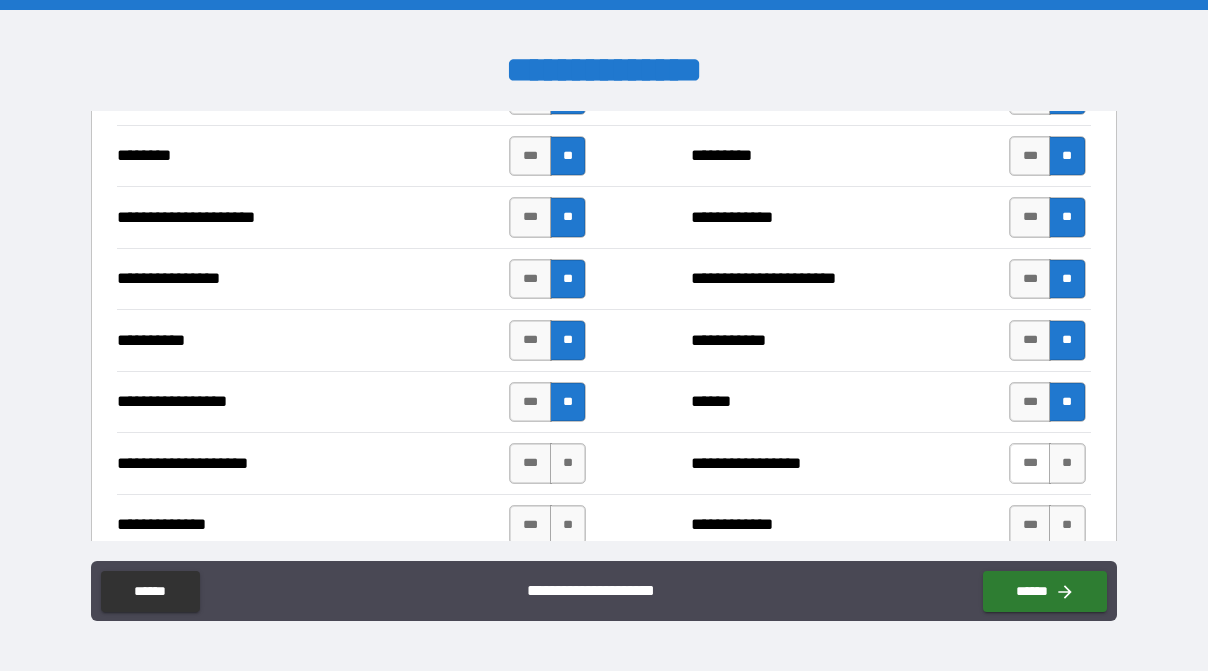 click on "***" at bounding box center [1030, 463] 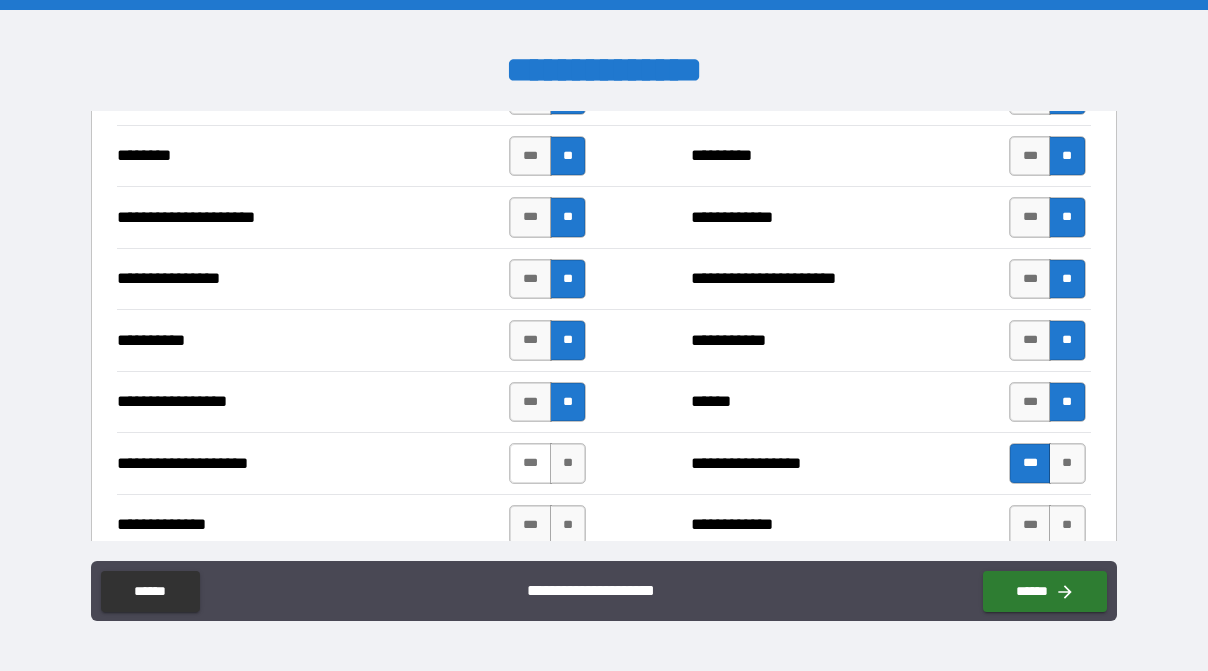 click on "***" at bounding box center [530, 463] 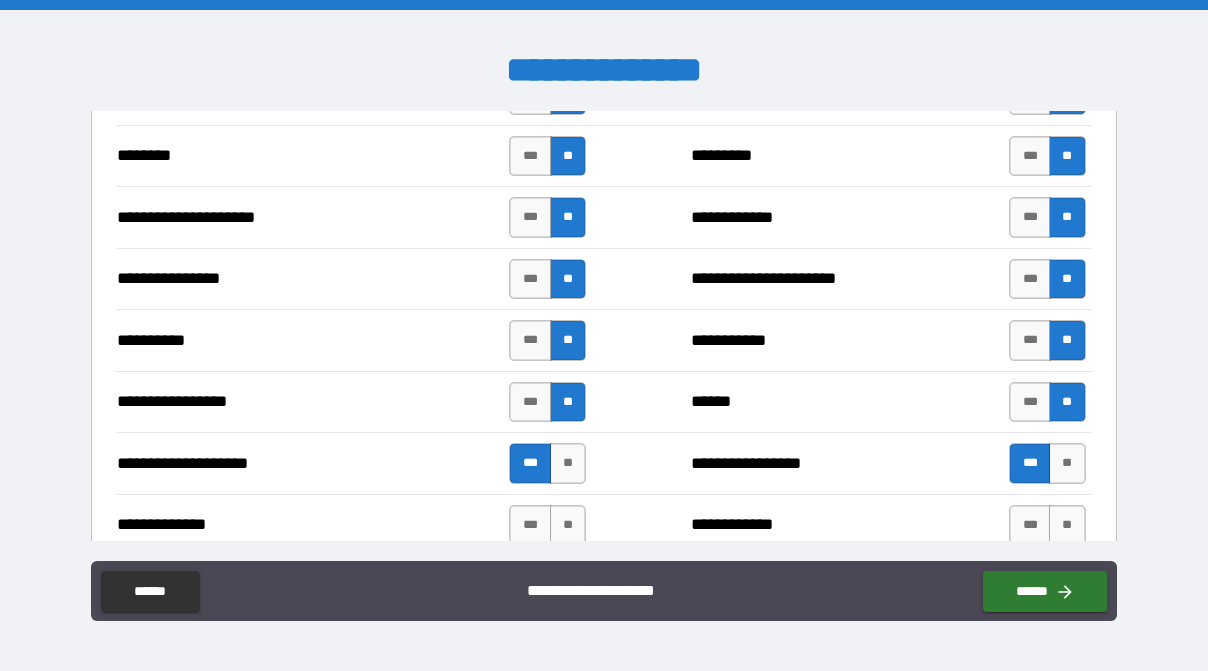 scroll, scrollTop: 2777, scrollLeft: 0, axis: vertical 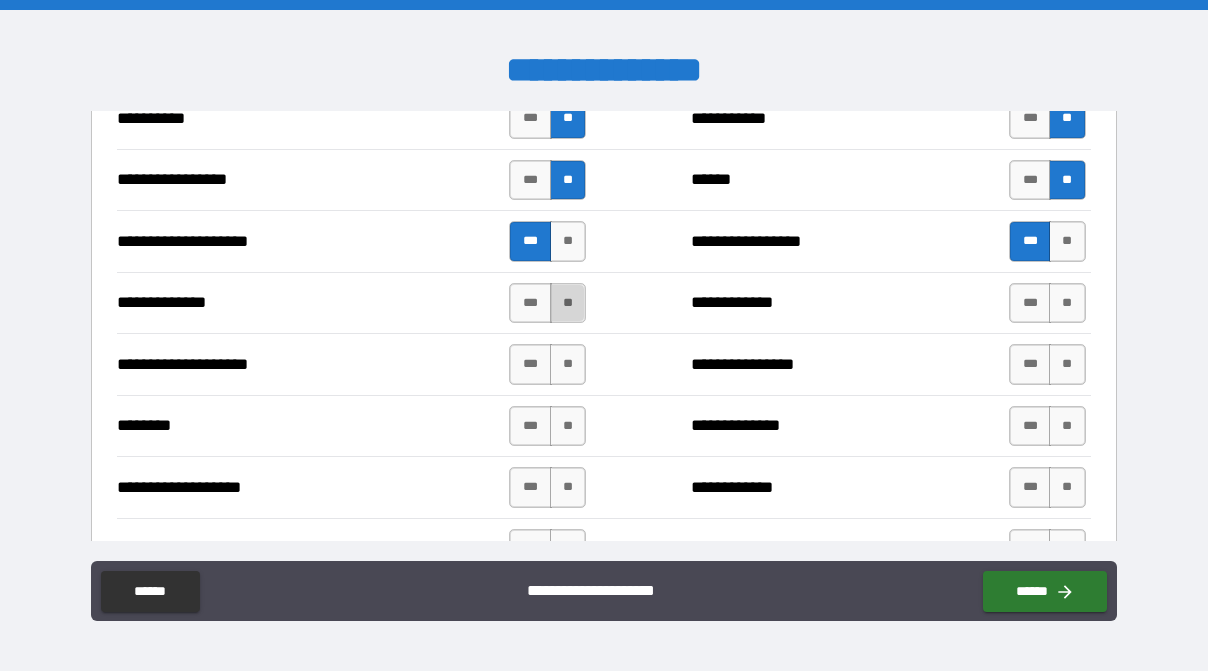 click on "**" at bounding box center (568, 303) 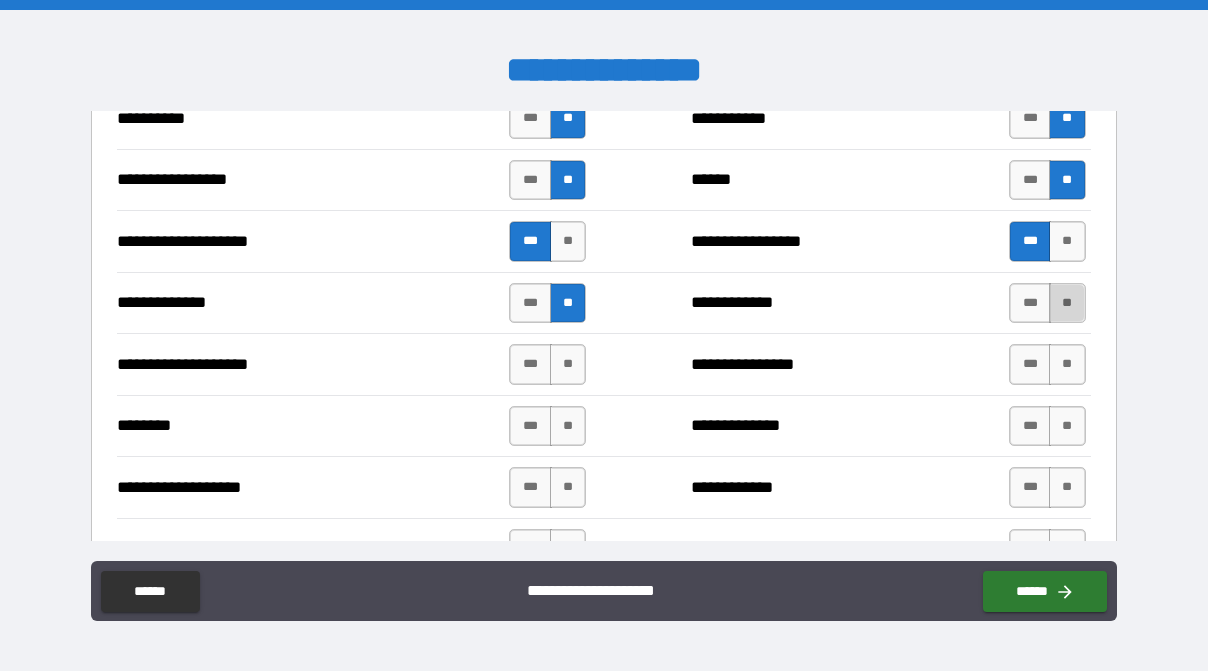 click on "**" at bounding box center (1067, 303) 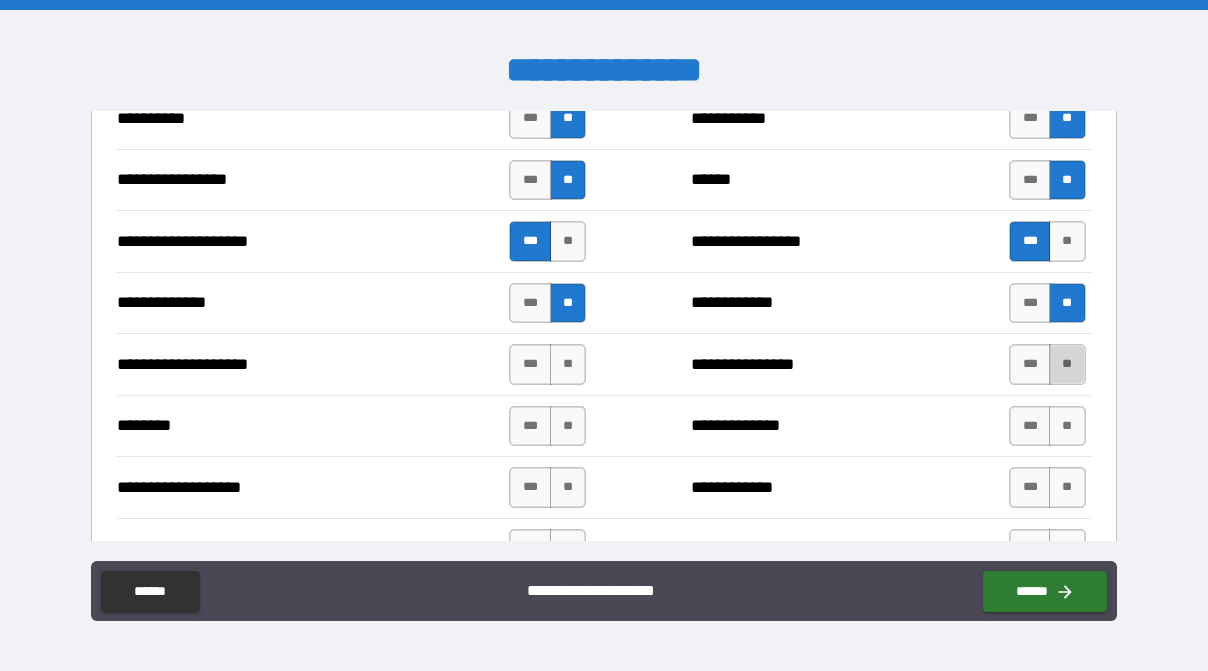 click on "**" at bounding box center [1067, 364] 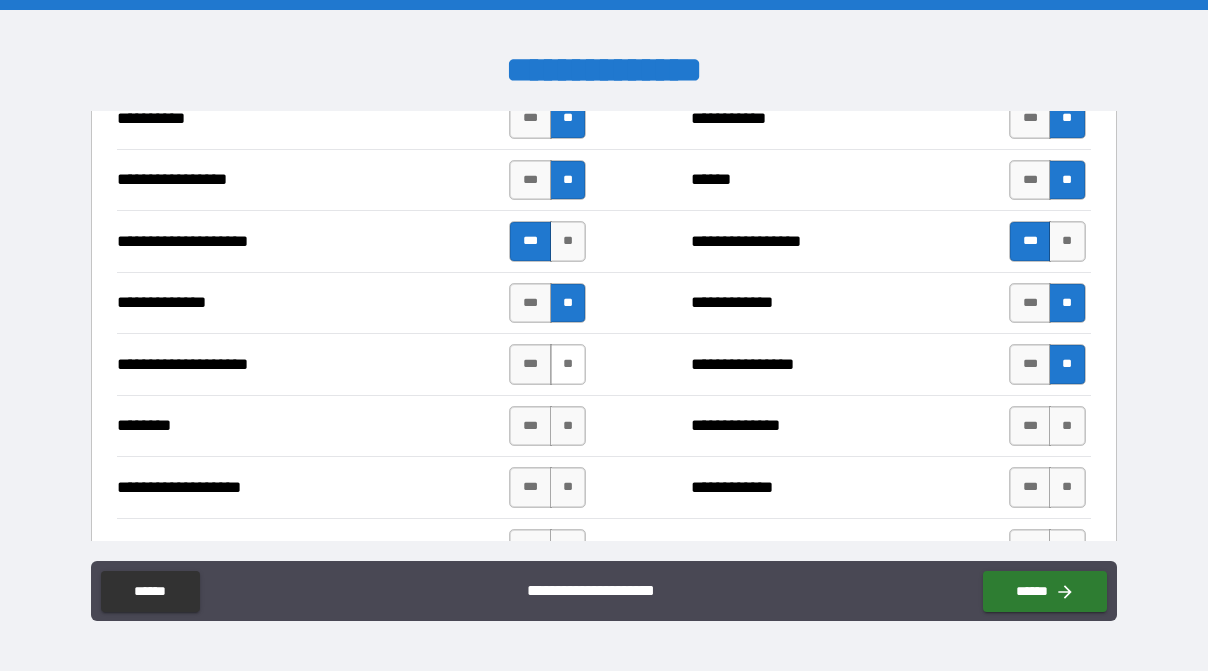click on "**" at bounding box center [568, 364] 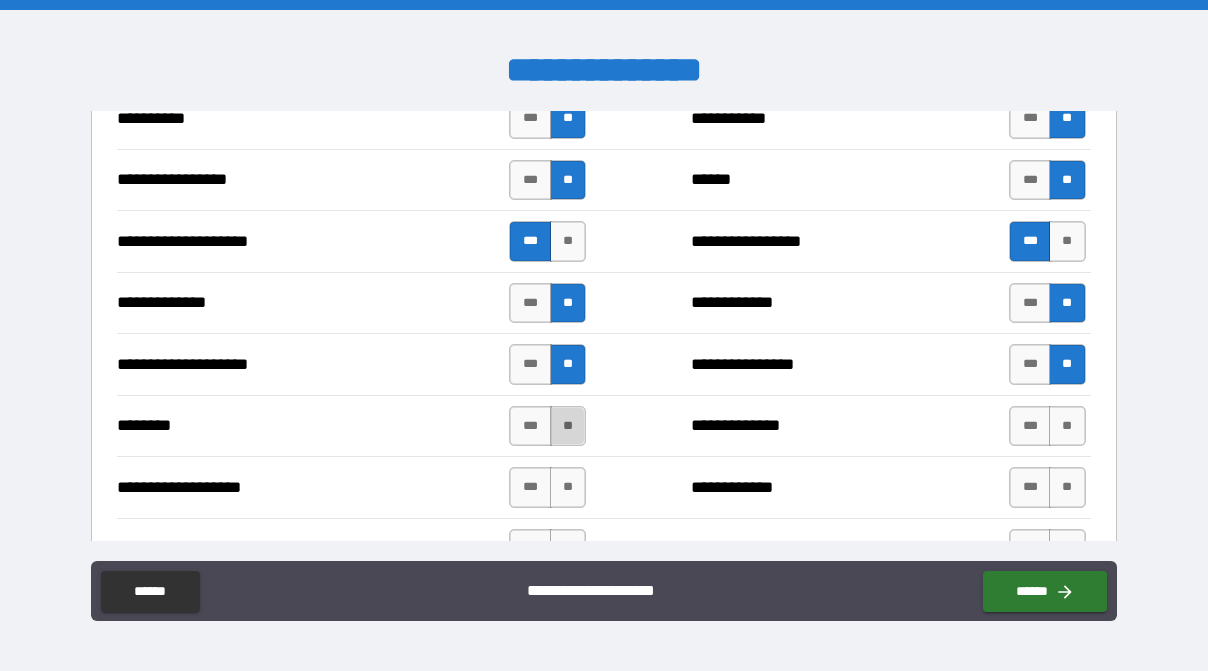 click on "**" at bounding box center (568, 426) 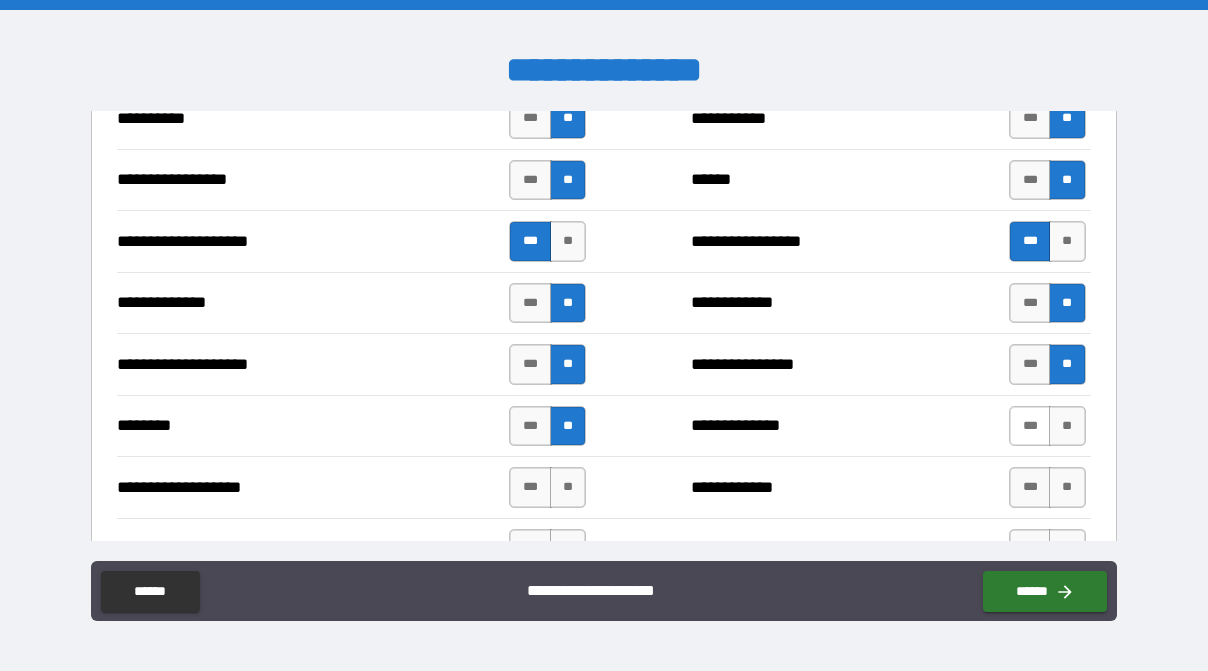 drag, startPoint x: 1054, startPoint y: 406, endPoint x: 1026, endPoint y: 409, distance: 28.160255 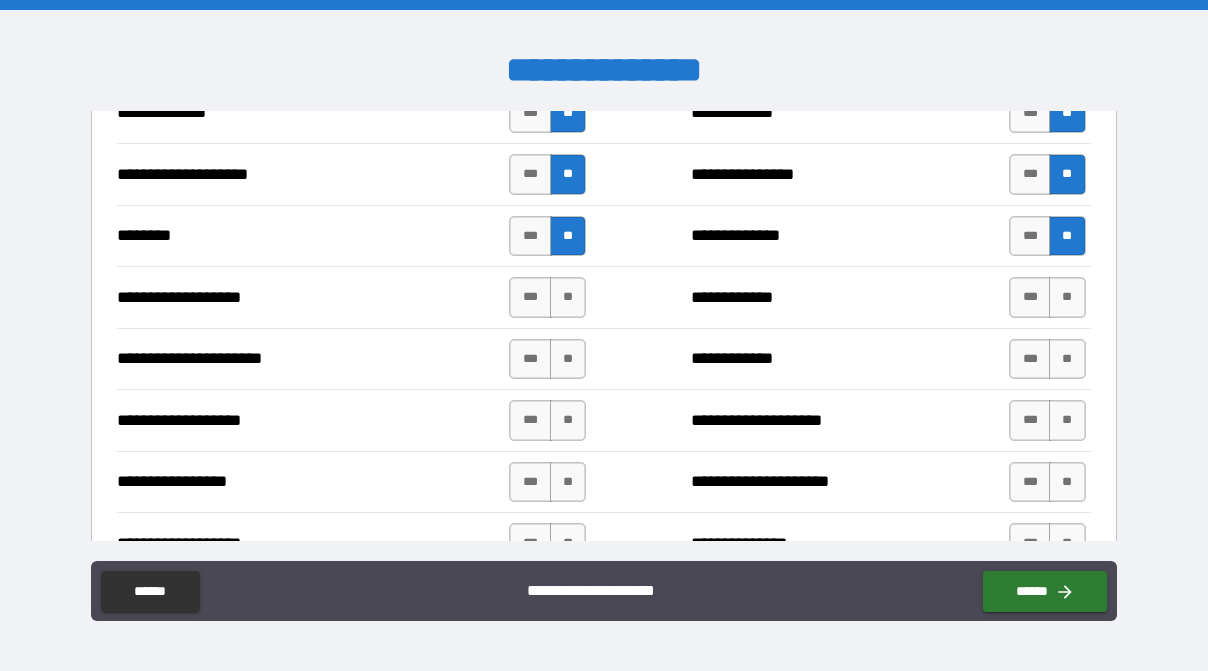 scroll, scrollTop: 3000, scrollLeft: 0, axis: vertical 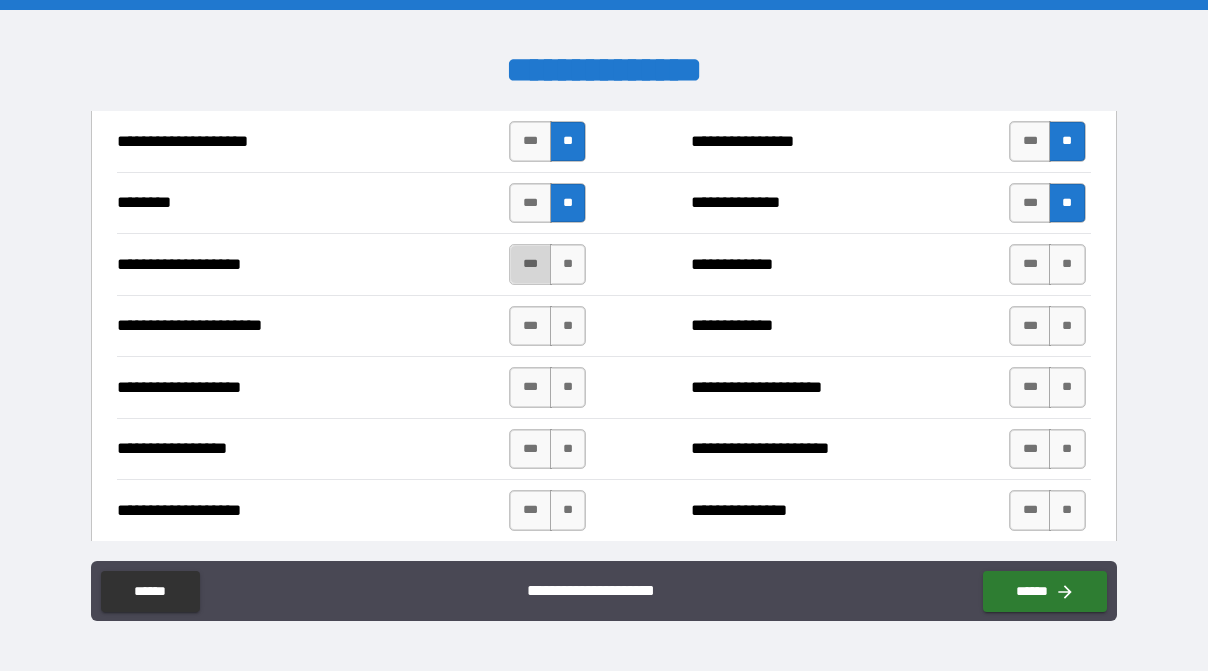 click on "***" at bounding box center [530, 264] 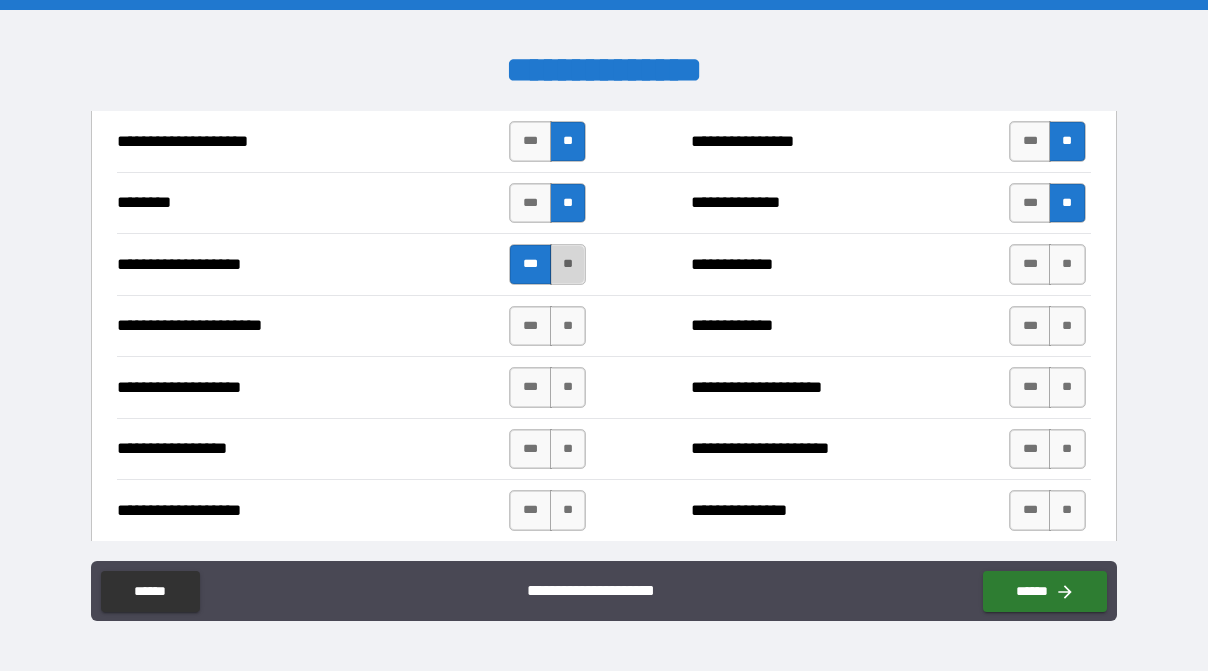 click on "**" at bounding box center (568, 264) 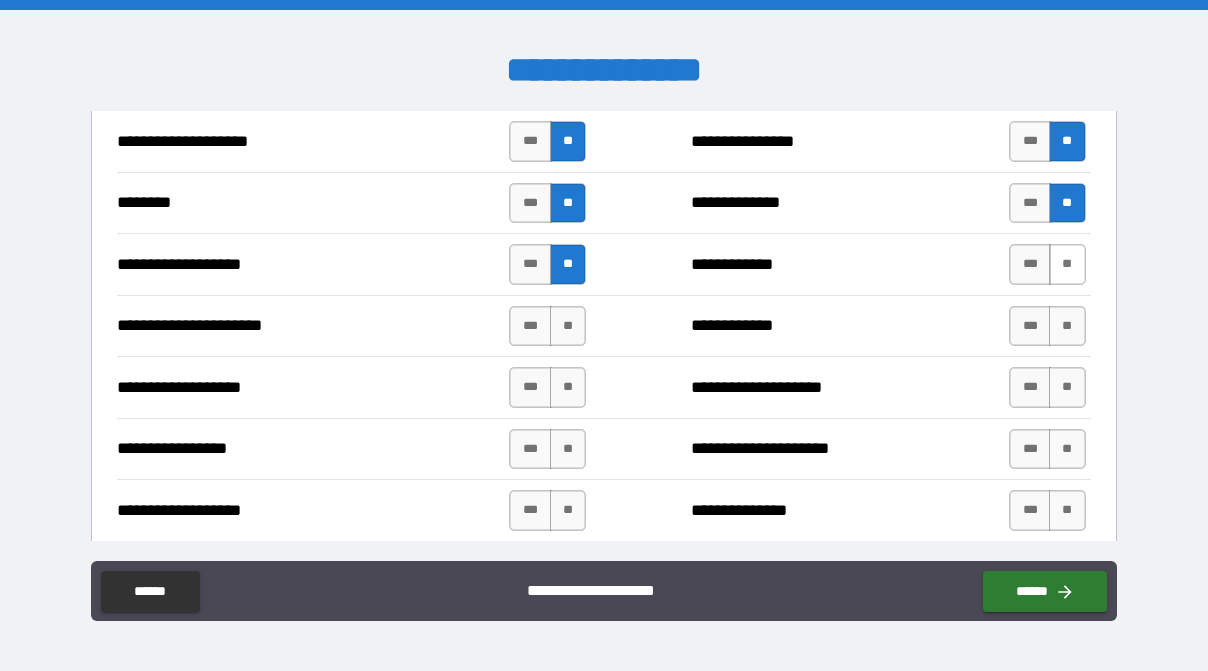 click on "**" at bounding box center [1067, 264] 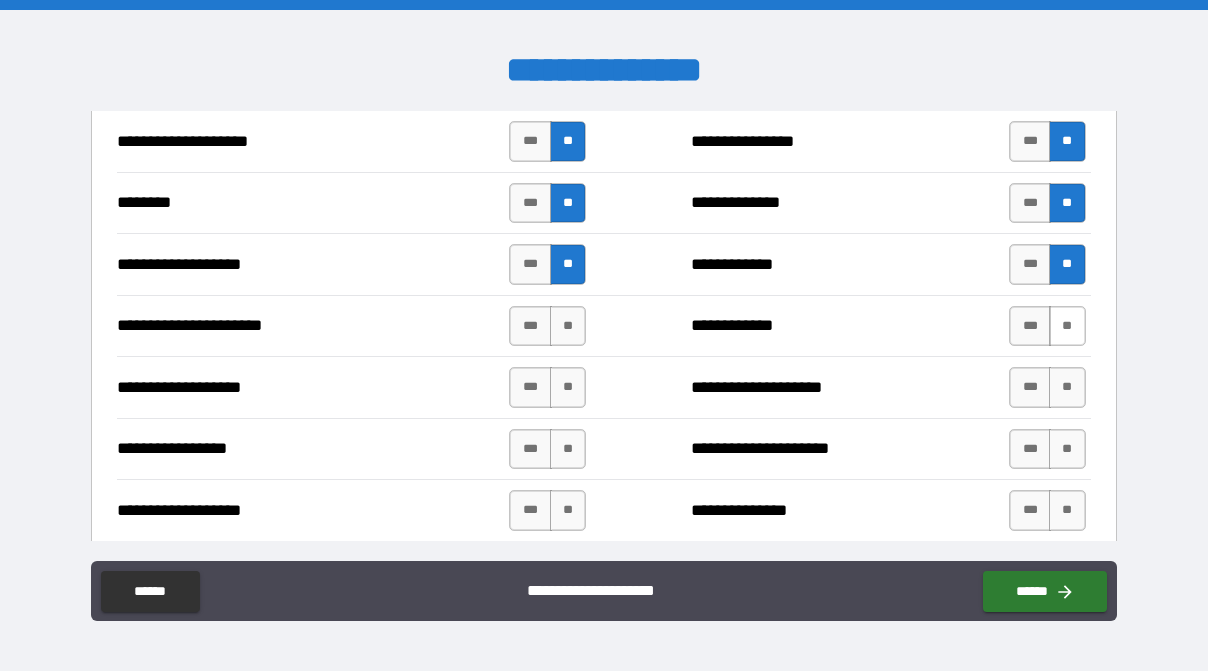 click on "**" at bounding box center [1067, 326] 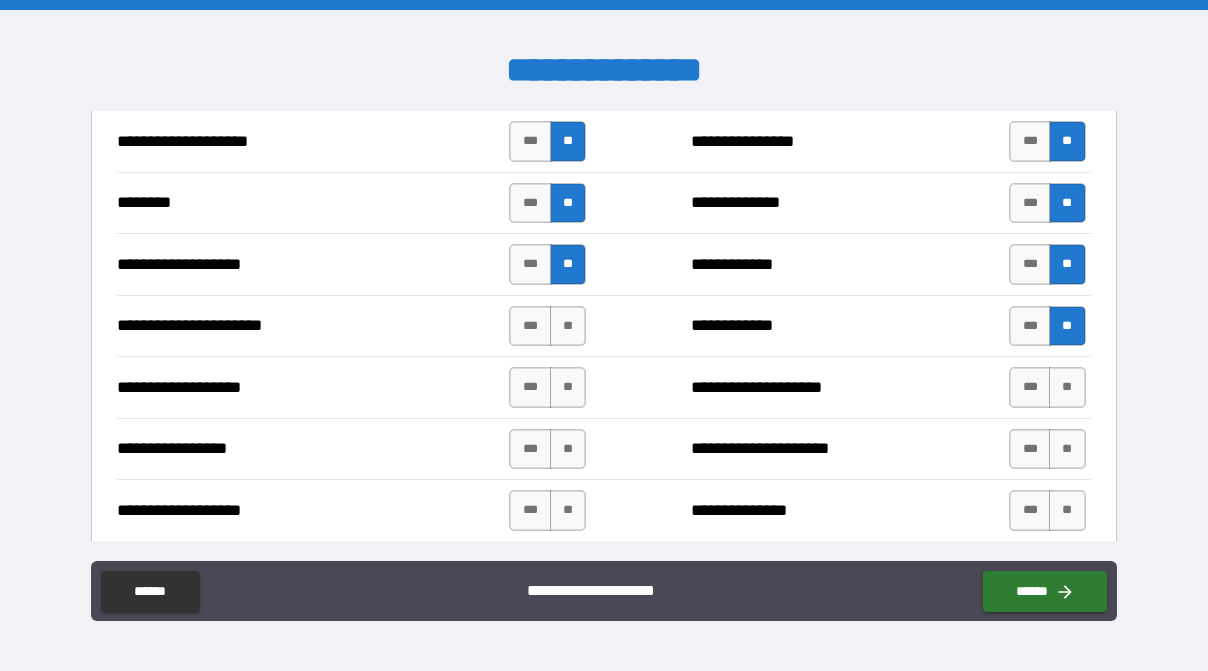 click on "**********" at bounding box center [604, 326] 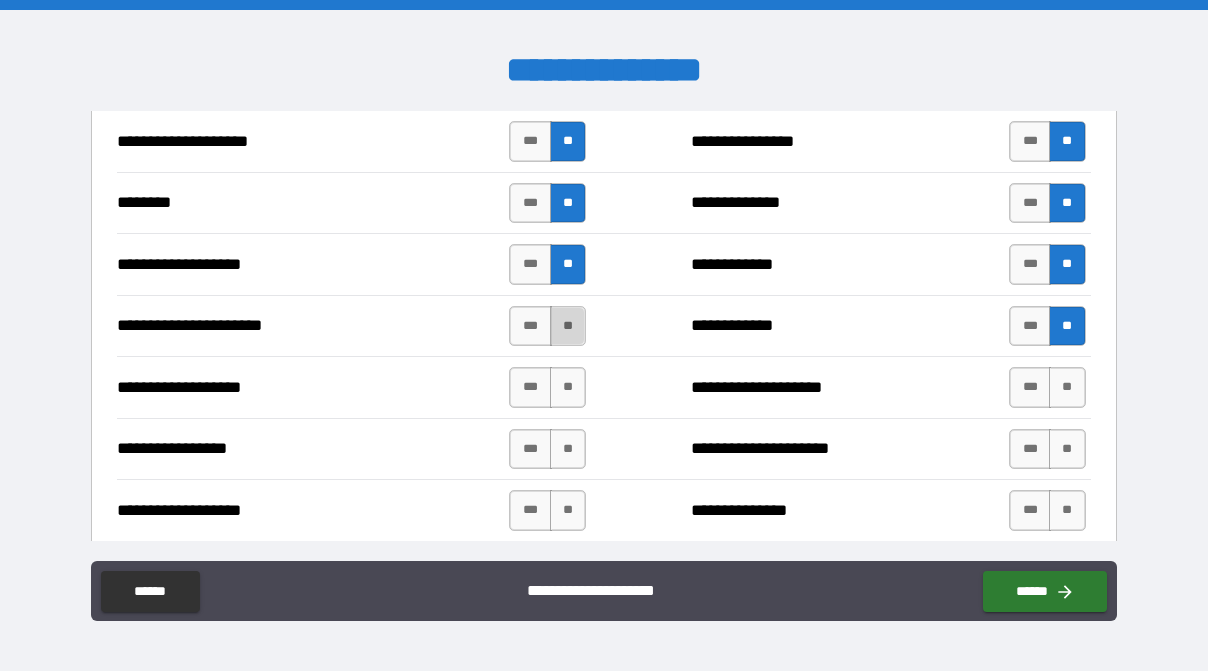 click on "**" at bounding box center (568, 326) 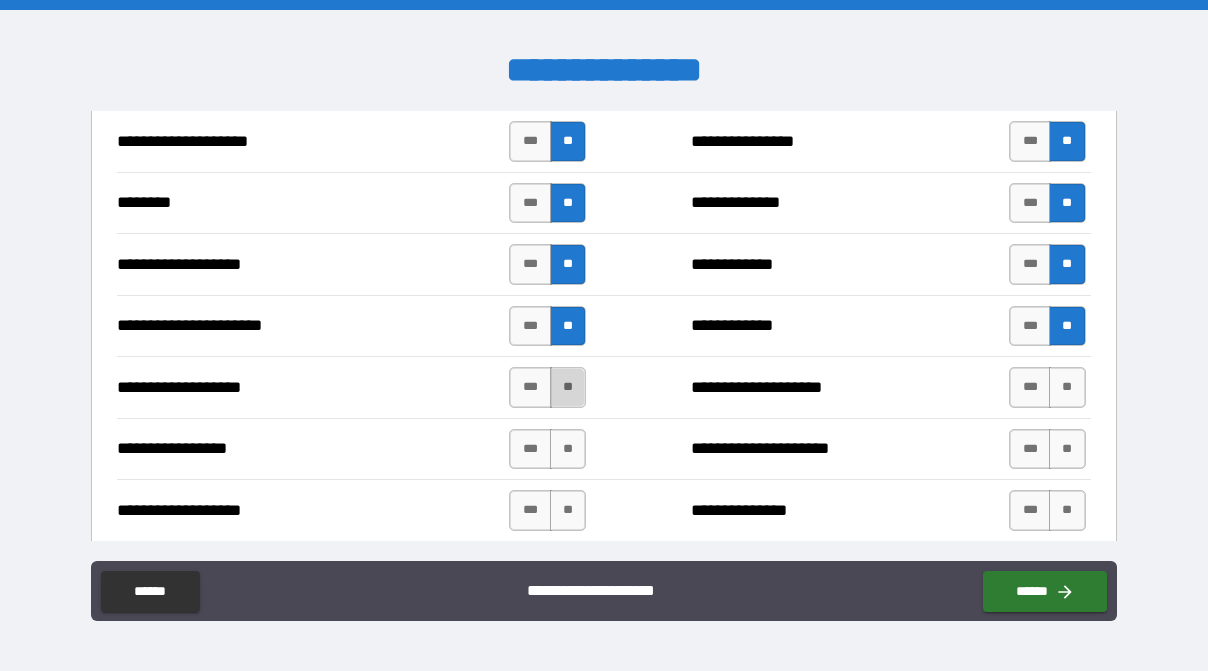 click on "**" at bounding box center [568, 387] 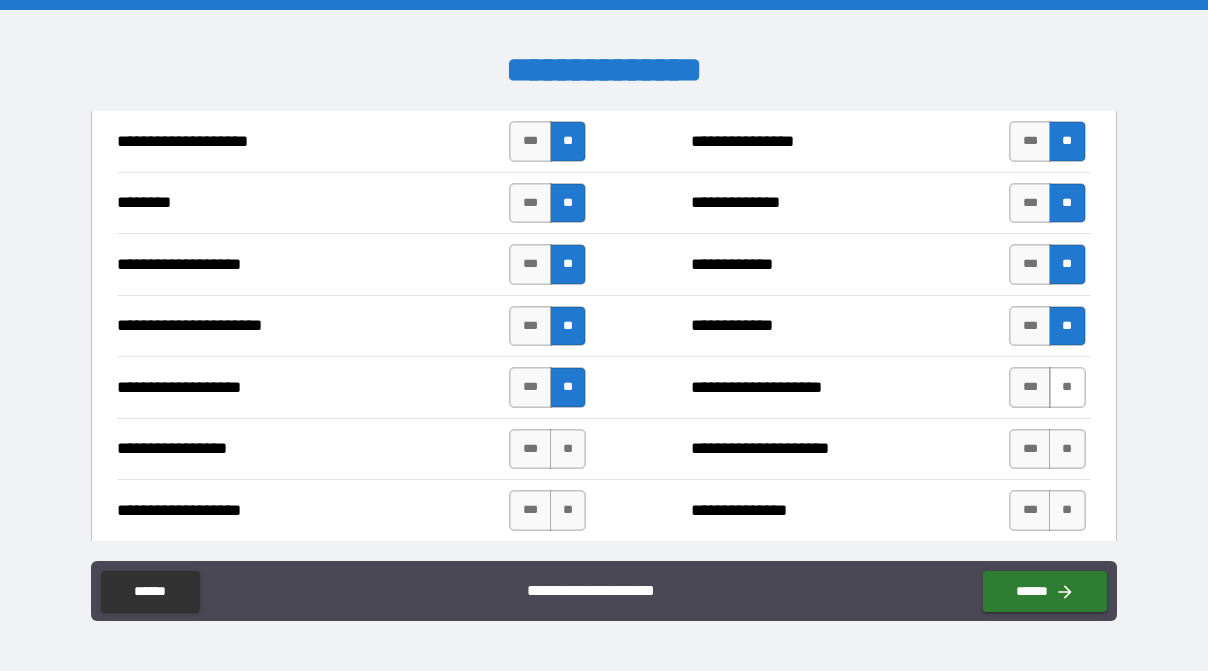 click on "**" at bounding box center [1067, 387] 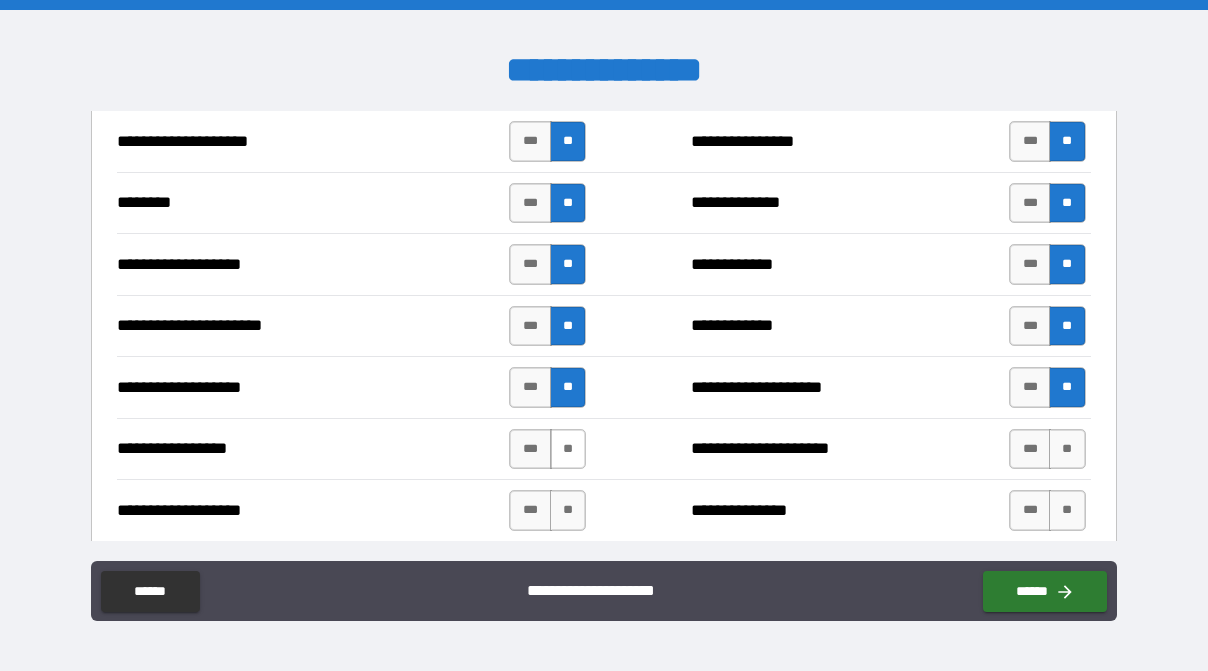 click on "**" at bounding box center [568, 449] 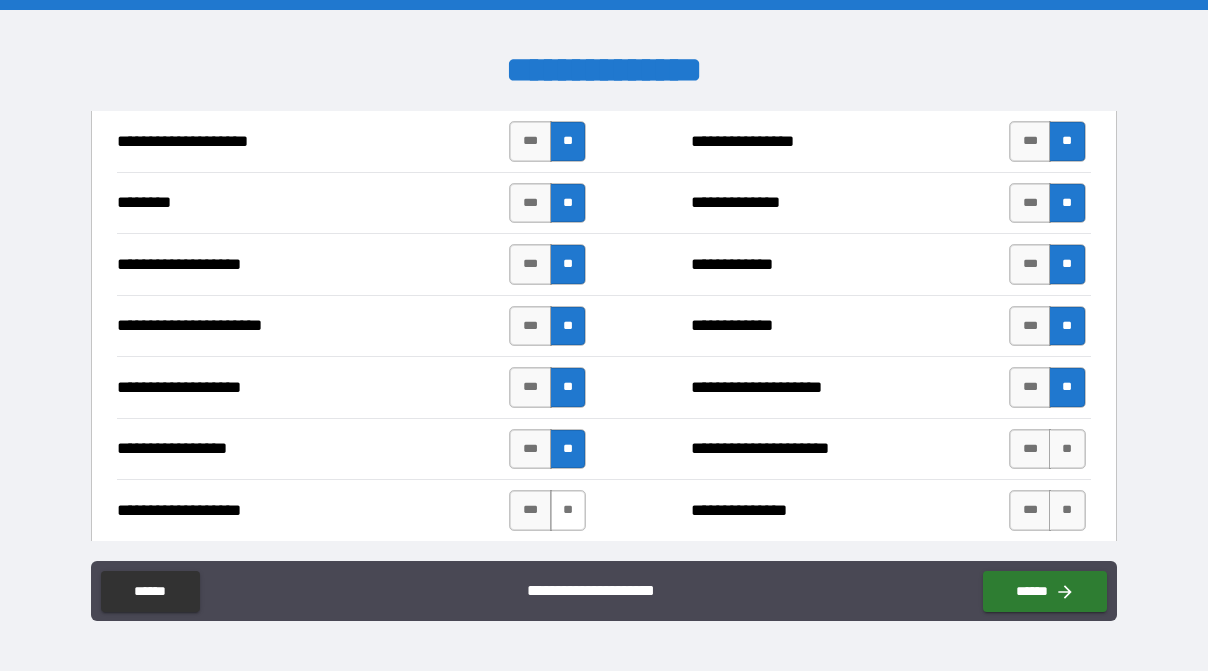 click on "**" at bounding box center [568, 510] 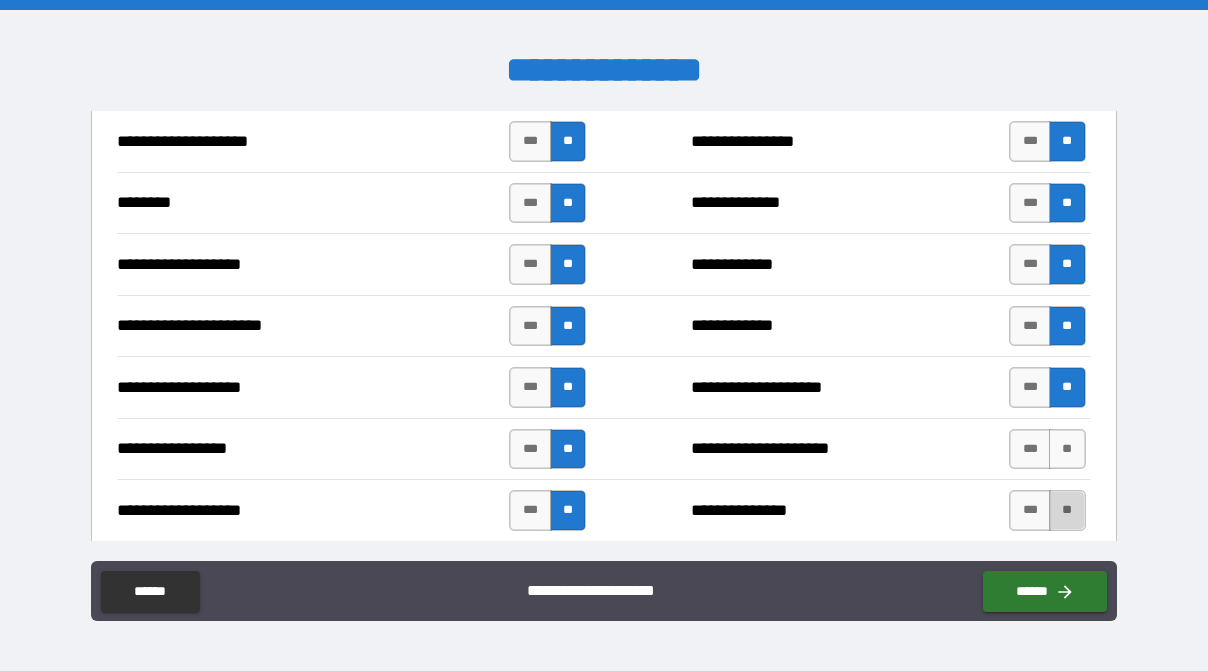 click on "**" at bounding box center [1067, 510] 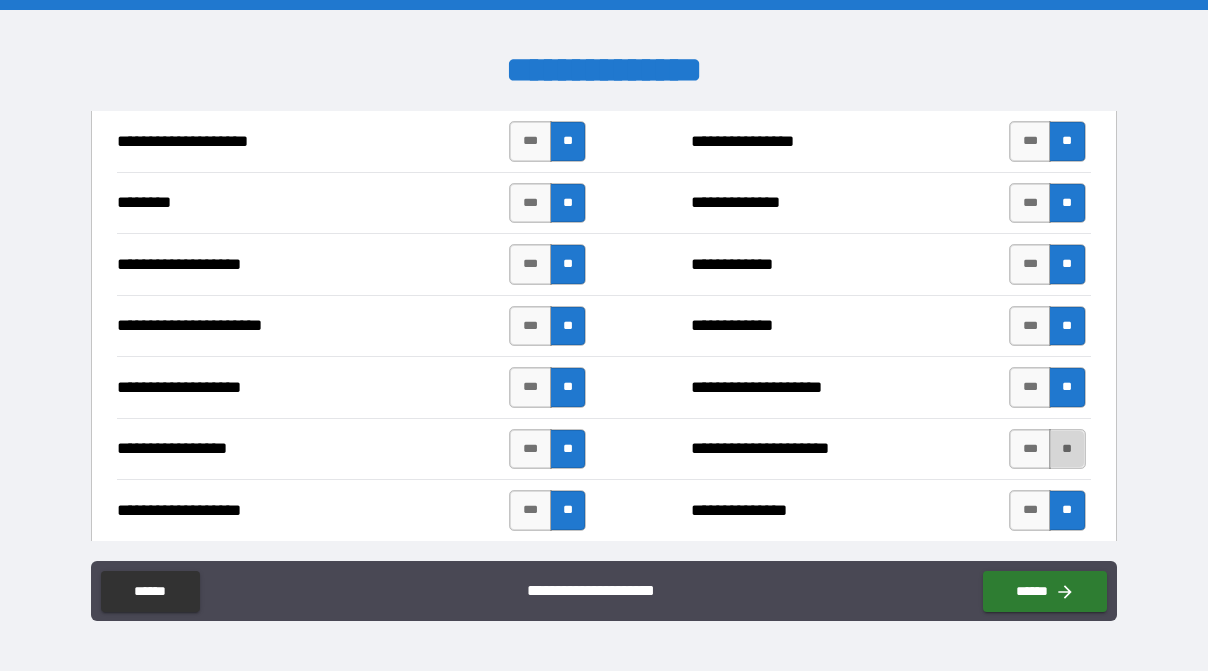 click on "**" at bounding box center (1067, 449) 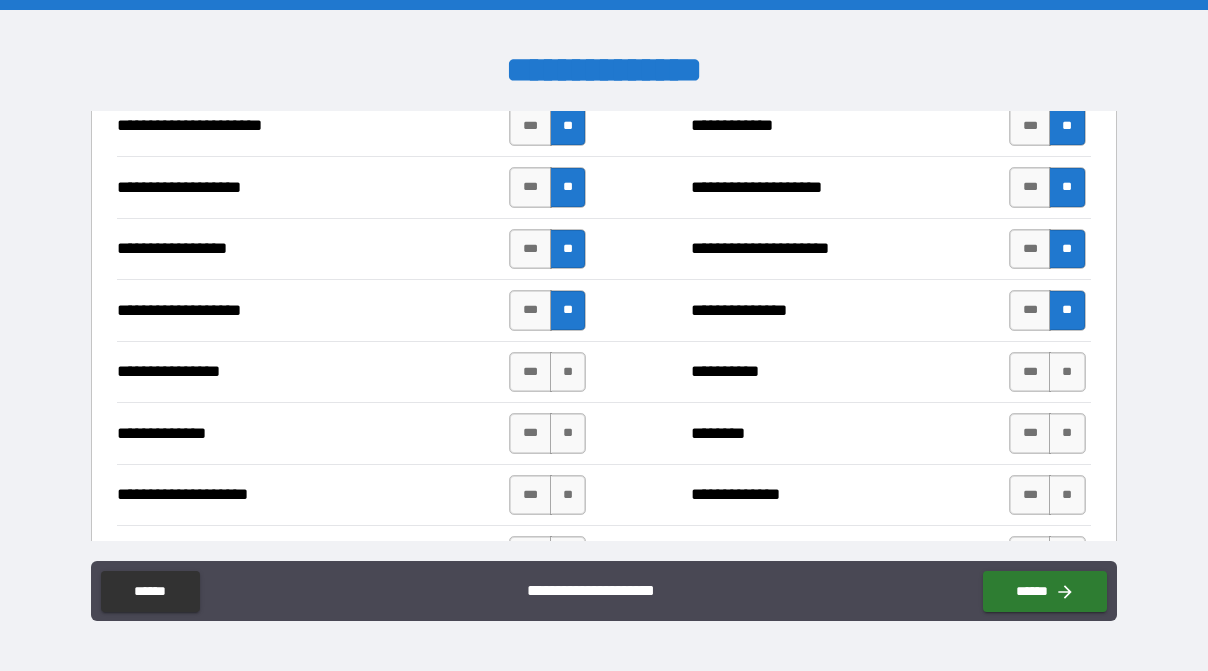 scroll, scrollTop: 3333, scrollLeft: 0, axis: vertical 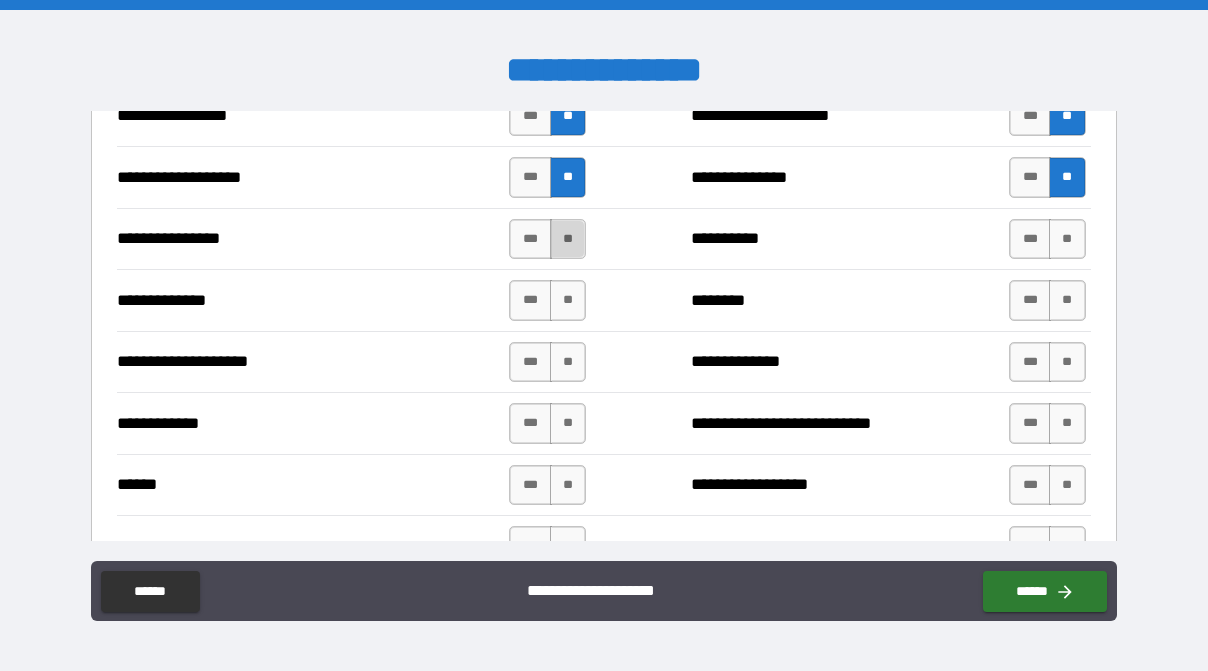 click on "**" at bounding box center [568, 239] 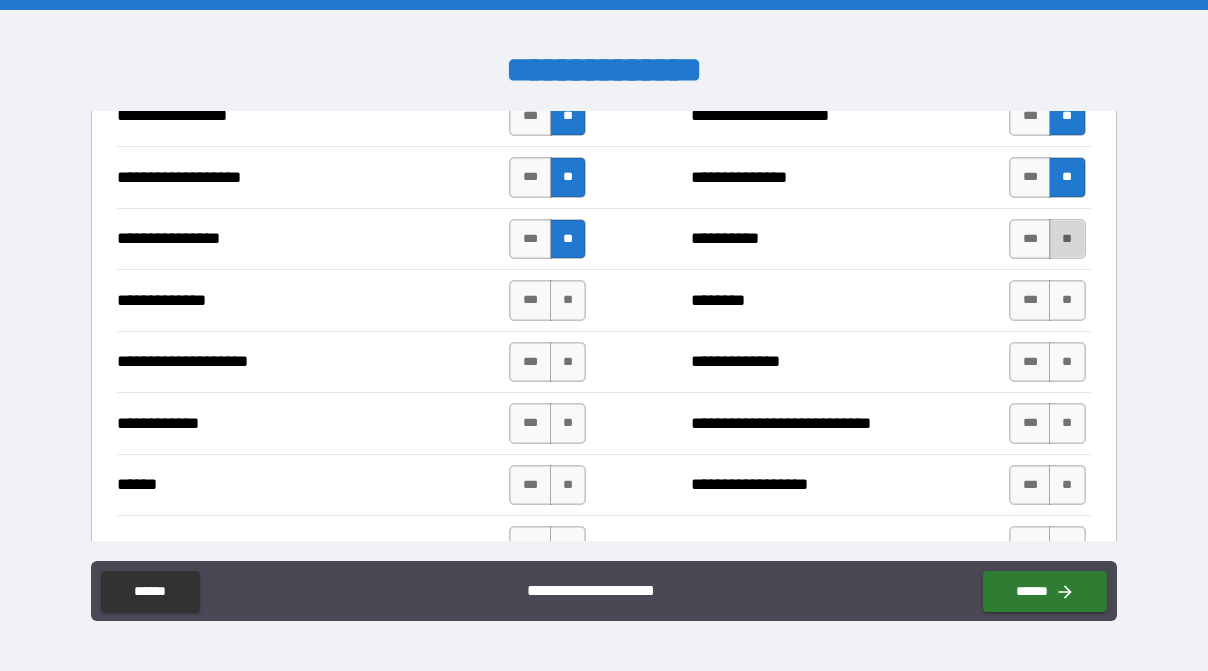 click on "**" at bounding box center (1067, 239) 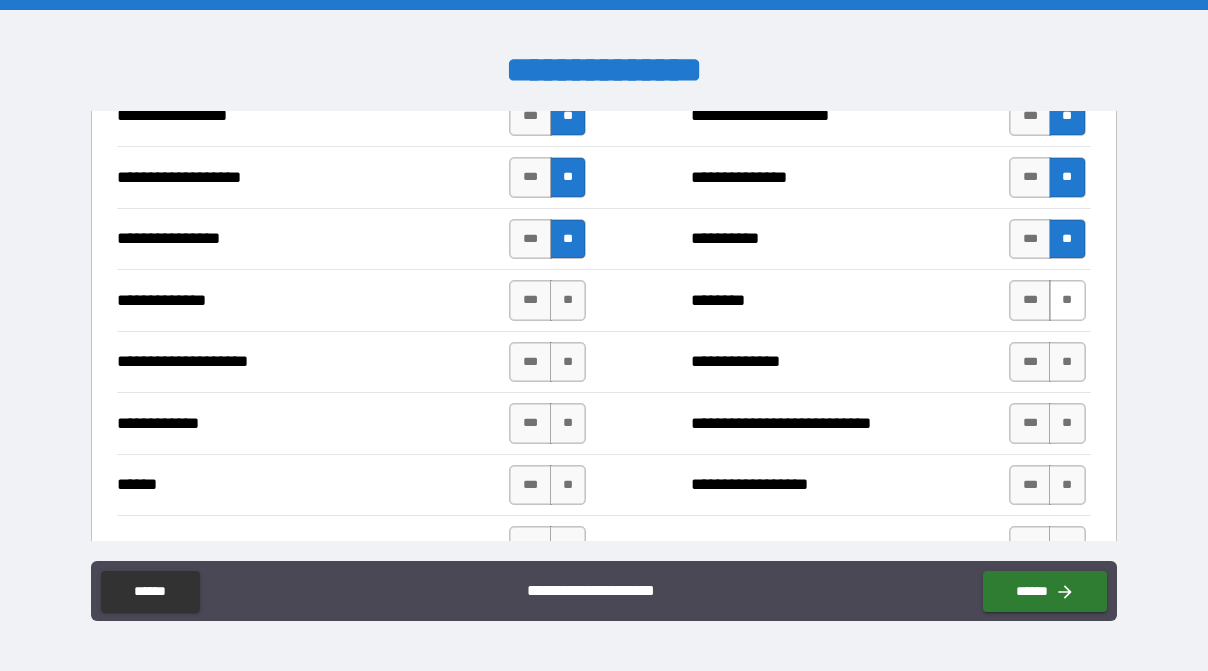 click on "**" at bounding box center (1067, 300) 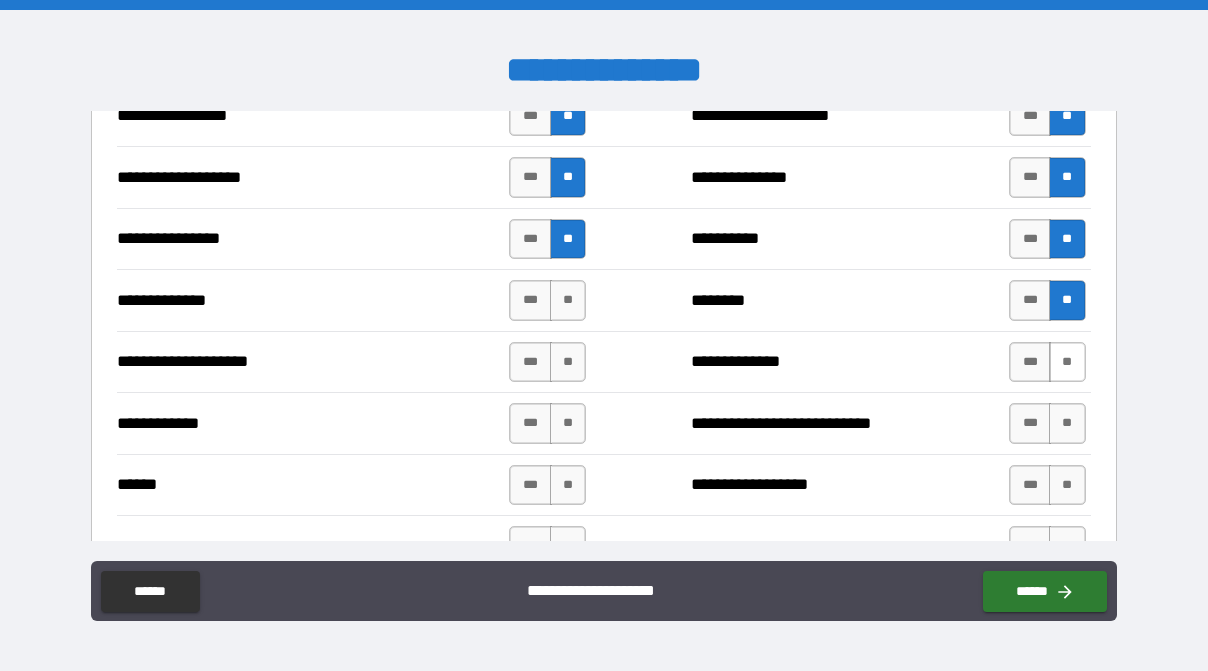 click on "**" at bounding box center (1067, 362) 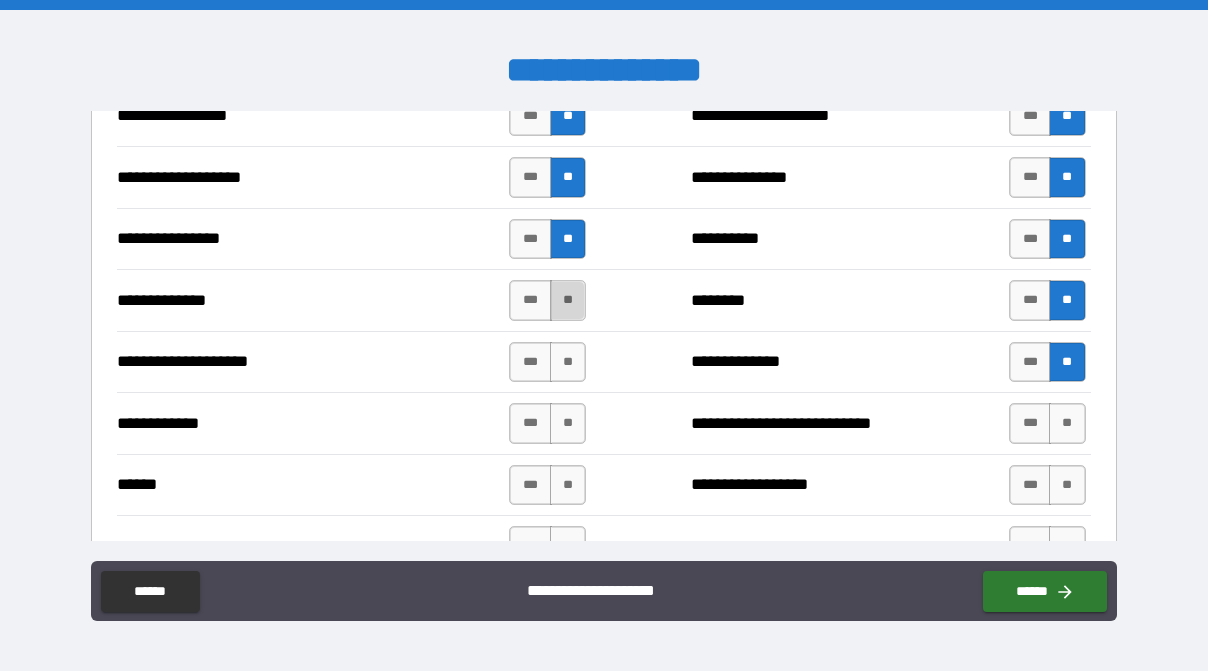 click on "**" at bounding box center (568, 300) 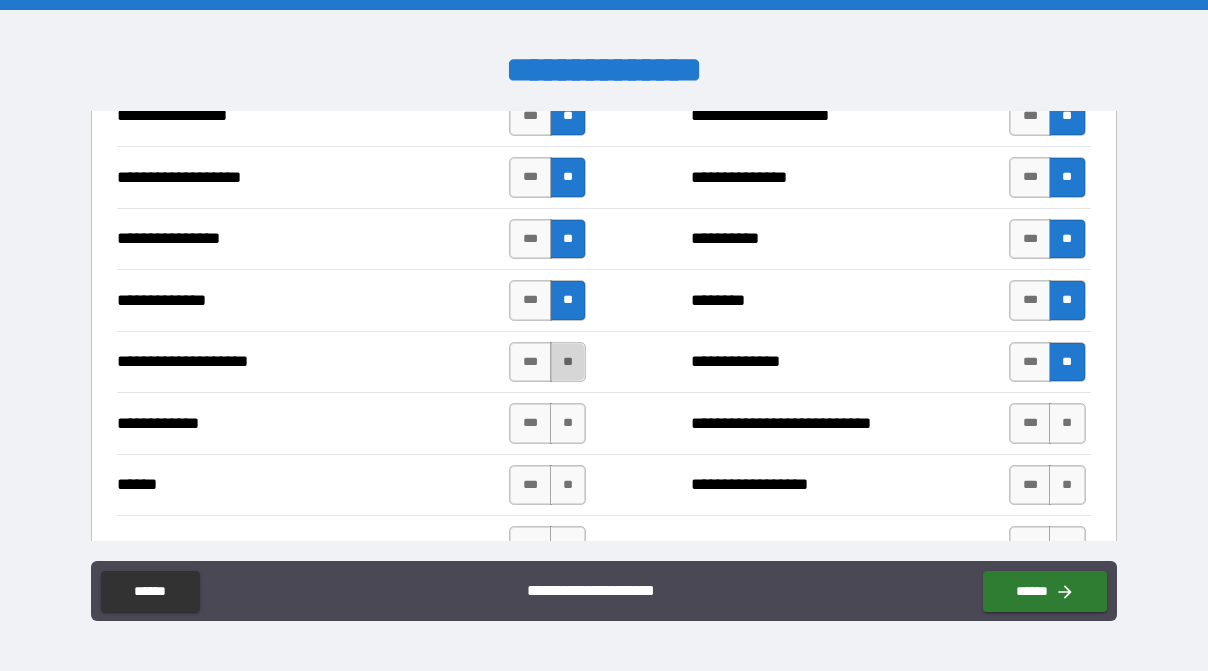 click on "**" at bounding box center (568, 362) 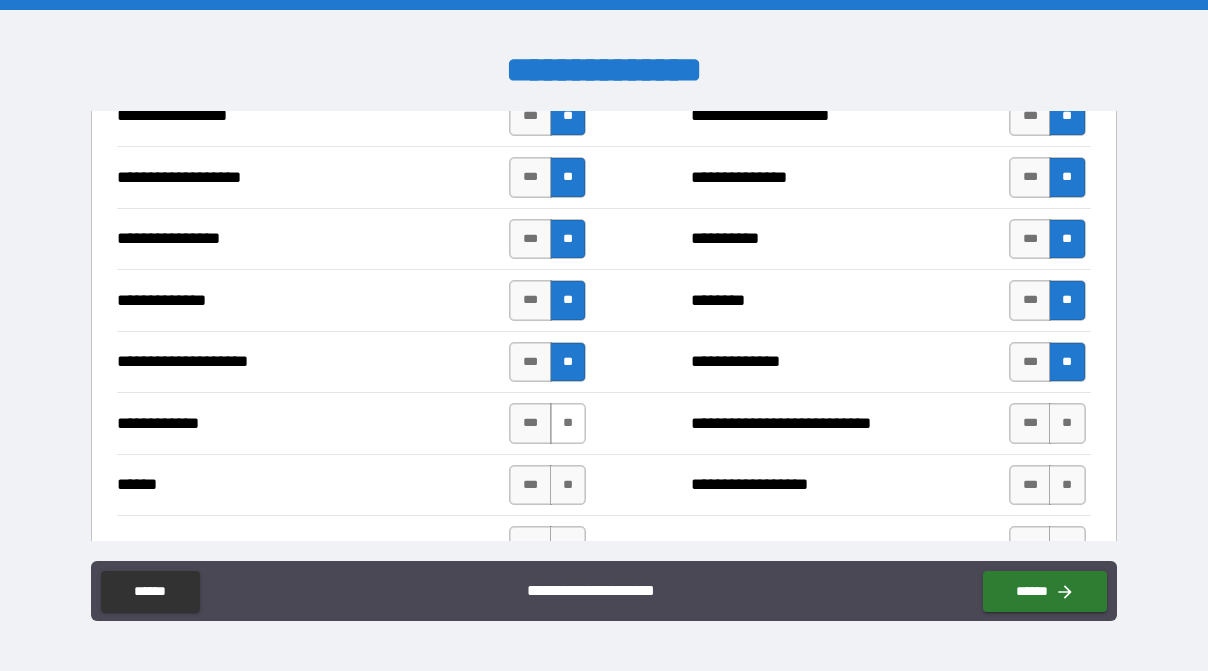 click on "**" at bounding box center (568, 423) 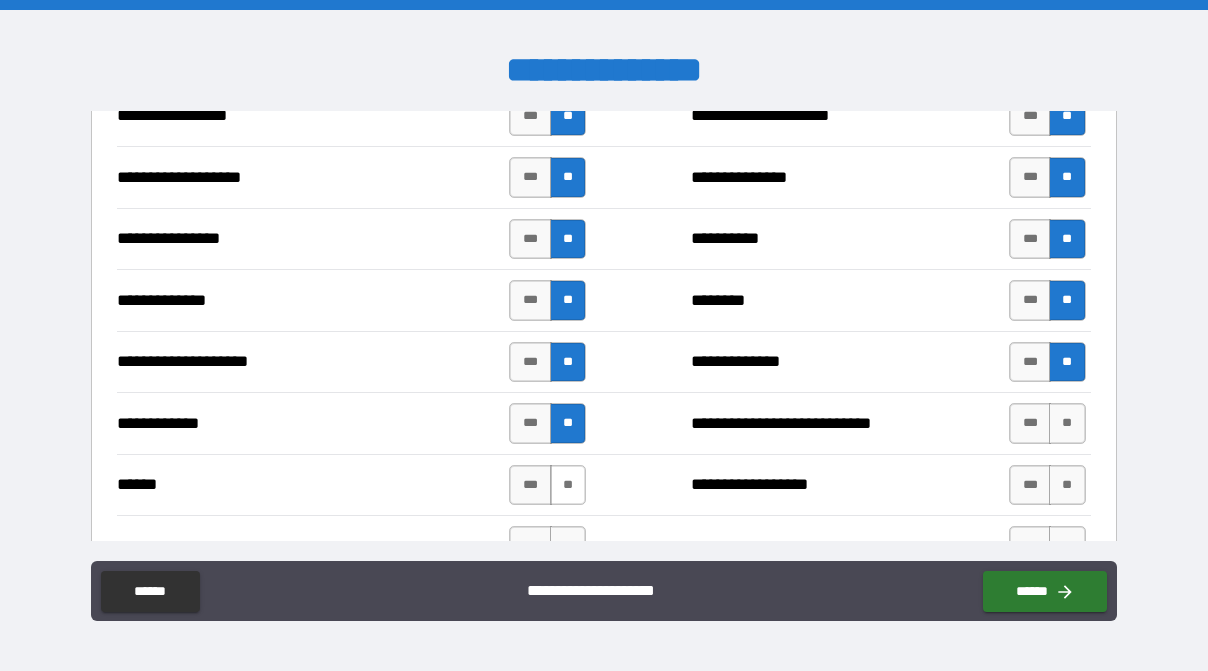 click on "**" at bounding box center (568, 485) 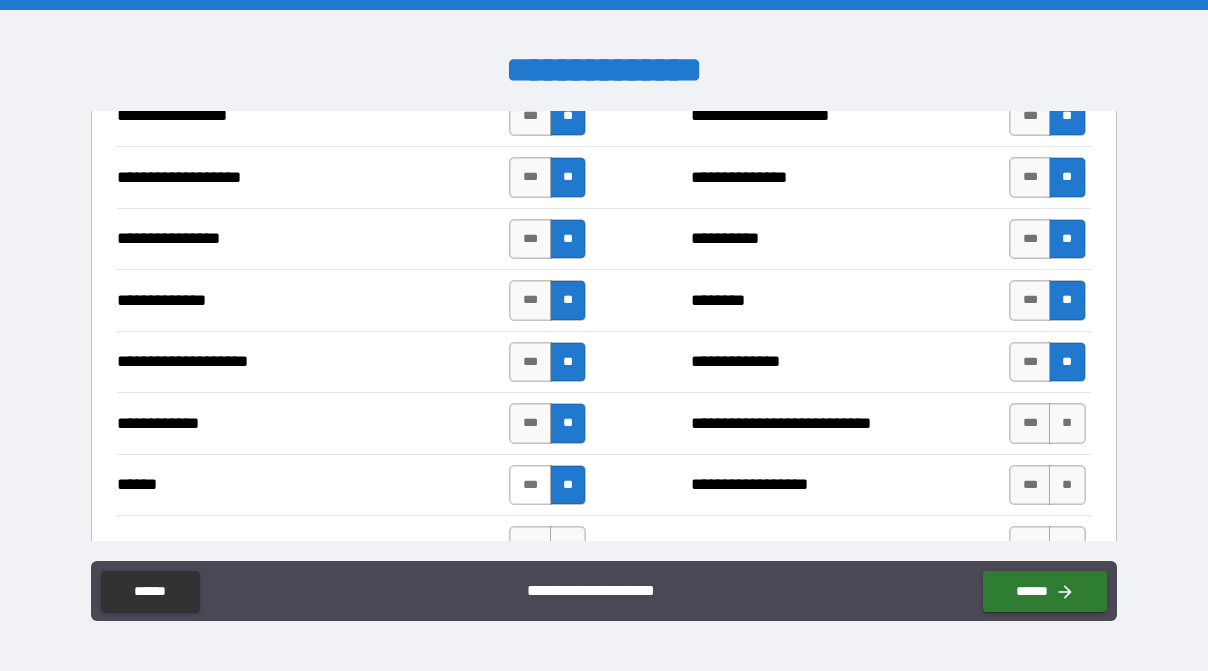 drag, startPoint x: 510, startPoint y: 472, endPoint x: 522, endPoint y: 486, distance: 18.439089 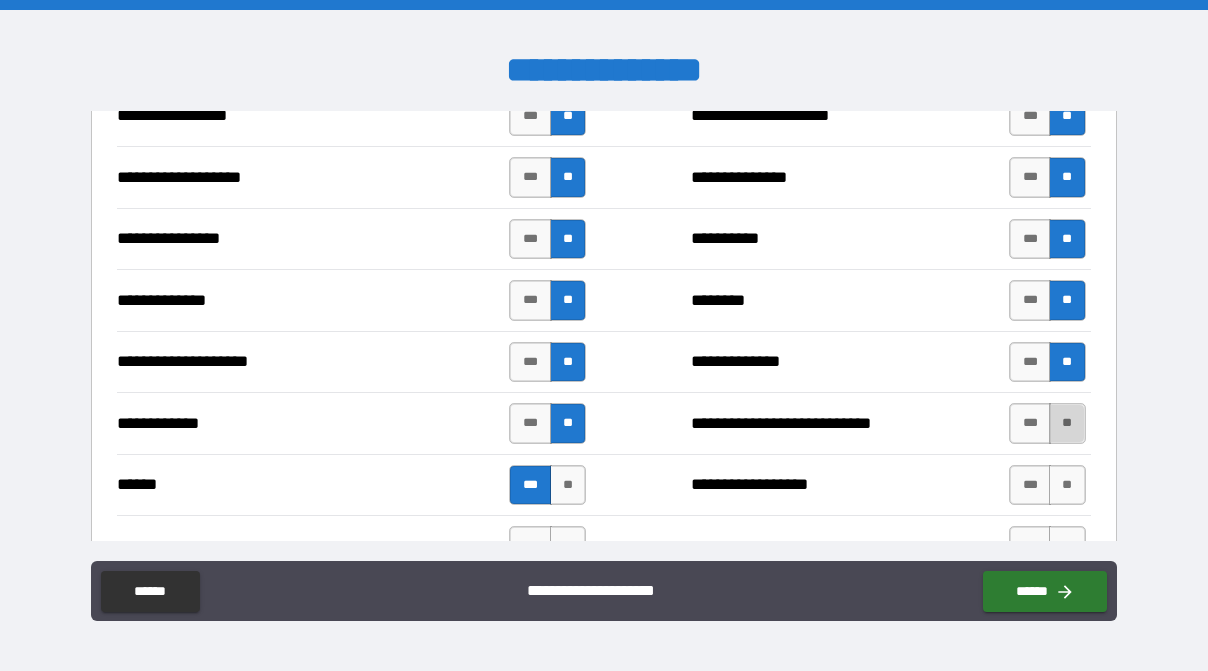 click on "**" at bounding box center (1067, 423) 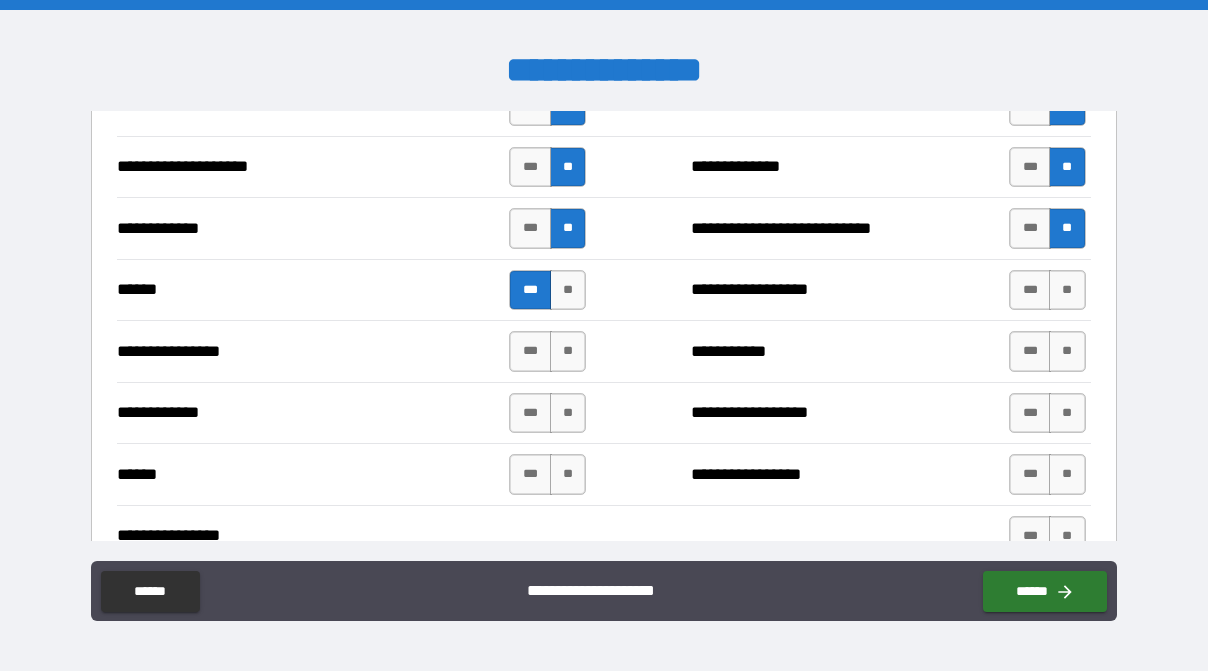 scroll, scrollTop: 3555, scrollLeft: 0, axis: vertical 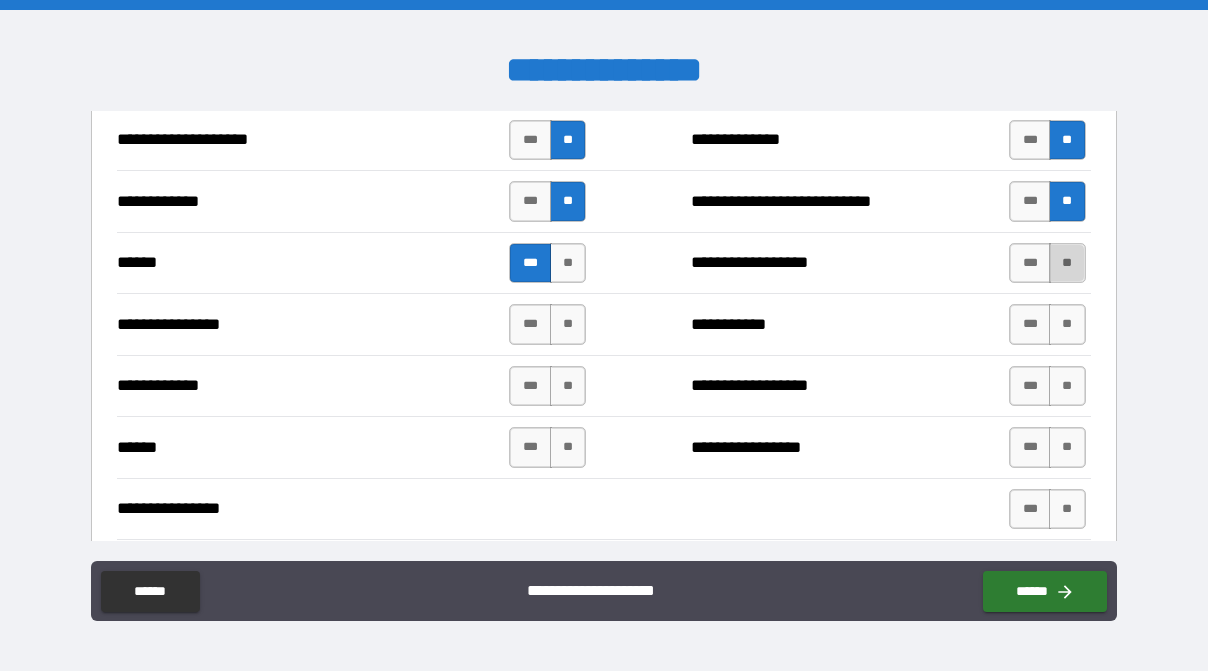 click on "**" at bounding box center (1067, 263) 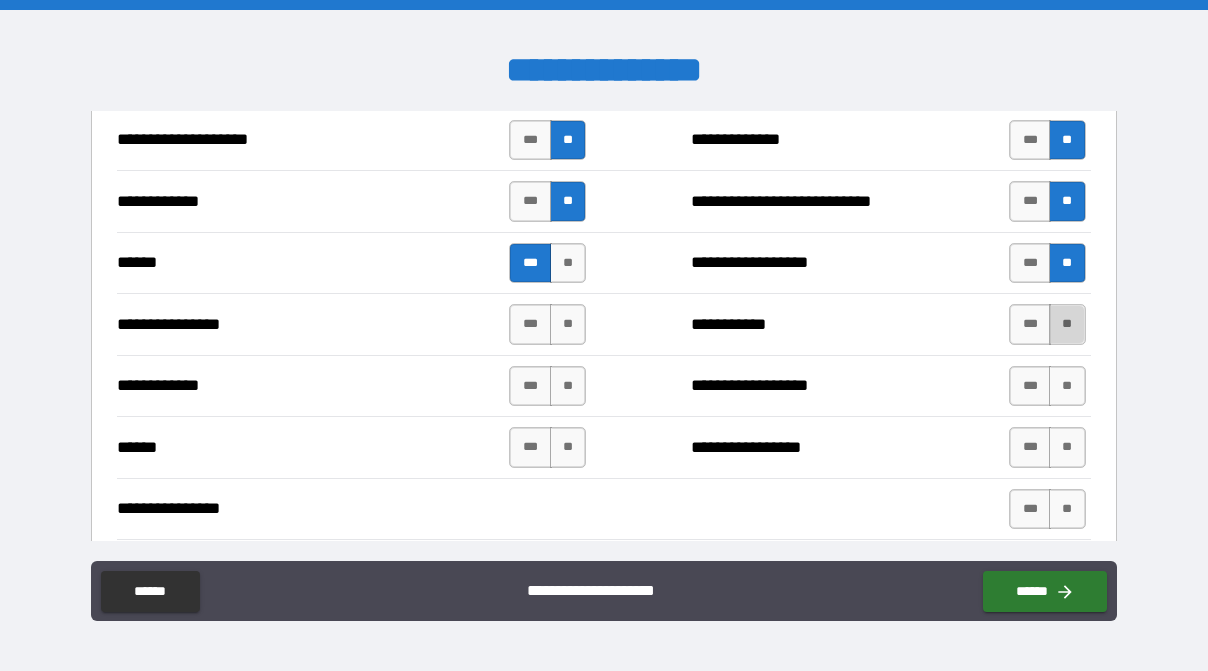 click on "**" at bounding box center [1067, 324] 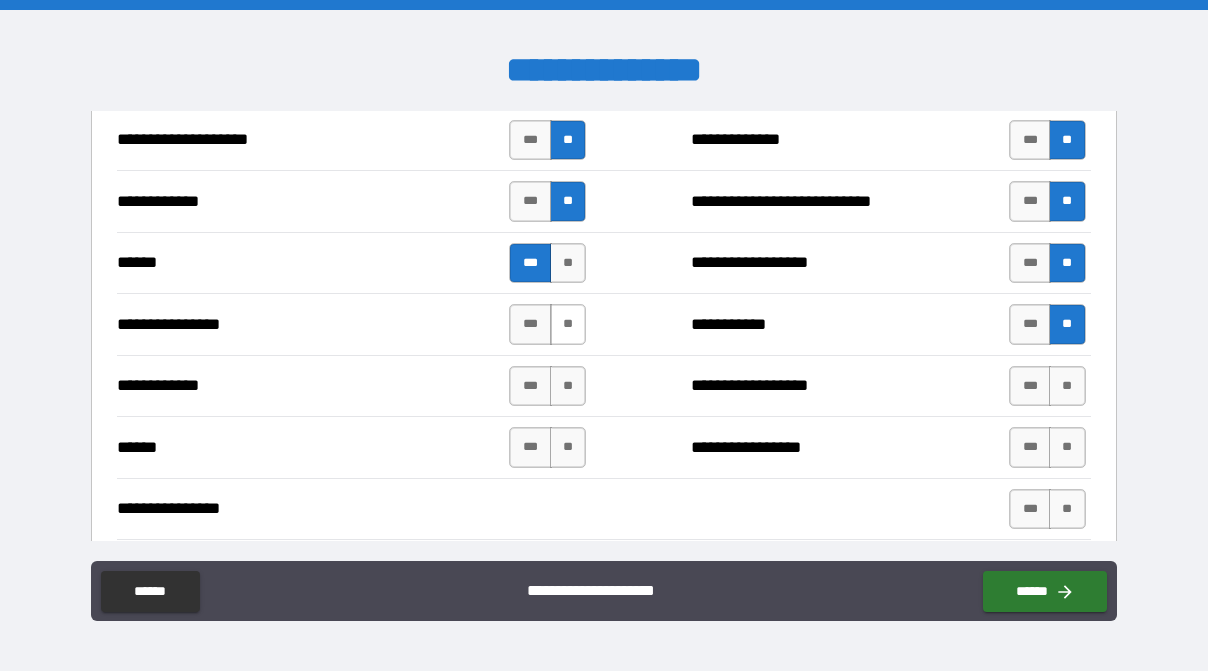 click on "**" at bounding box center [568, 324] 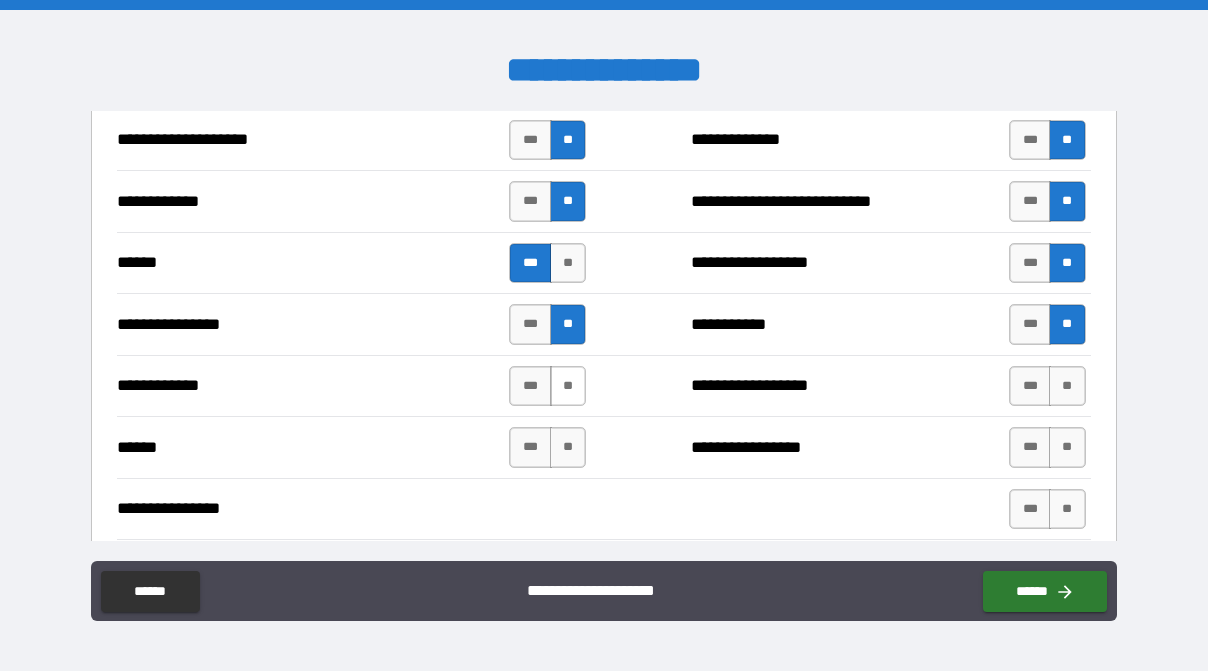 click on "**" at bounding box center (568, 386) 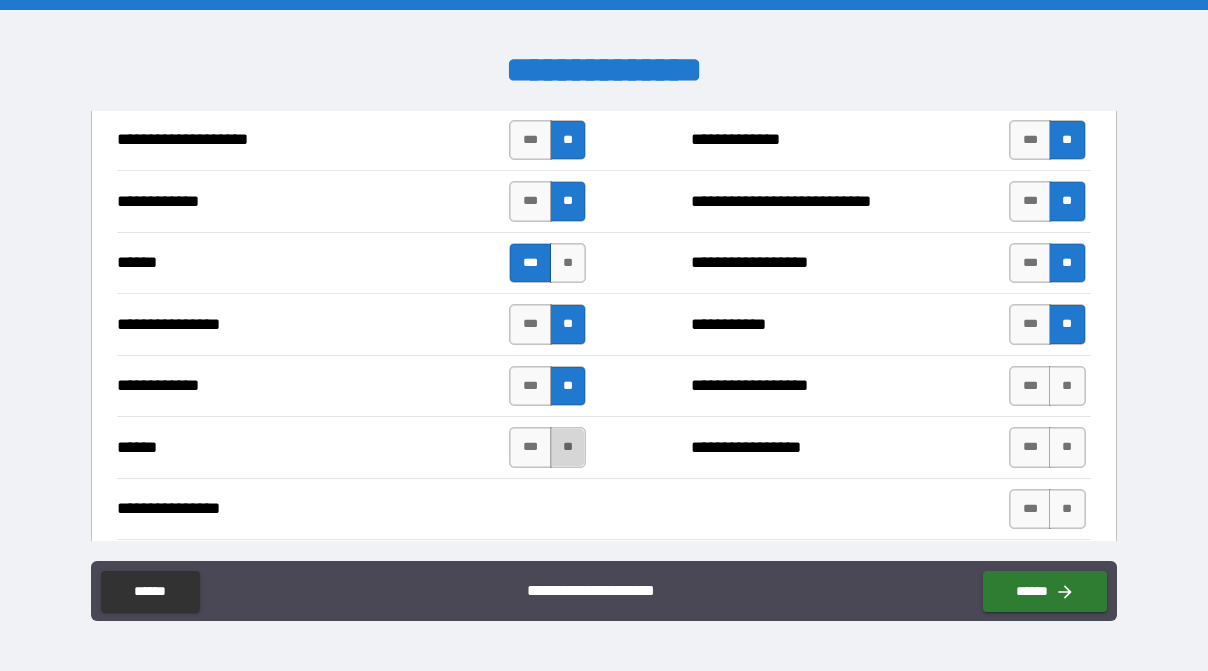 click on "**" at bounding box center [568, 447] 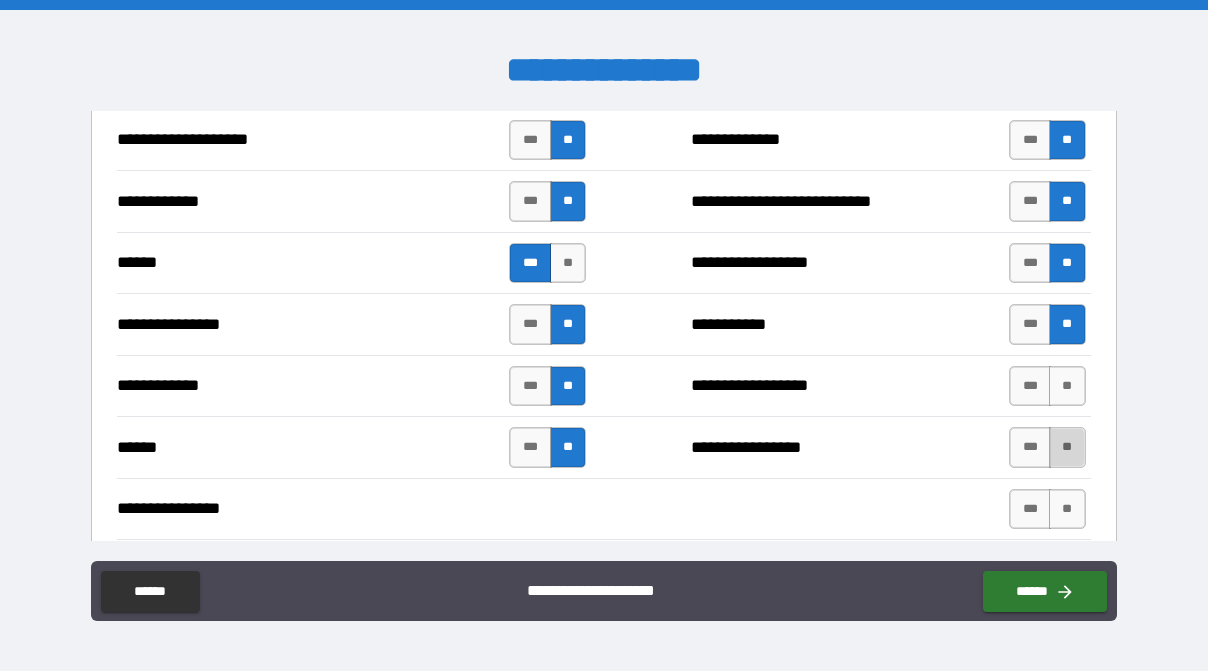 click on "**" at bounding box center (1067, 447) 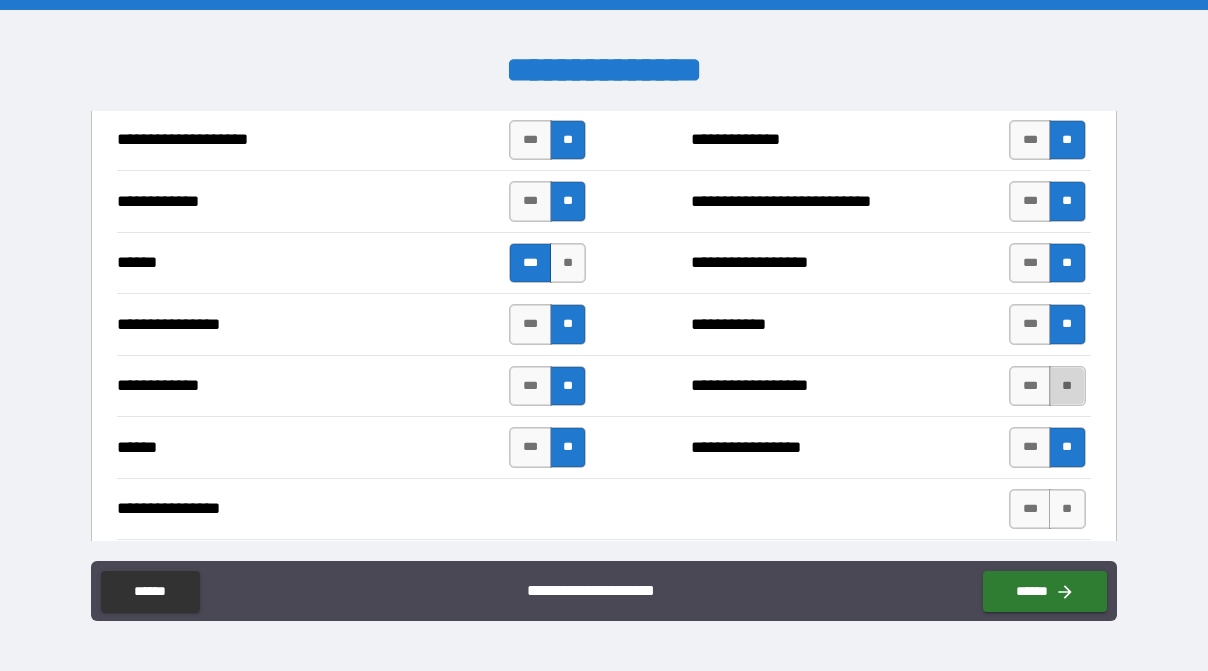 click on "**" at bounding box center (1067, 386) 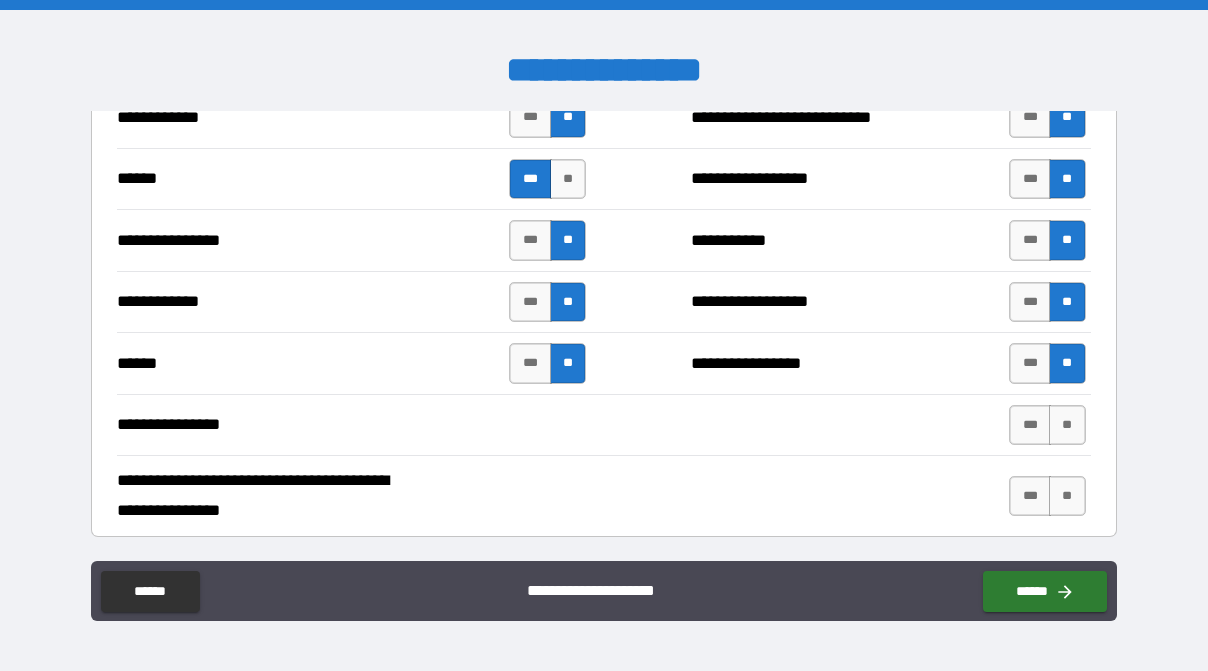 scroll, scrollTop: 3666, scrollLeft: 0, axis: vertical 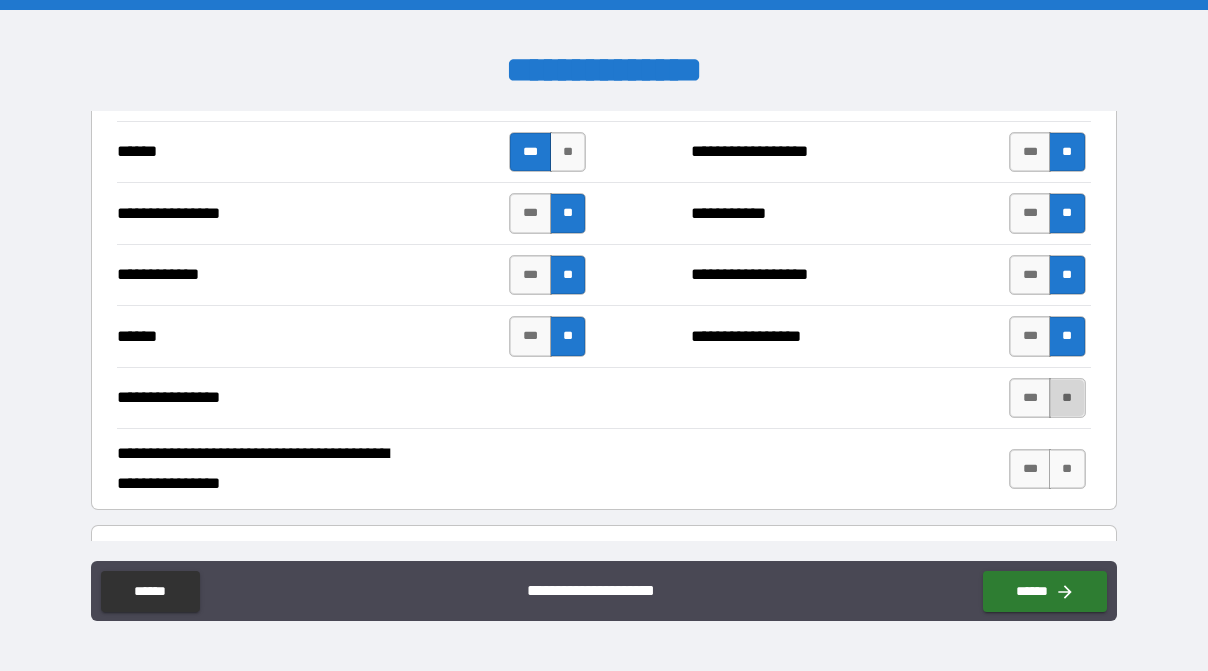 click on "**" at bounding box center [1067, 398] 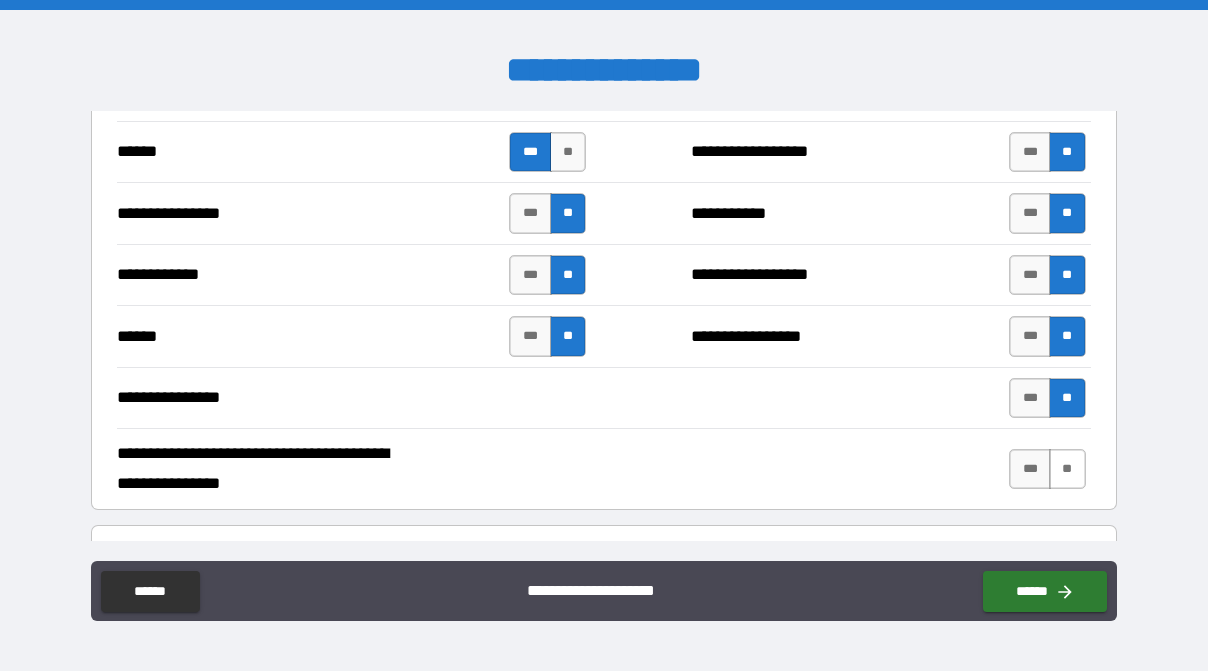 click on "**" at bounding box center (1067, 469) 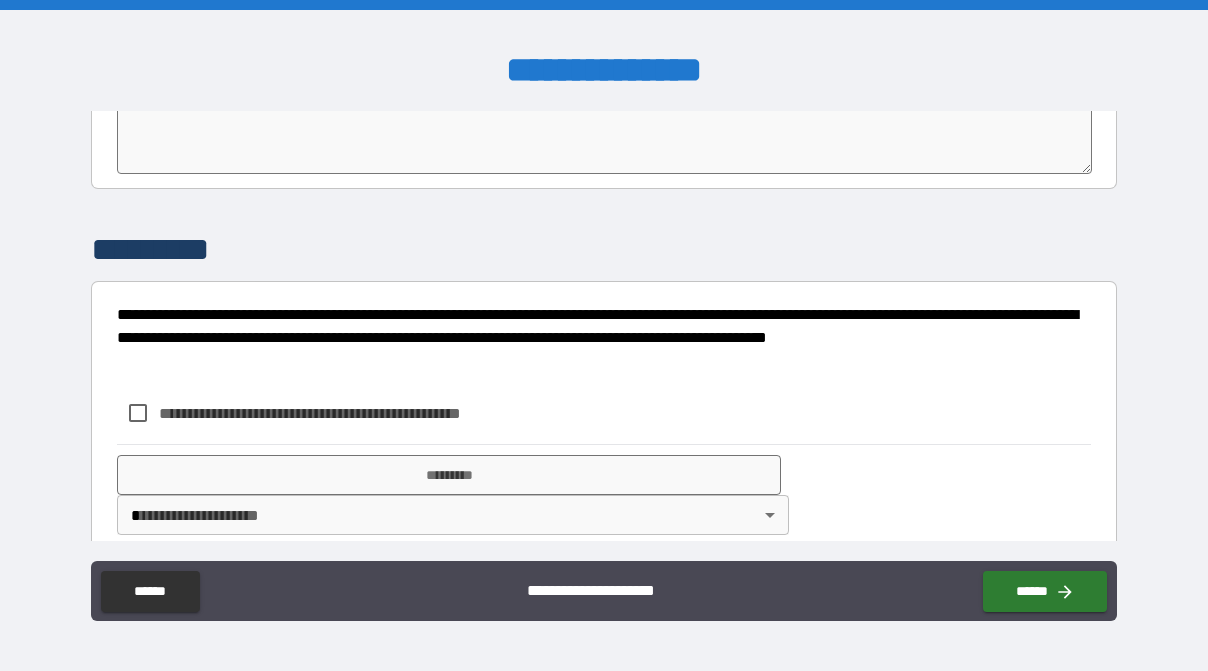 scroll, scrollTop: 4194, scrollLeft: 0, axis: vertical 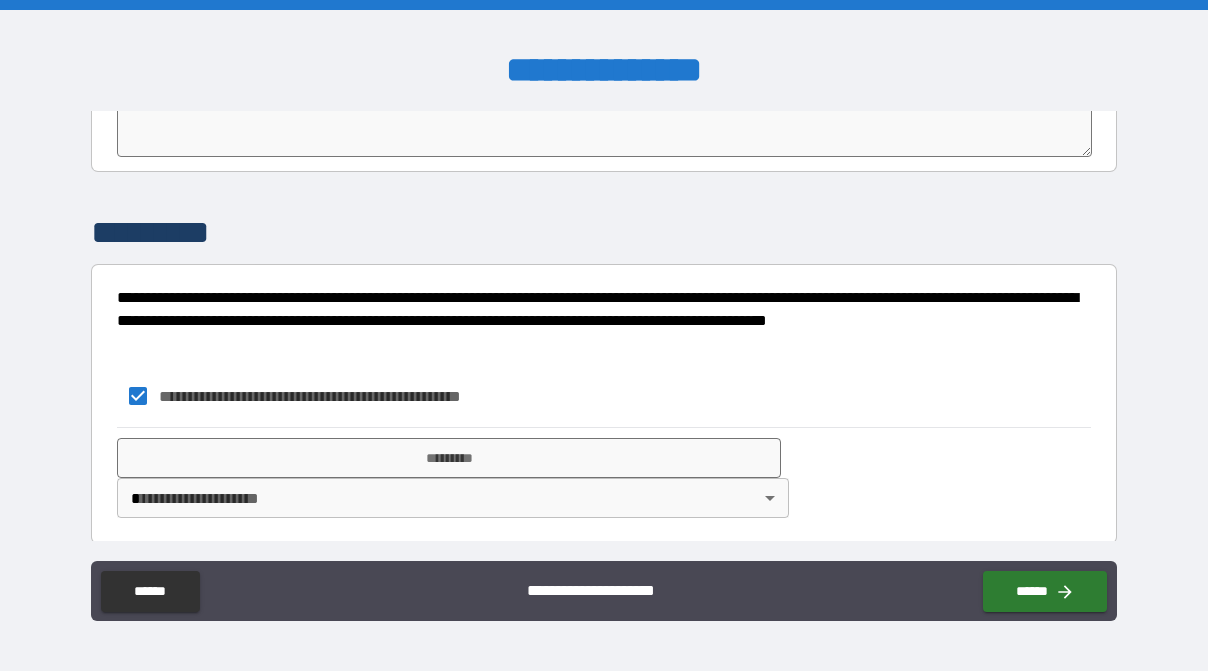 click on "**********" at bounding box center [604, 335] 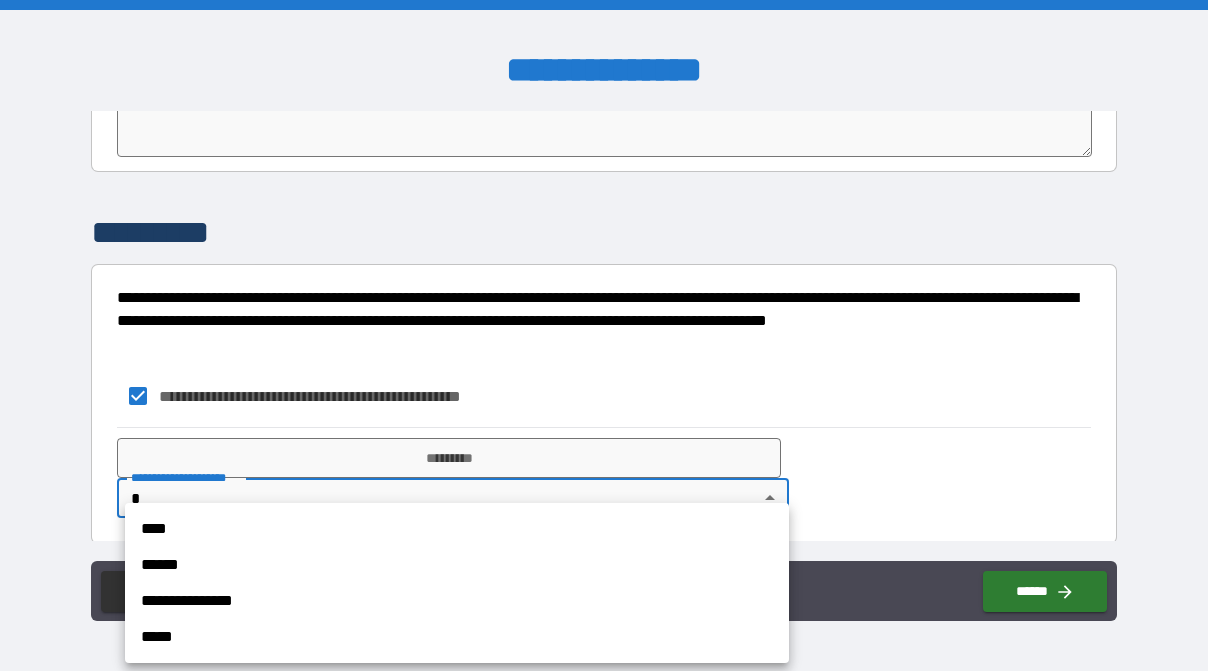 click on "****" at bounding box center [457, 529] 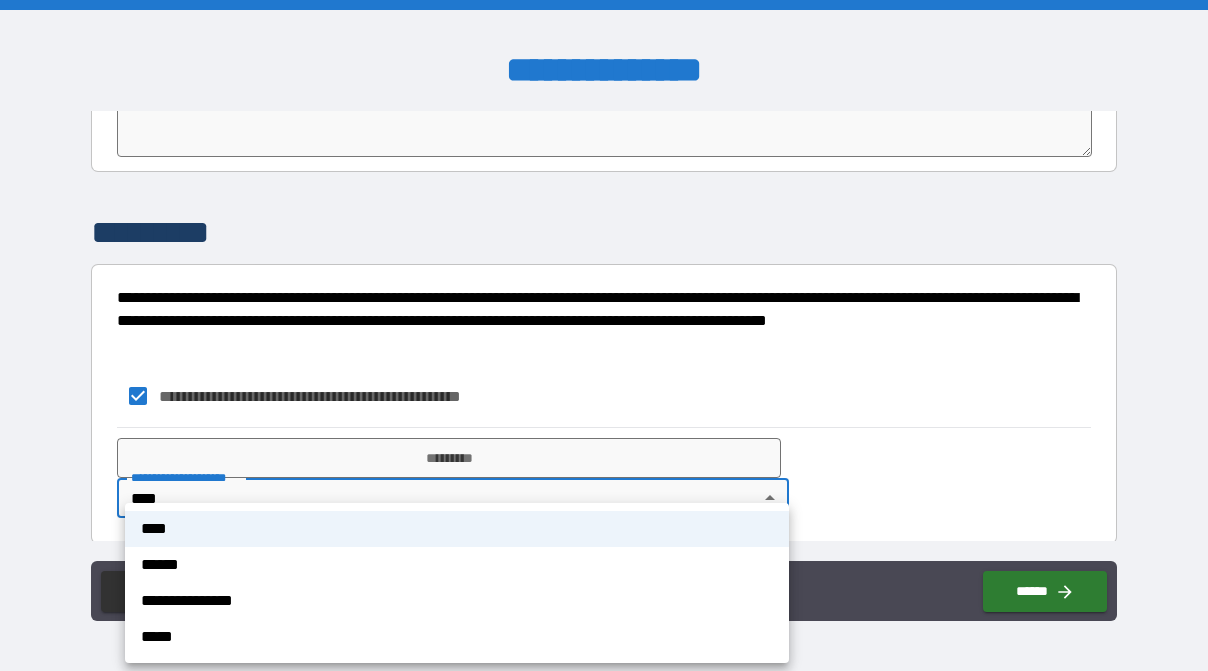 click on "**********" at bounding box center (604, 335) 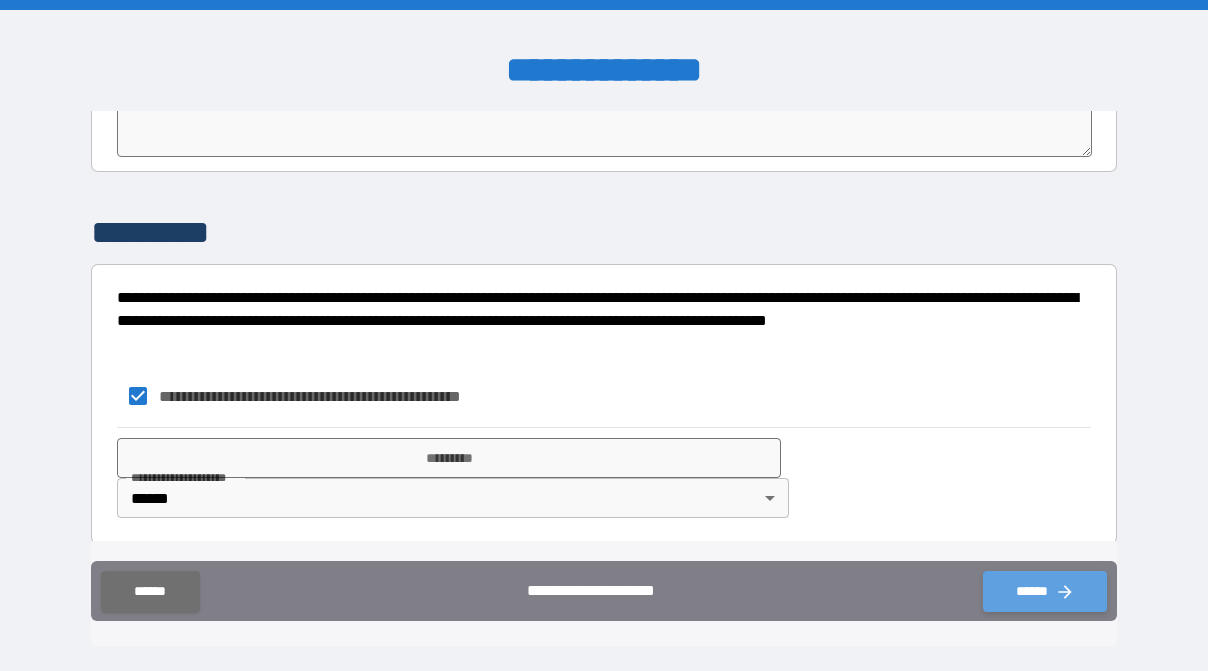 click on "******" at bounding box center [1045, 591] 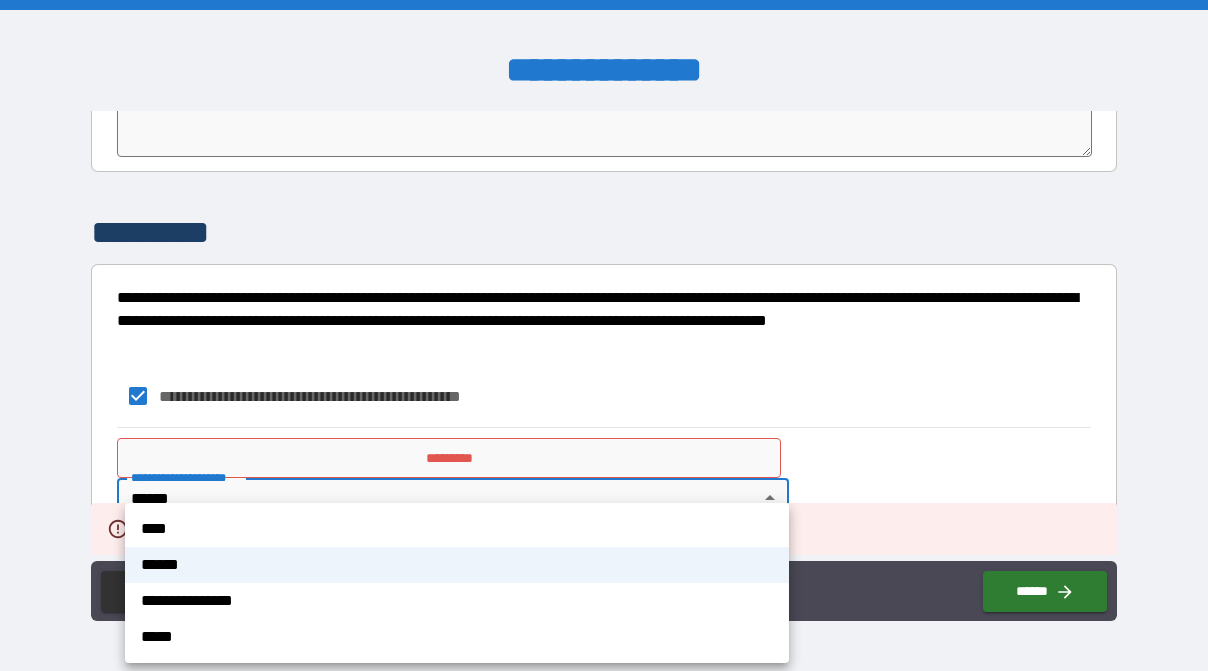 click on "**********" at bounding box center (604, 335) 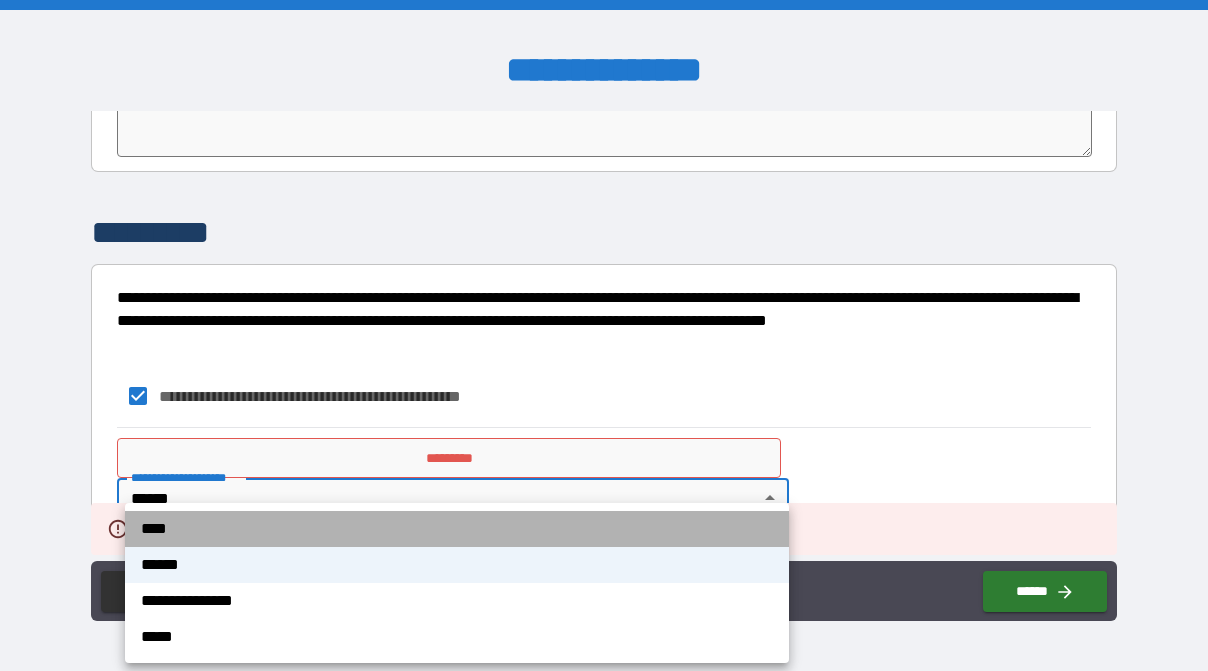 click on "****" at bounding box center (457, 529) 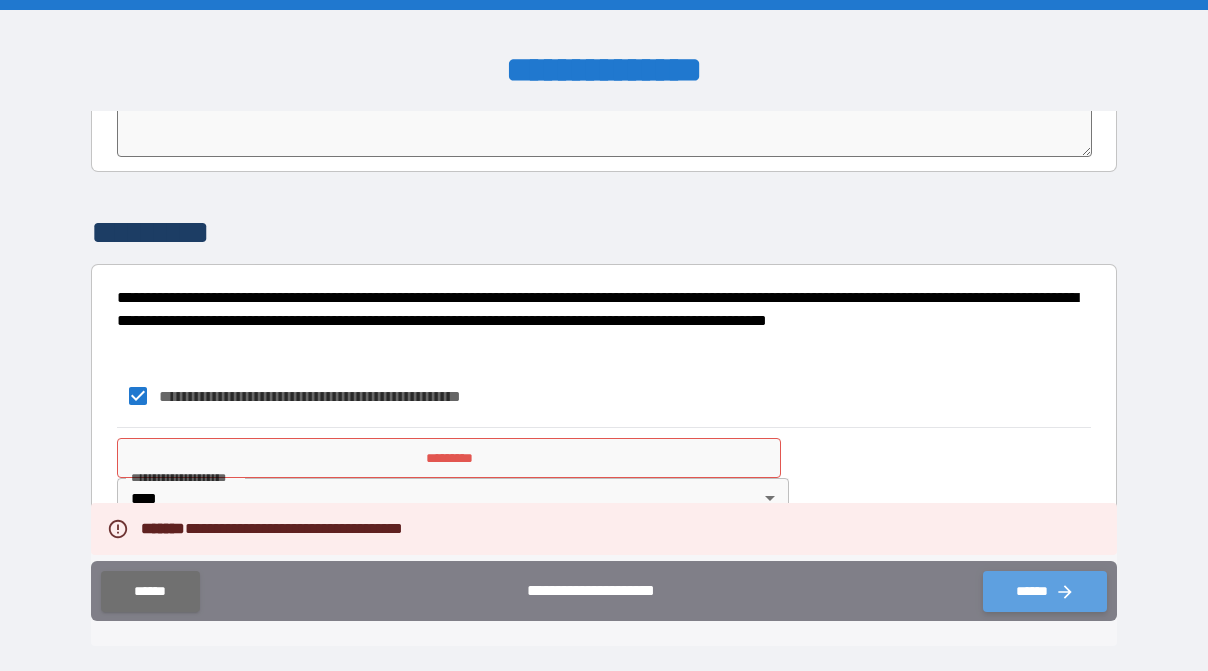 click on "******" at bounding box center (1045, 591) 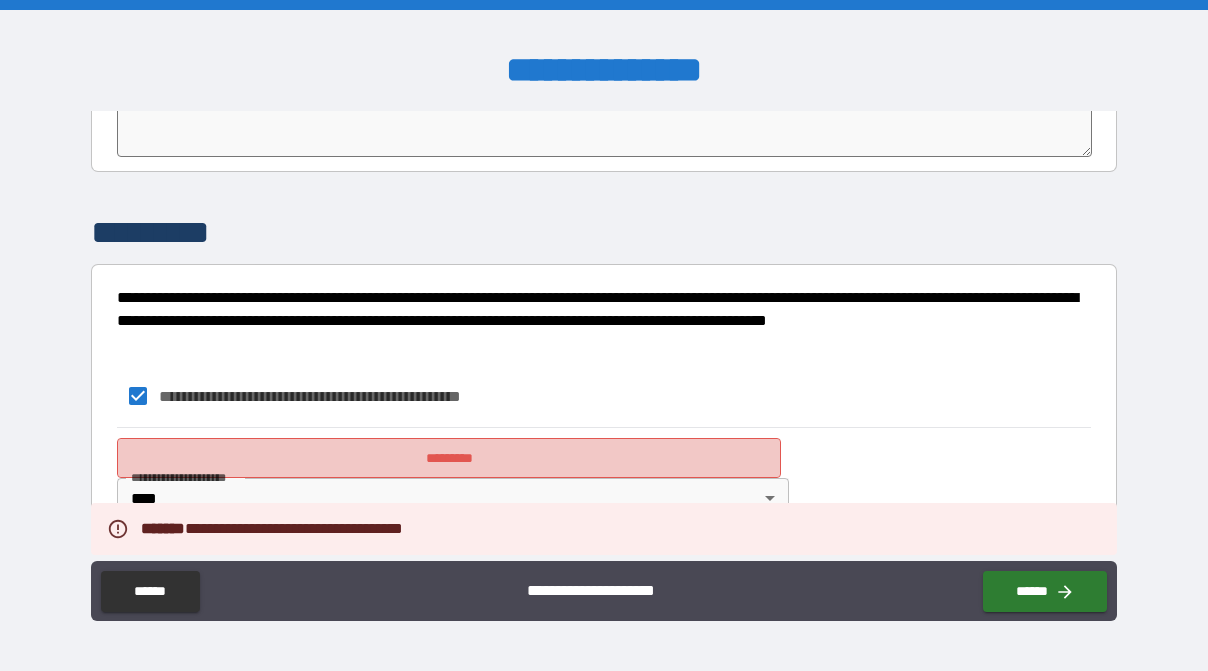 click on "*********" at bounding box center (449, 458) 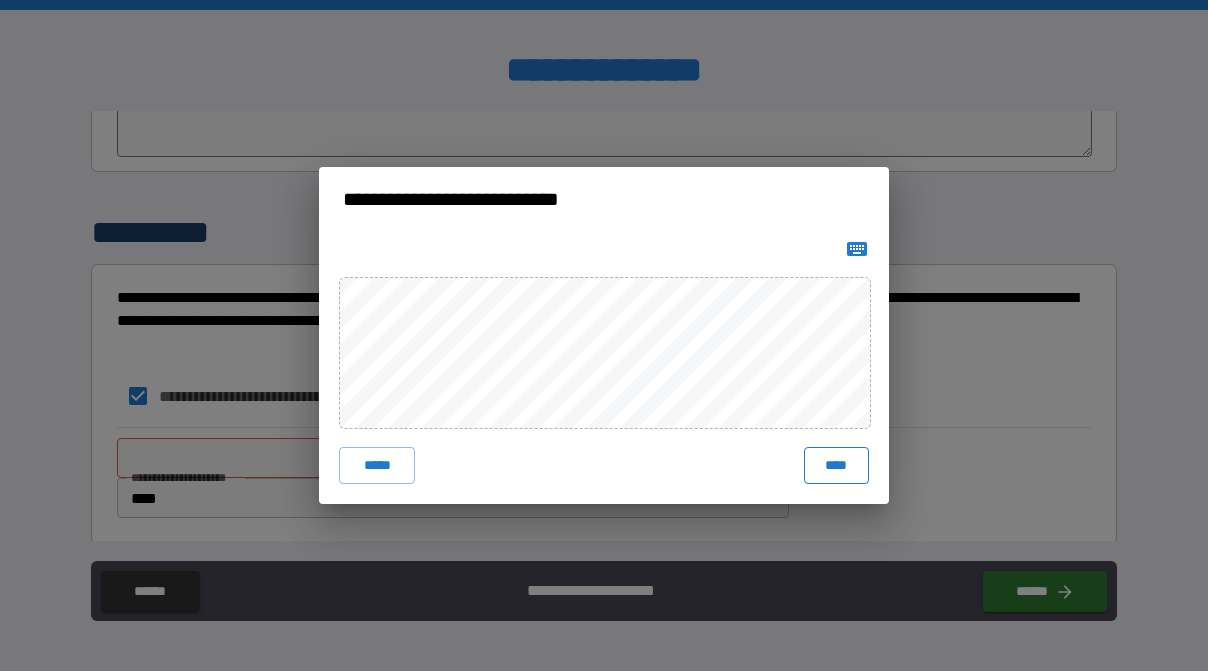 click on "****" at bounding box center [836, 465] 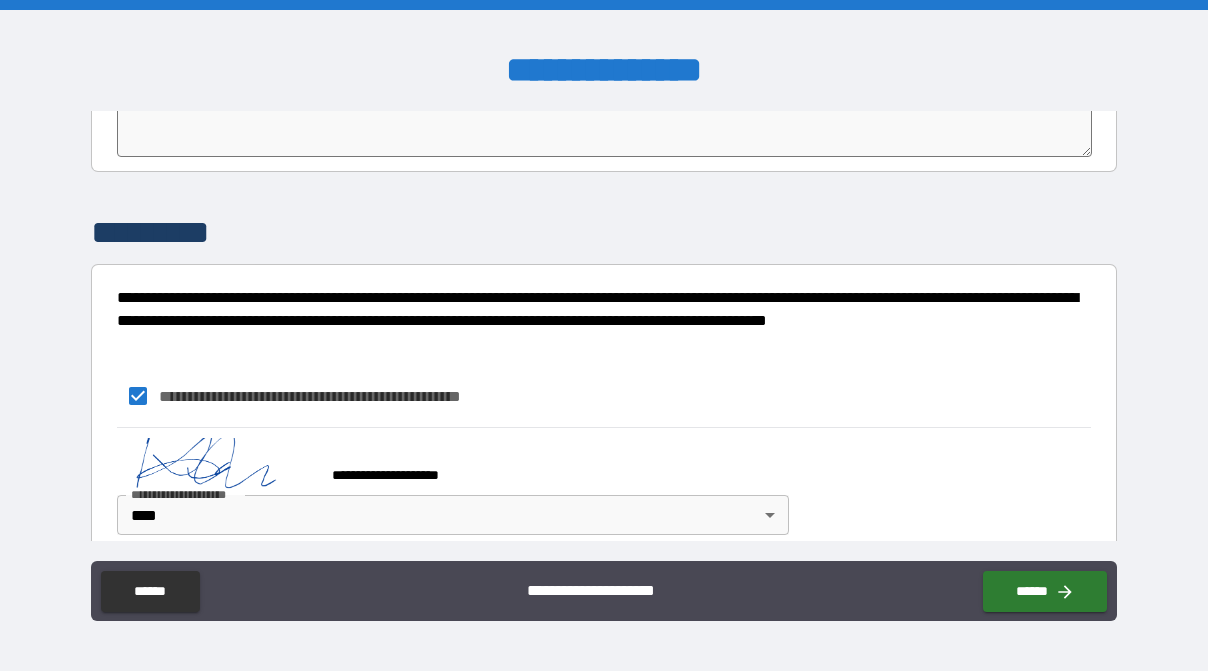 click on "**********" at bounding box center [604, 591] 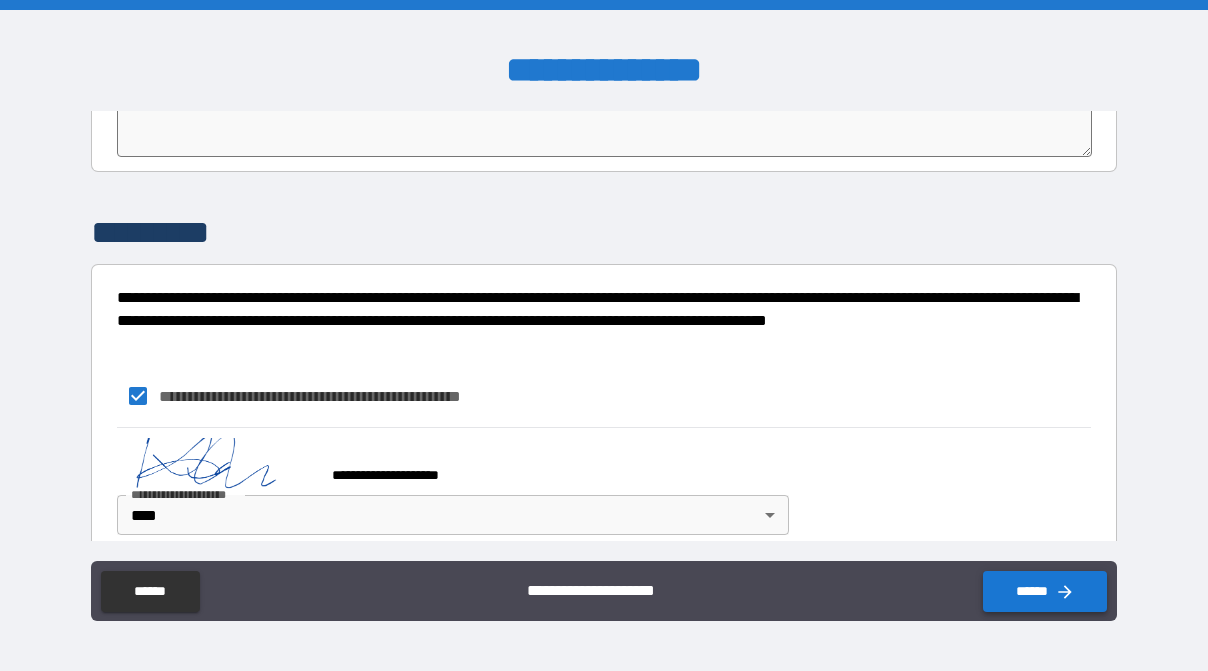 click on "******" at bounding box center [1045, 591] 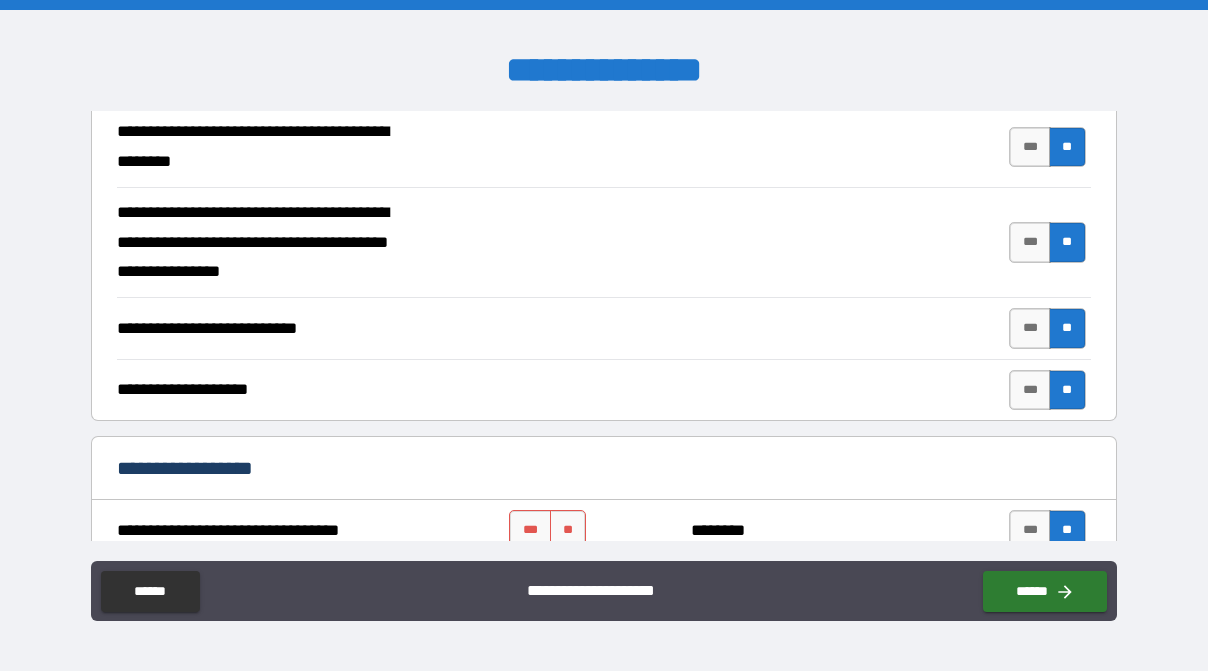 scroll, scrollTop: 666, scrollLeft: 0, axis: vertical 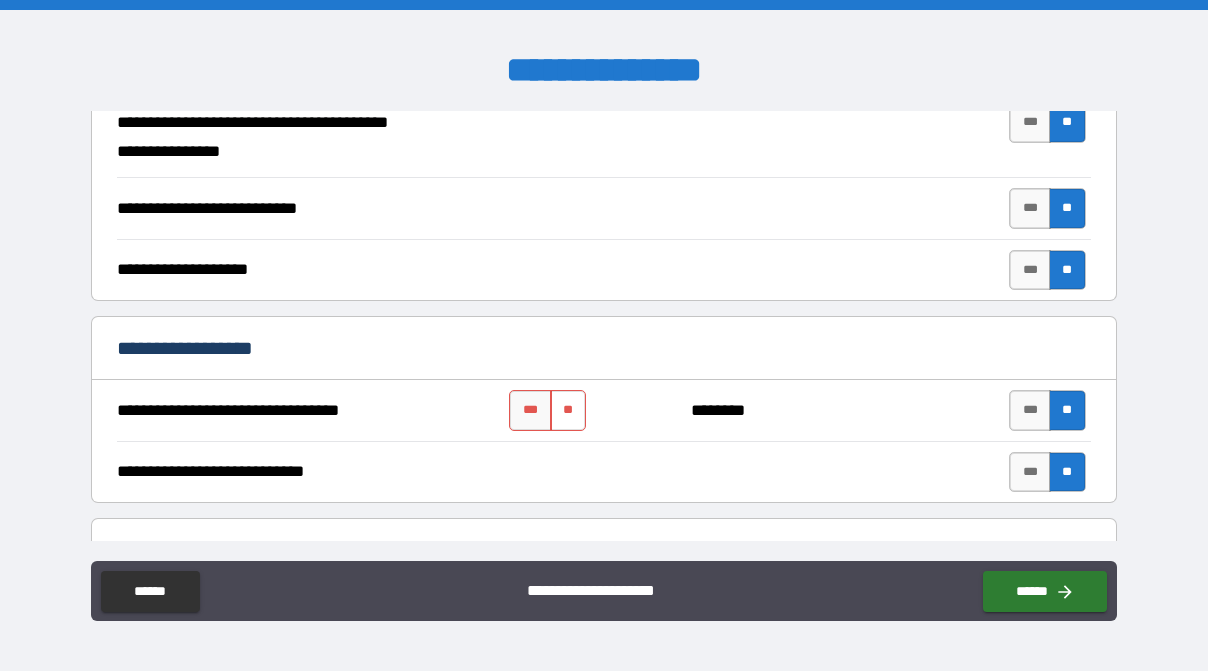 click on "**" at bounding box center (568, 410) 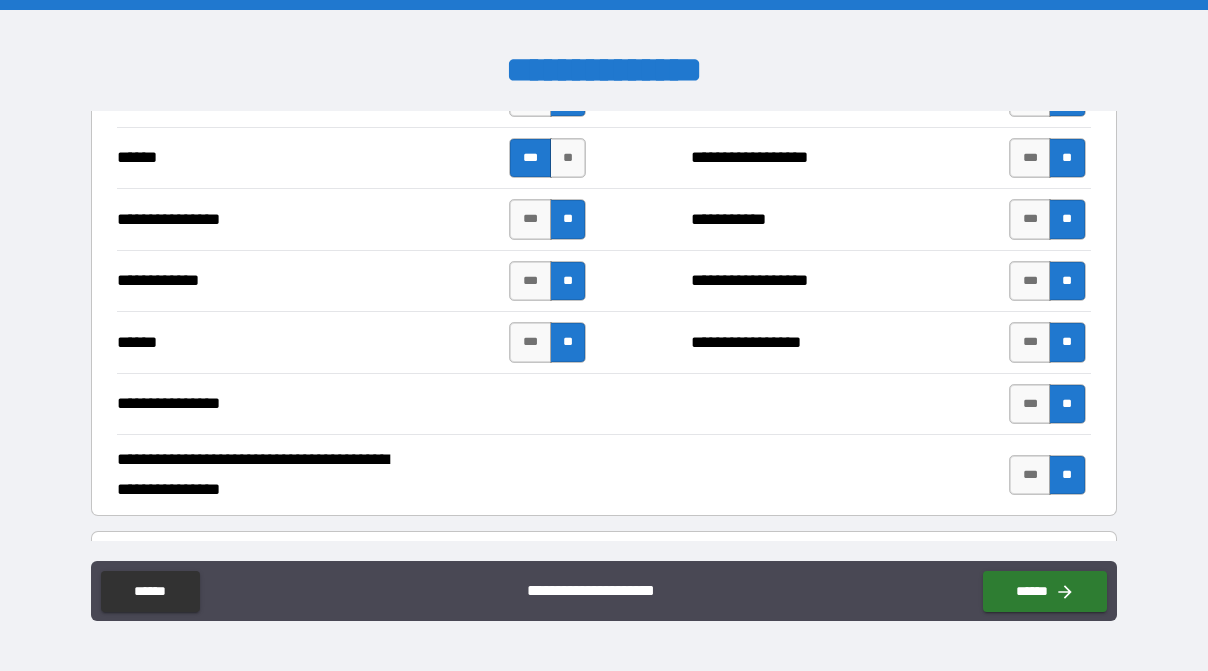 scroll, scrollTop: 4111, scrollLeft: 0, axis: vertical 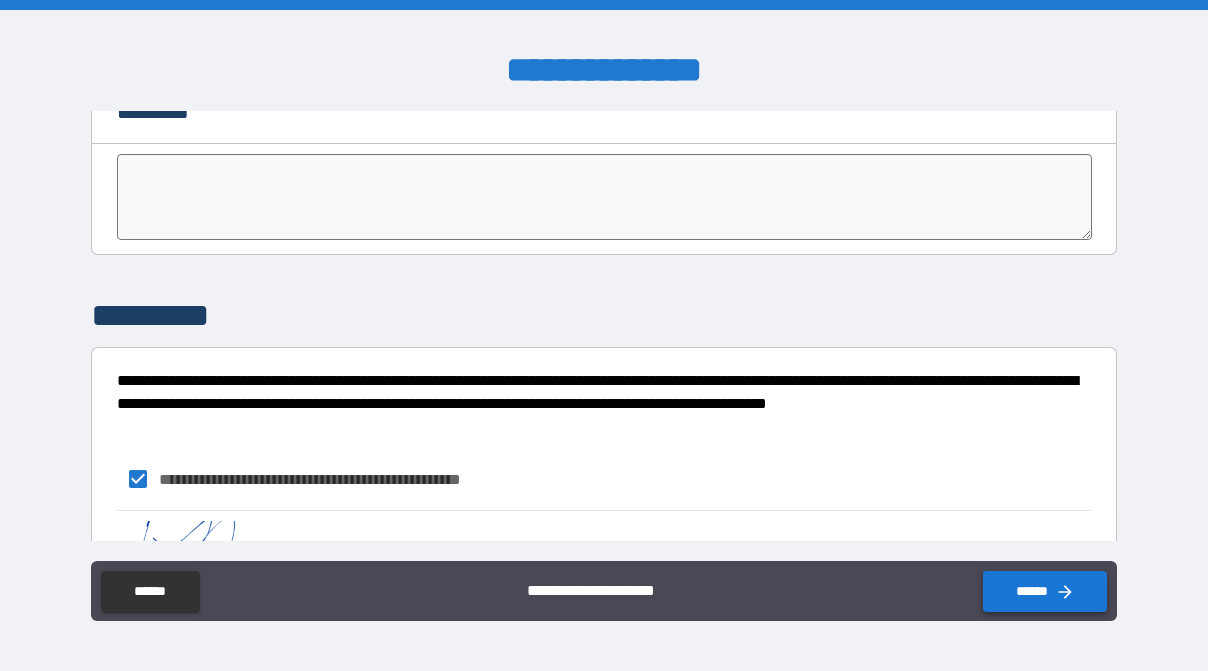 click on "******" at bounding box center [1045, 591] 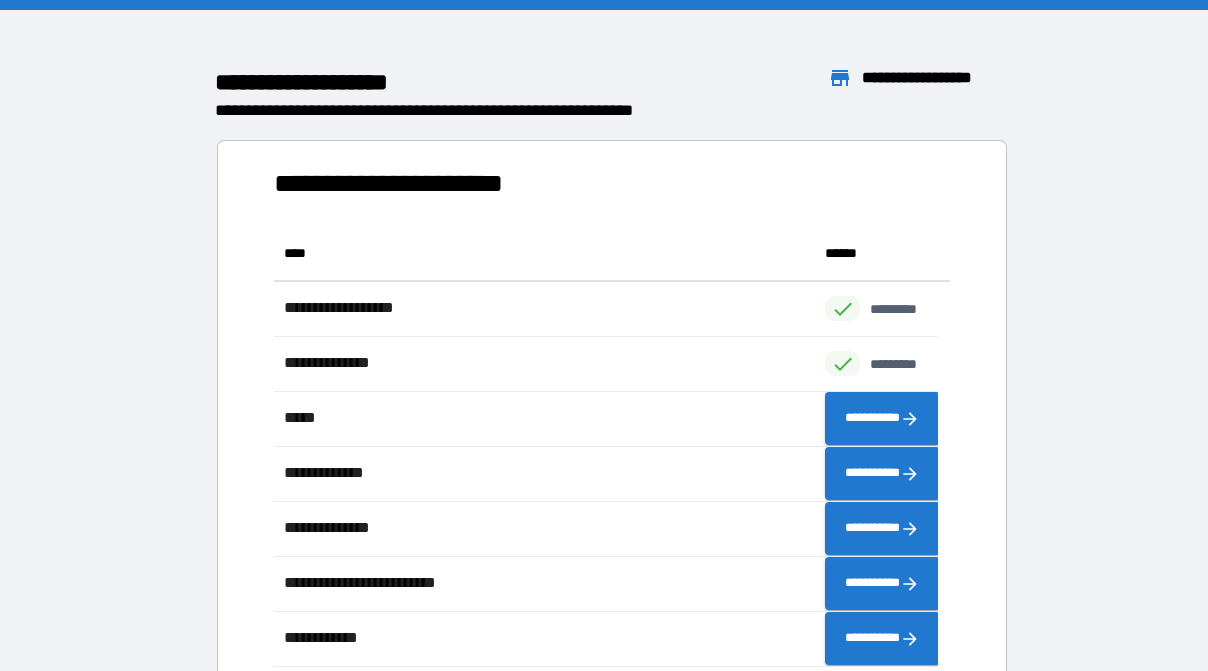 scroll, scrollTop: 18, scrollLeft: 17, axis: both 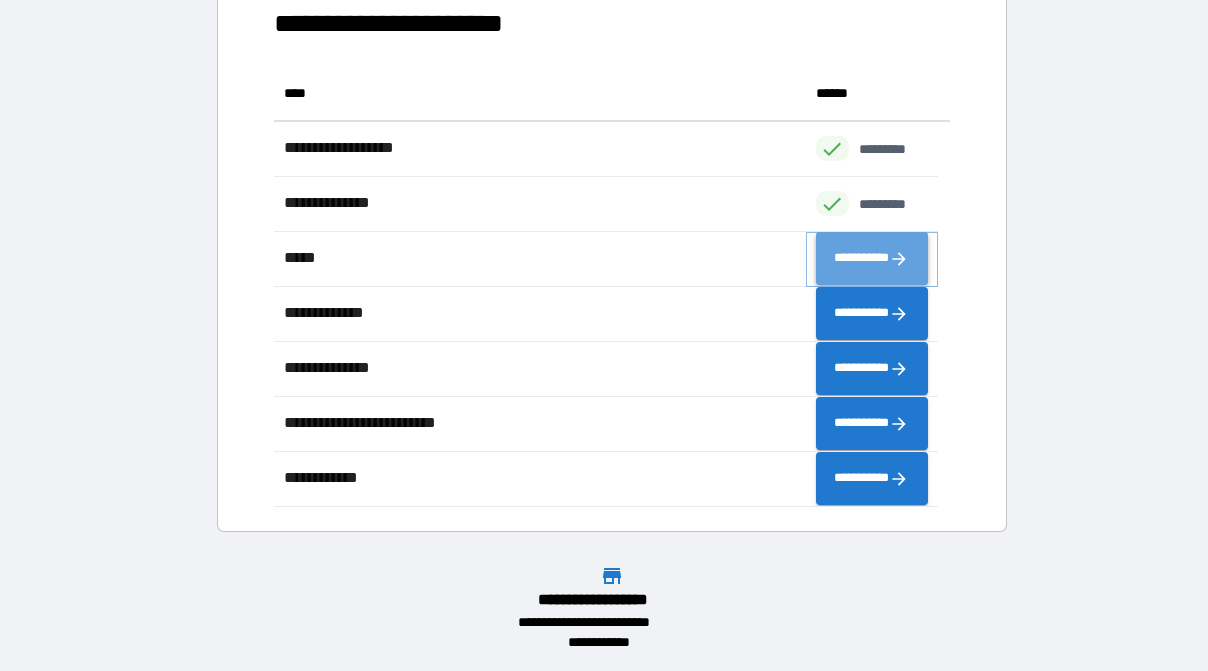 click on "**********" at bounding box center [872, 259] 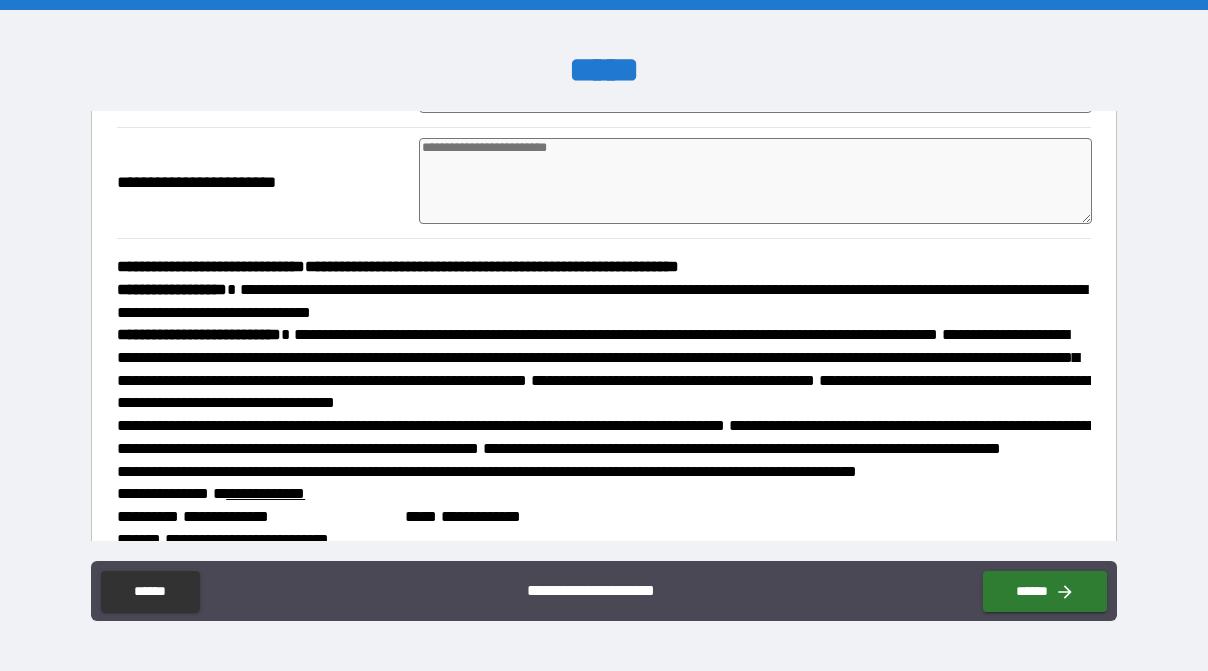 scroll, scrollTop: 2222, scrollLeft: 0, axis: vertical 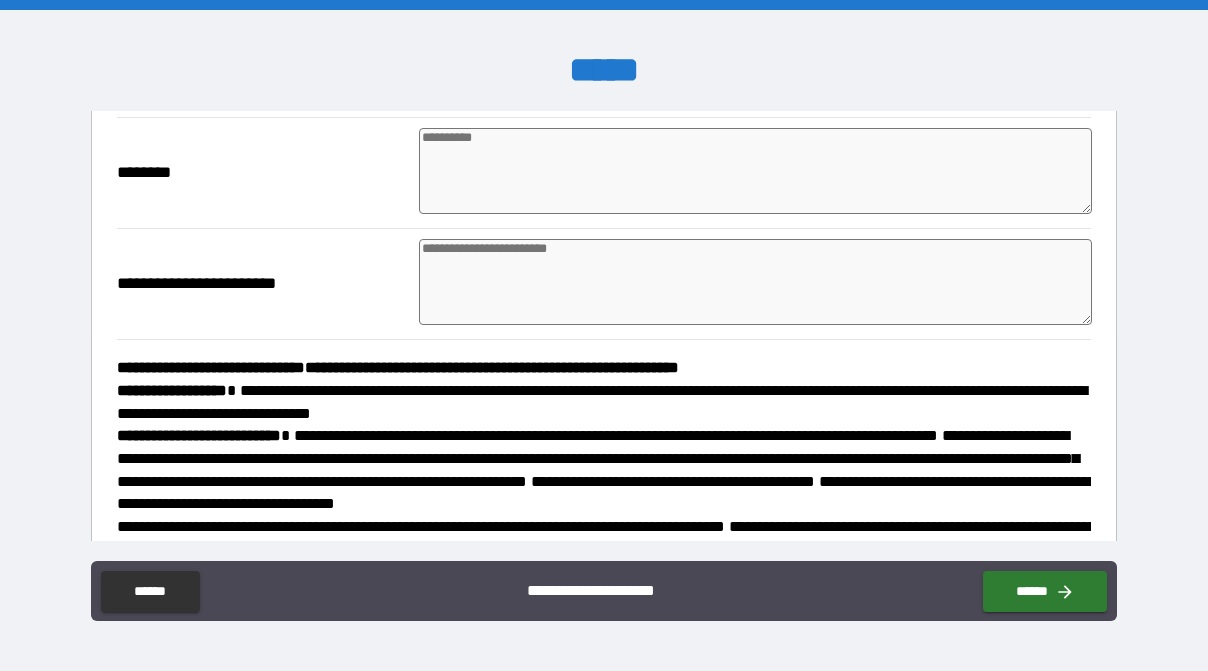 click at bounding box center [755, 60] 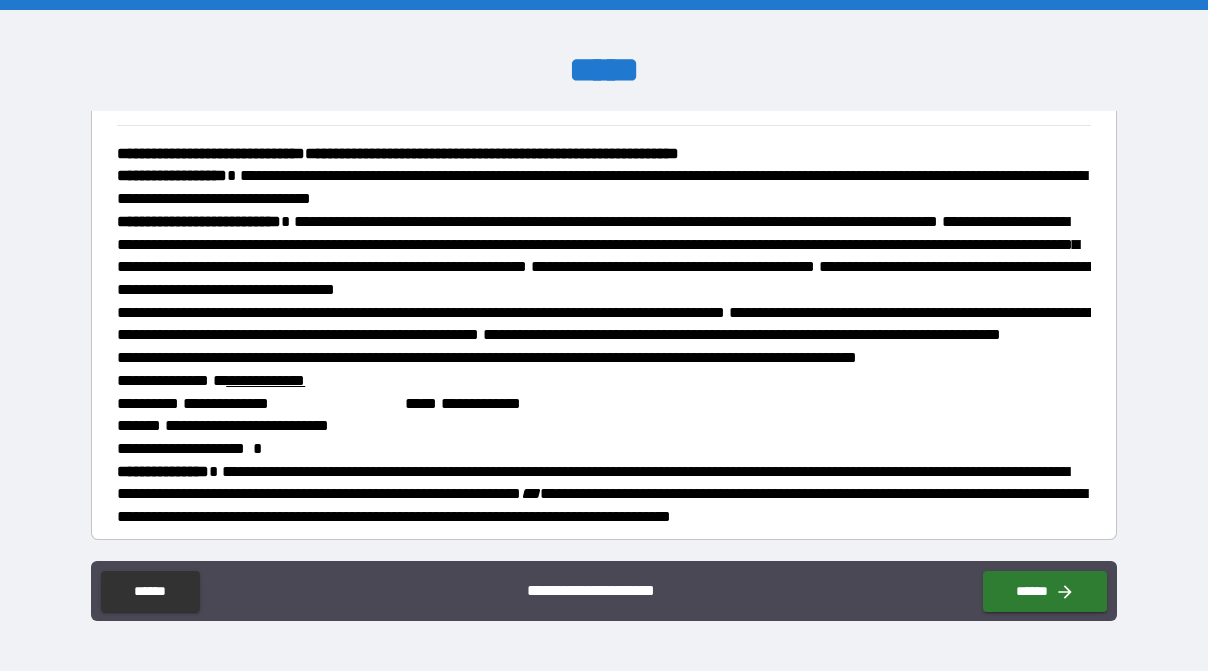 scroll, scrollTop: 2555, scrollLeft: 0, axis: vertical 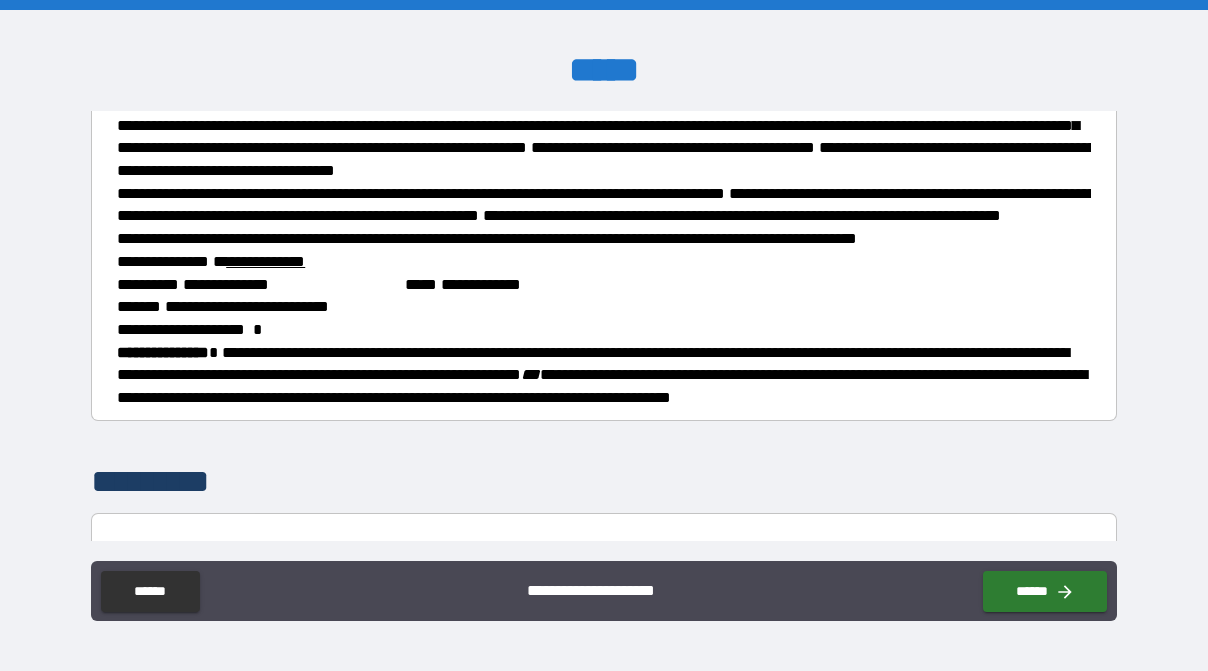 click at bounding box center [755, -51] 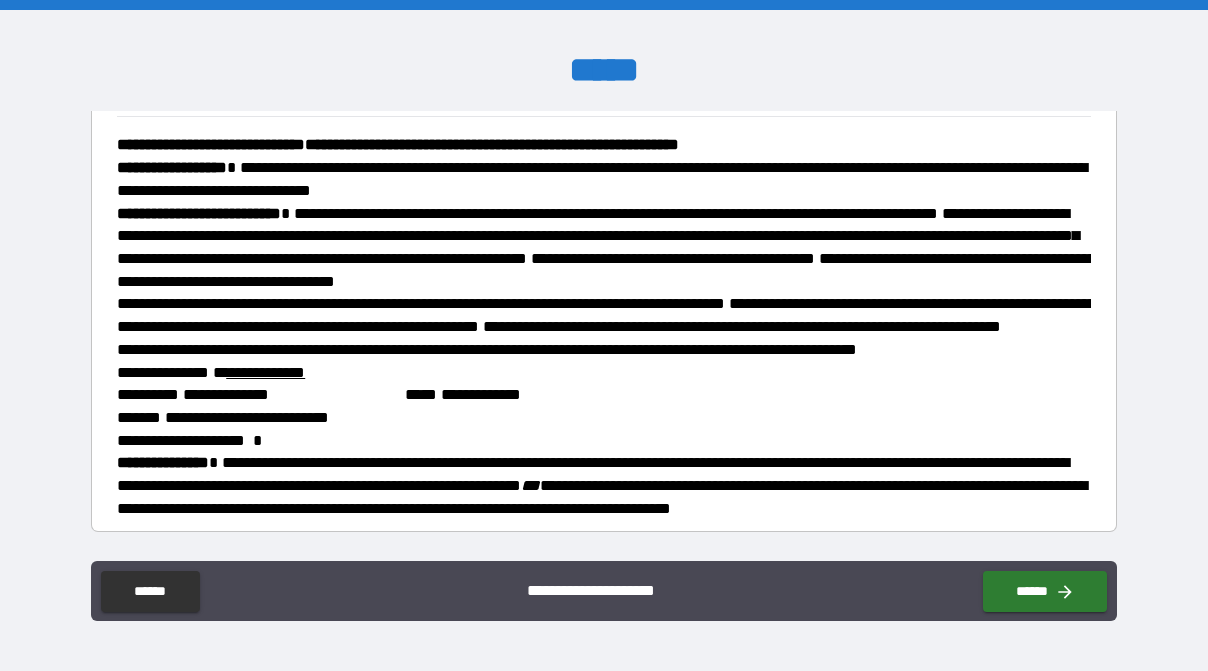scroll, scrollTop: 2444, scrollLeft: 0, axis: vertical 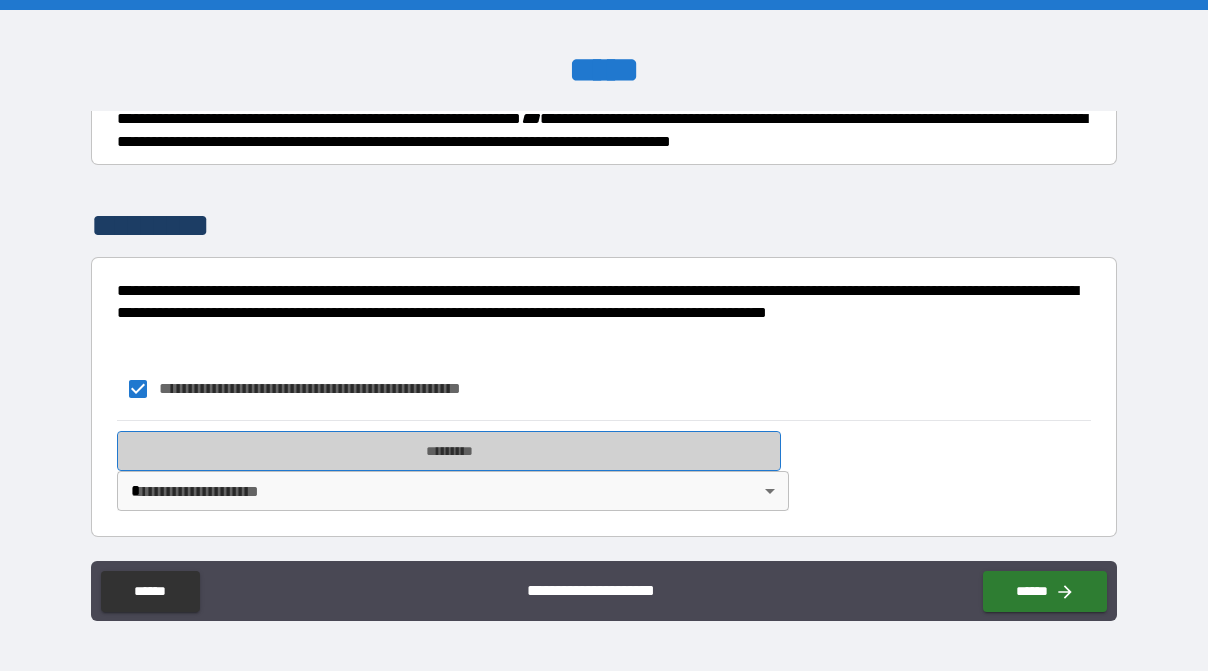click on "*********" at bounding box center (449, 451) 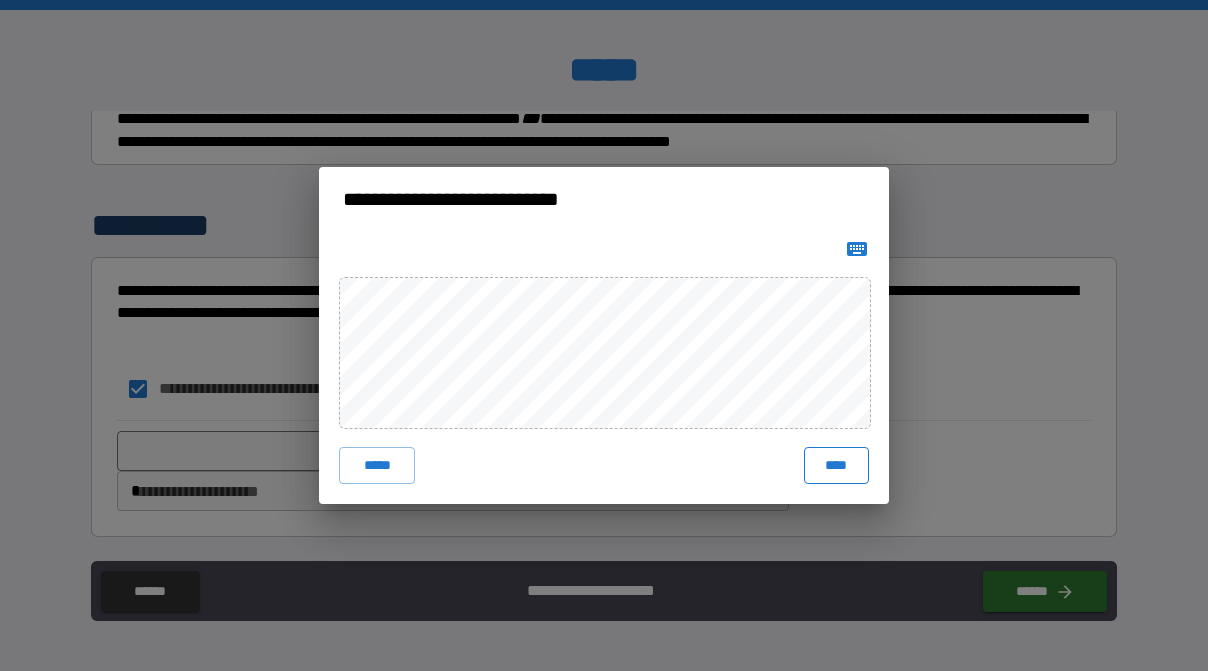 click on "****" at bounding box center (836, 465) 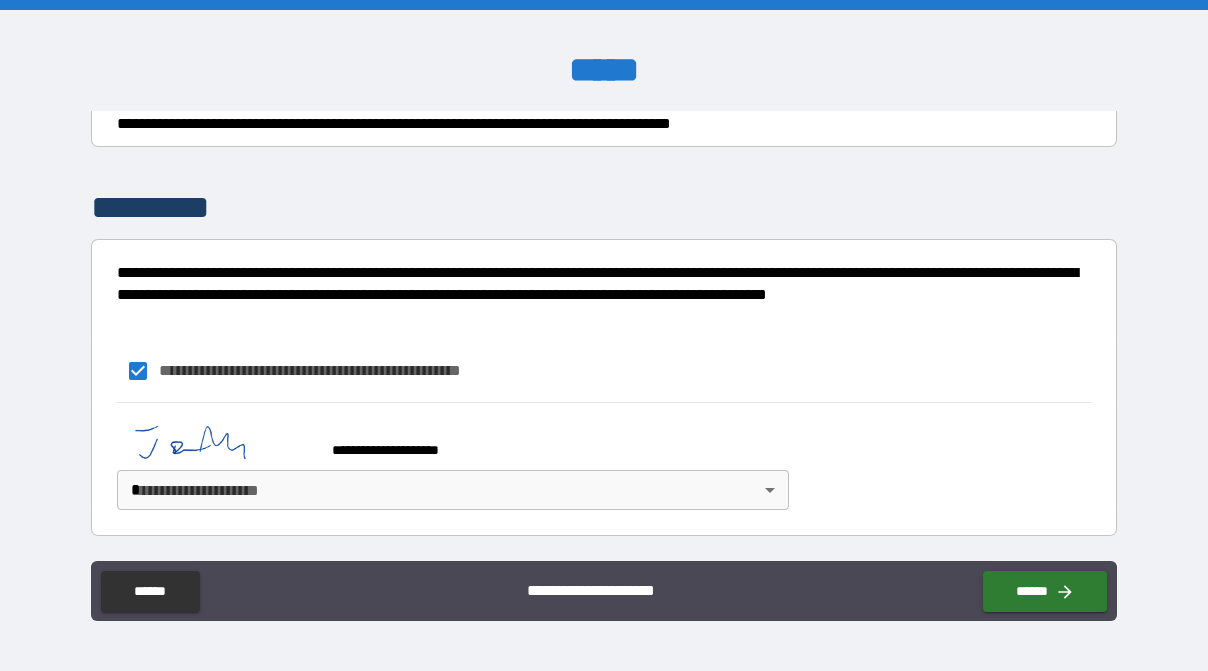 click on "**********" at bounding box center [604, 335] 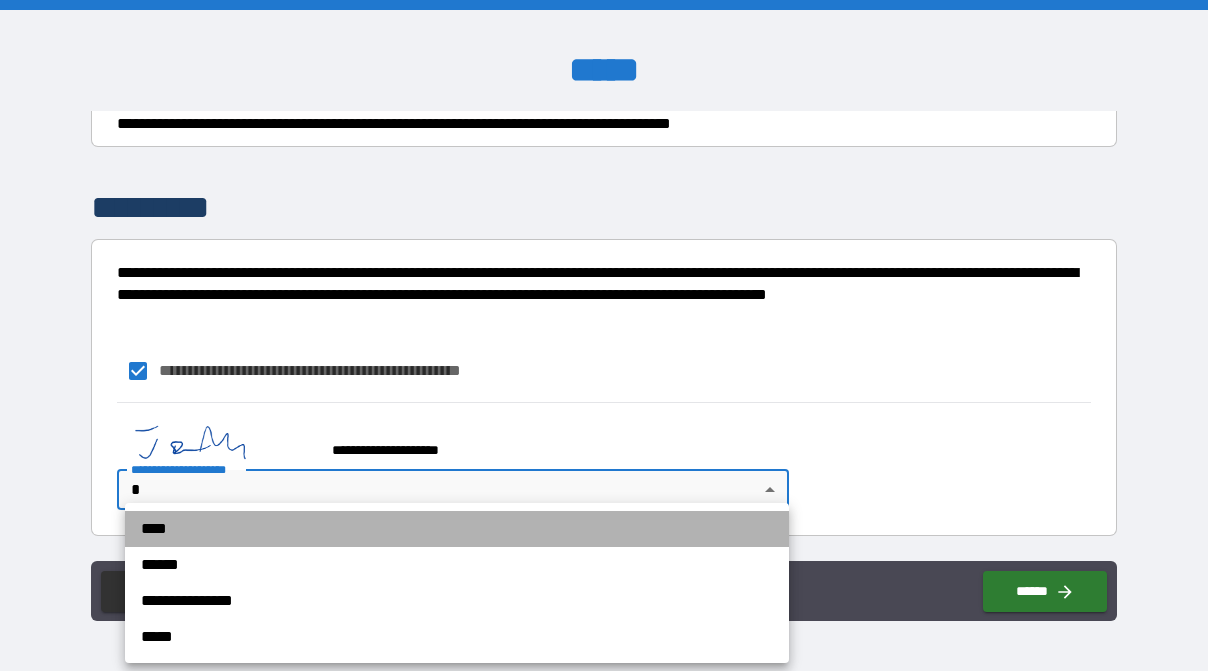 click on "****" at bounding box center [457, 529] 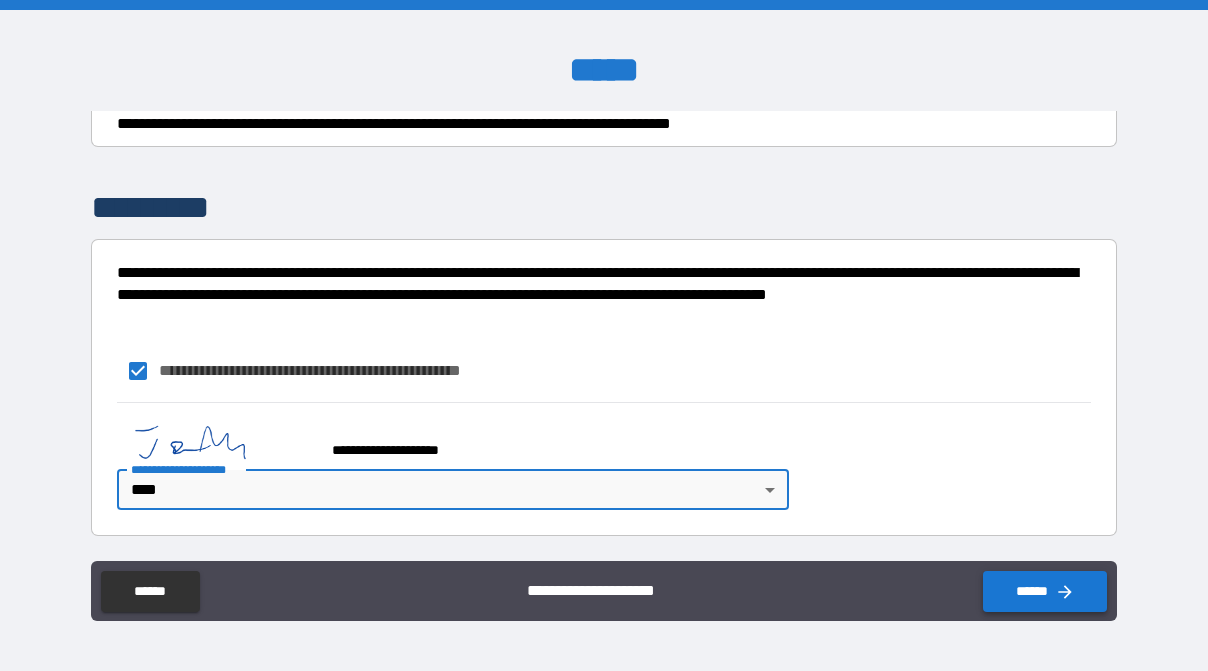 click on "******" at bounding box center (1045, 591) 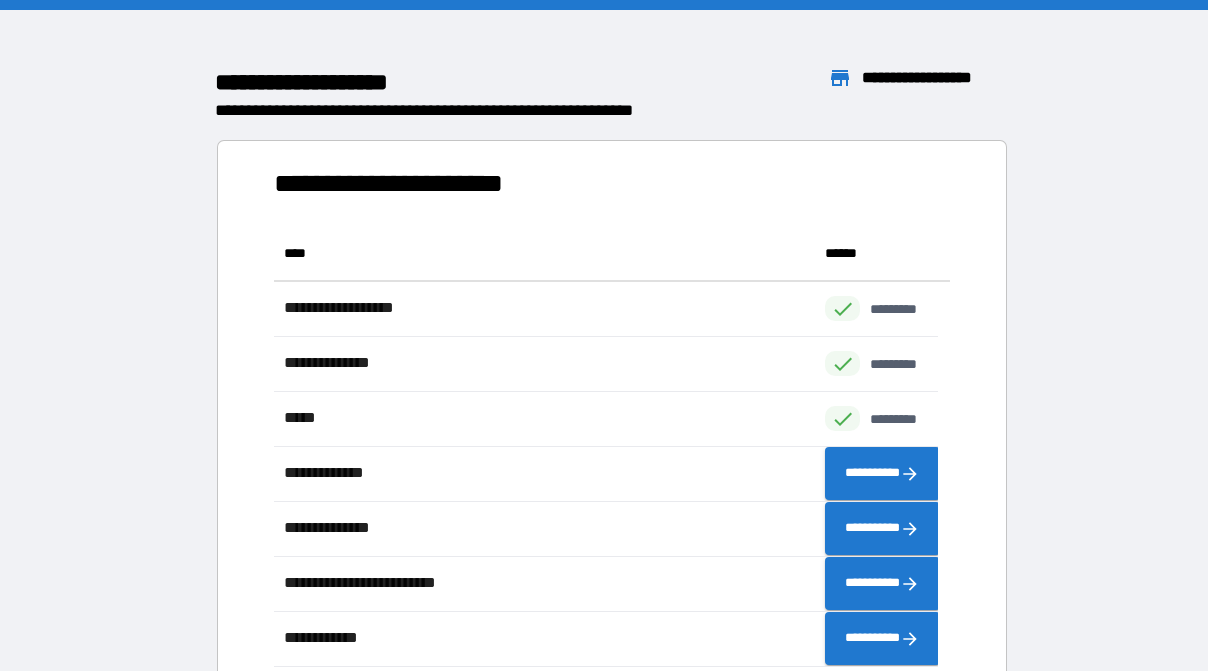 scroll, scrollTop: 424, scrollLeft: 647, axis: both 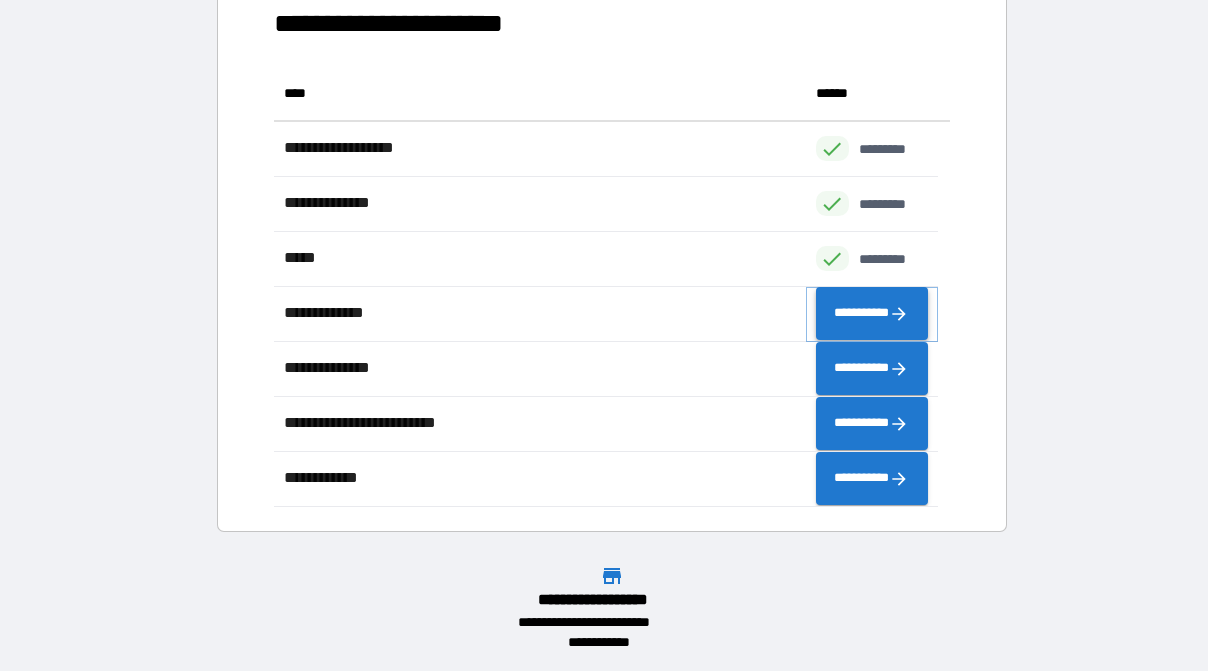 click on "**********" at bounding box center (872, 314) 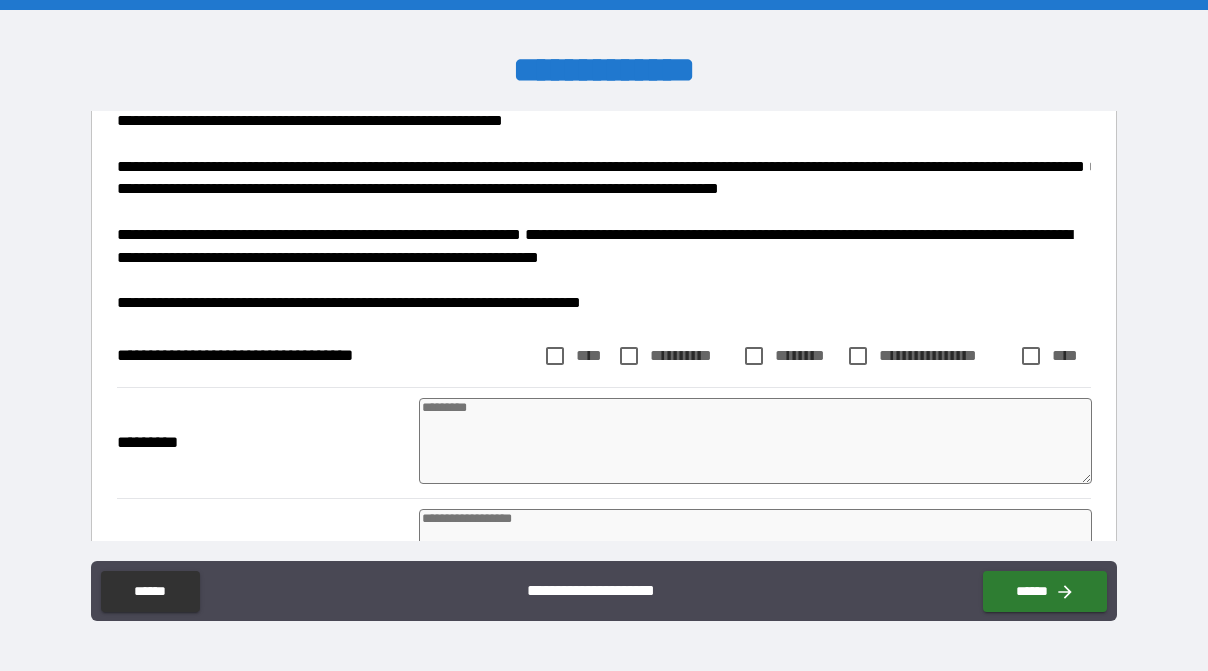 scroll, scrollTop: 253, scrollLeft: 0, axis: vertical 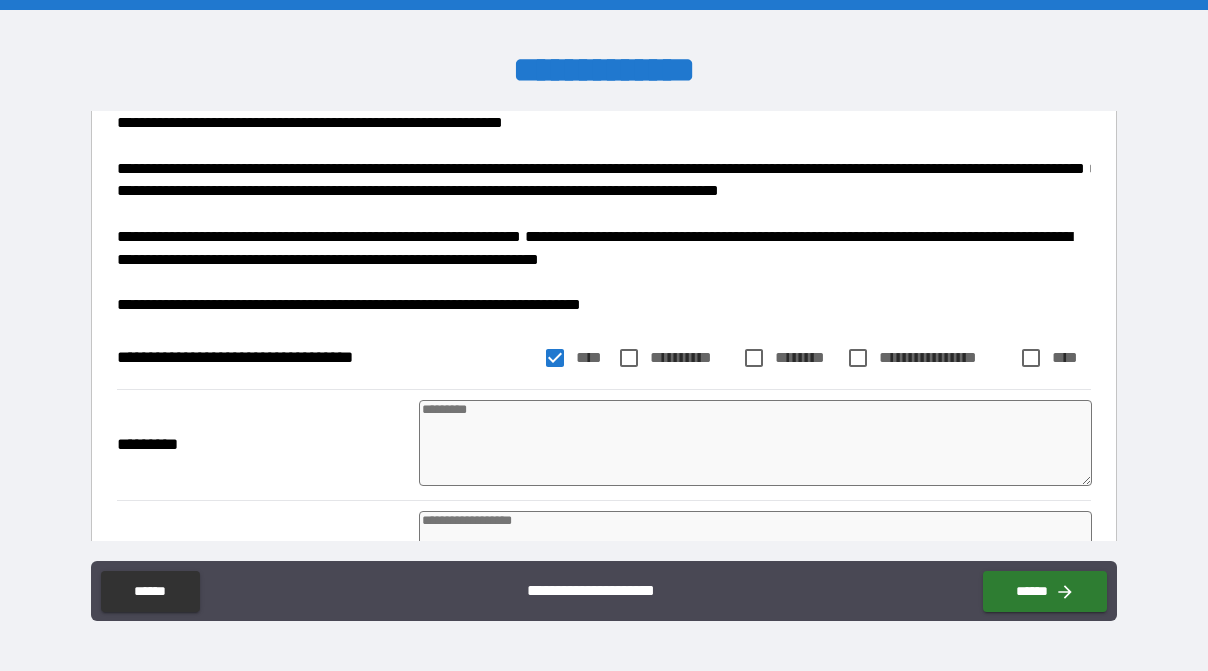 click at bounding box center (755, 443) 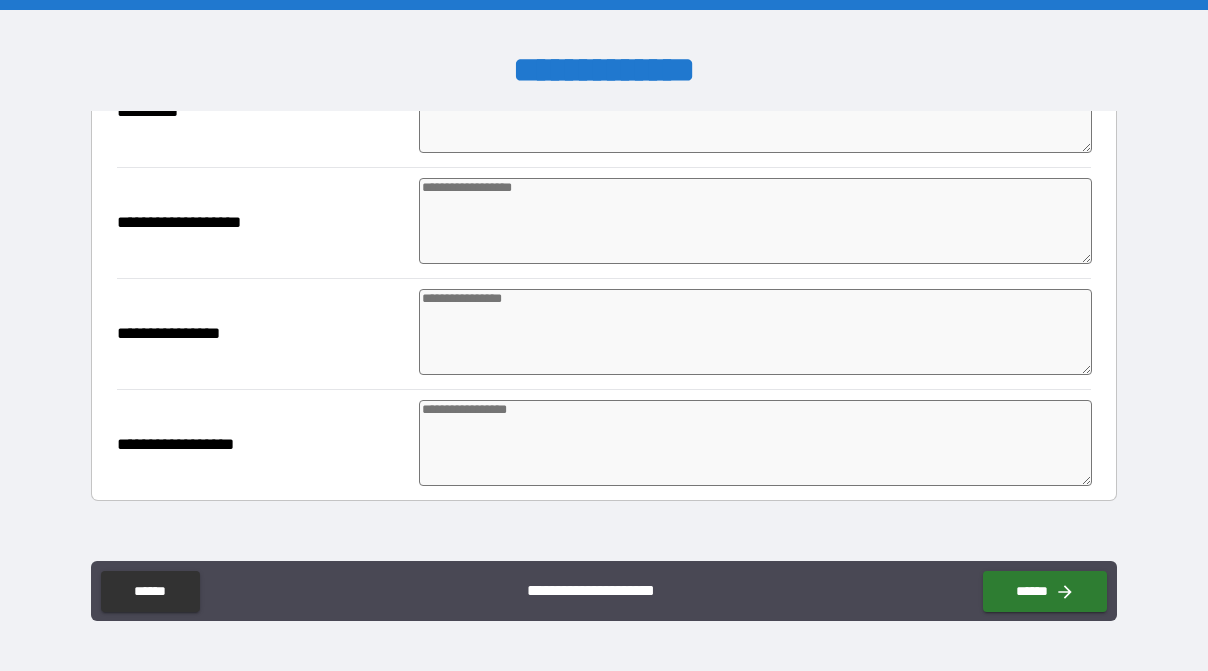 scroll, scrollTop: 475, scrollLeft: 0, axis: vertical 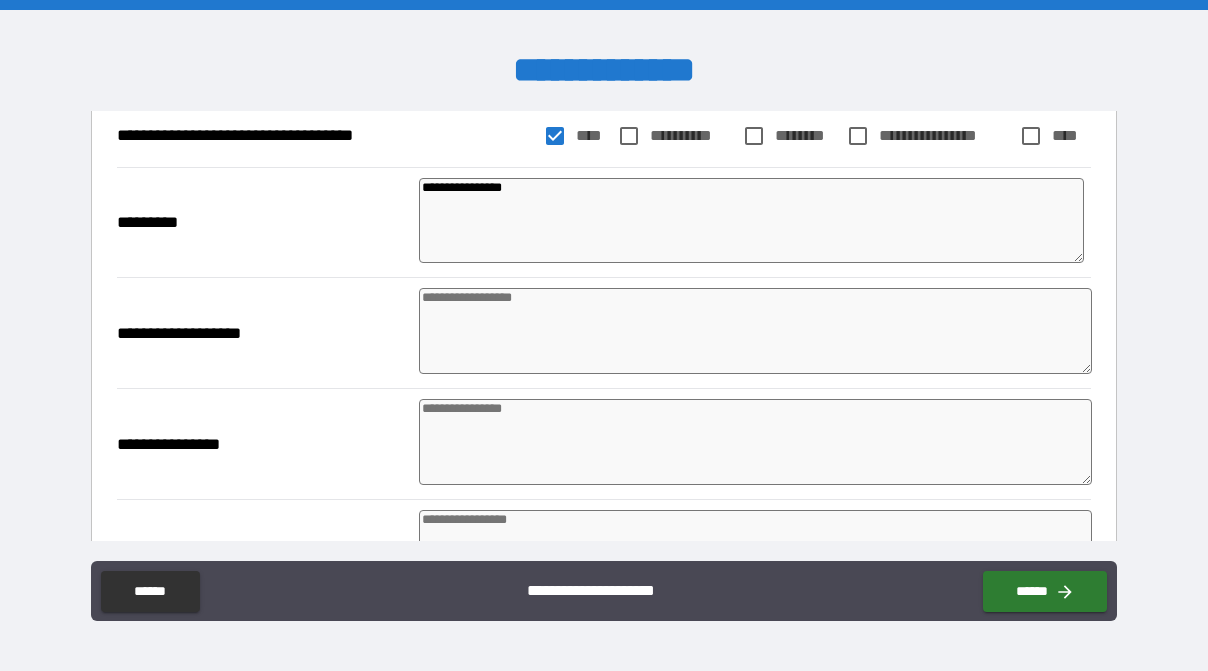 click at bounding box center [755, 442] 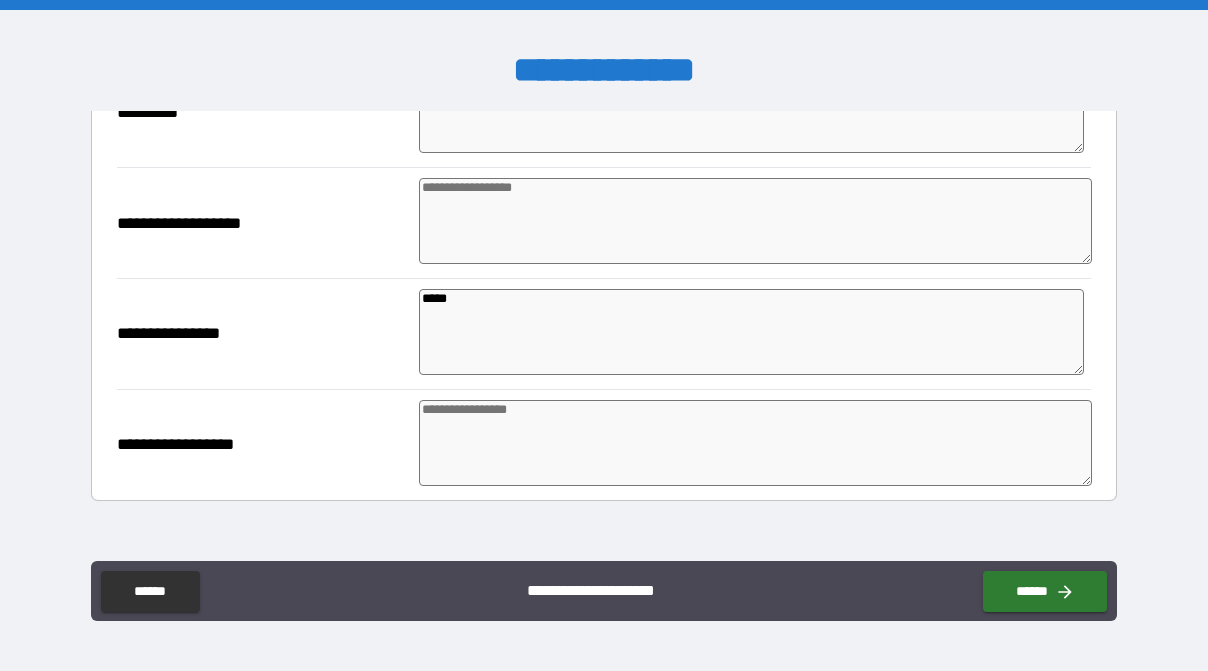 scroll, scrollTop: 697, scrollLeft: 0, axis: vertical 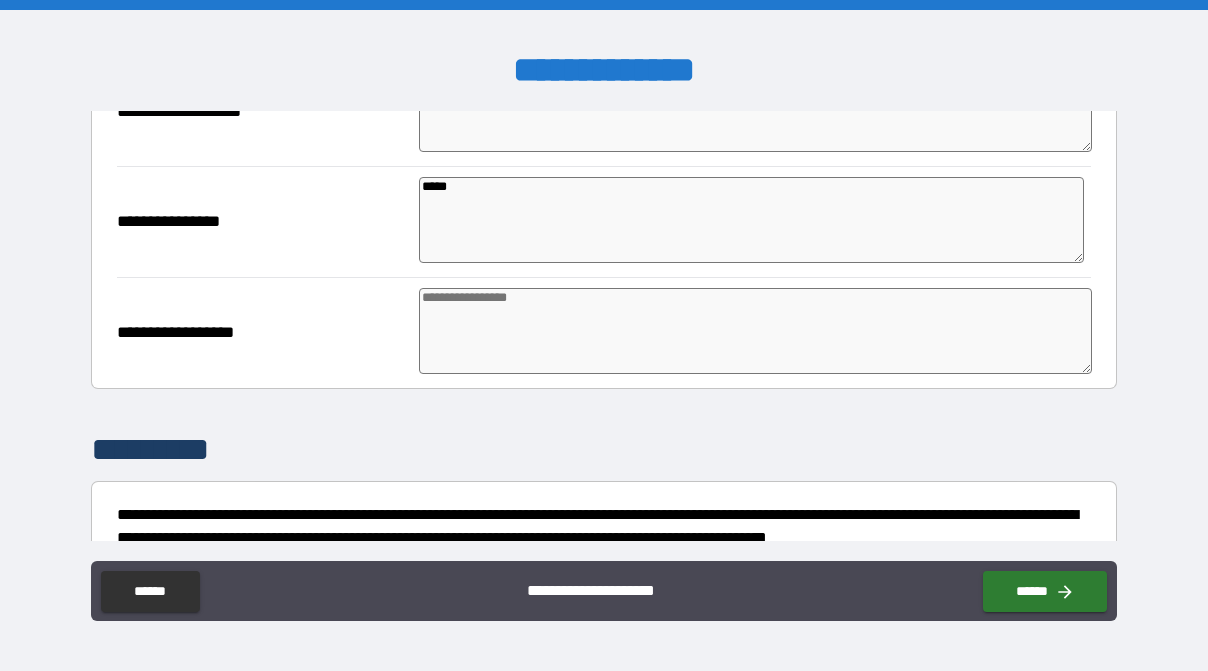 click at bounding box center [755, 331] 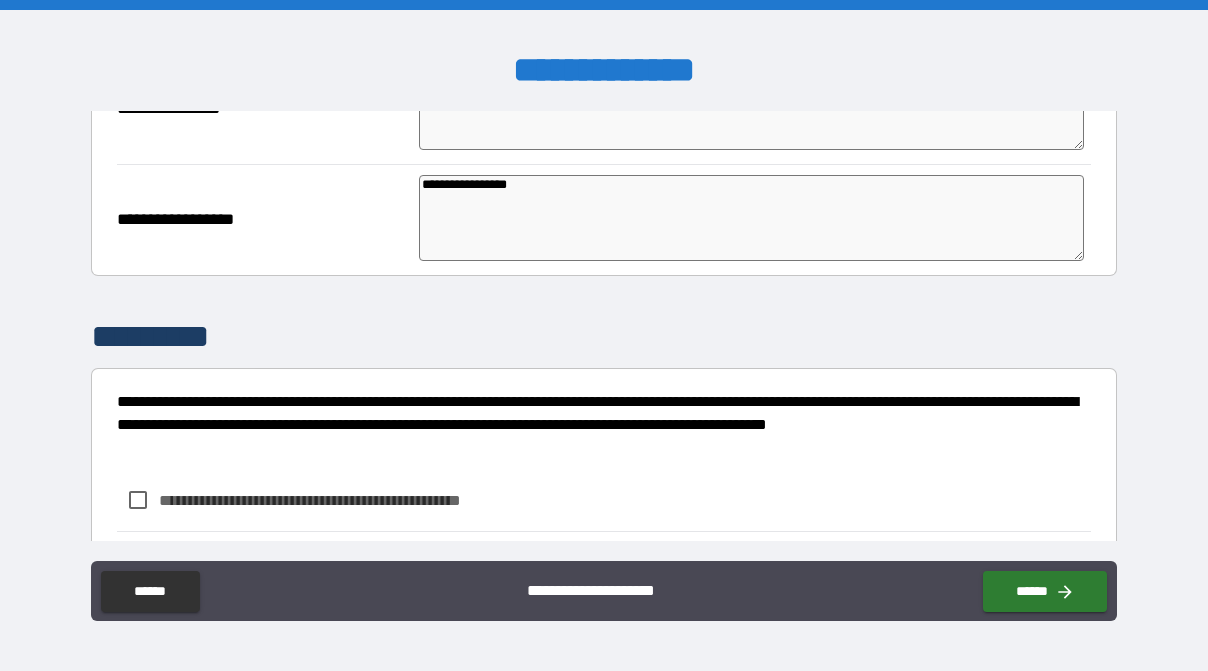 scroll, scrollTop: 920, scrollLeft: 0, axis: vertical 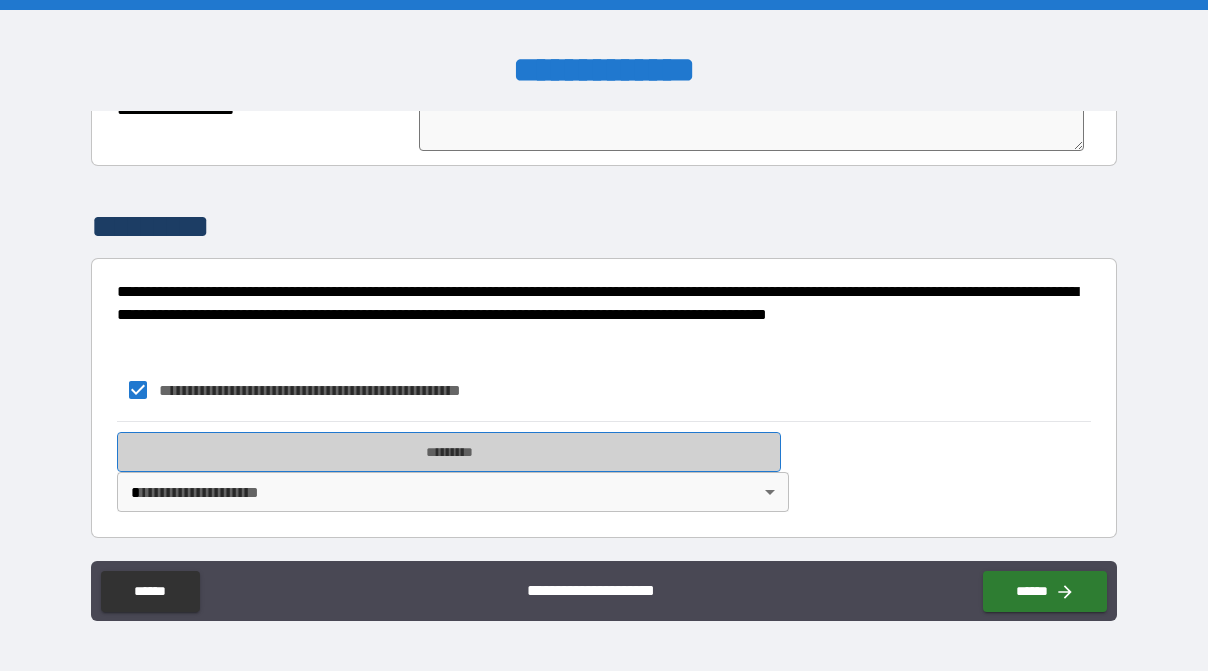 click on "*********" at bounding box center (449, 452) 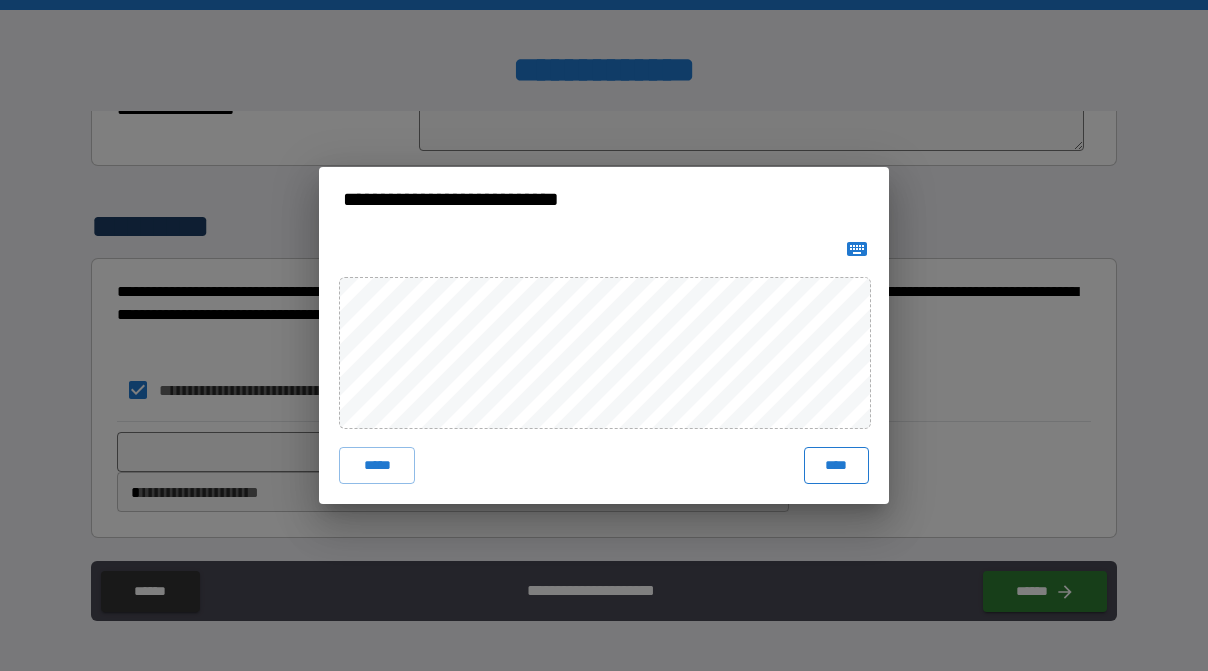 click on "****" at bounding box center [836, 465] 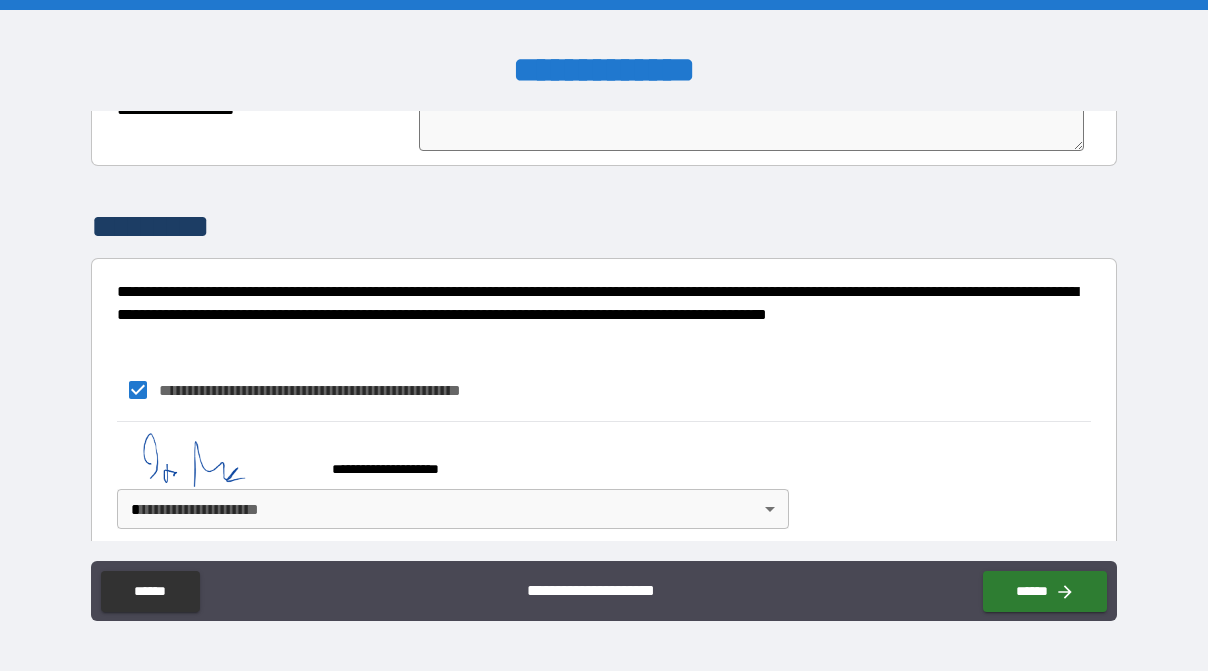 click on "**********" at bounding box center (604, 335) 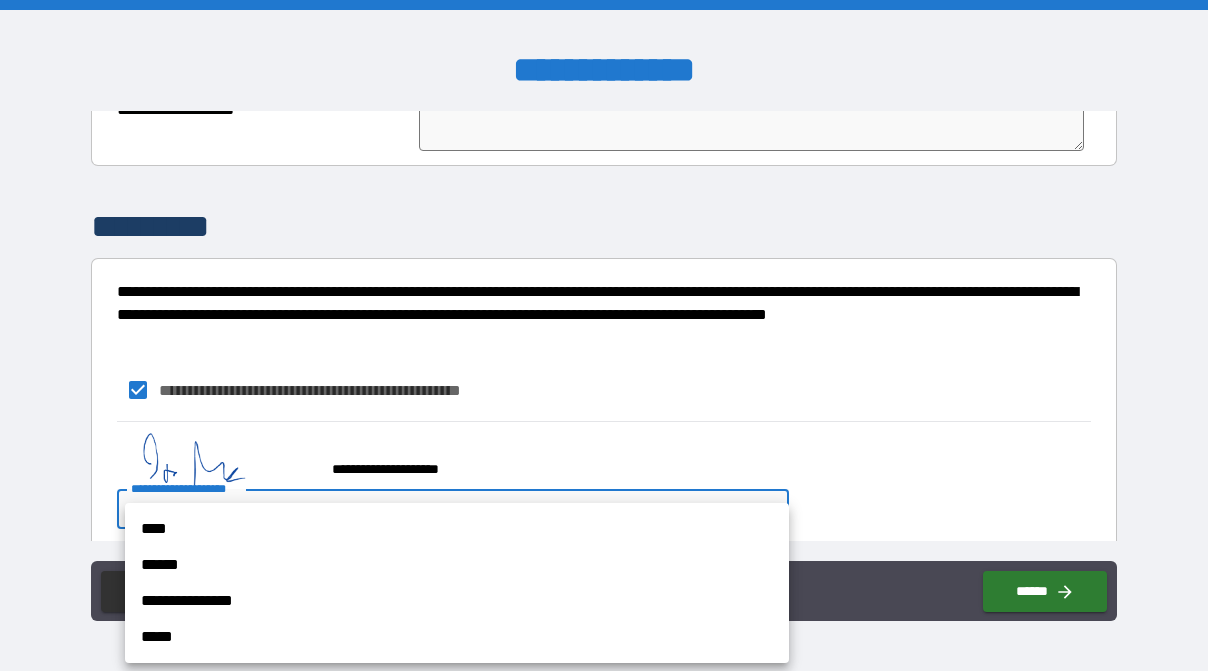 click on "****" at bounding box center (457, 529) 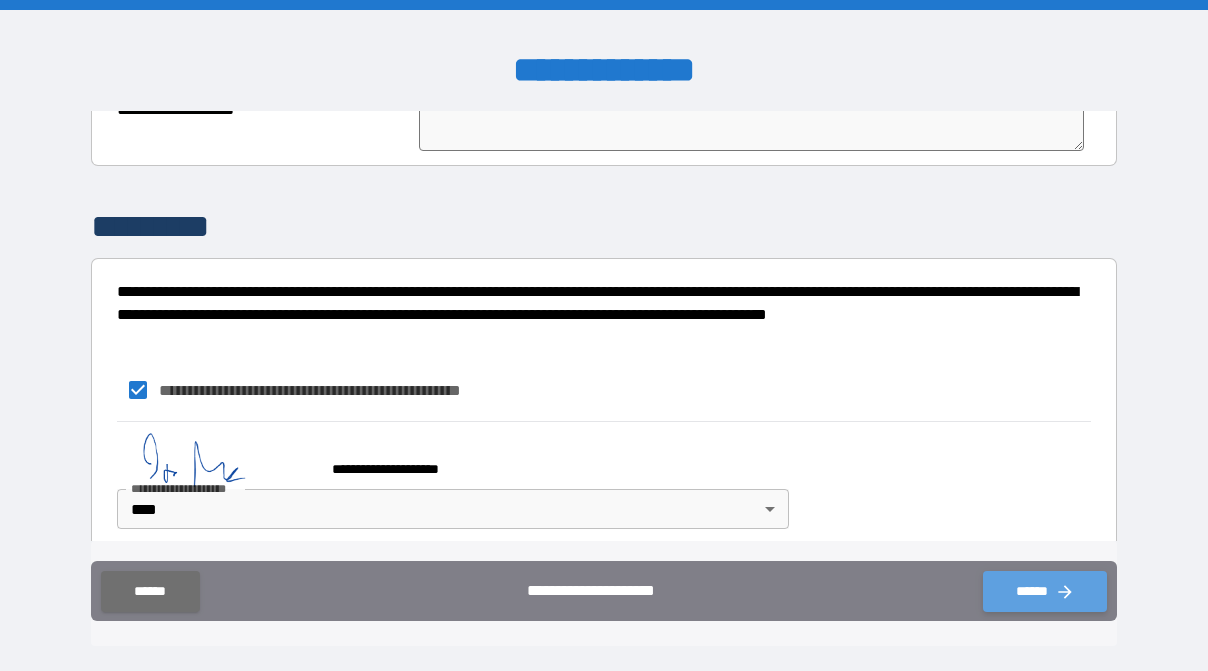click on "******" at bounding box center (1045, 591) 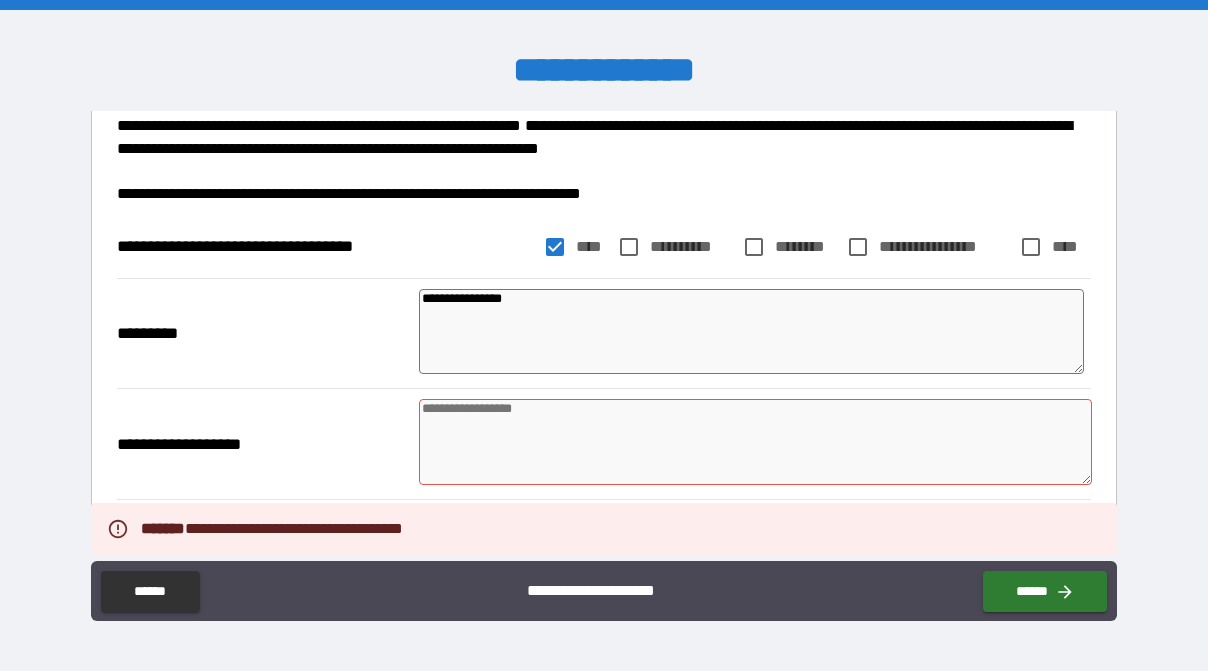 scroll, scrollTop: 364, scrollLeft: 0, axis: vertical 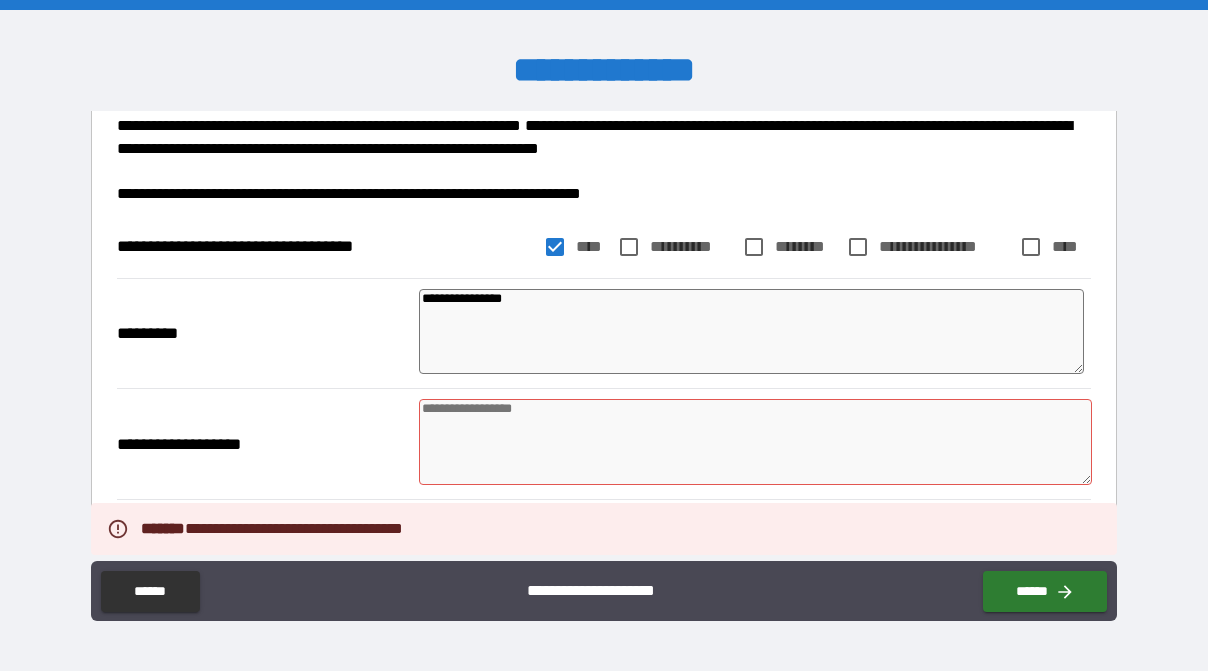 click at bounding box center [755, 442] 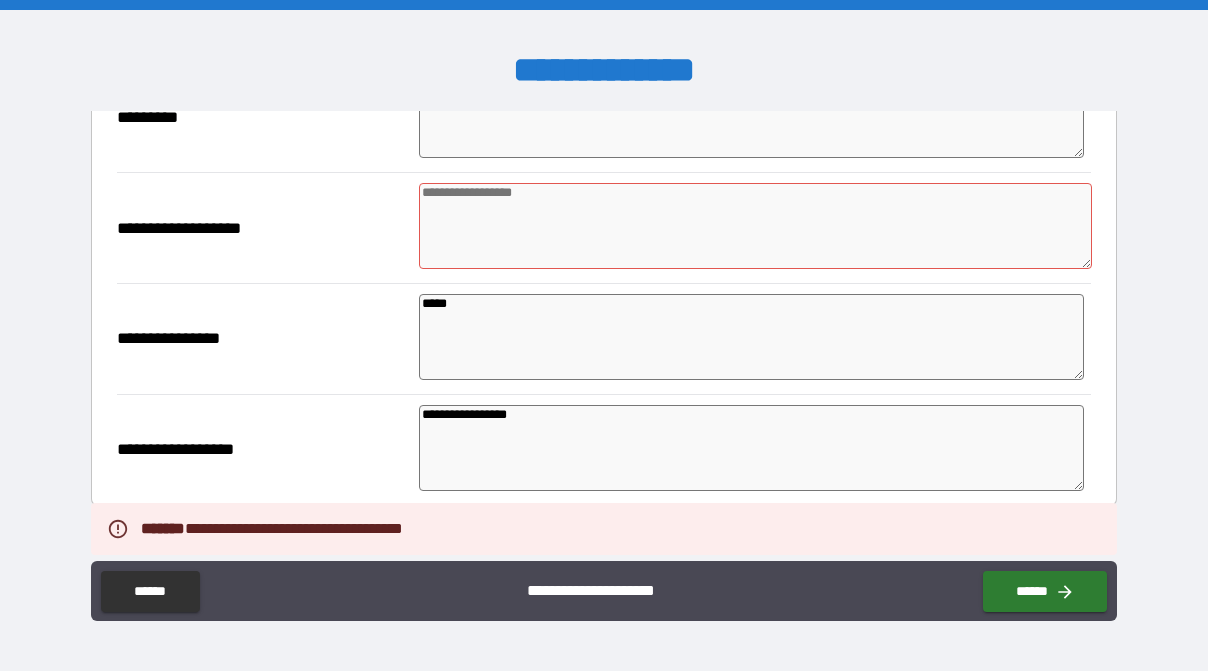 scroll, scrollTop: 586, scrollLeft: 0, axis: vertical 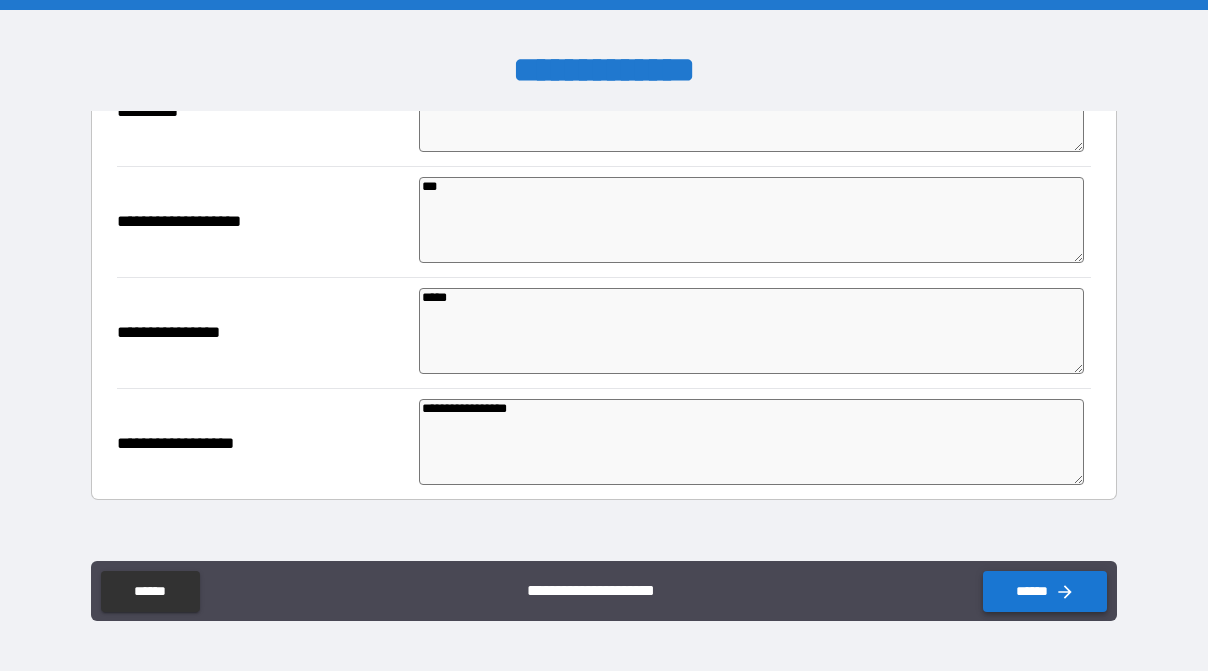 click on "******" at bounding box center (1045, 591) 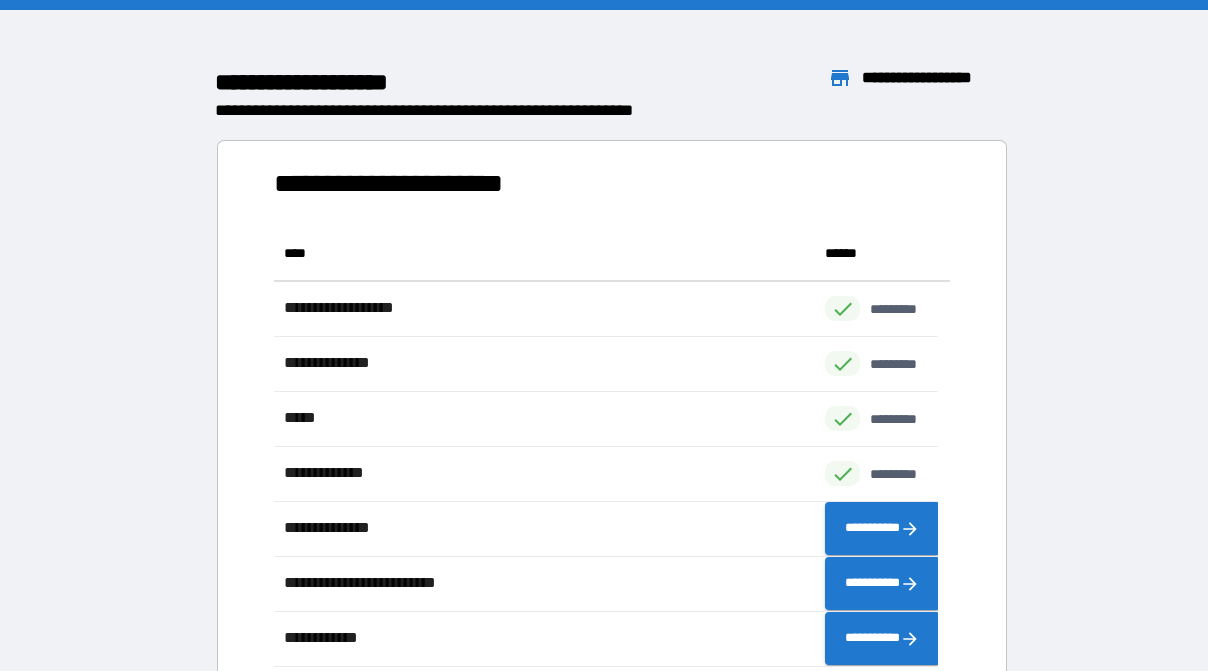 scroll, scrollTop: 424, scrollLeft: 647, axis: both 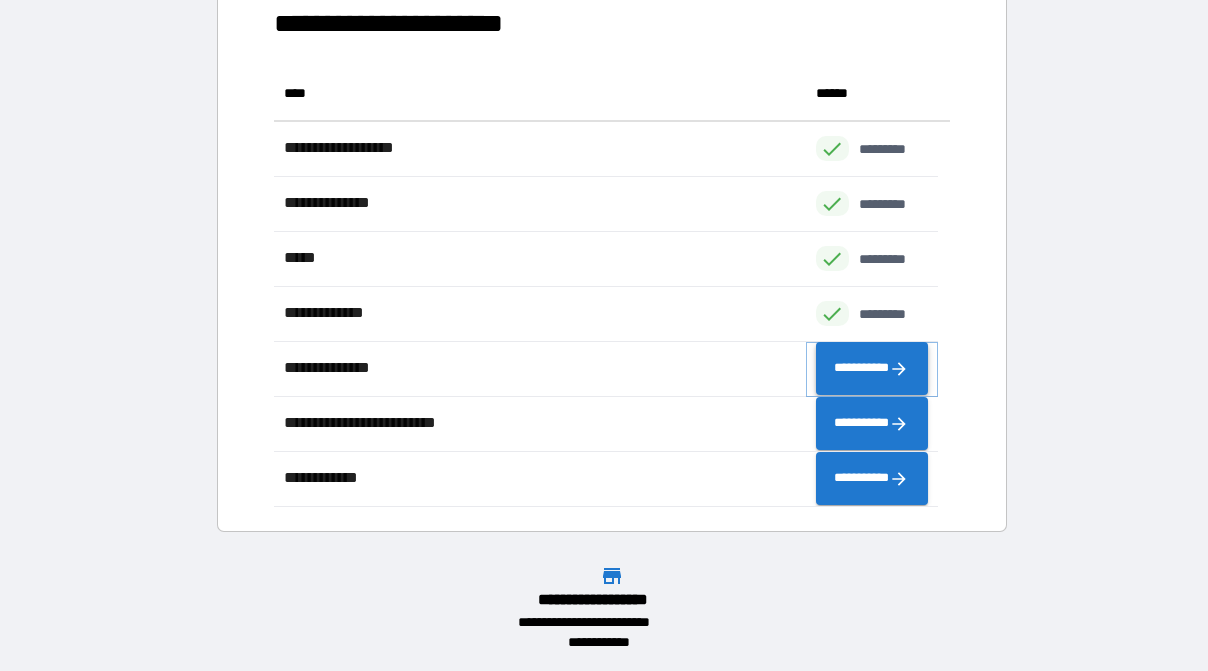click on "**********" at bounding box center [872, 369] 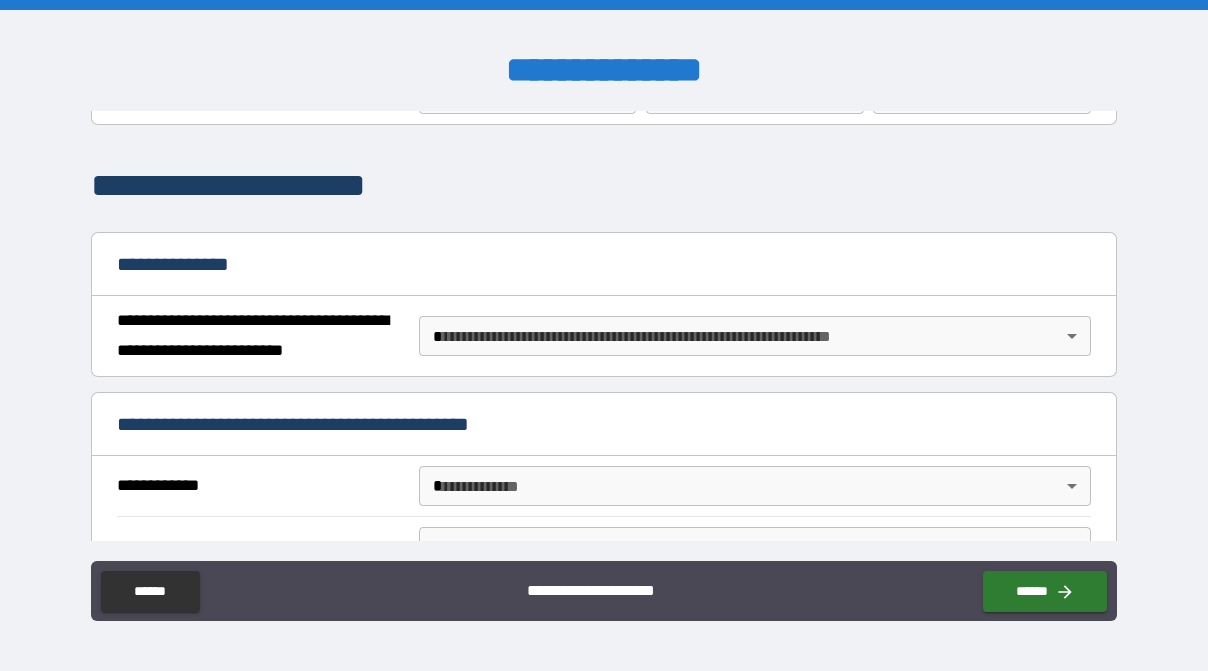scroll, scrollTop: 222, scrollLeft: 0, axis: vertical 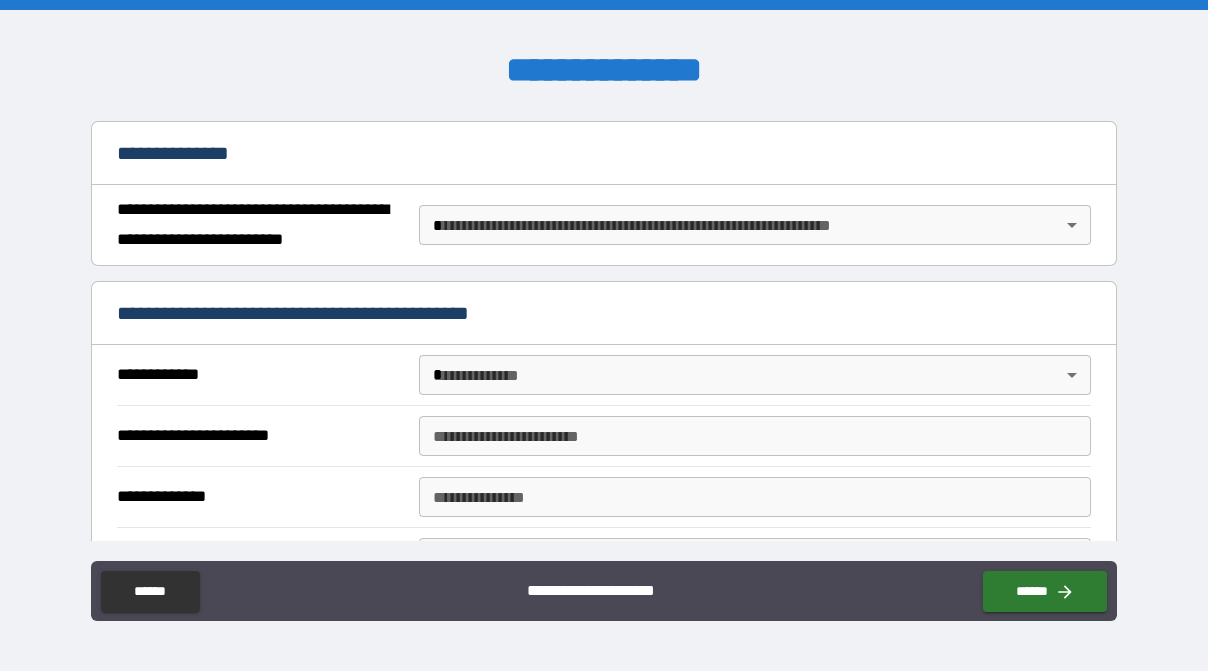 click on "**********" at bounding box center [604, 335] 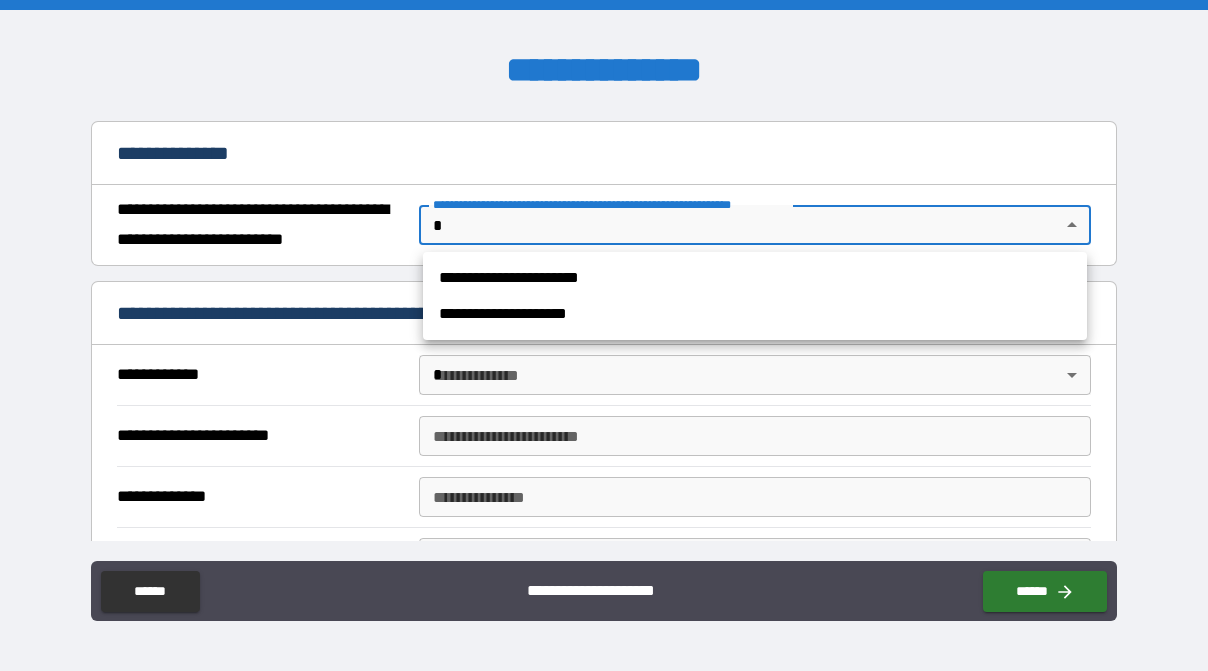click at bounding box center [604, 335] 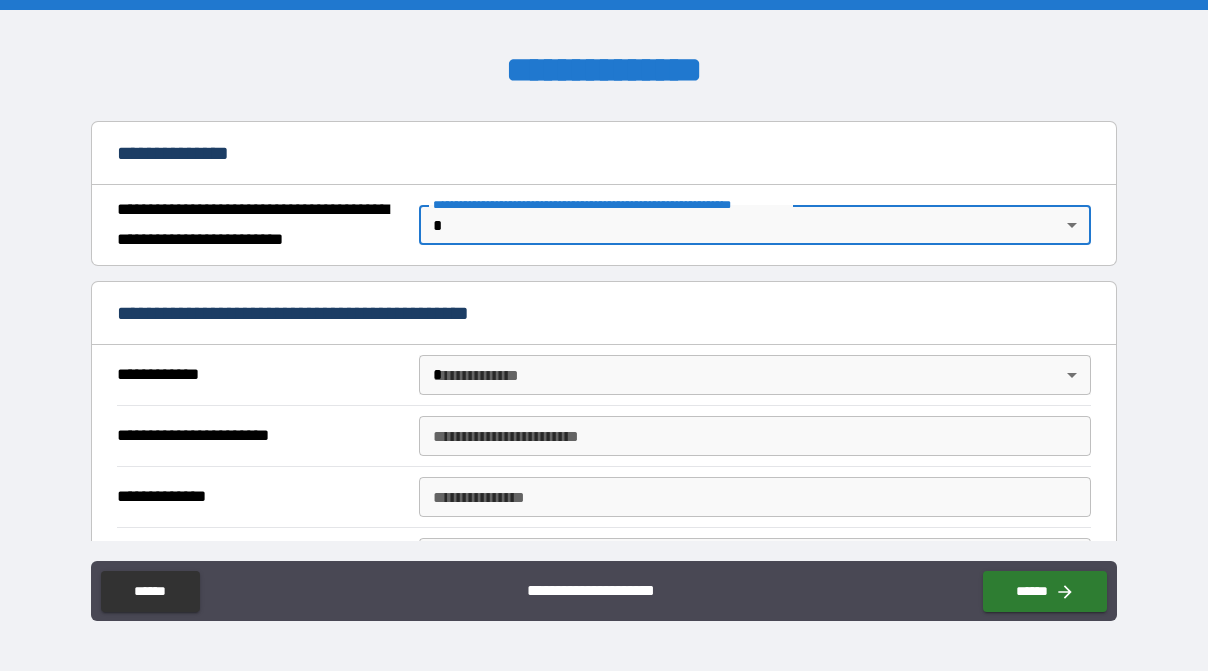 click on "**********" at bounding box center (604, 335) 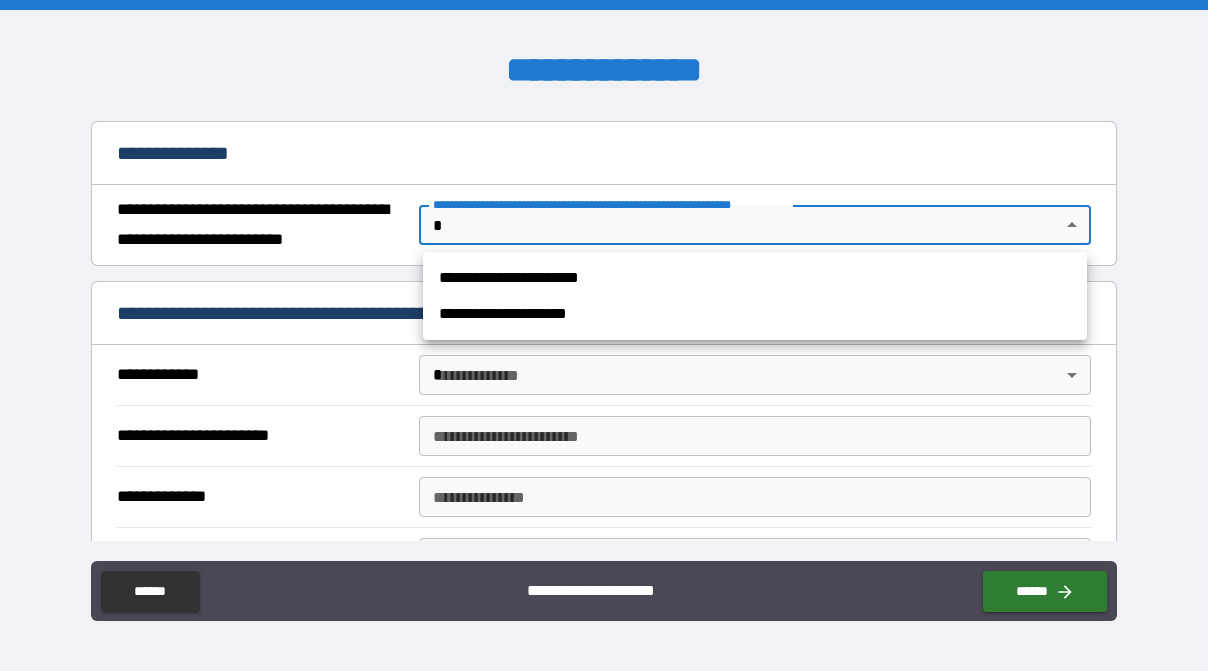 click on "**********" at bounding box center (755, 314) 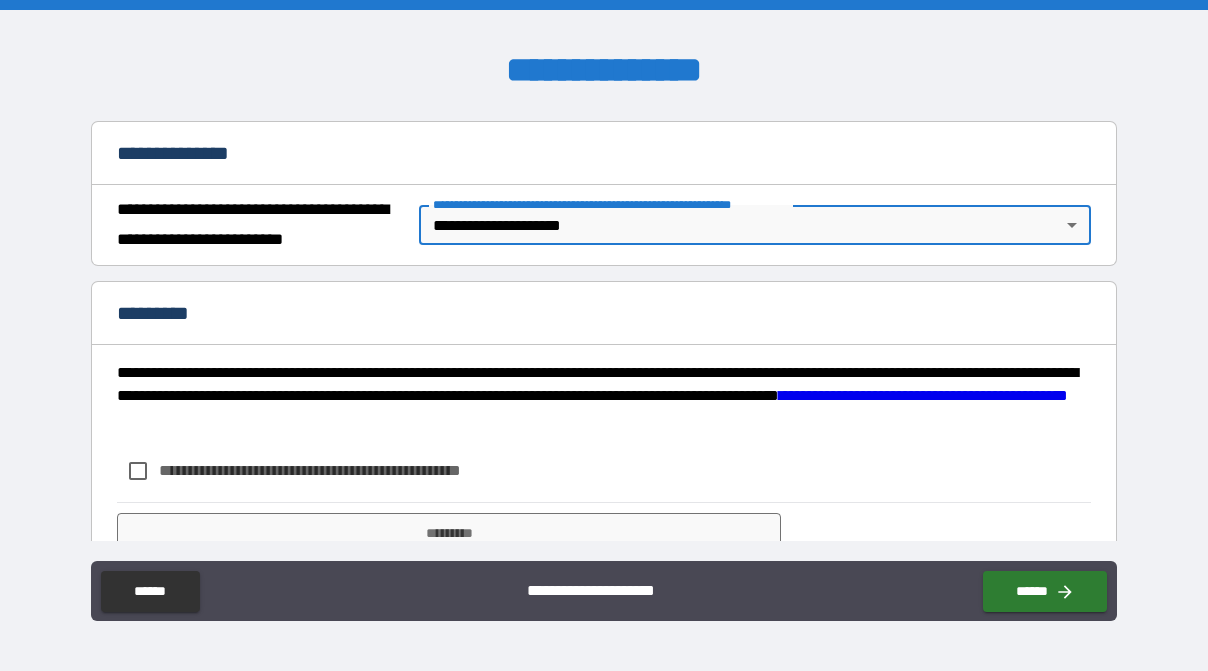 scroll, scrollTop: 303, scrollLeft: 0, axis: vertical 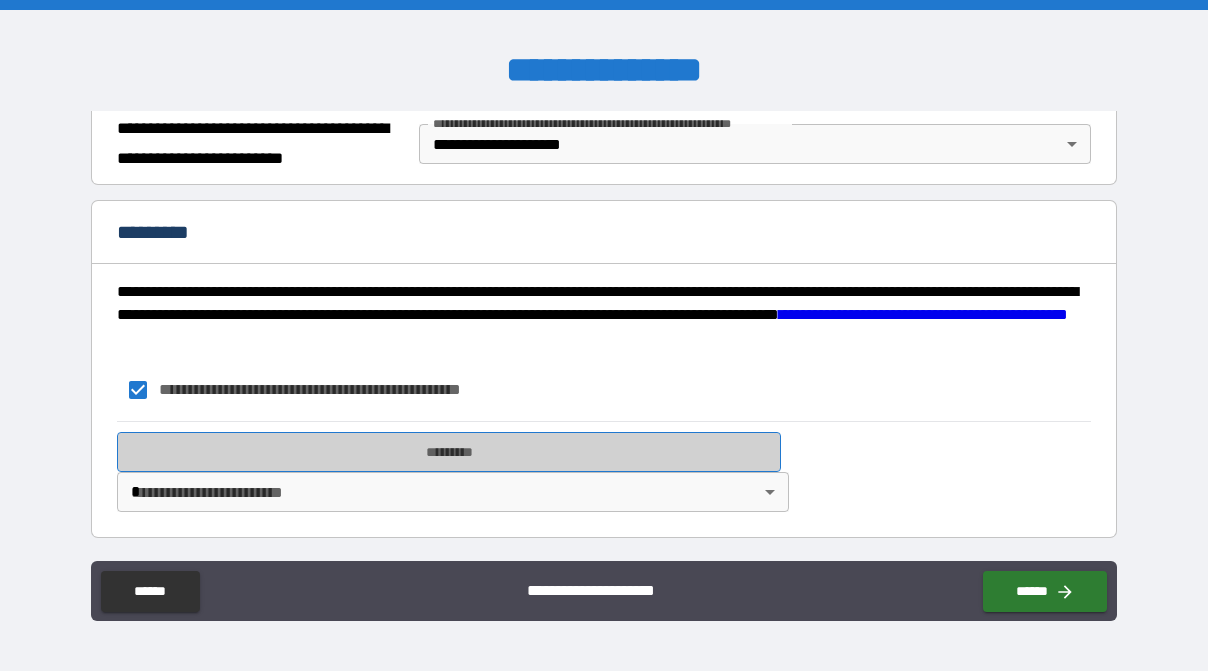 click on "*********" at bounding box center [449, 452] 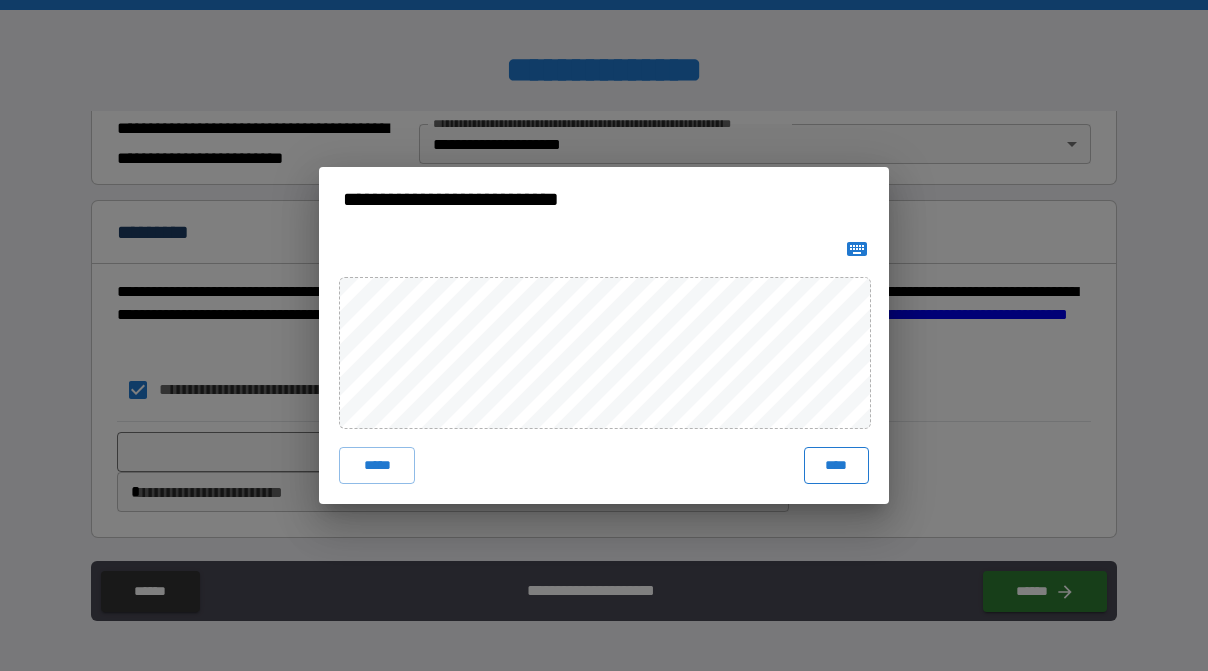 click on "****" at bounding box center (836, 465) 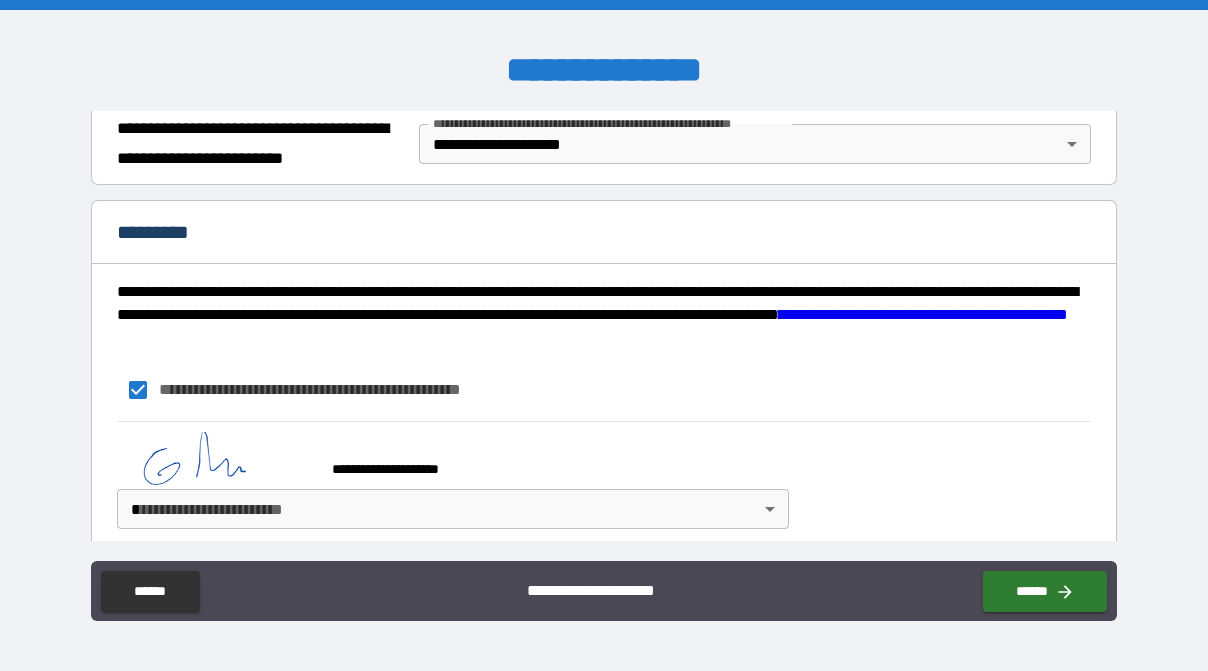 click on "**********" at bounding box center (604, 335) 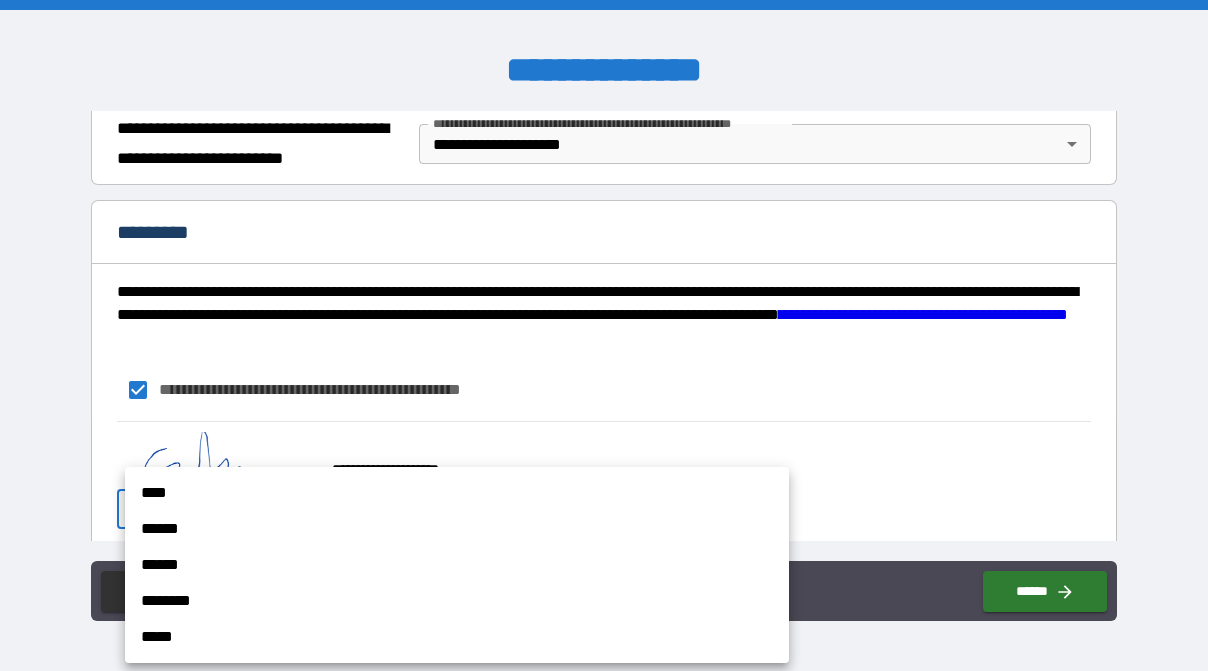 click on "****" at bounding box center (457, 493) 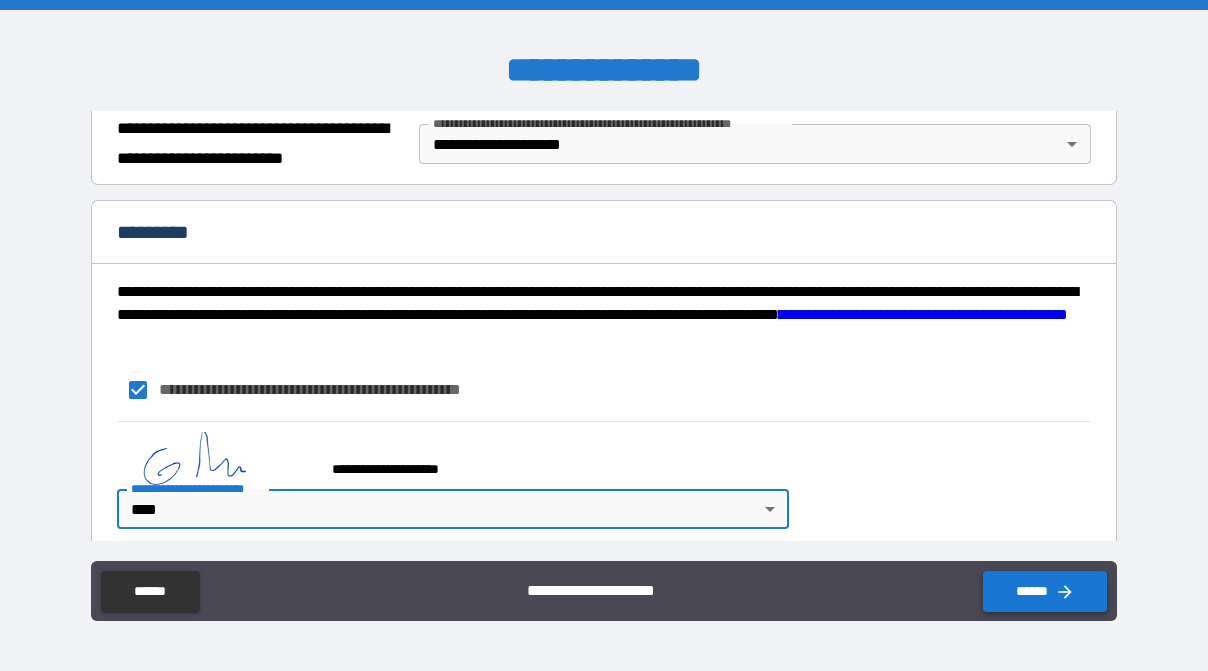 click on "******" at bounding box center (1045, 591) 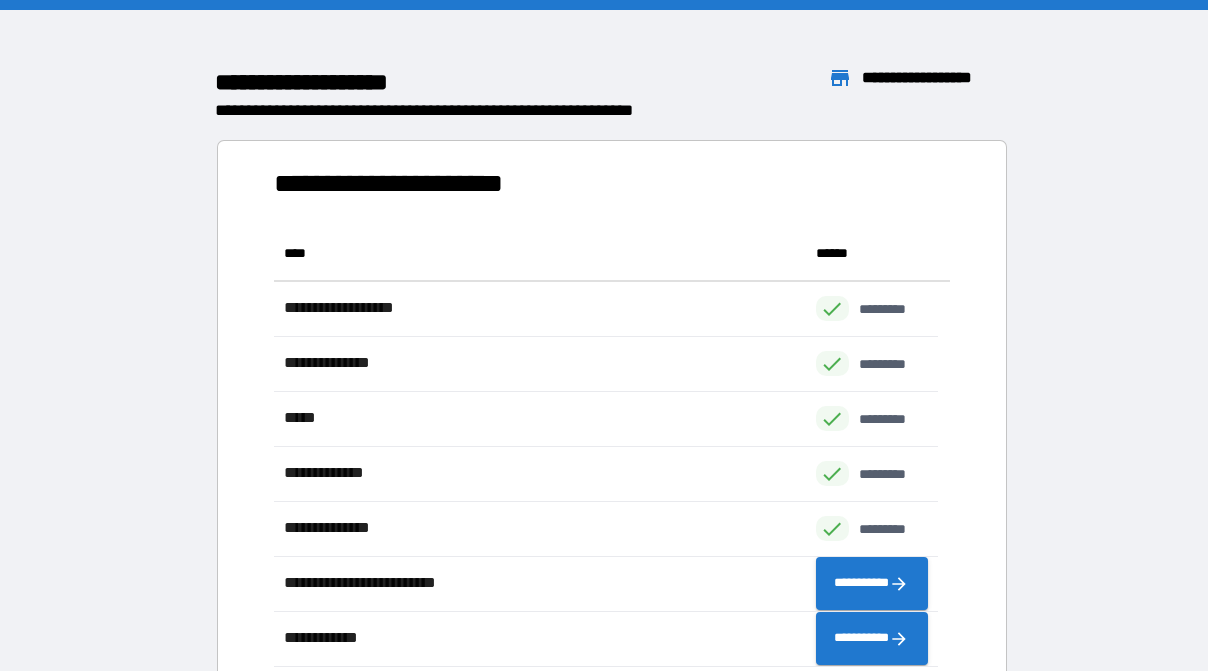scroll, scrollTop: 18, scrollLeft: 17, axis: both 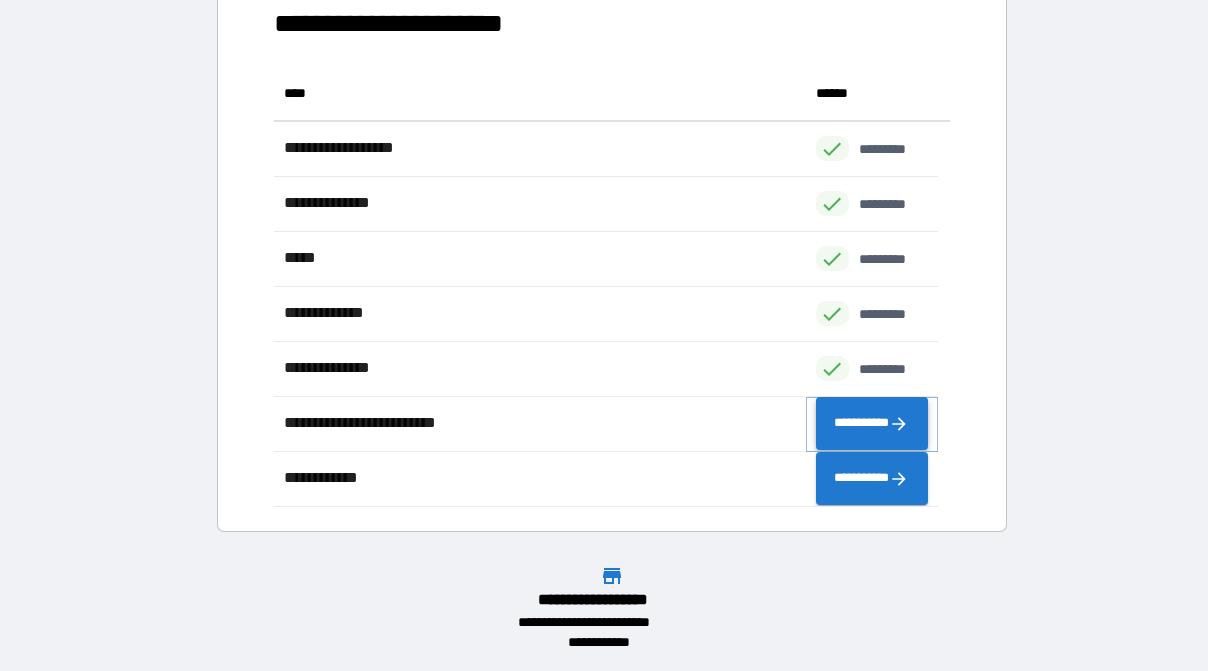 click on "**********" at bounding box center [872, 424] 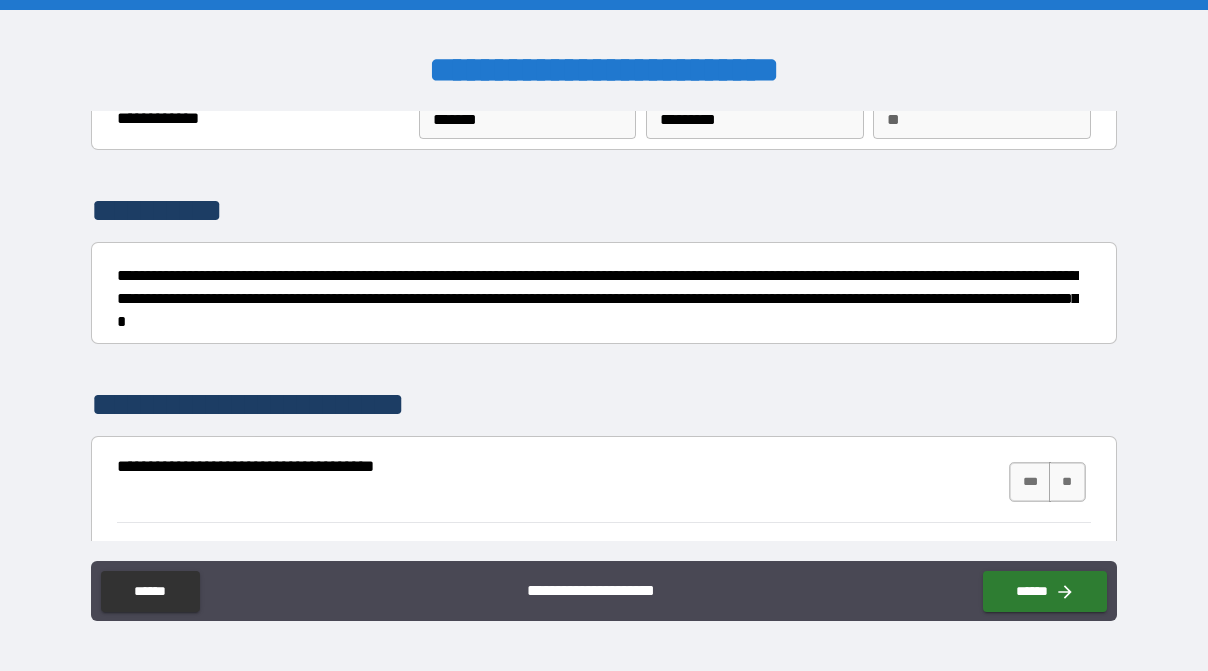 scroll, scrollTop: 222, scrollLeft: 0, axis: vertical 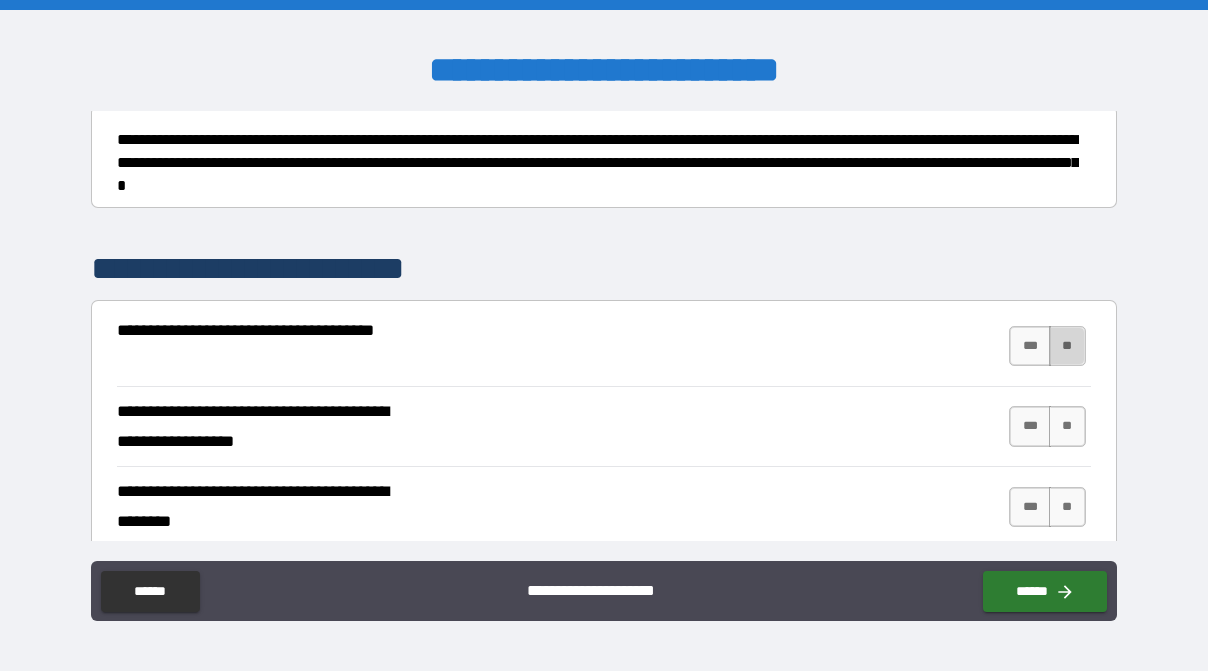 click on "**" at bounding box center [1067, 346] 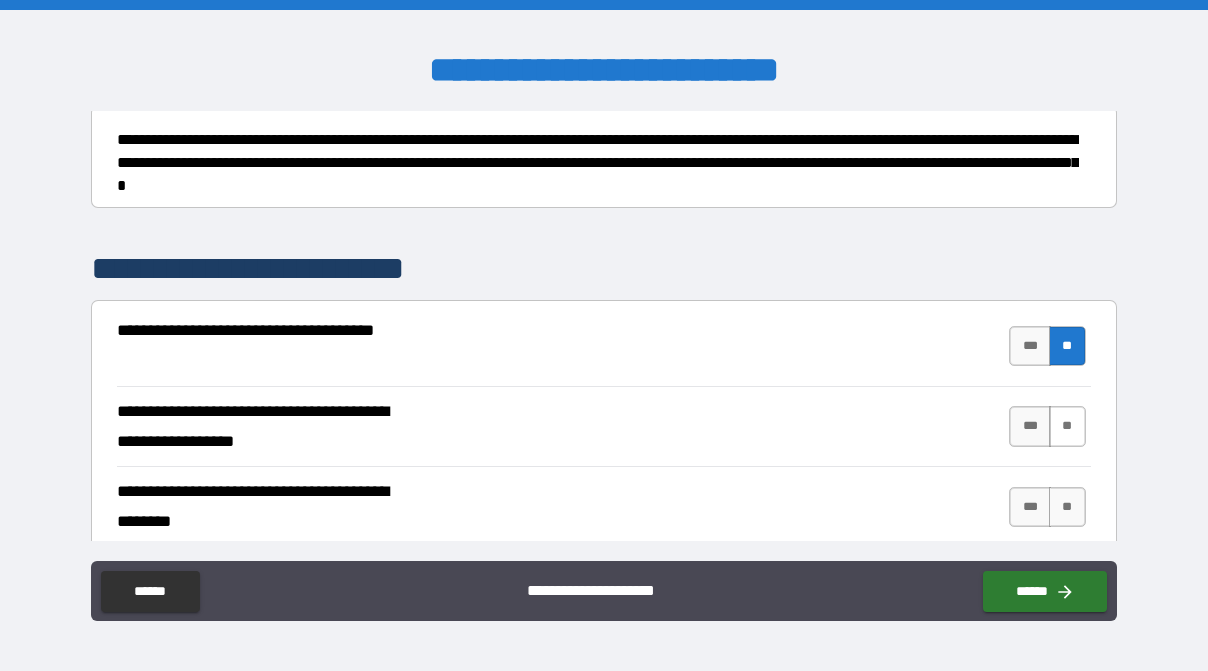 click on "**" at bounding box center (1067, 426) 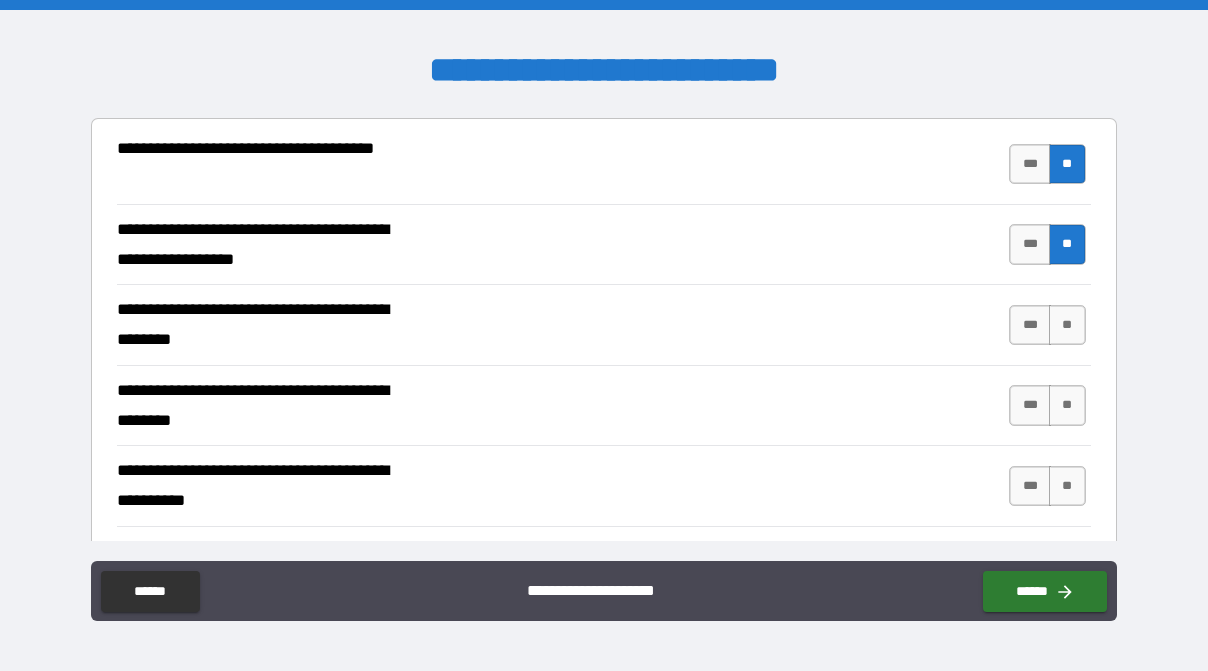 scroll, scrollTop: 444, scrollLeft: 0, axis: vertical 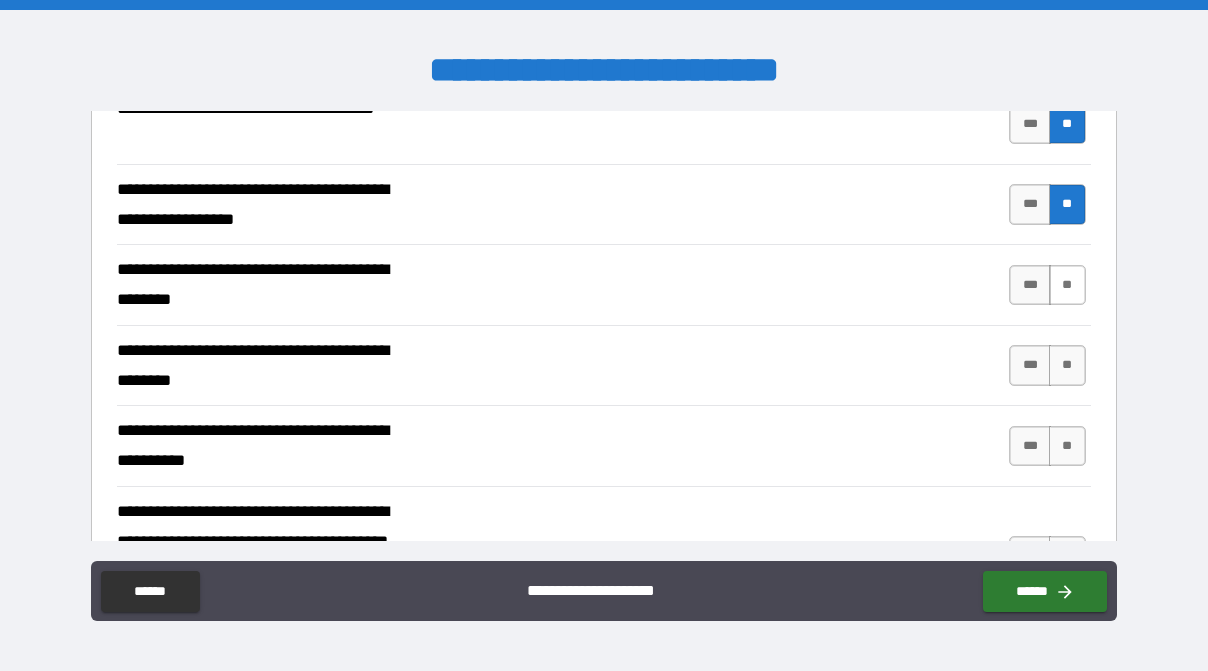 click on "**" at bounding box center (1067, 285) 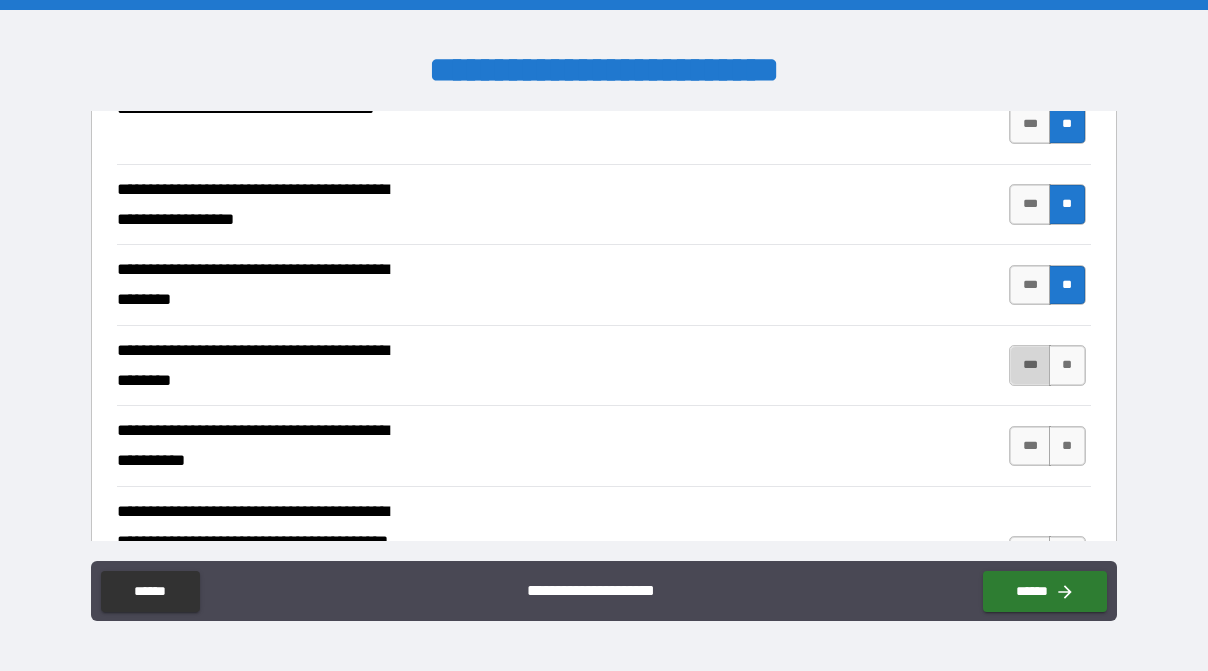 click on "***" at bounding box center [1030, 365] 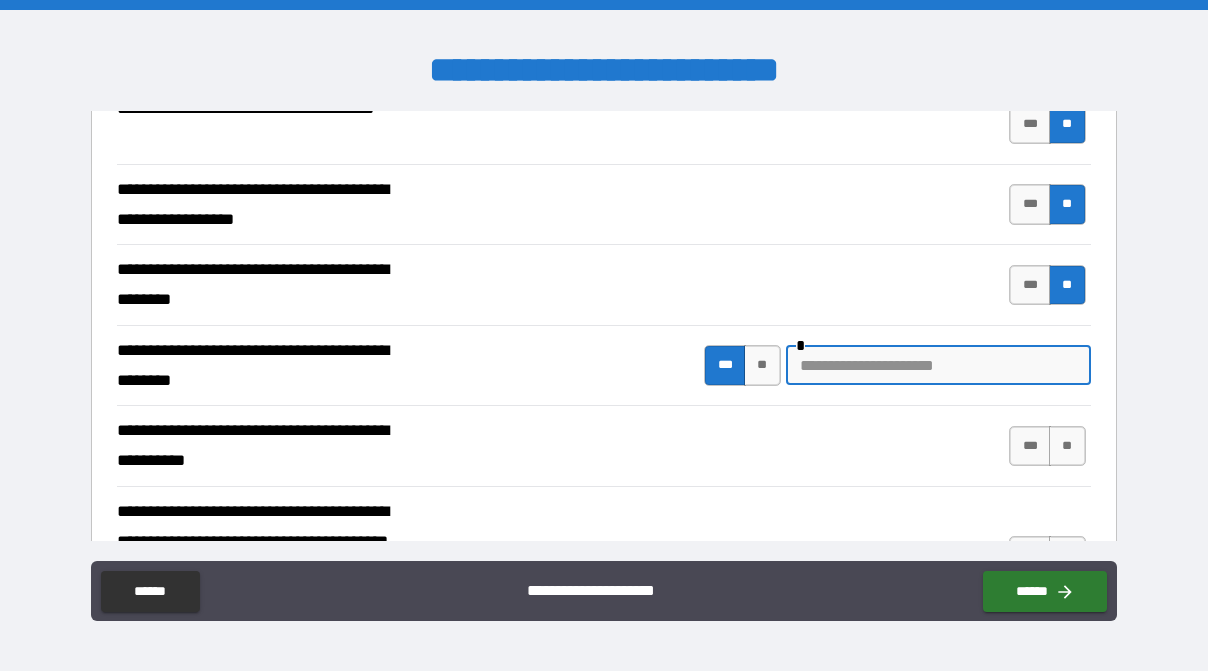 click at bounding box center (938, 365) 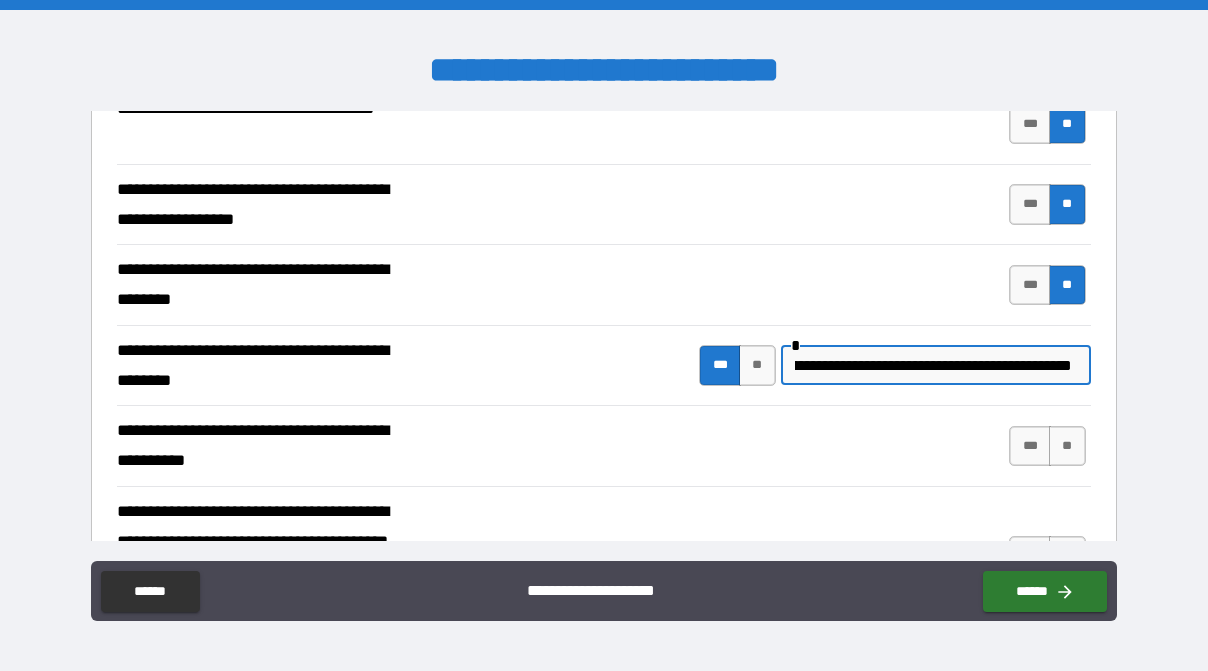 scroll, scrollTop: 0, scrollLeft: 95, axis: horizontal 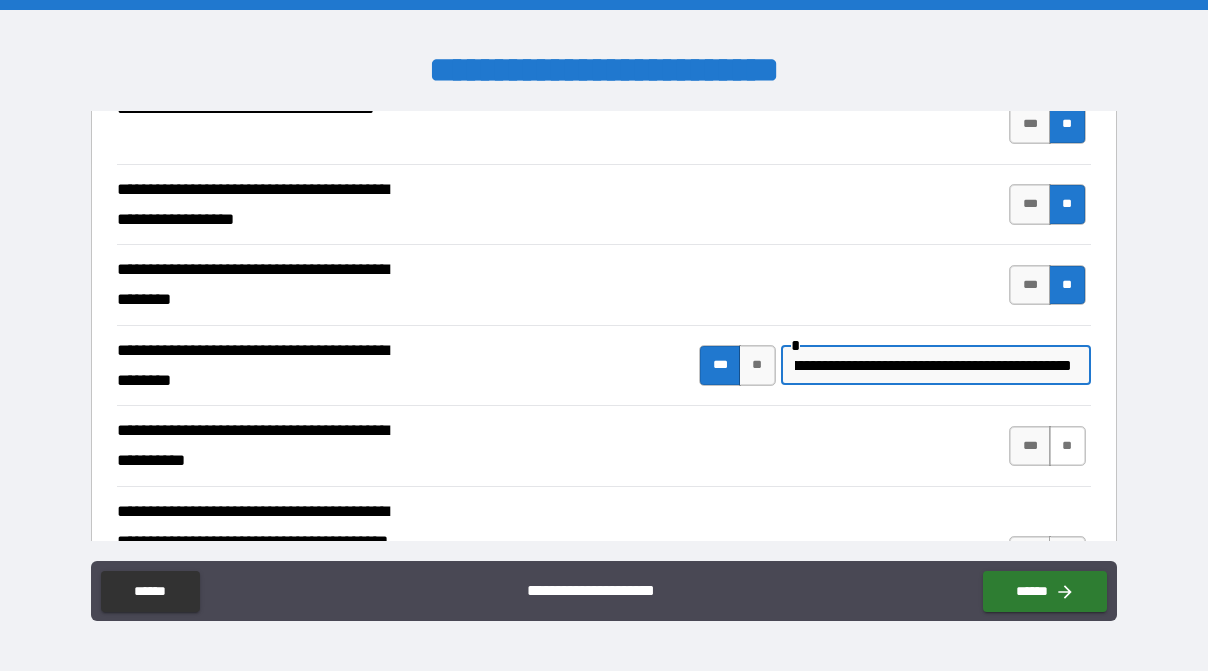 click on "**" at bounding box center [1067, 446] 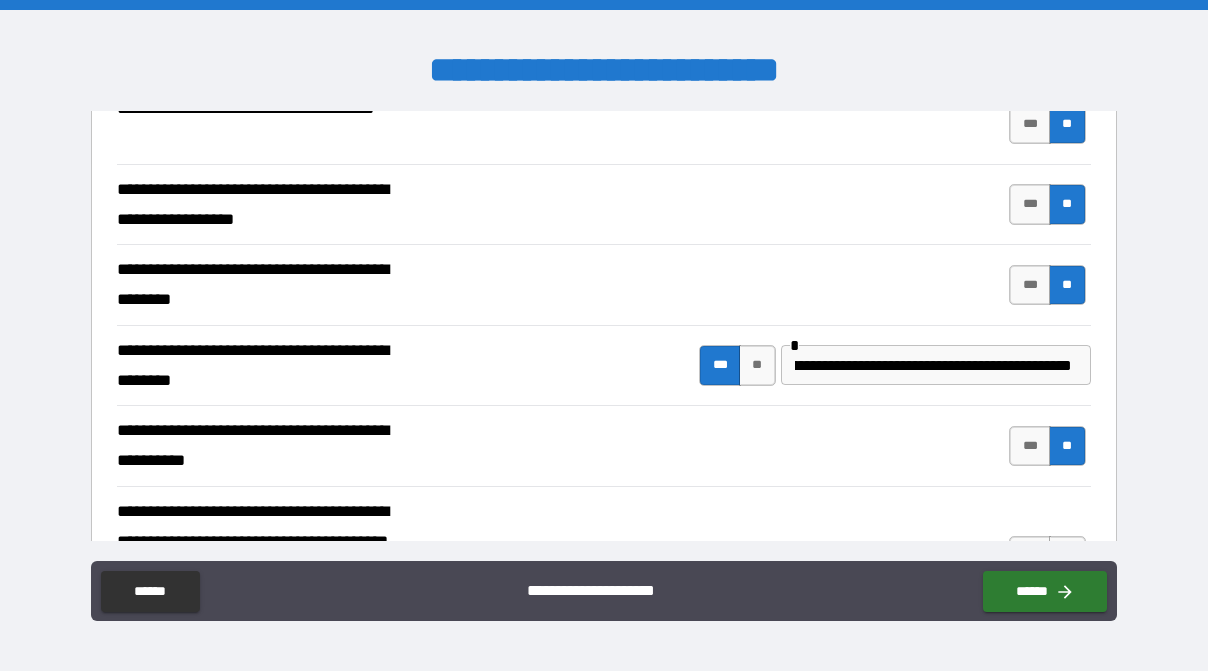 scroll, scrollTop: 0, scrollLeft: 0, axis: both 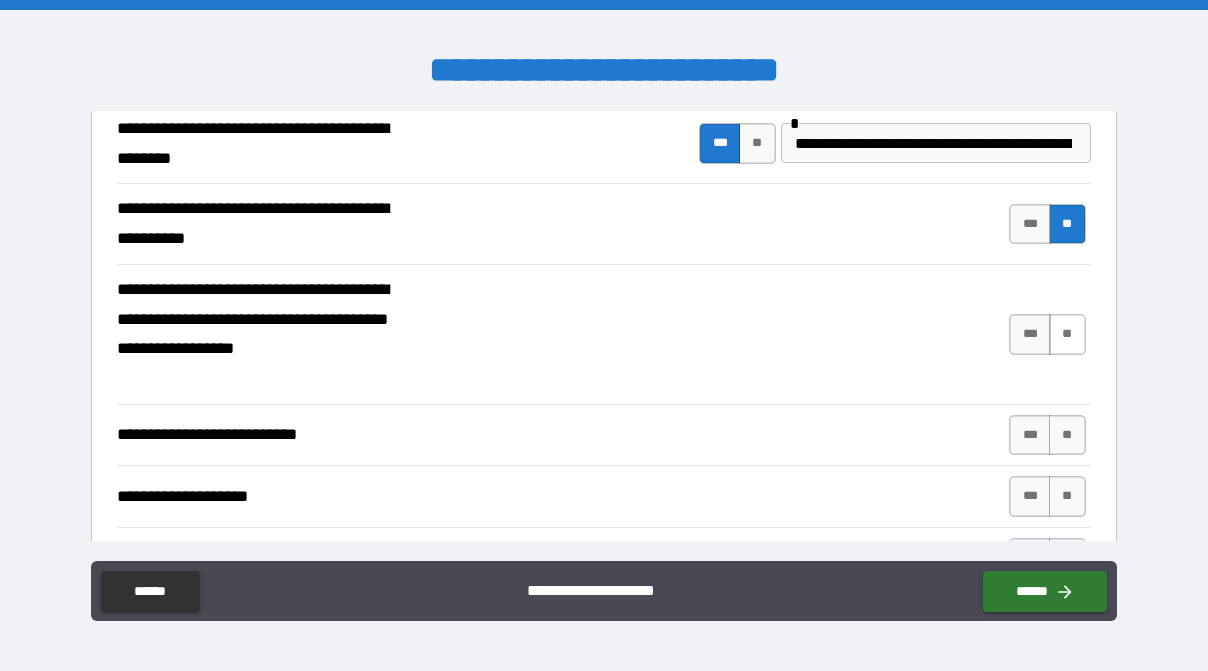 click on "**" at bounding box center (1067, 334) 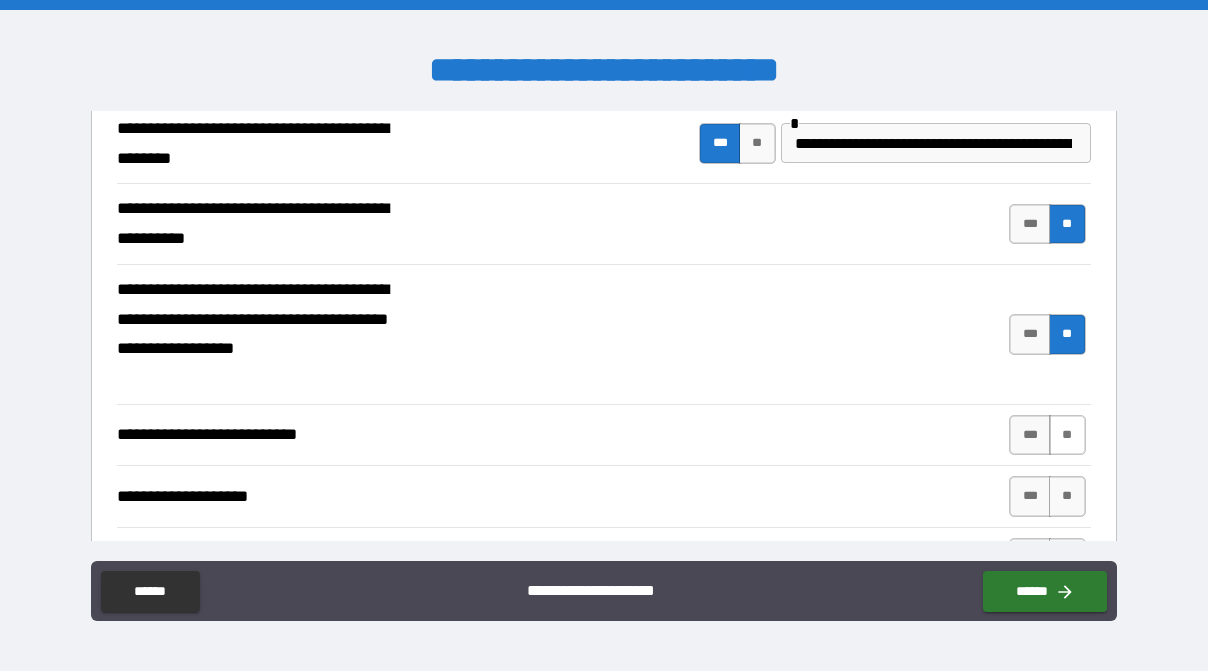 click on "**" at bounding box center (1067, 435) 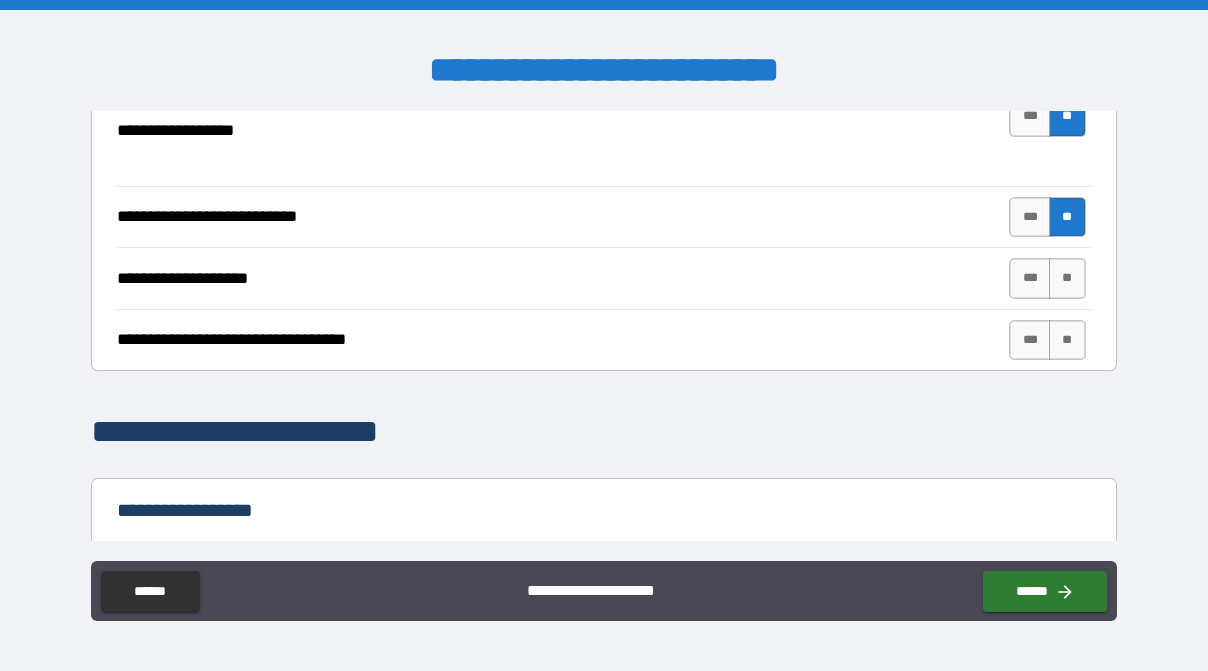 scroll, scrollTop: 888, scrollLeft: 0, axis: vertical 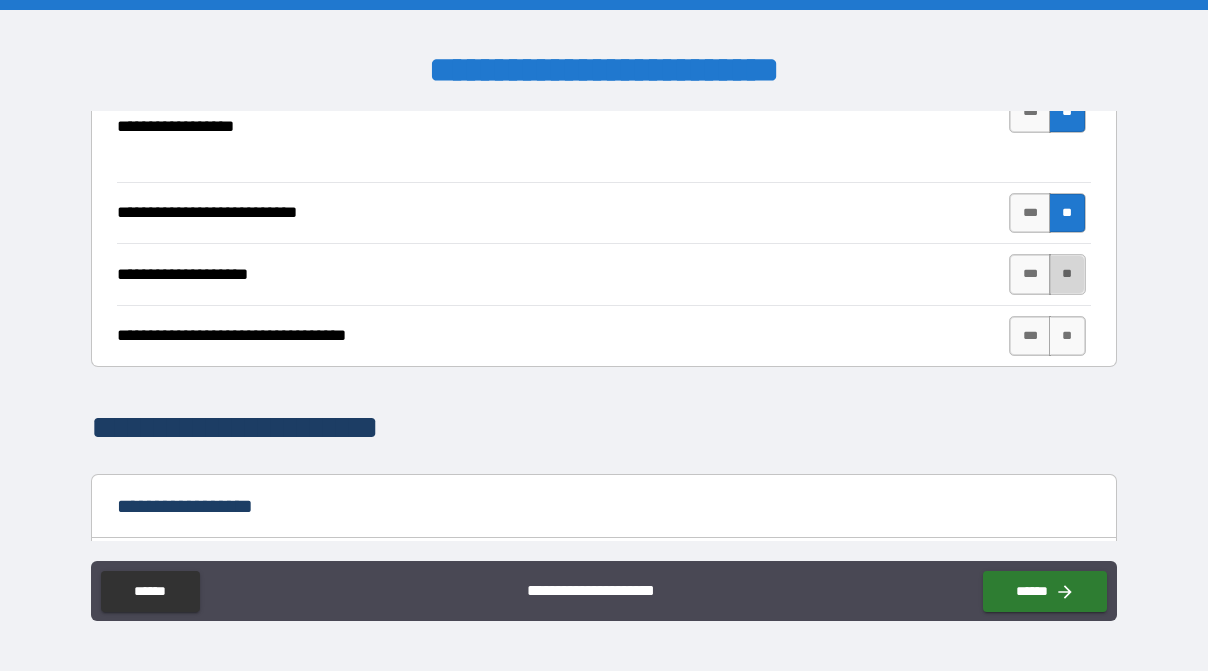 click on "**" at bounding box center (1067, 274) 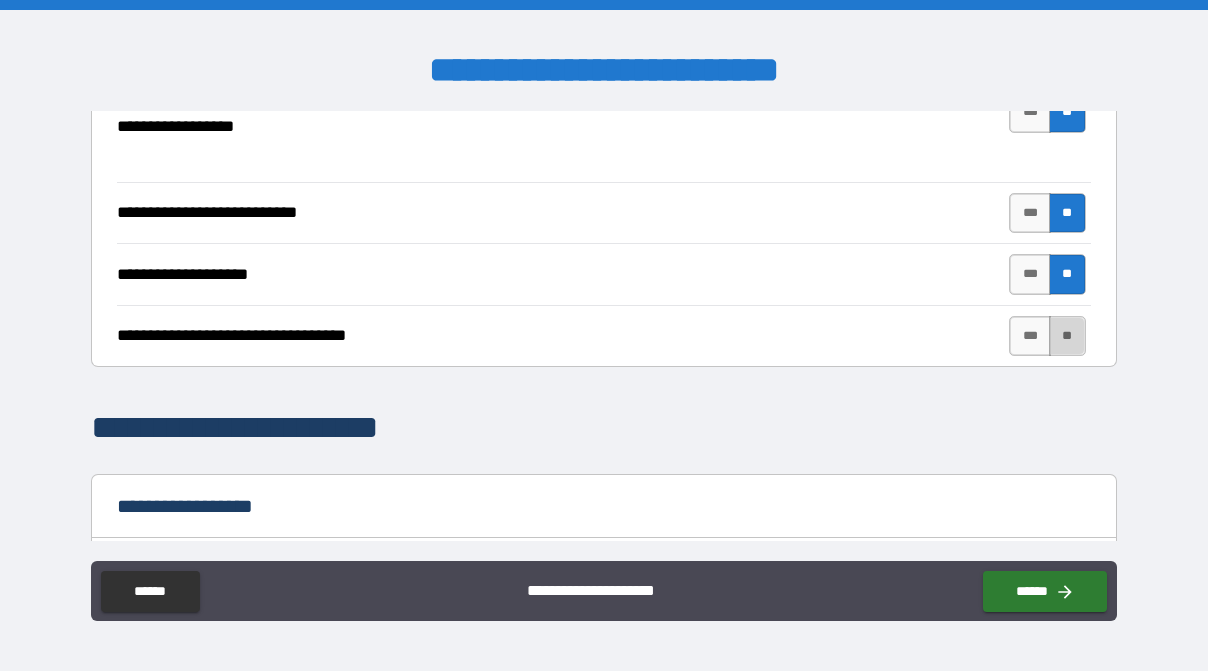 click on "**" at bounding box center [1067, 336] 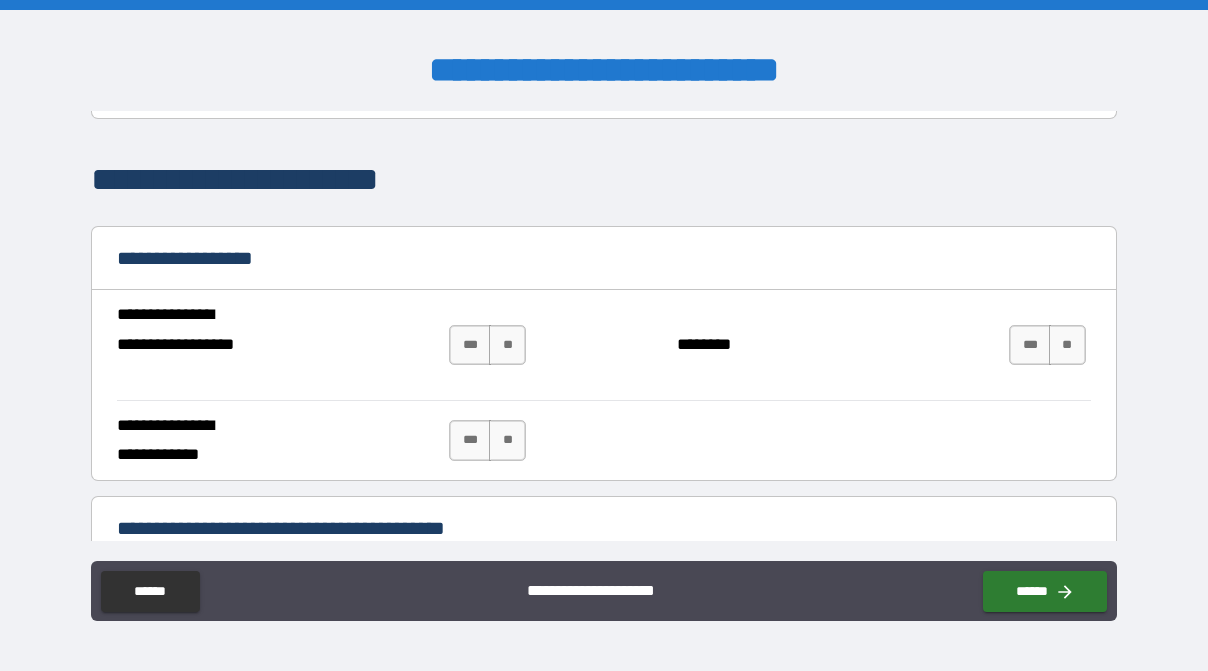 scroll, scrollTop: 1222, scrollLeft: 0, axis: vertical 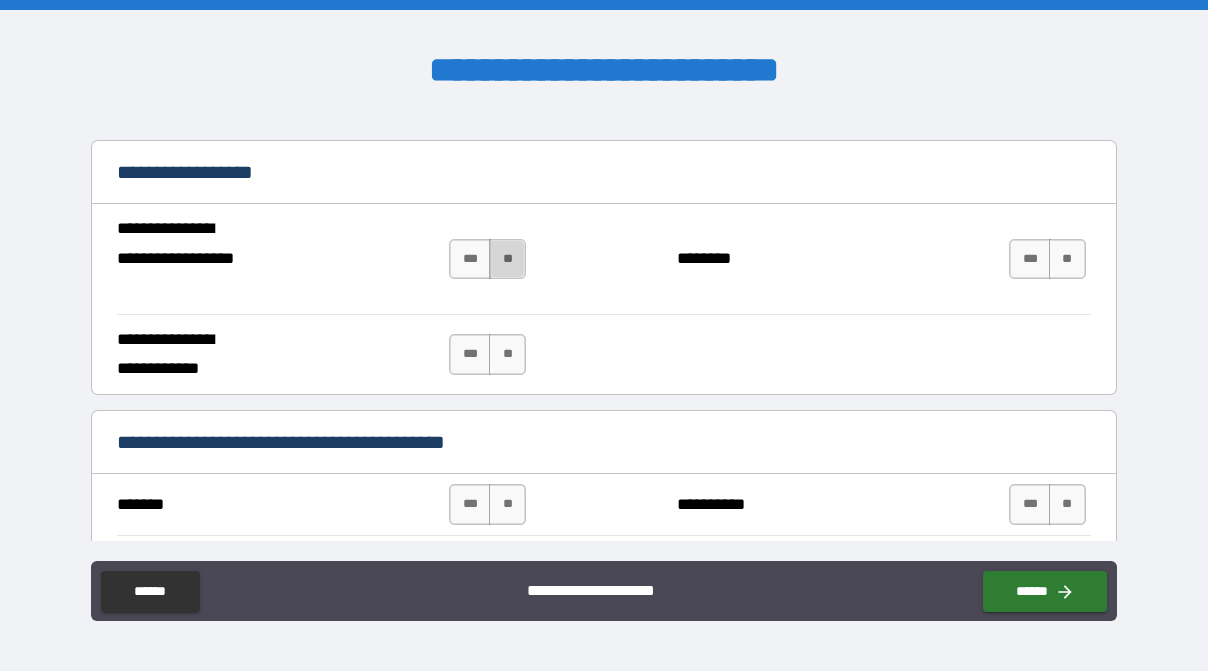 click on "**" at bounding box center [507, 259] 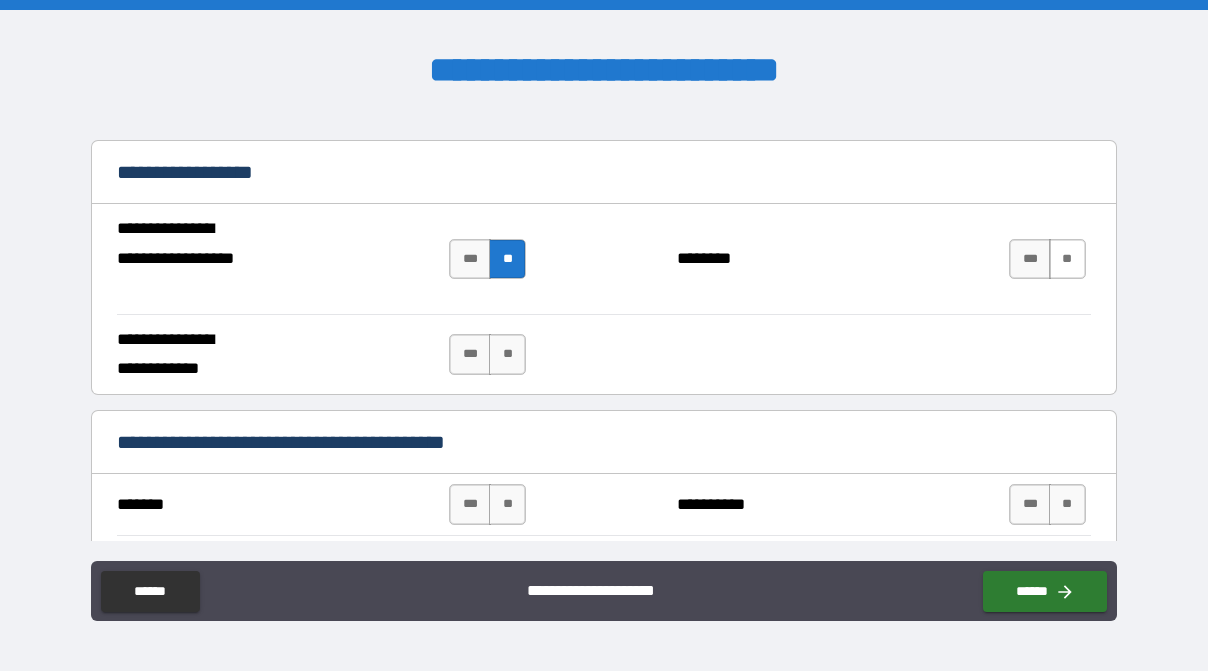 click on "**" at bounding box center (1067, 259) 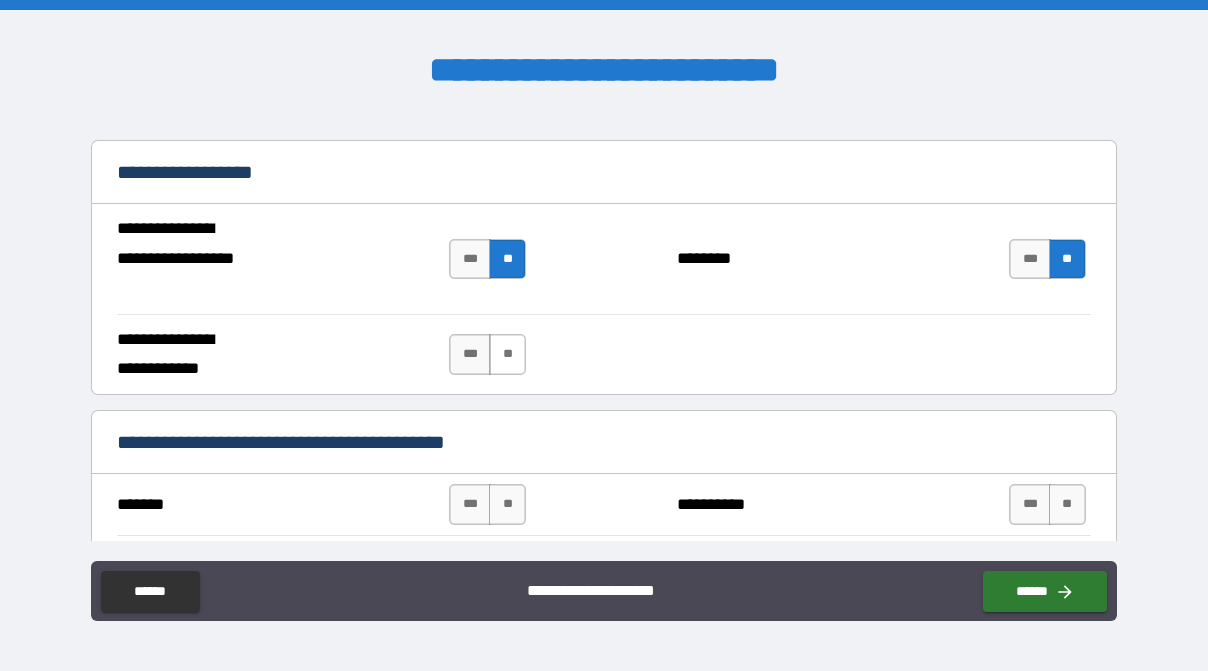 click on "**" at bounding box center [507, 354] 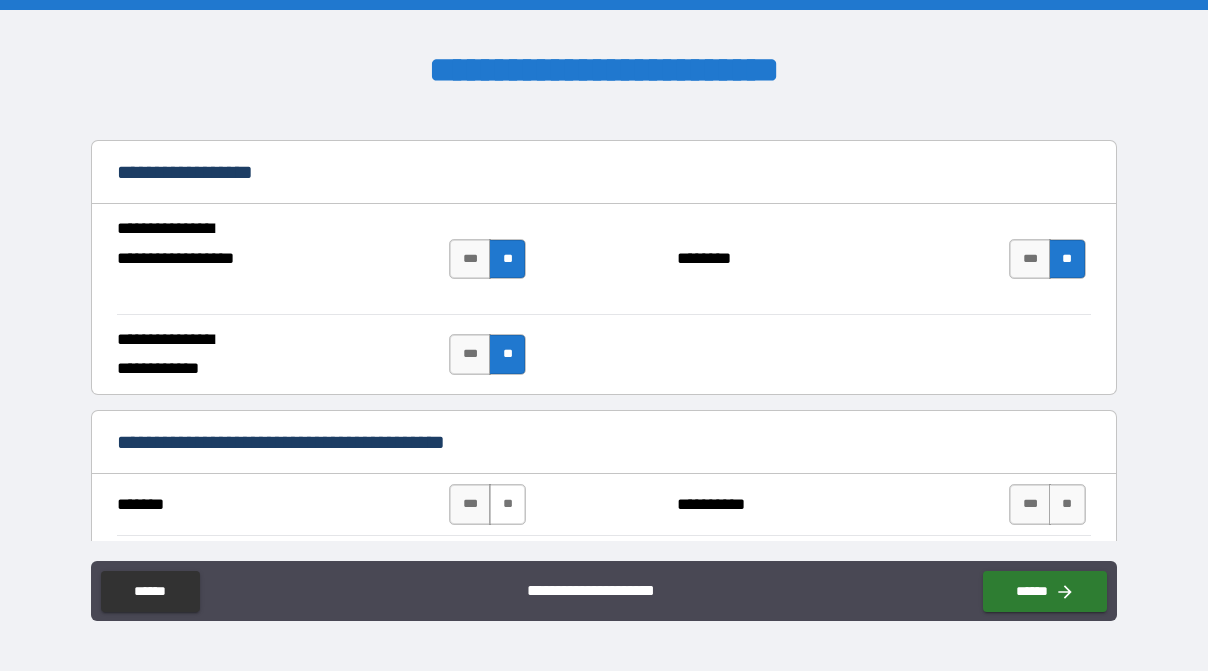 click on "**" at bounding box center [507, 504] 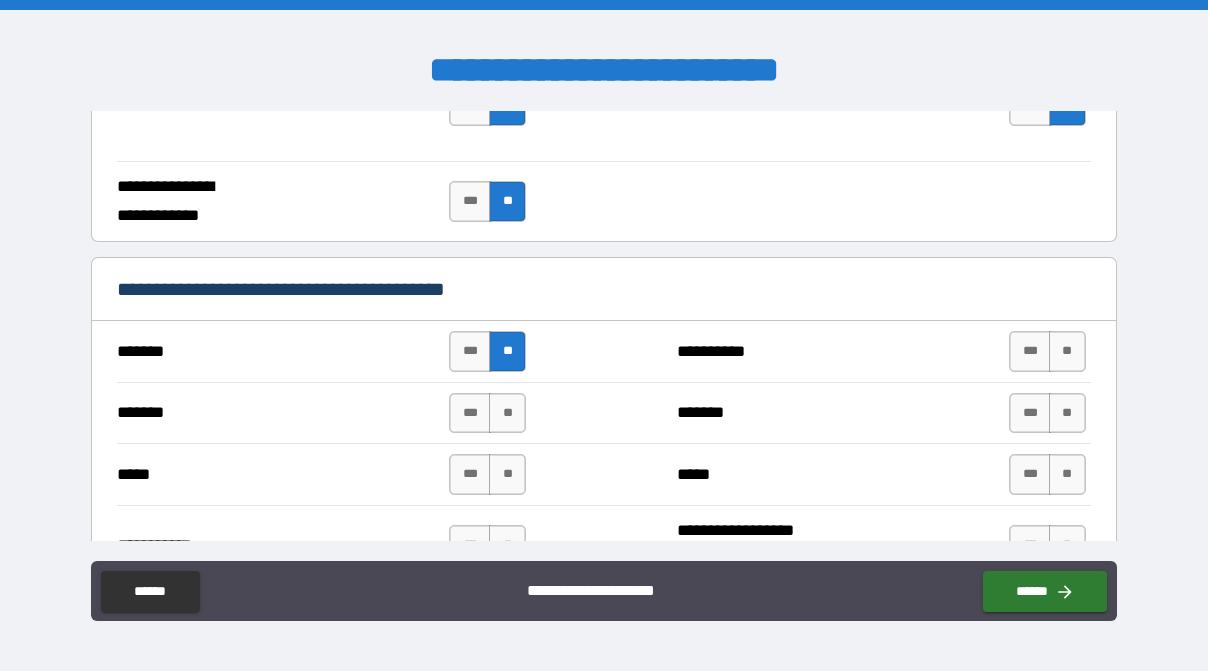 scroll, scrollTop: 1555, scrollLeft: 0, axis: vertical 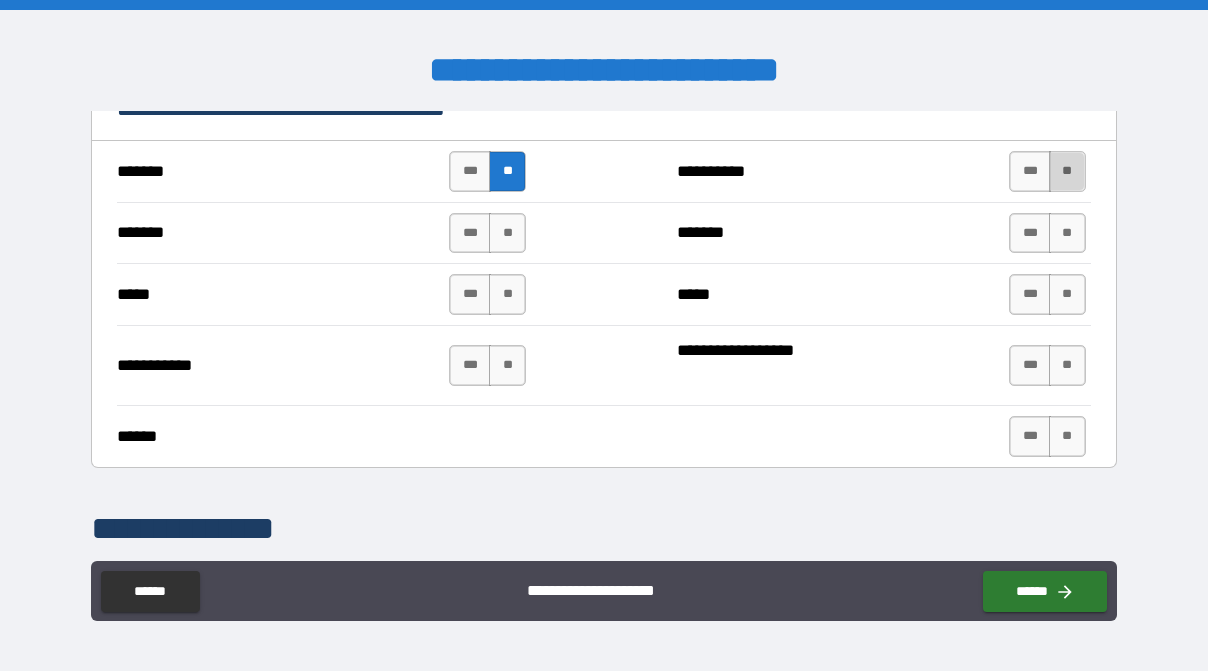 click on "**" at bounding box center (1067, 171) 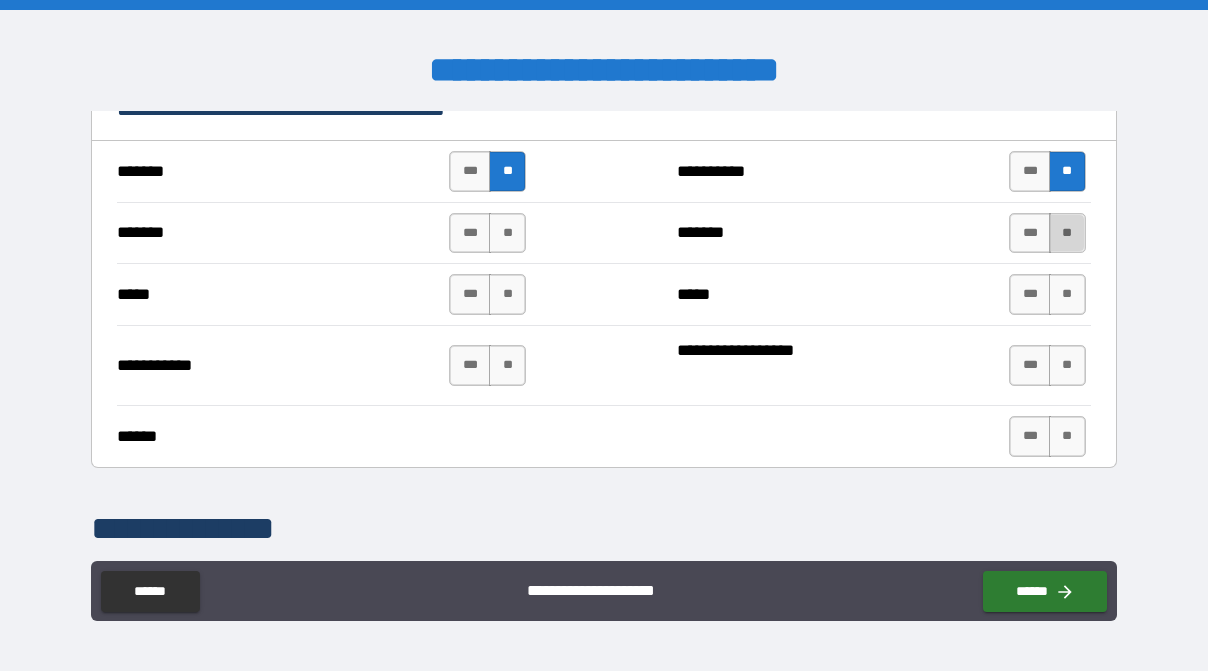 click on "**" at bounding box center (1067, 233) 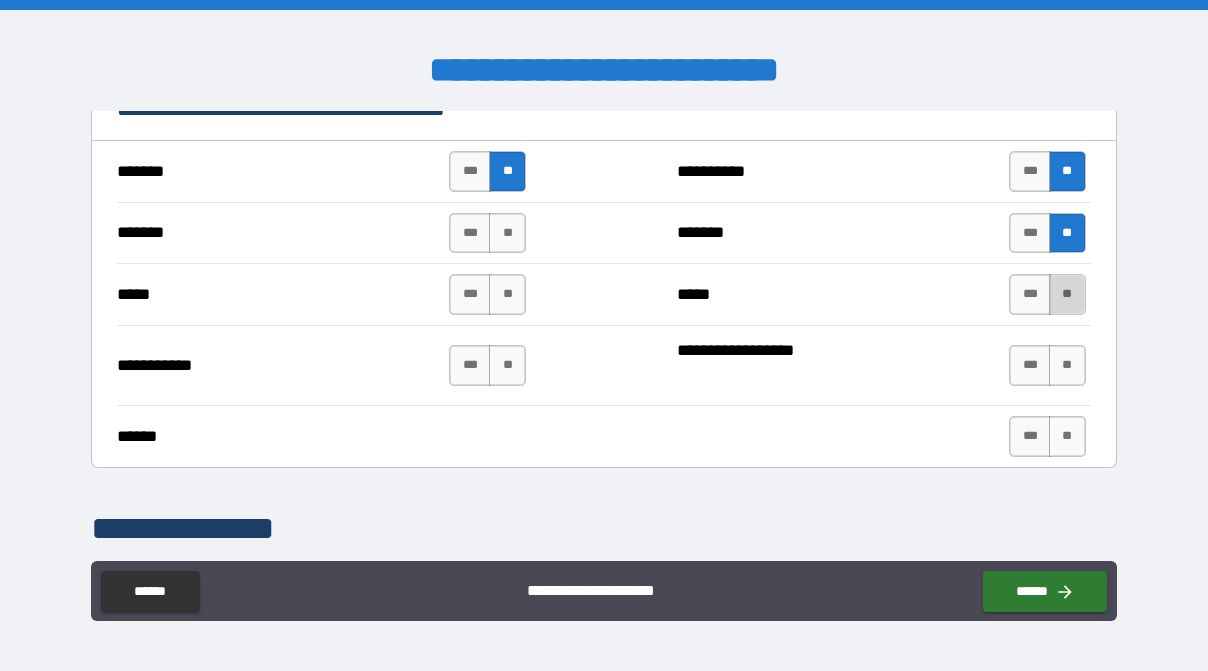 click on "**" at bounding box center [1067, 294] 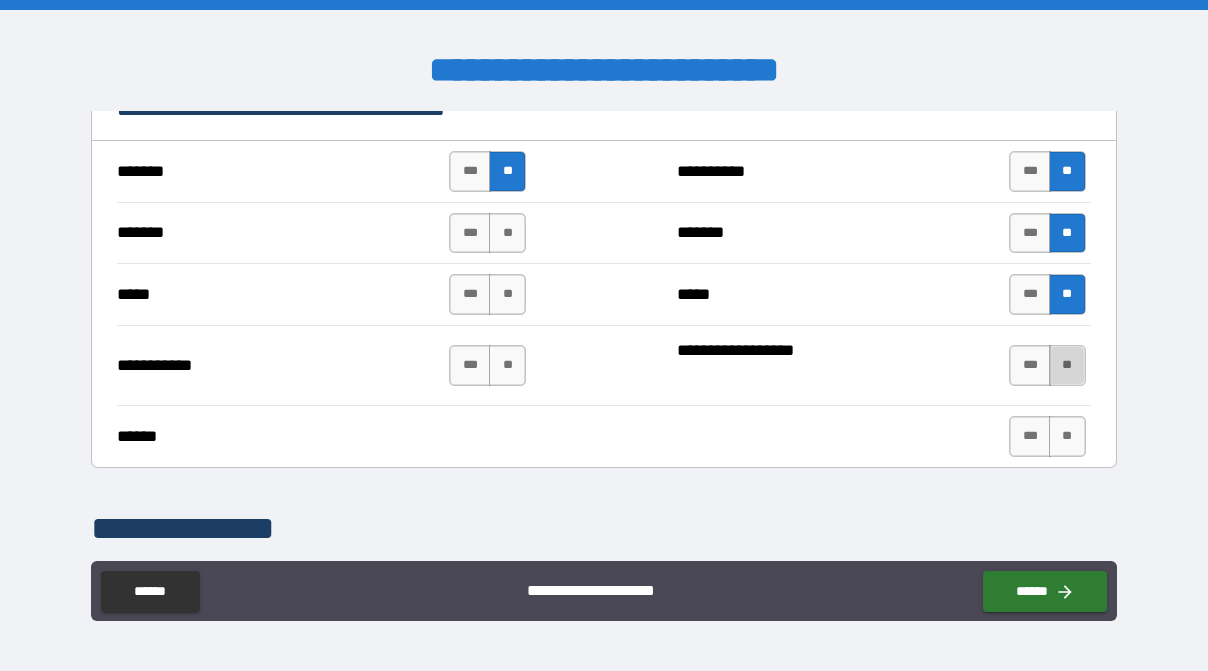 click on "**" at bounding box center (1067, 365) 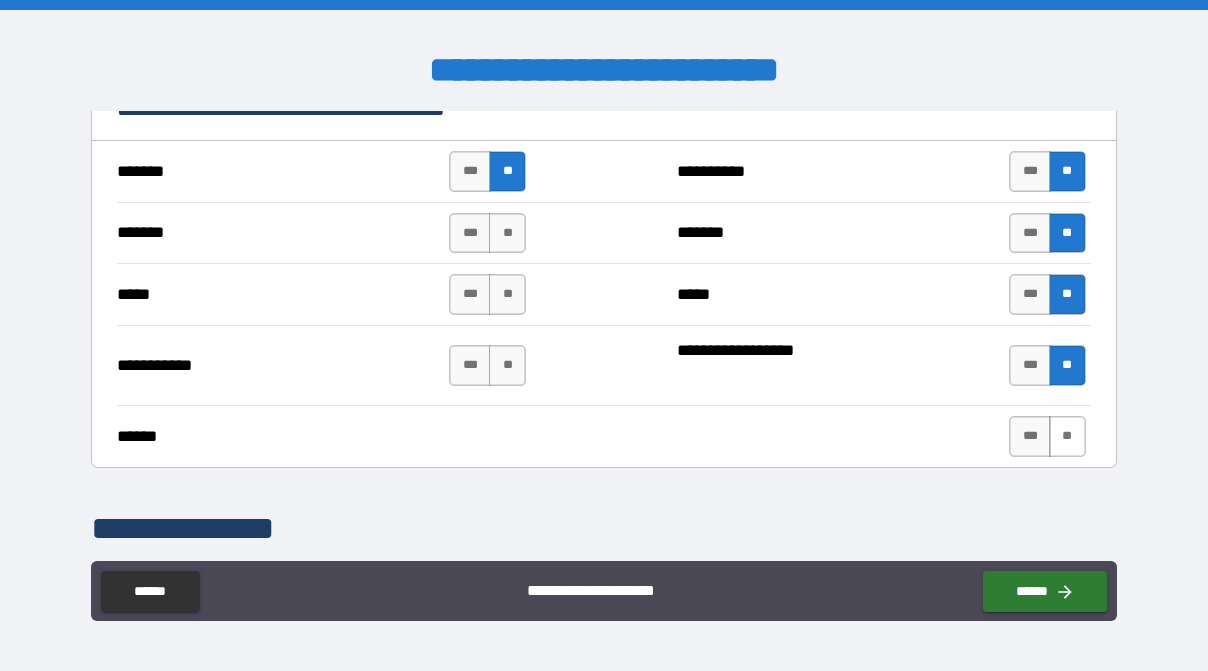 click on "**" at bounding box center (1067, 436) 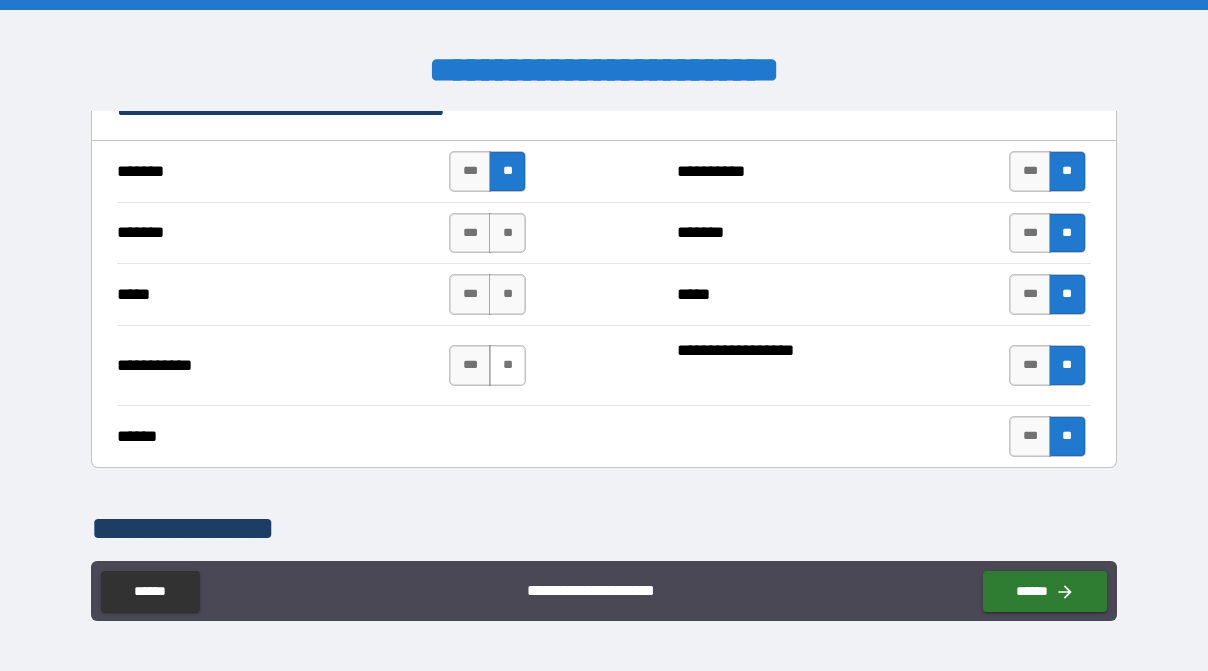 click on "**" at bounding box center [507, 365] 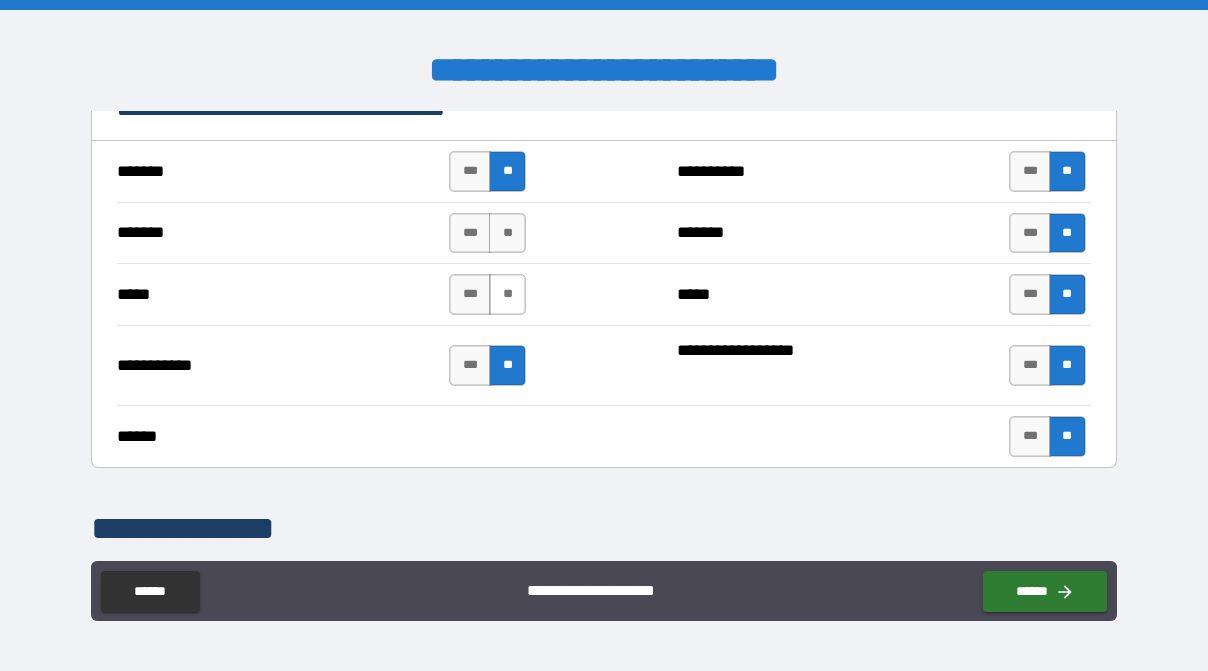 click on "**" at bounding box center [507, 294] 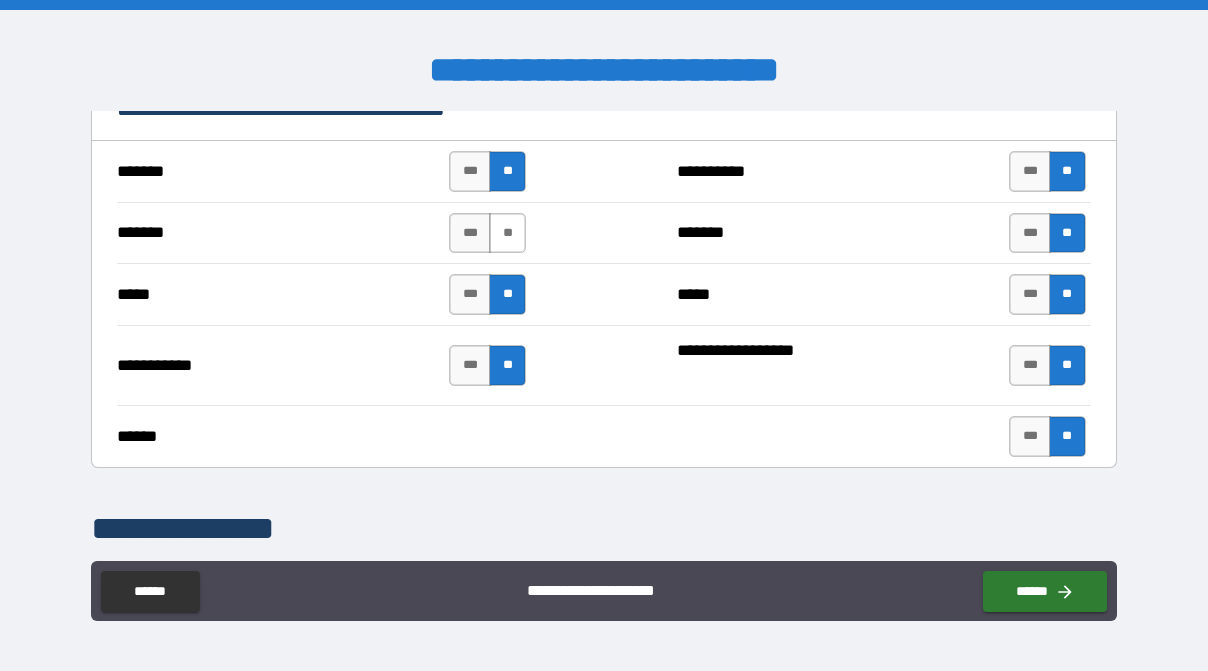 click on "**" at bounding box center [507, 233] 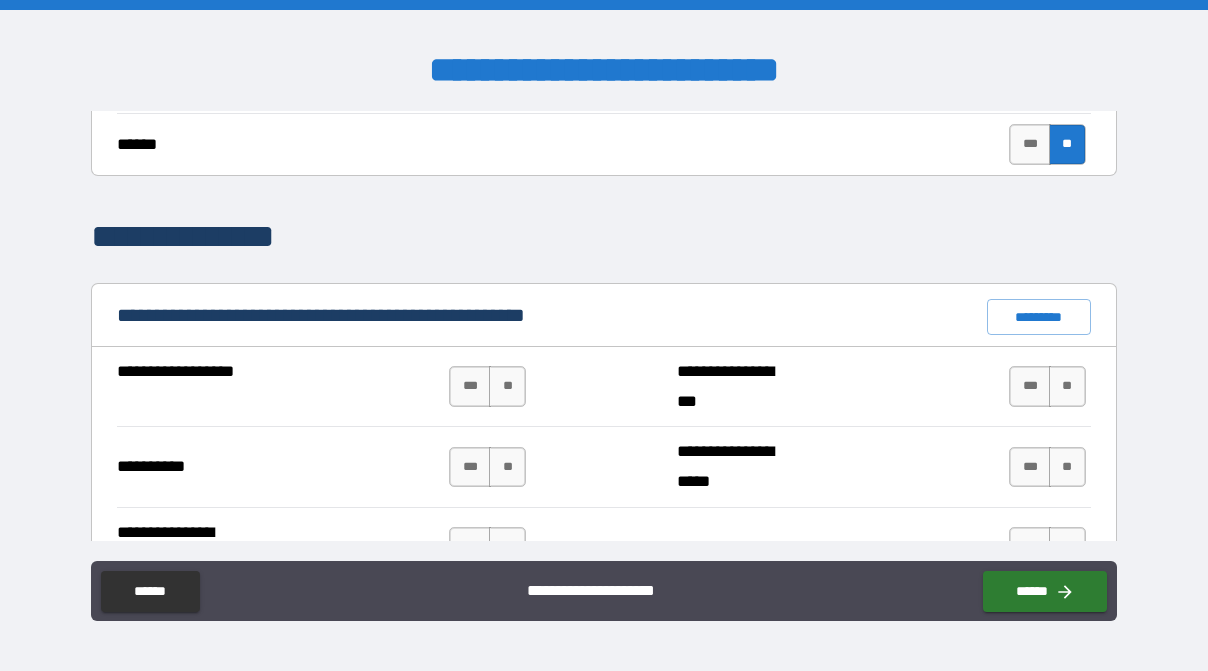 scroll, scrollTop: 2000, scrollLeft: 0, axis: vertical 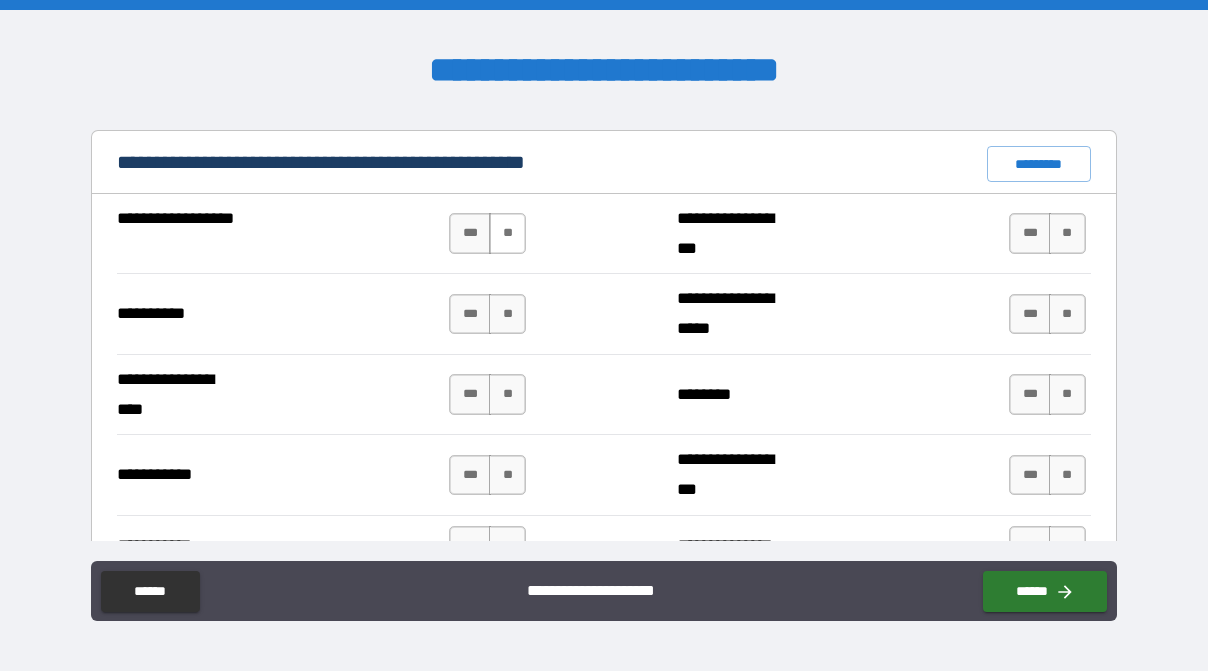 click on "**" at bounding box center [507, 233] 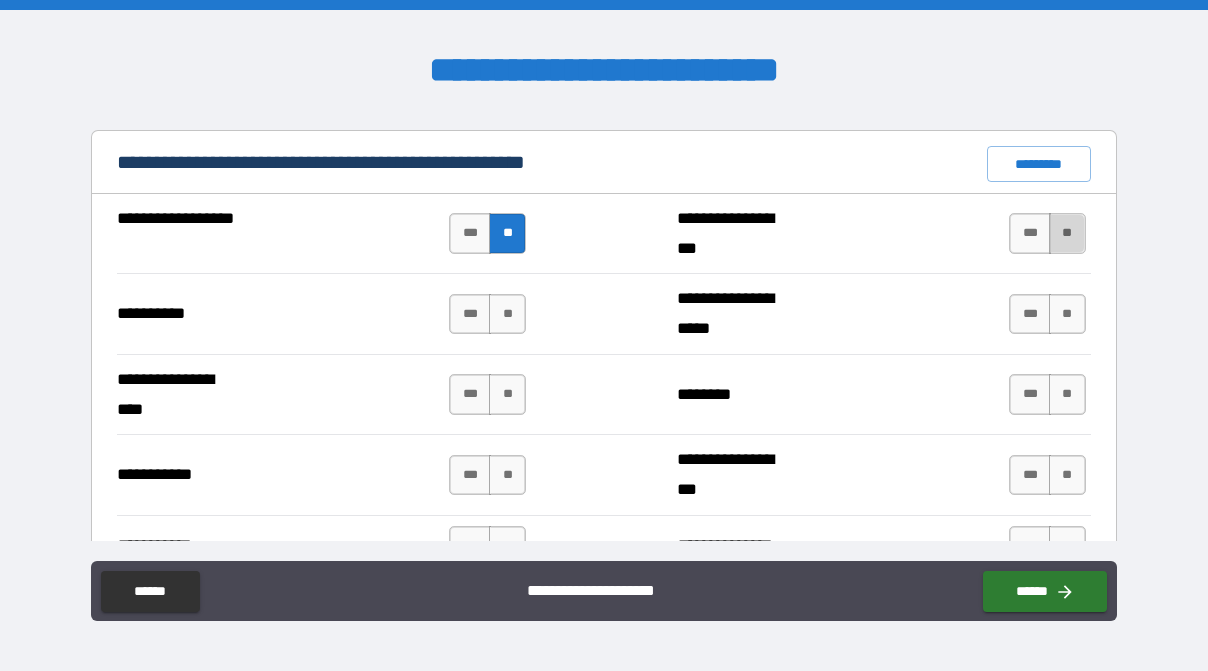 click on "**" at bounding box center [1067, 233] 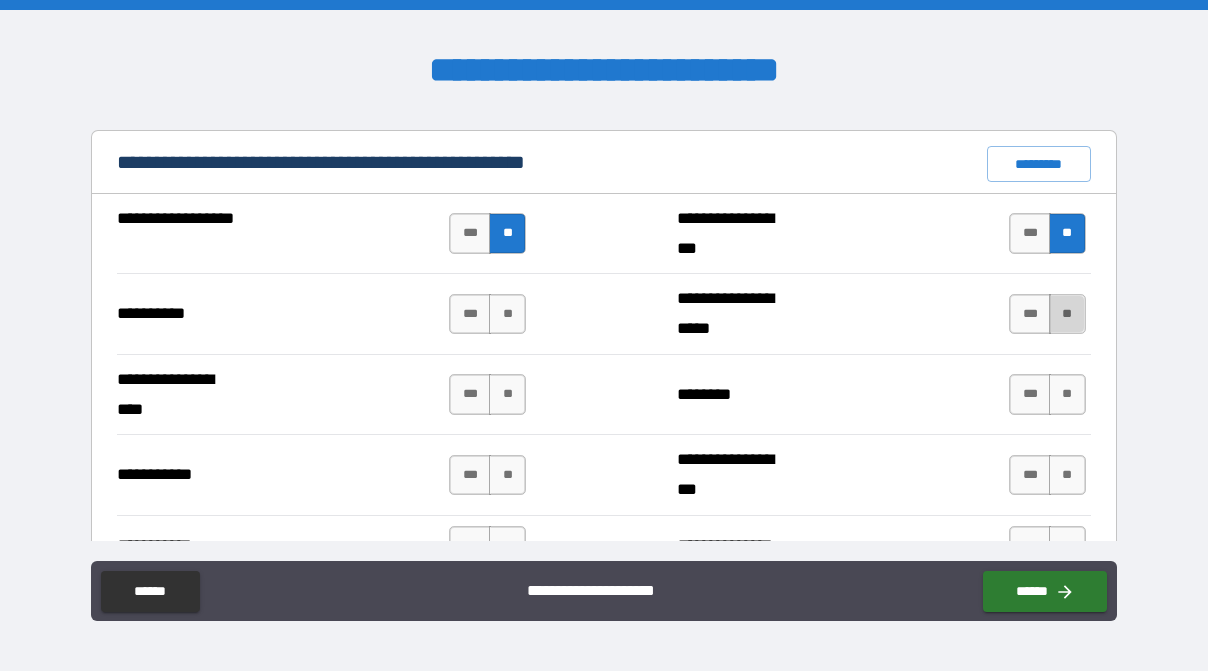 click on "**" at bounding box center [1067, 314] 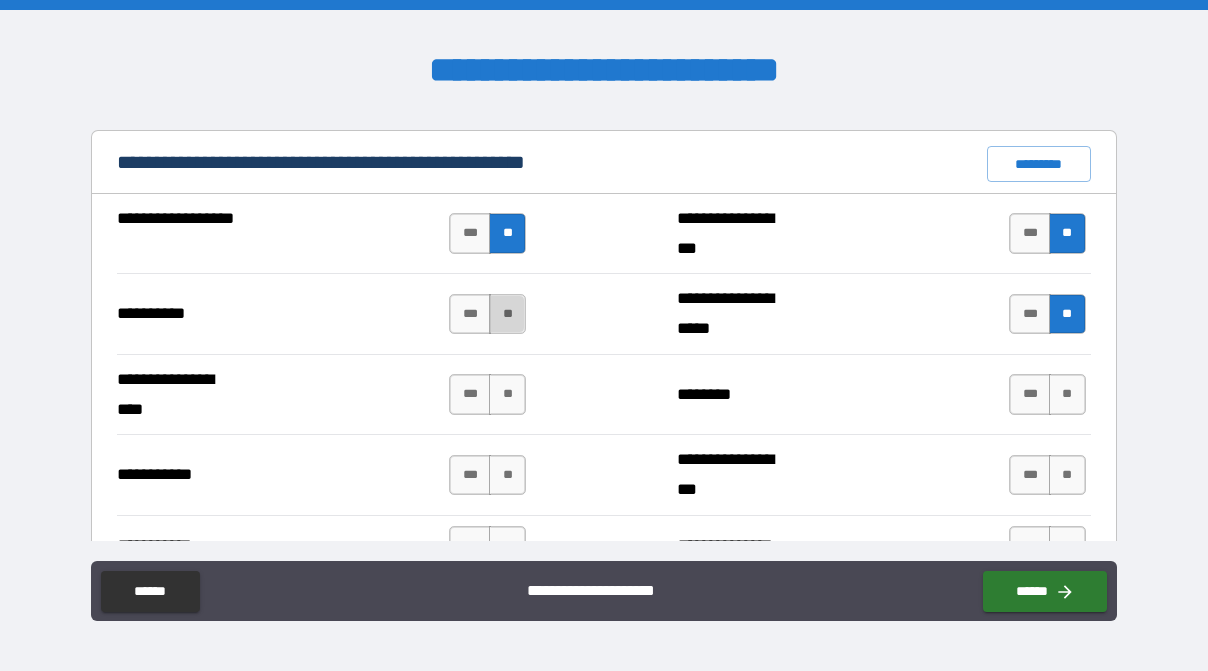 click on "**" at bounding box center (507, 314) 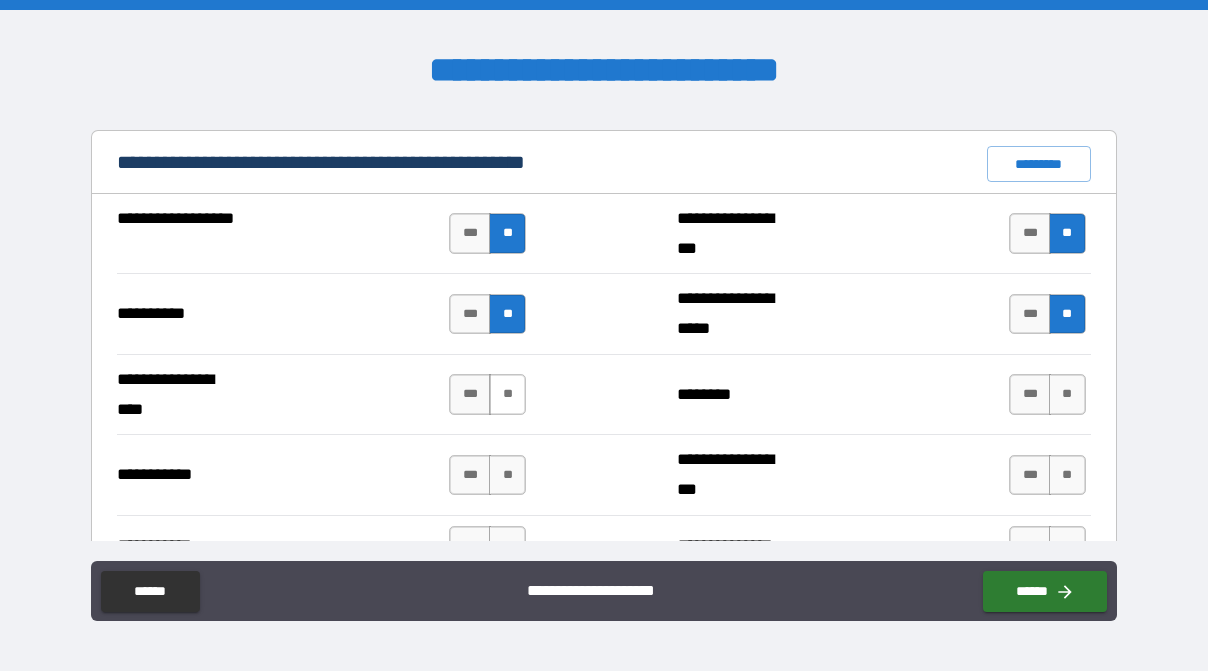 click on "**" at bounding box center (507, 394) 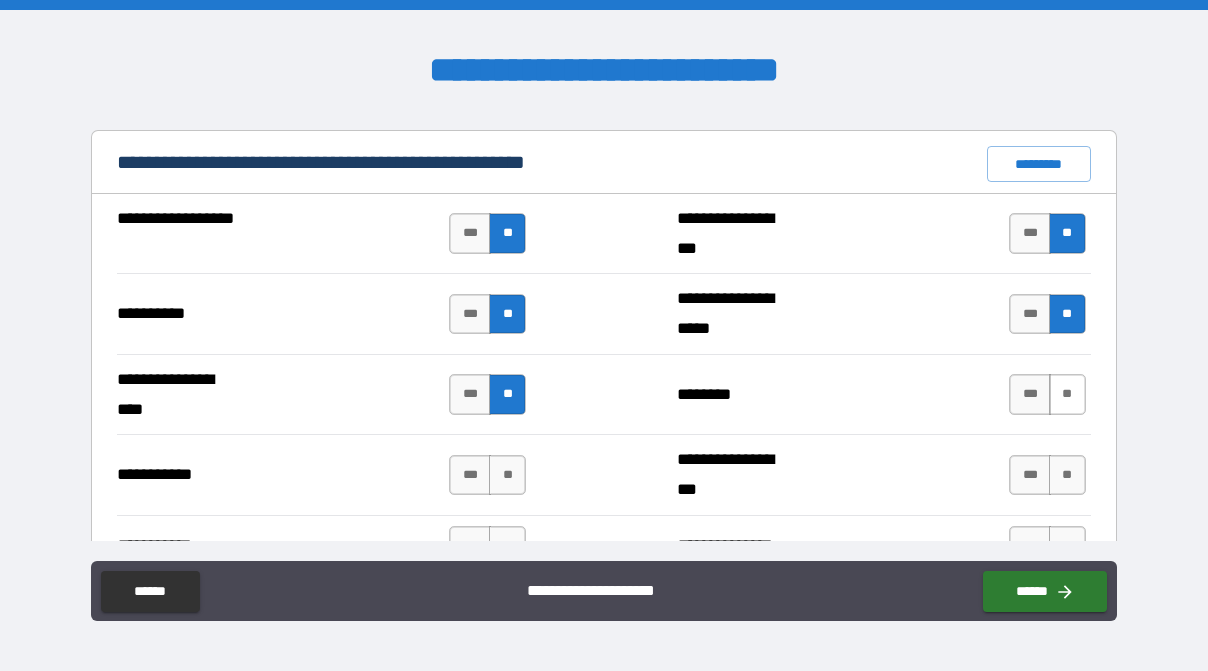 click on "**" at bounding box center (1067, 394) 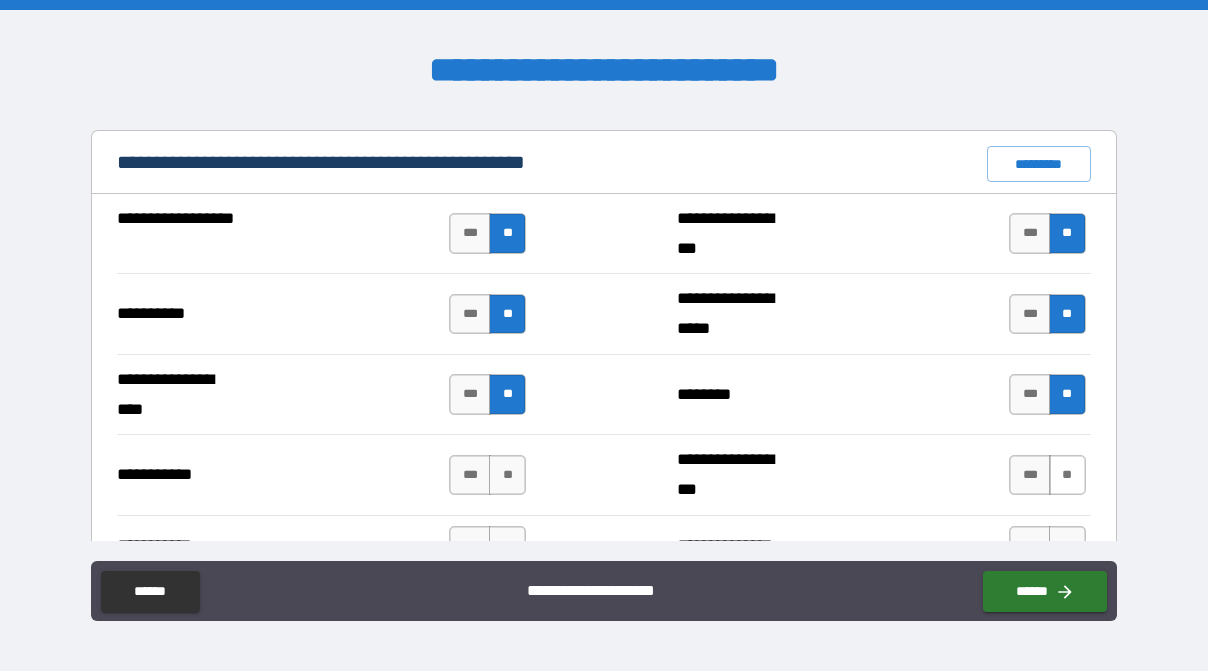 click on "**" at bounding box center [1067, 475] 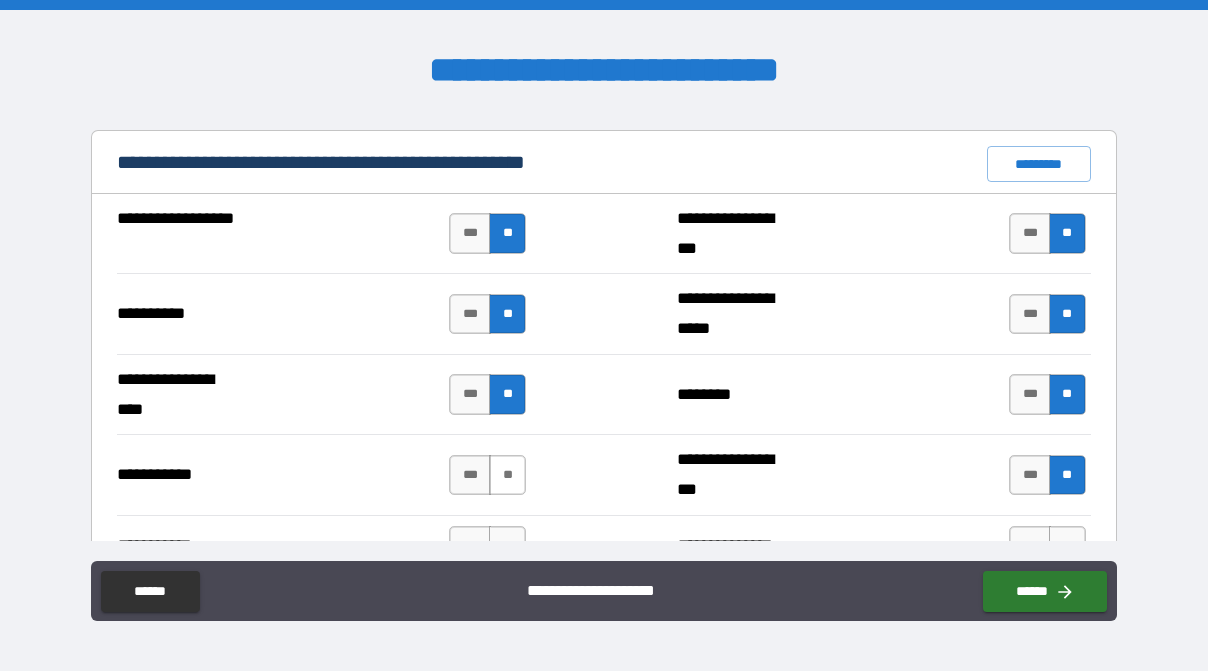 click on "**" at bounding box center [507, 475] 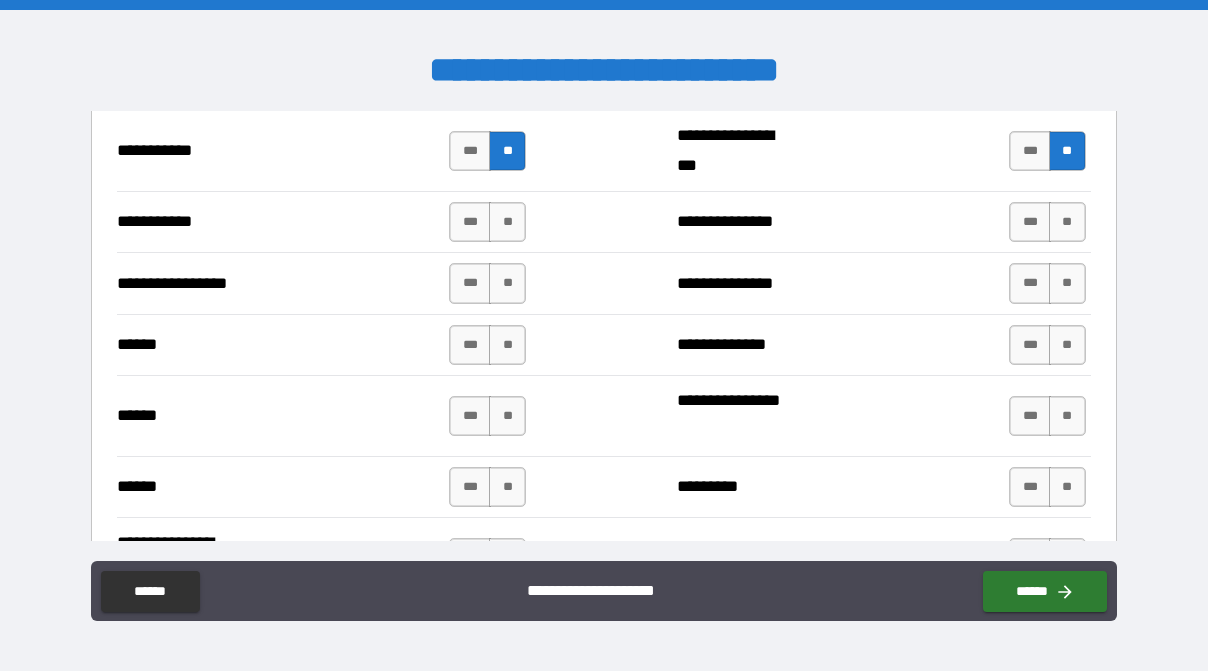 scroll, scrollTop: 2333, scrollLeft: 0, axis: vertical 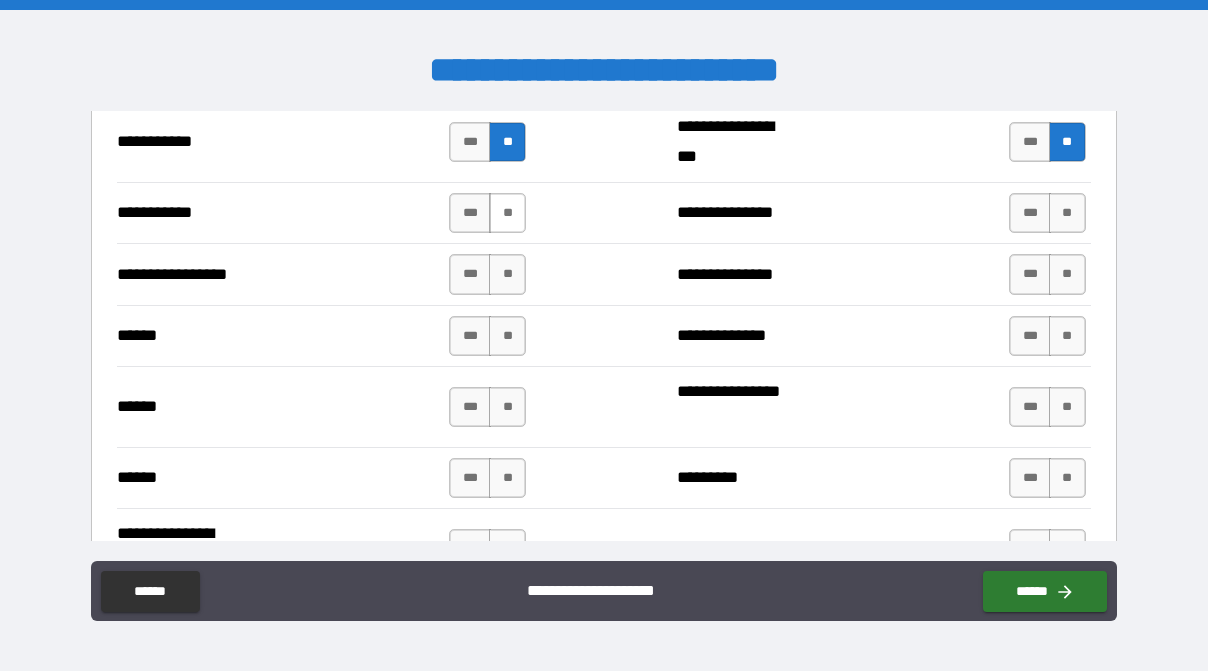 click on "**" at bounding box center (507, 213) 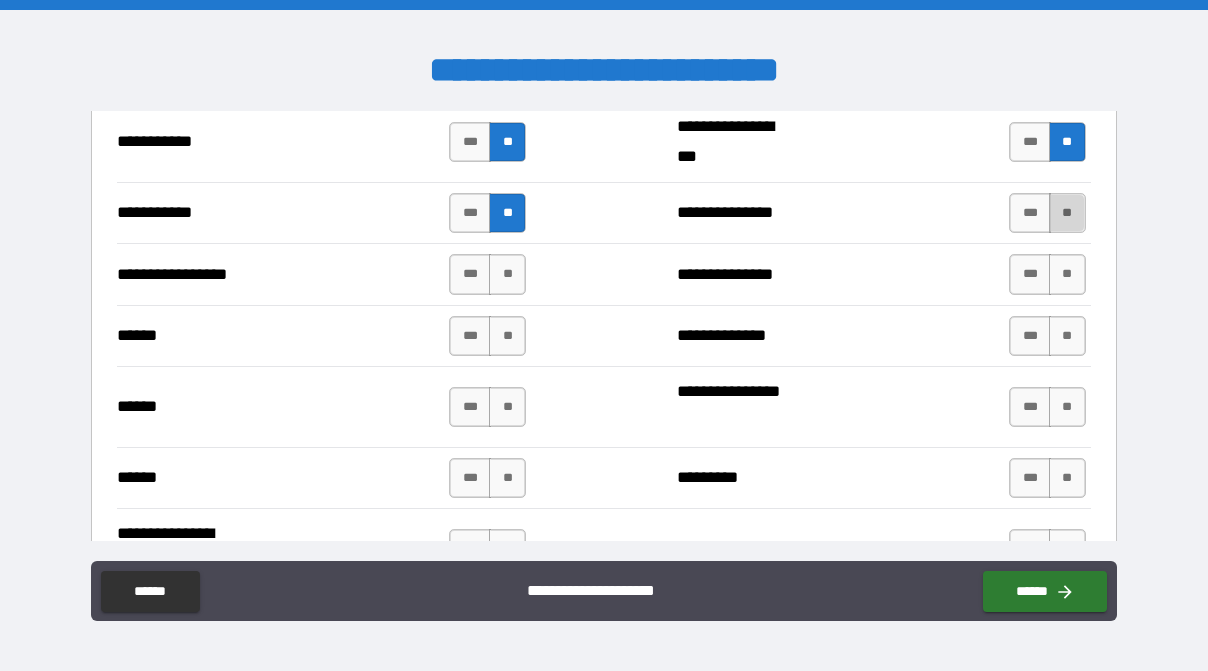 click on "**" at bounding box center [1067, 213] 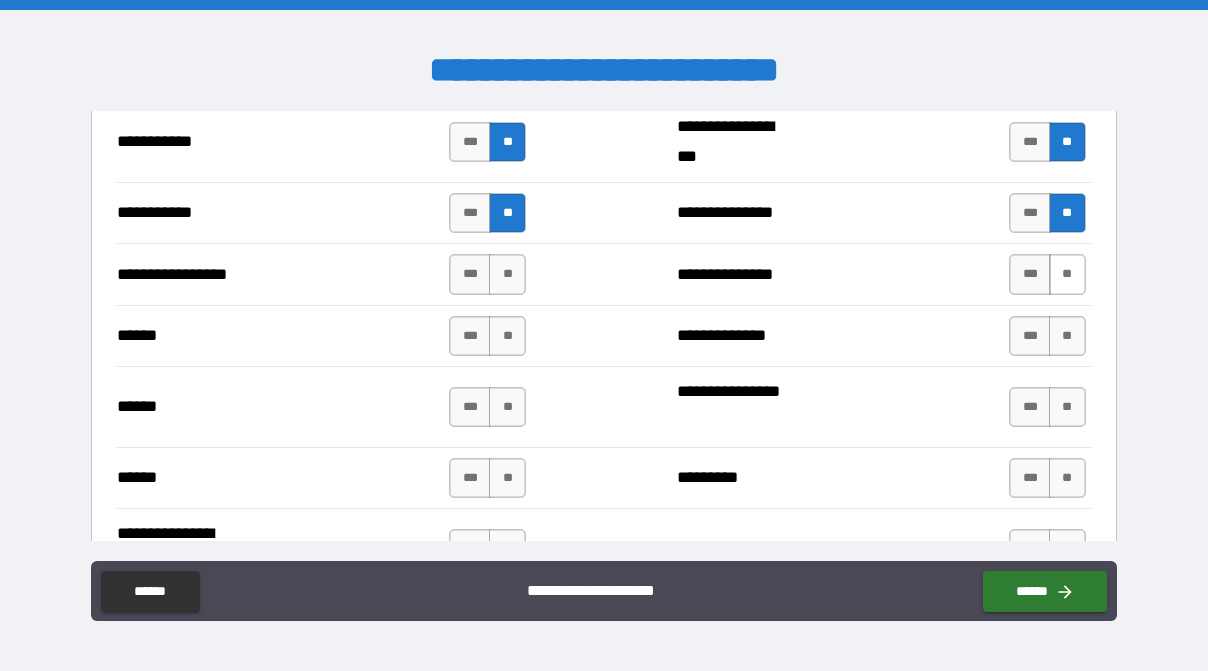 click on "**" at bounding box center (1067, 274) 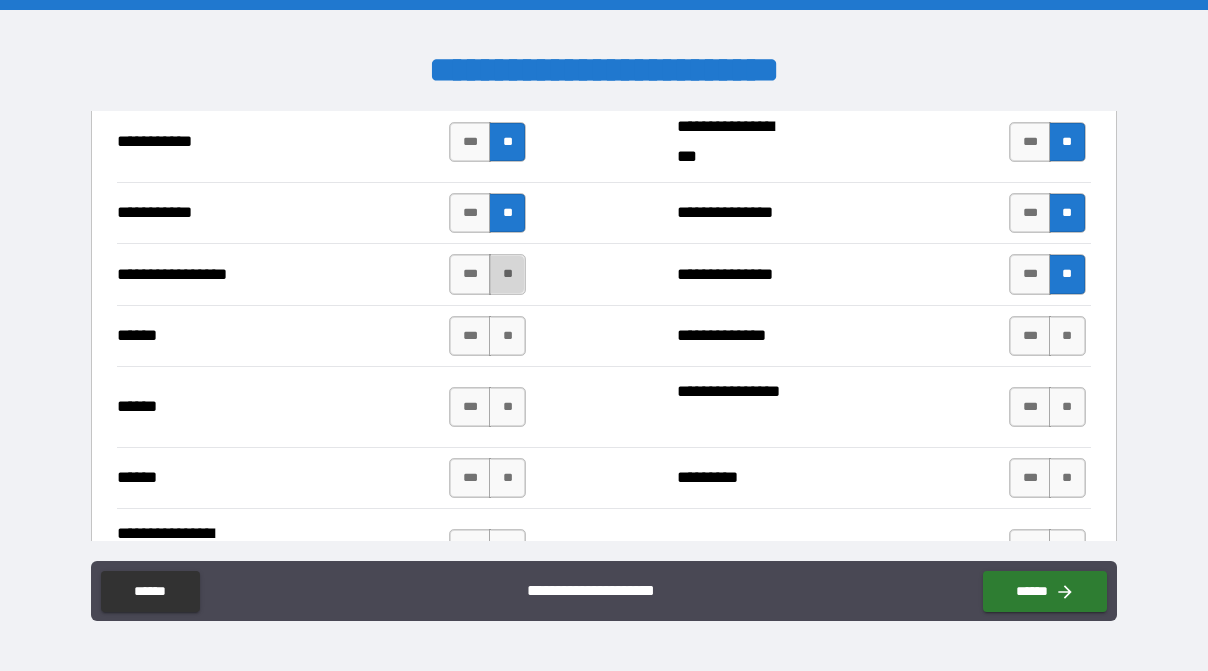 click on "**" at bounding box center [507, 274] 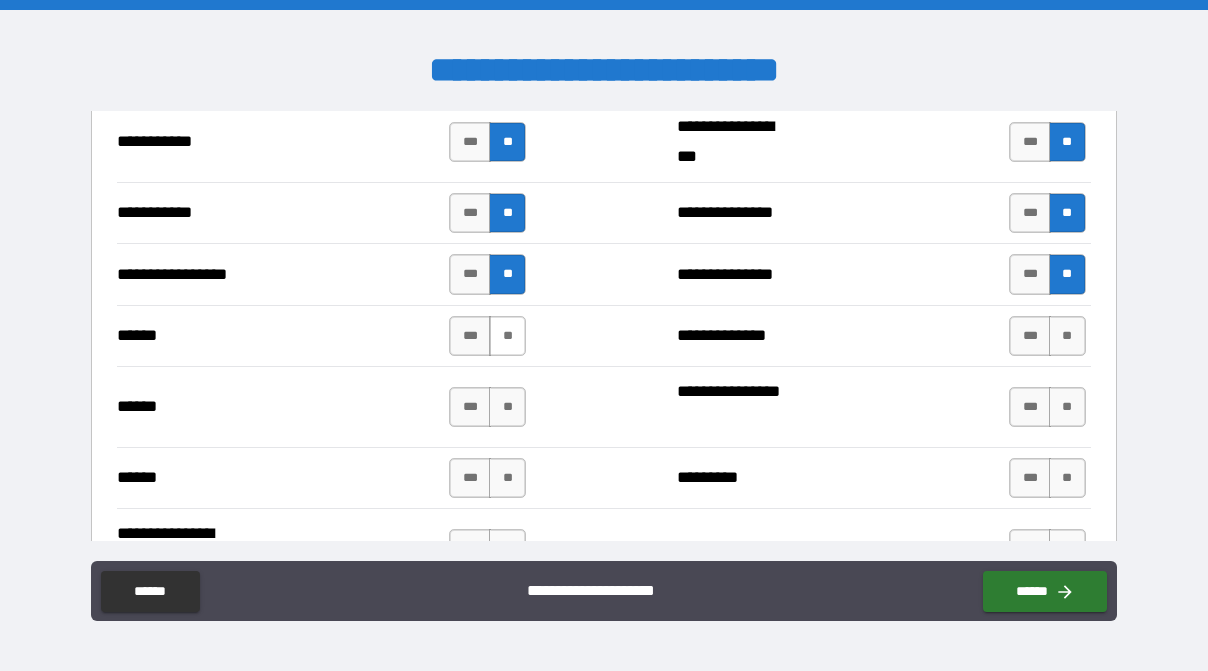 click on "**" at bounding box center (507, 336) 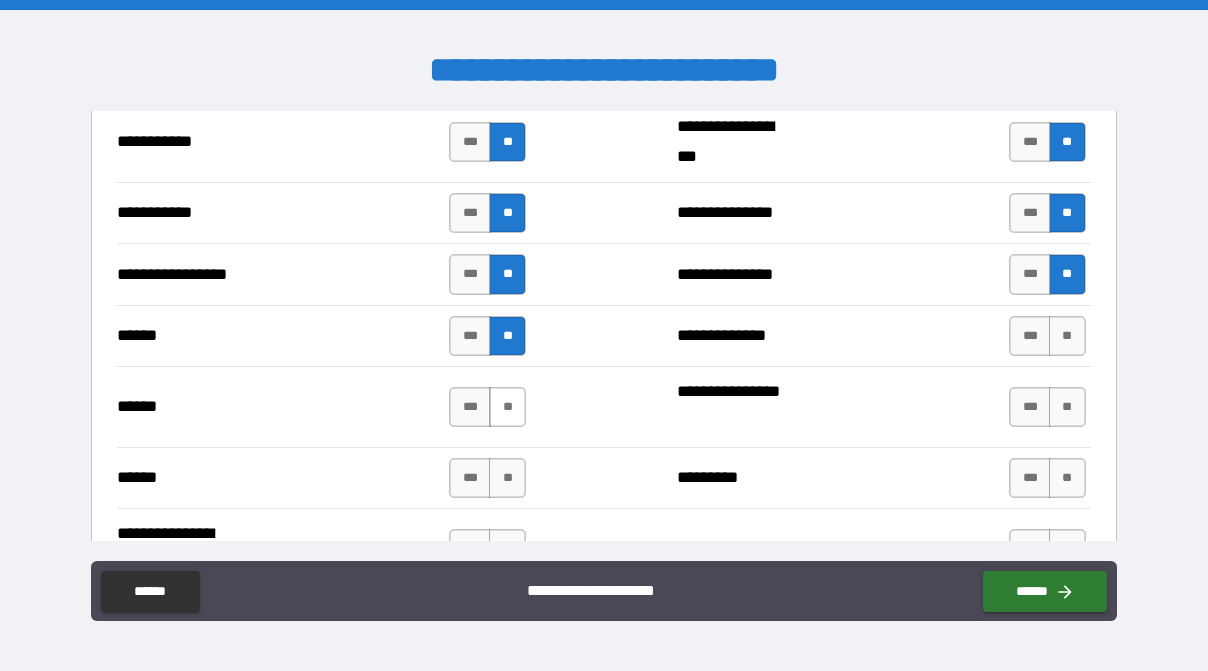 click on "**" at bounding box center (507, 407) 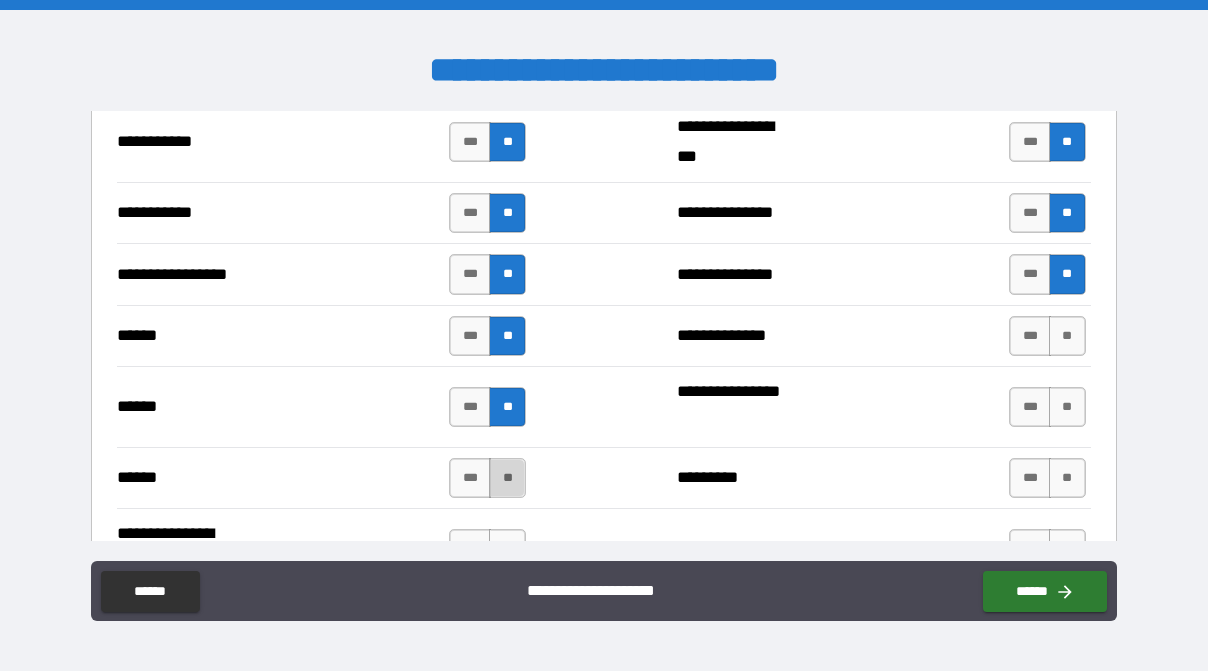 click on "**" at bounding box center (507, 478) 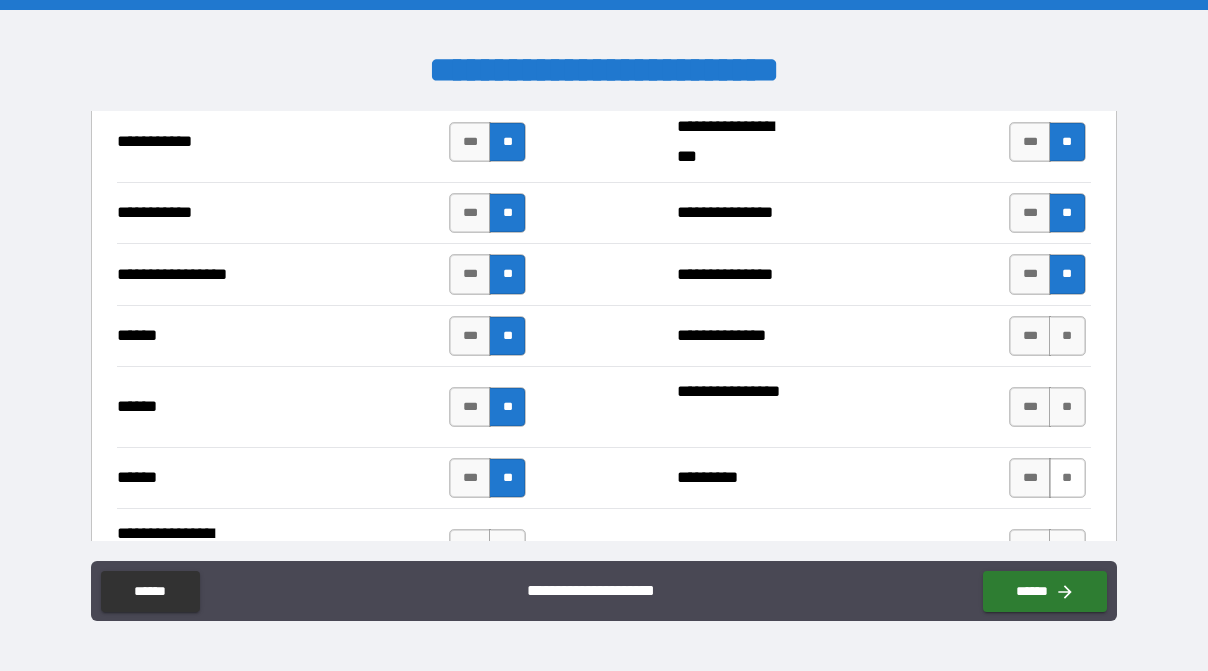 click on "**" at bounding box center (1067, 478) 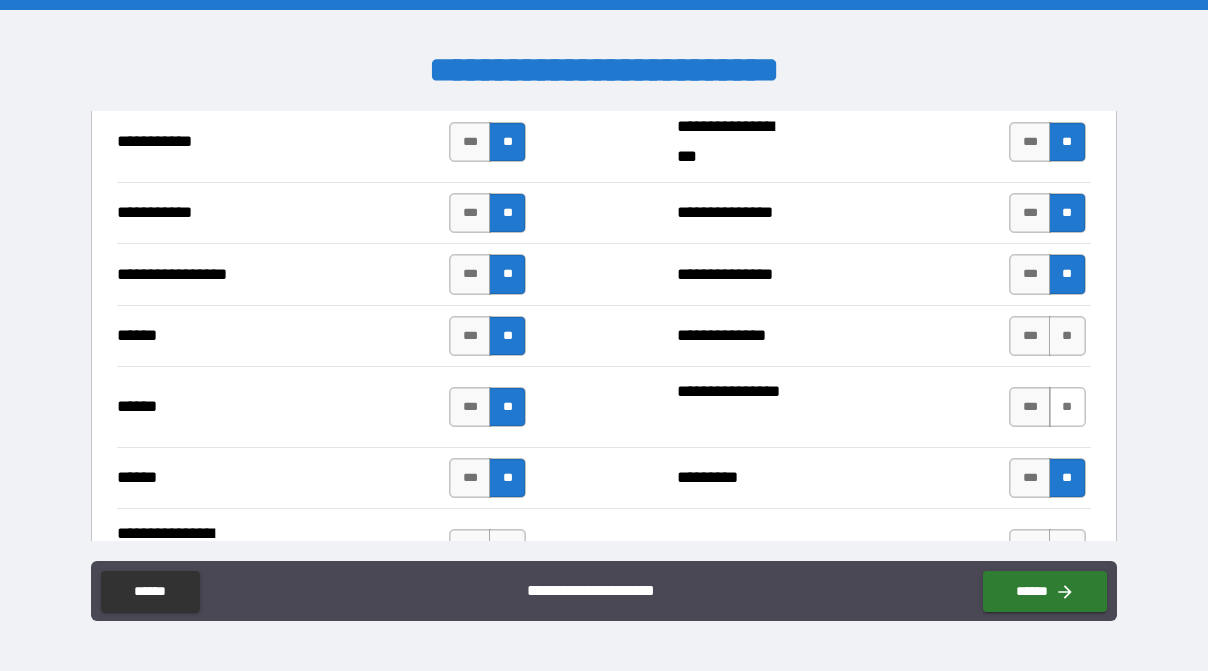 click on "**" at bounding box center (1067, 407) 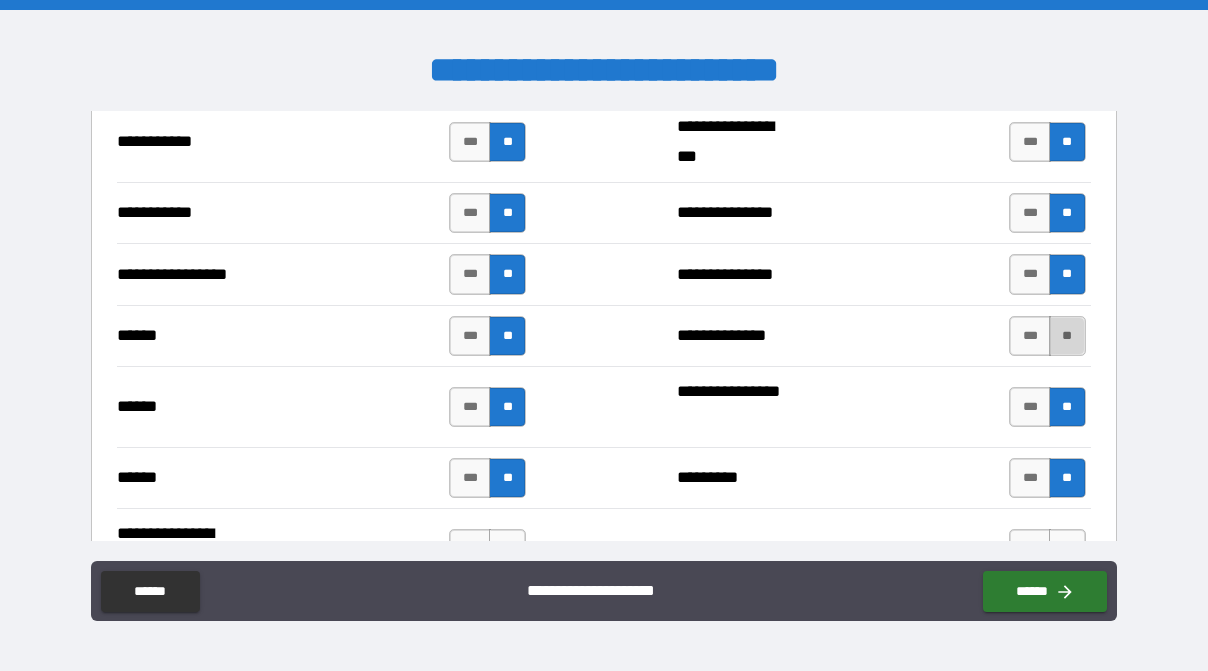 click on "**" at bounding box center [1067, 336] 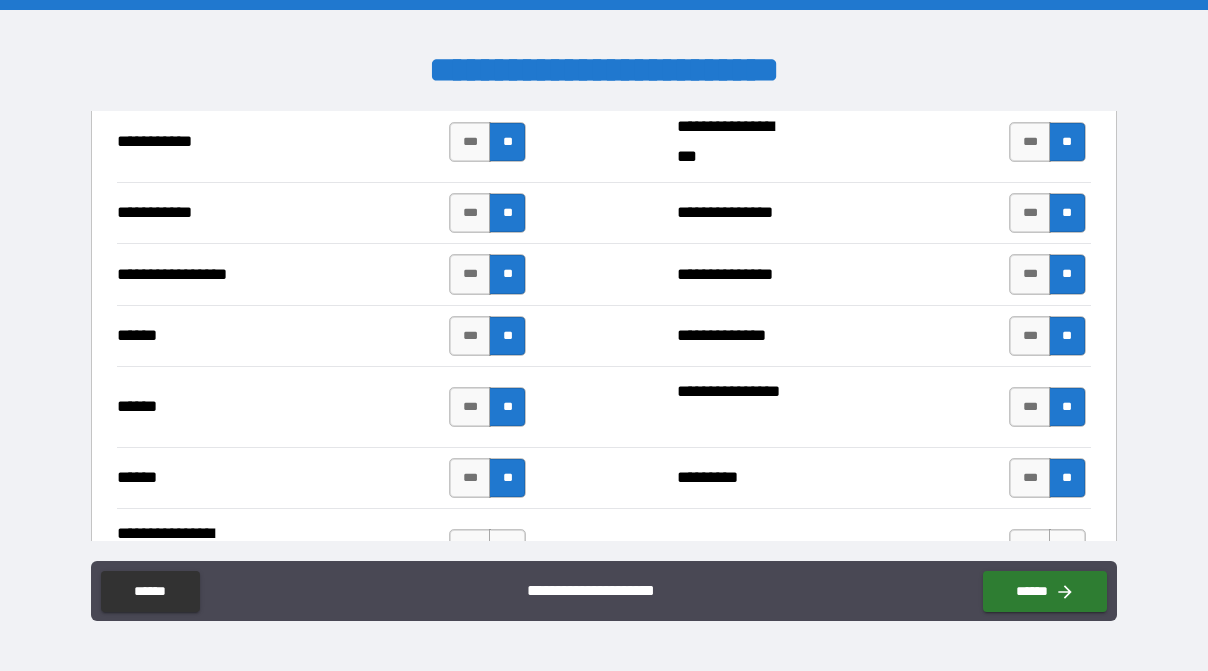 scroll, scrollTop: 2555, scrollLeft: 0, axis: vertical 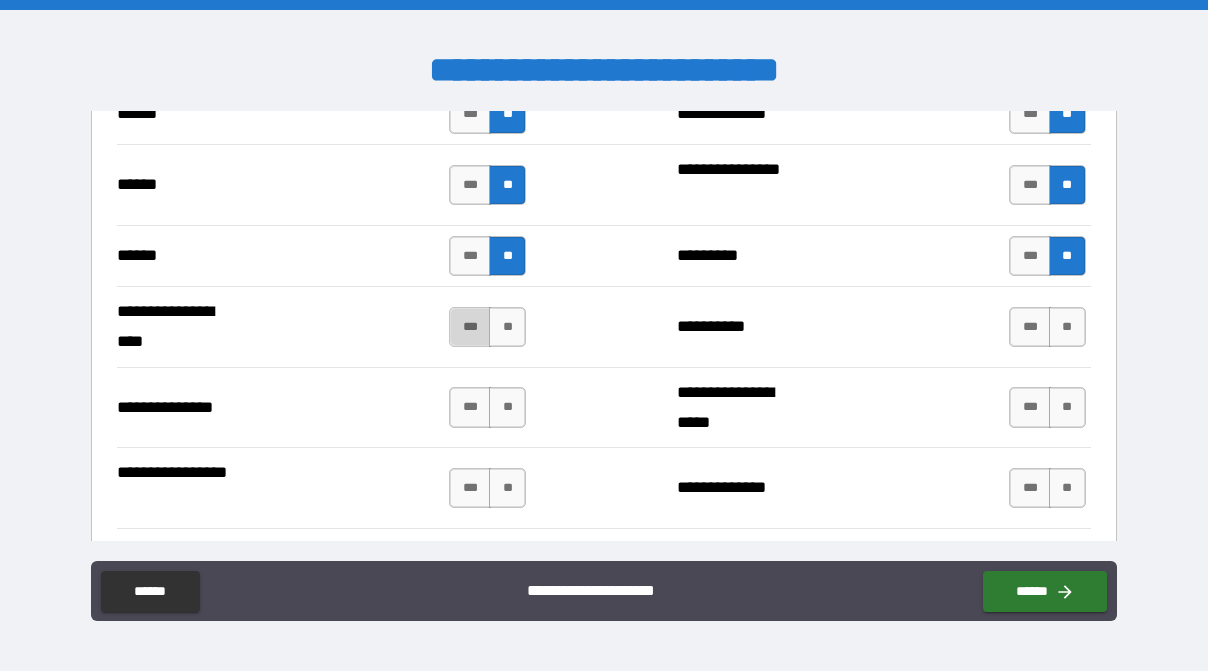 click on "***" at bounding box center (470, 327) 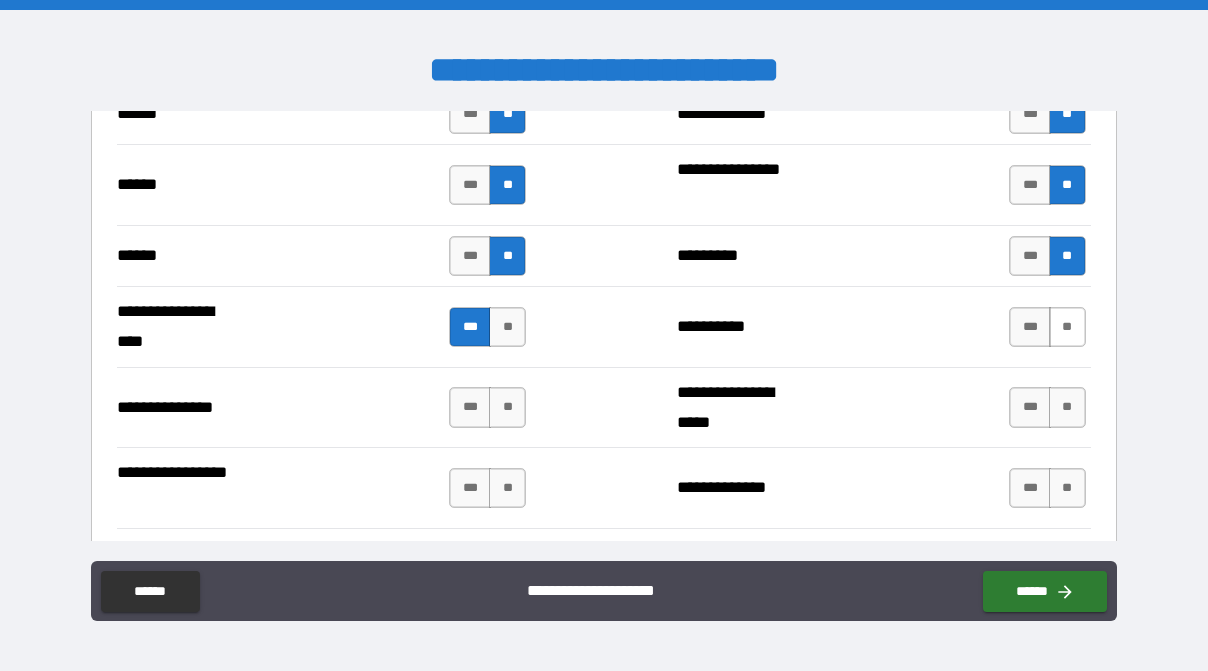 click on "**" at bounding box center (1067, 327) 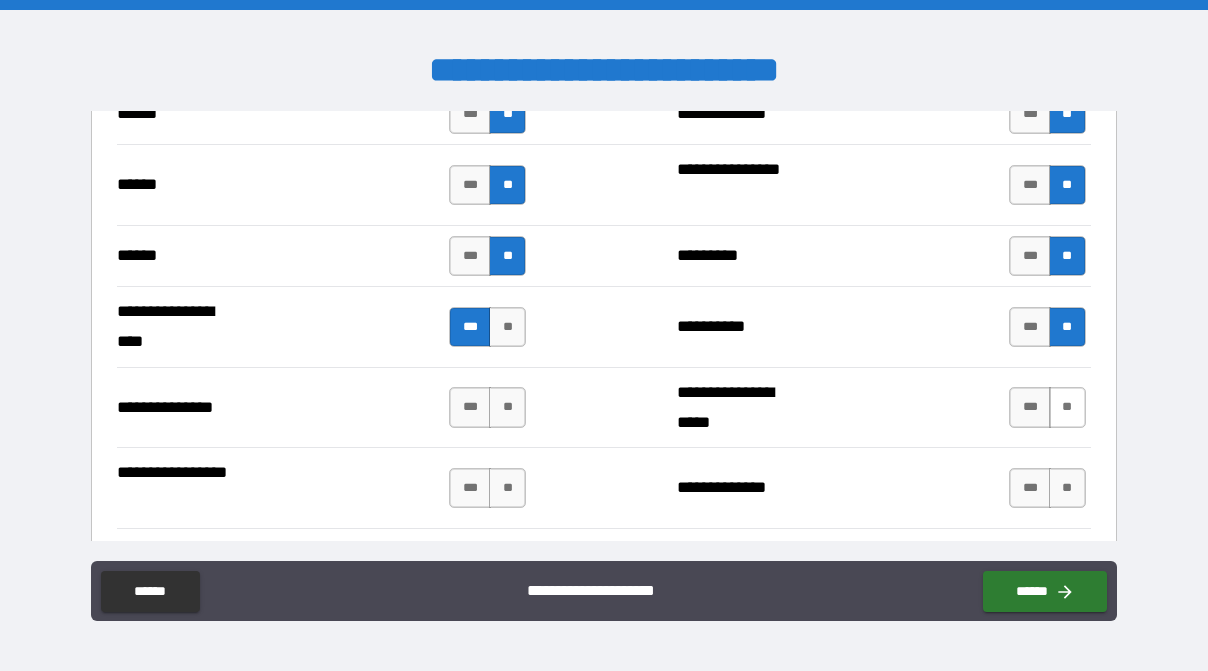 click on "**" at bounding box center (1067, 407) 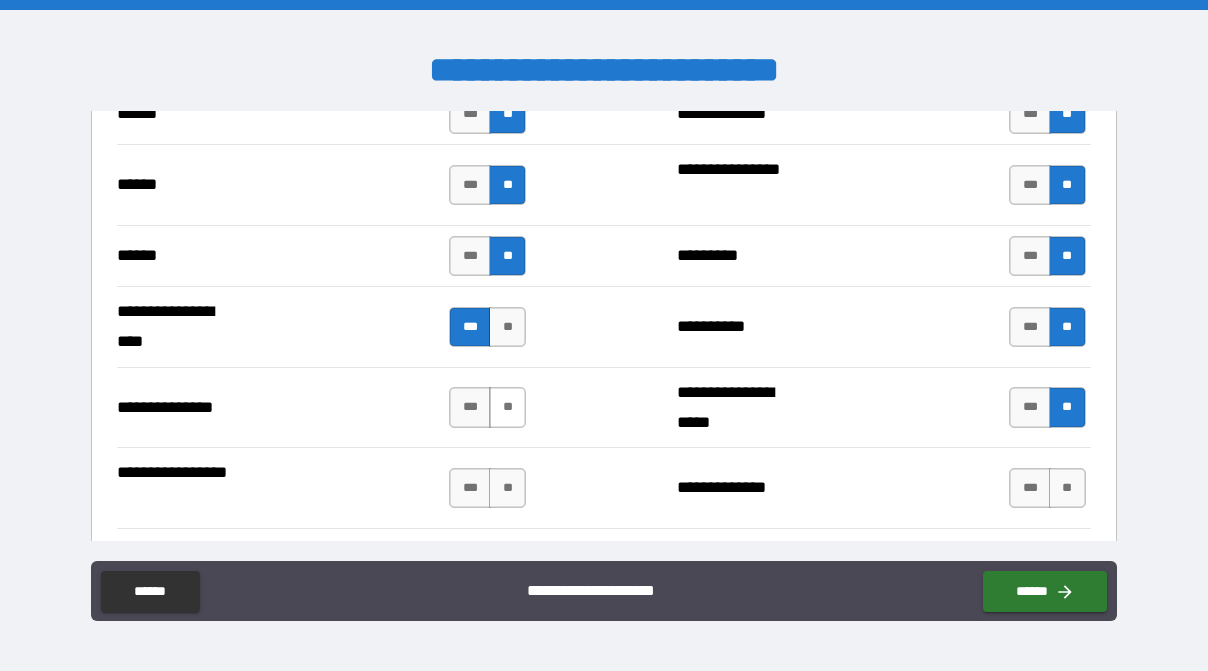 click on "**" at bounding box center (507, 407) 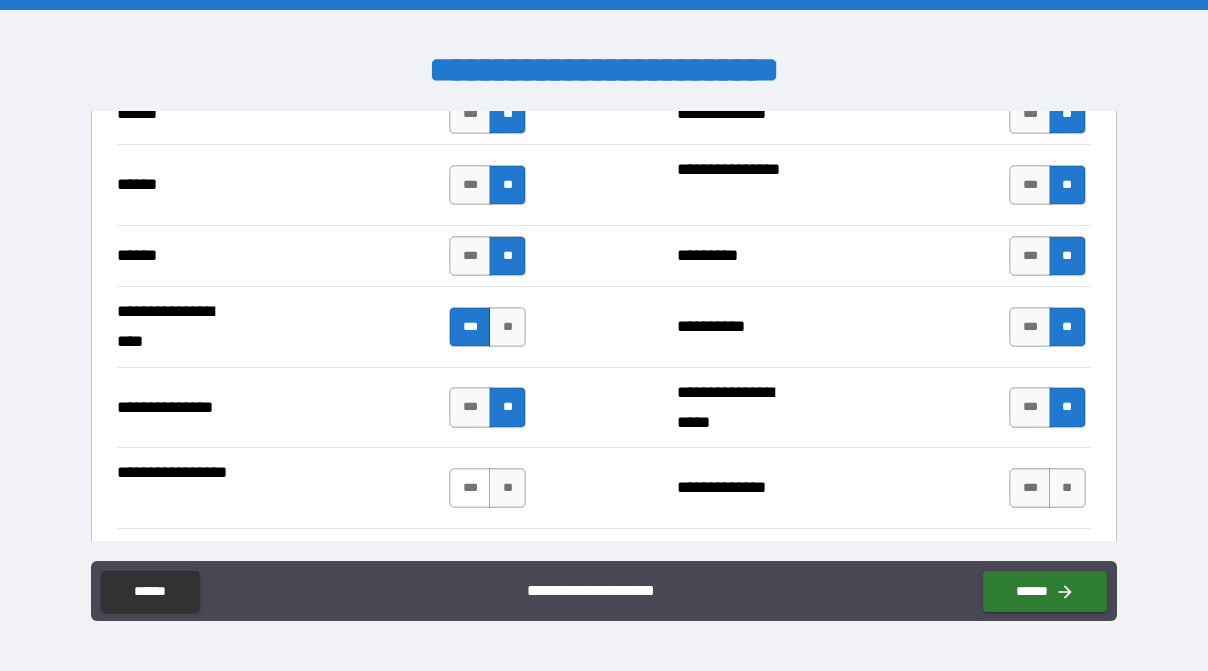 click on "***" at bounding box center [470, 488] 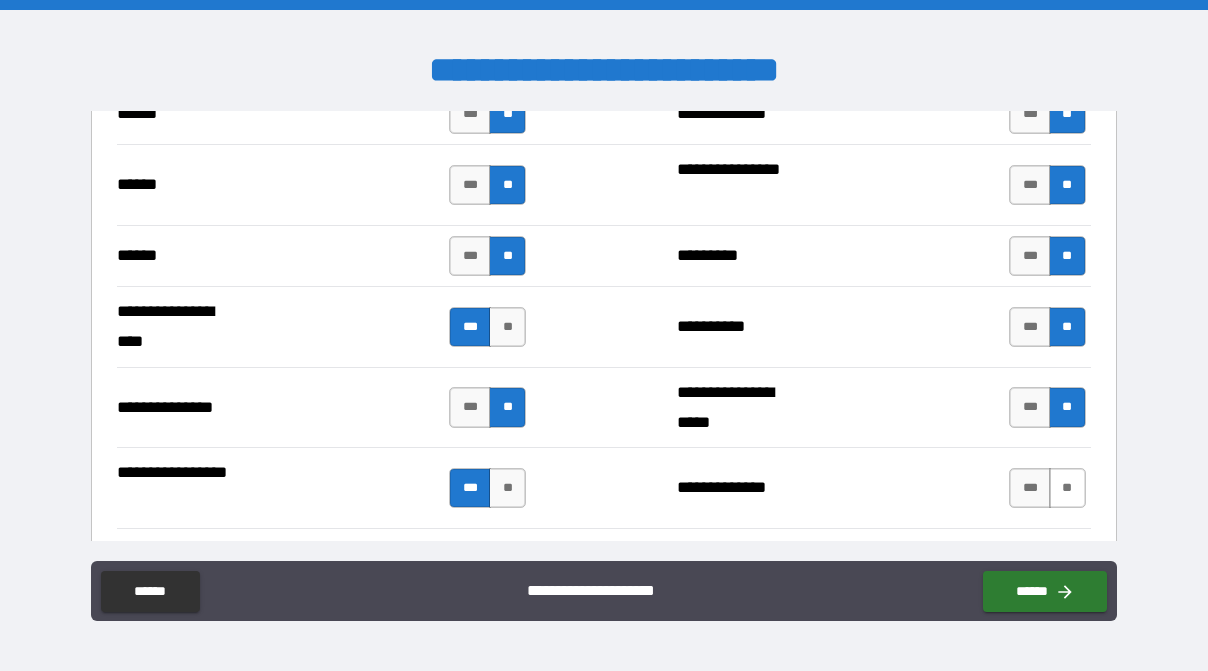 click on "*** **" at bounding box center (1050, 488) 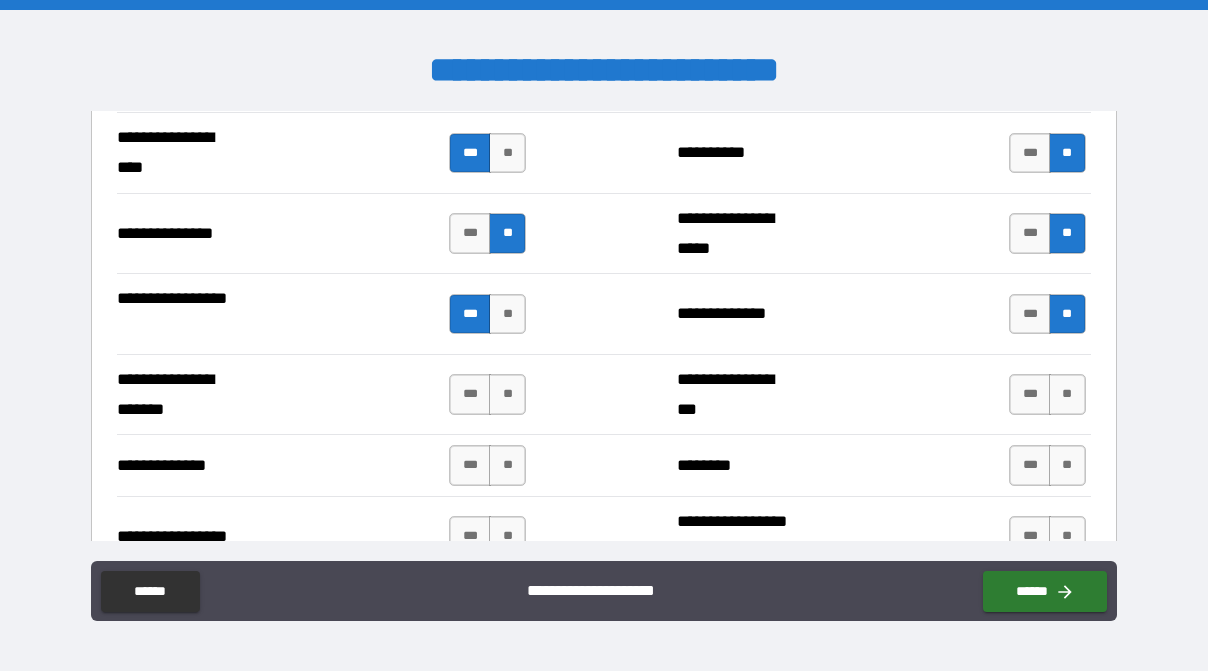 scroll, scrollTop: 2777, scrollLeft: 0, axis: vertical 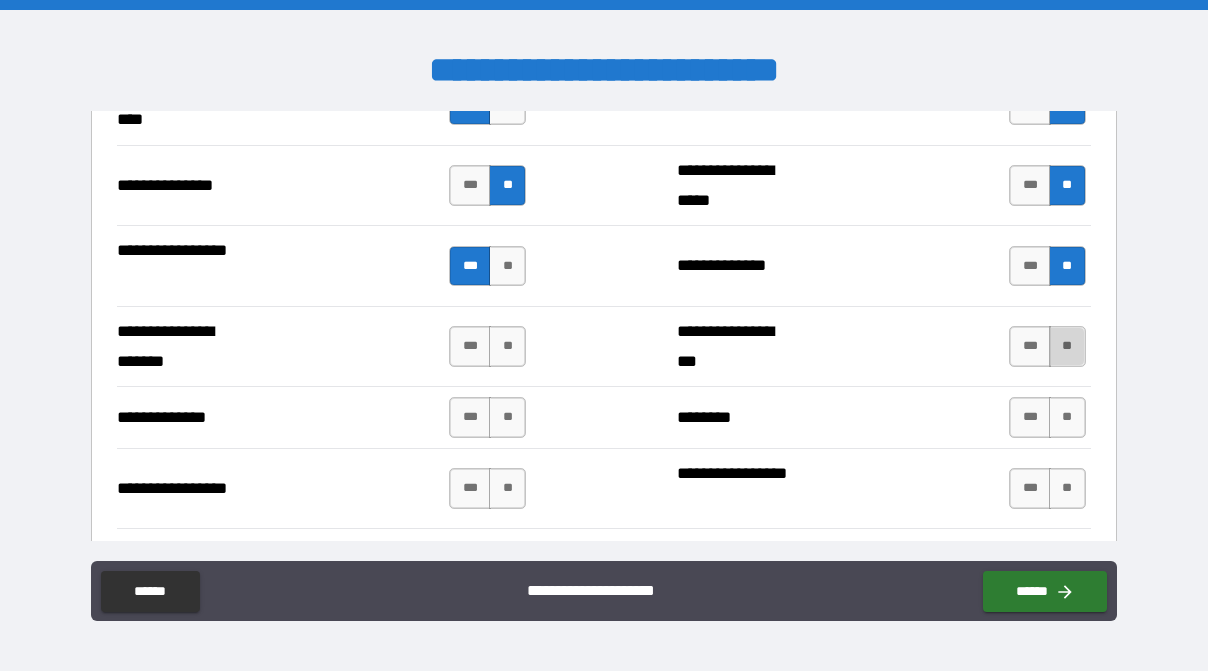 click on "**" at bounding box center [1067, 346] 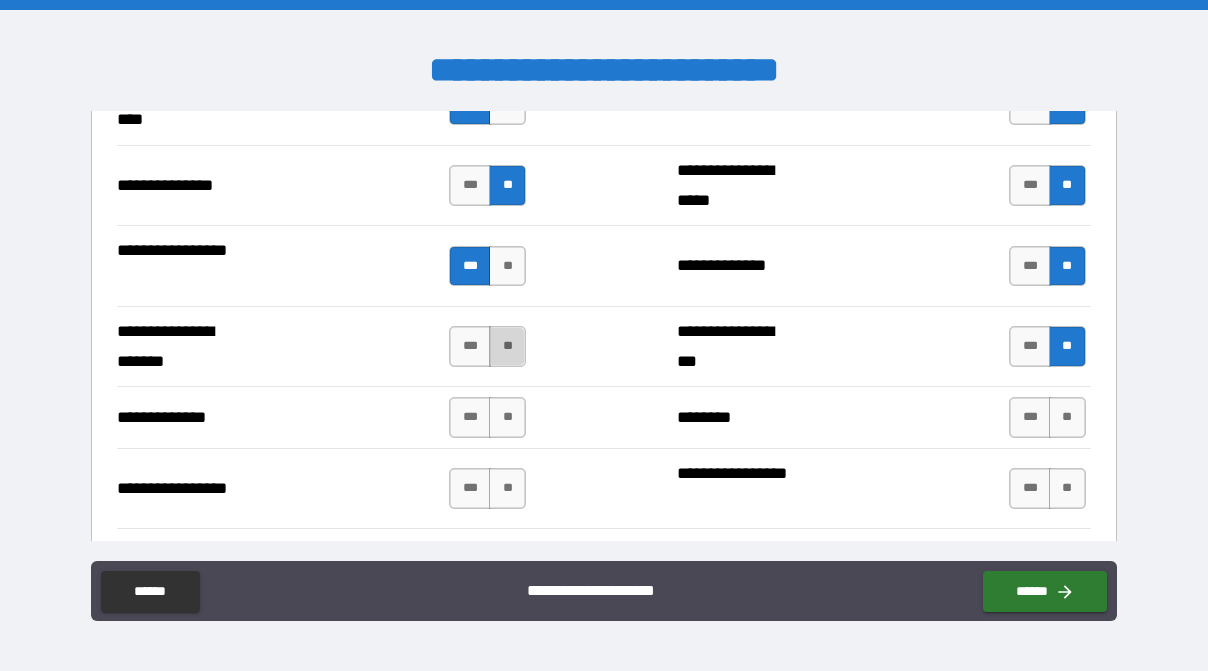 click on "**" at bounding box center (507, 346) 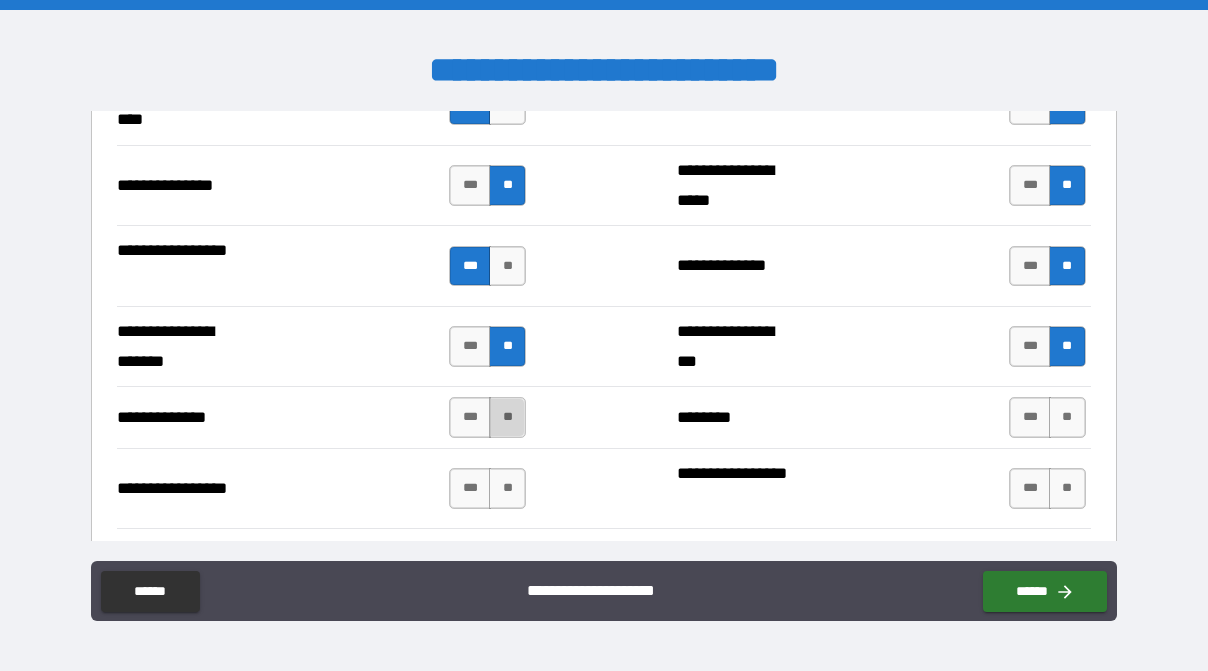 click on "**" at bounding box center [507, 417] 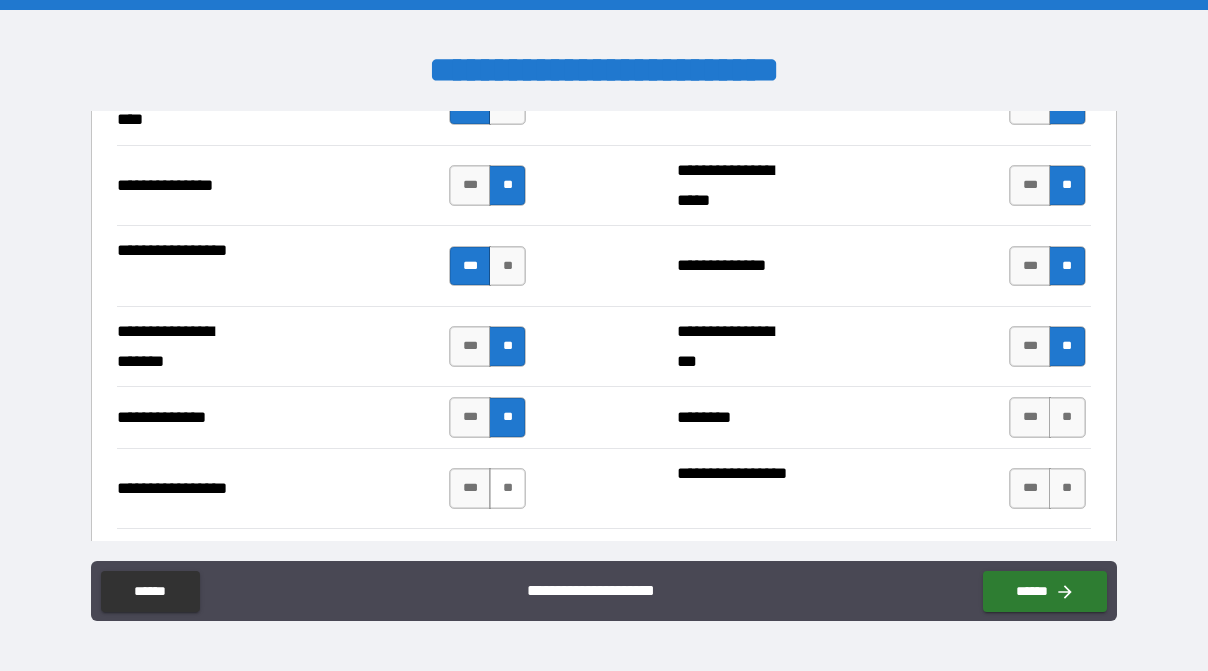 click on "**" at bounding box center (507, 488) 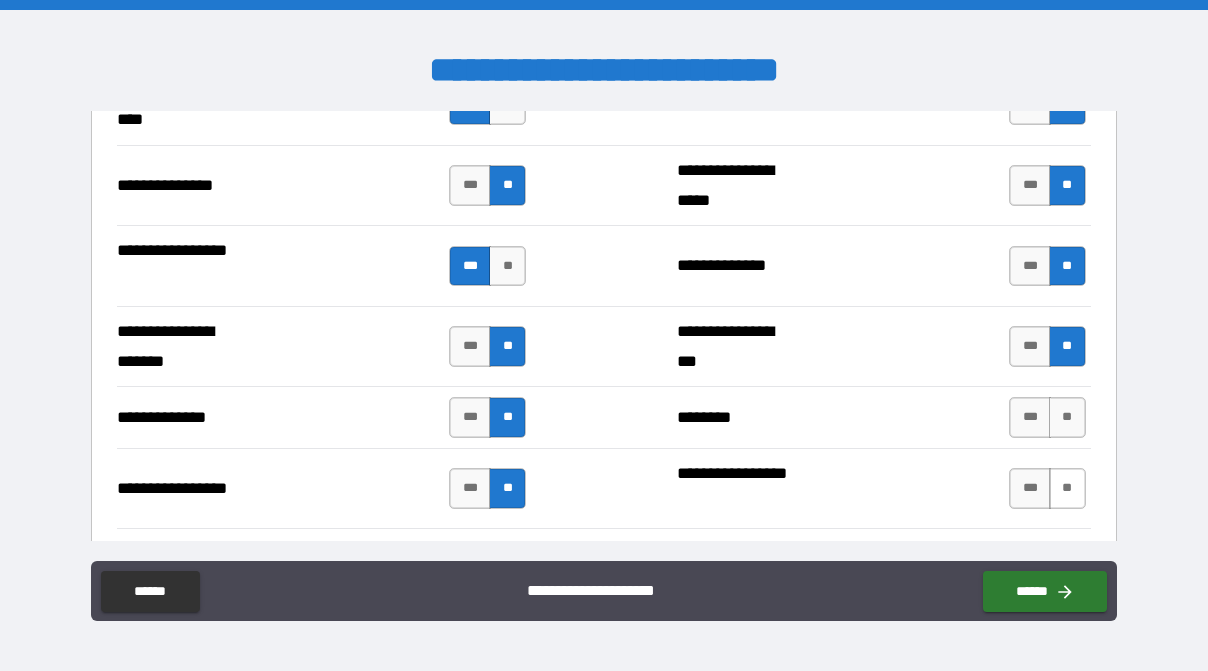 click on "**" at bounding box center (1067, 488) 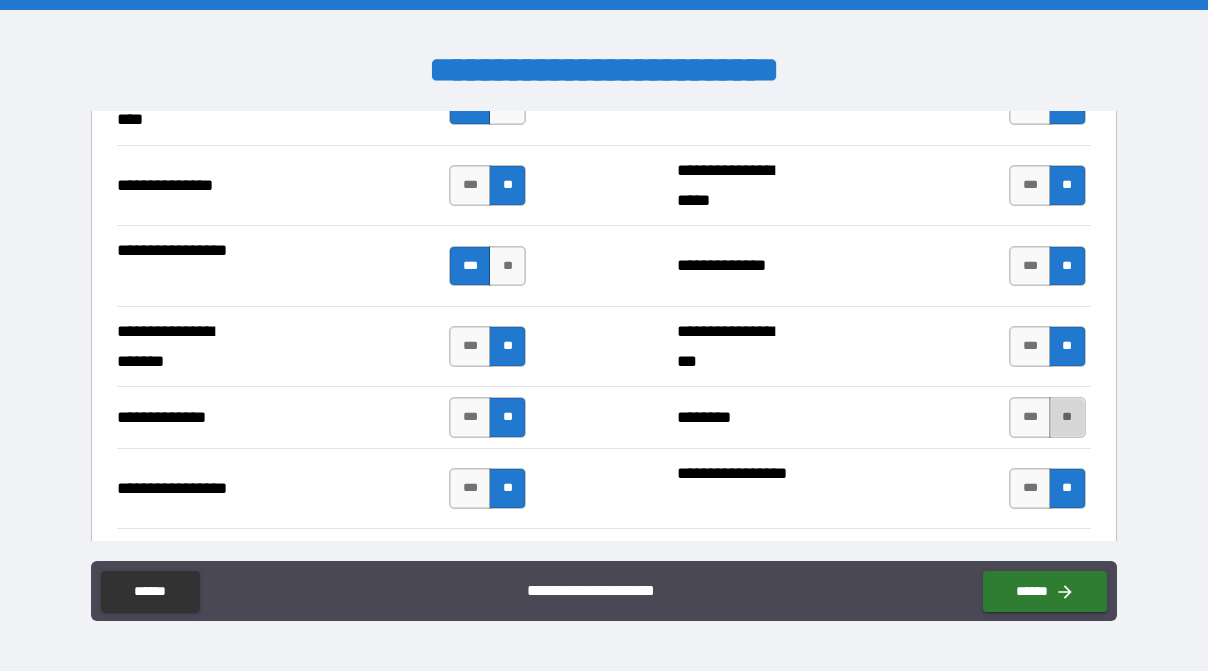 click on "**" at bounding box center (1067, 417) 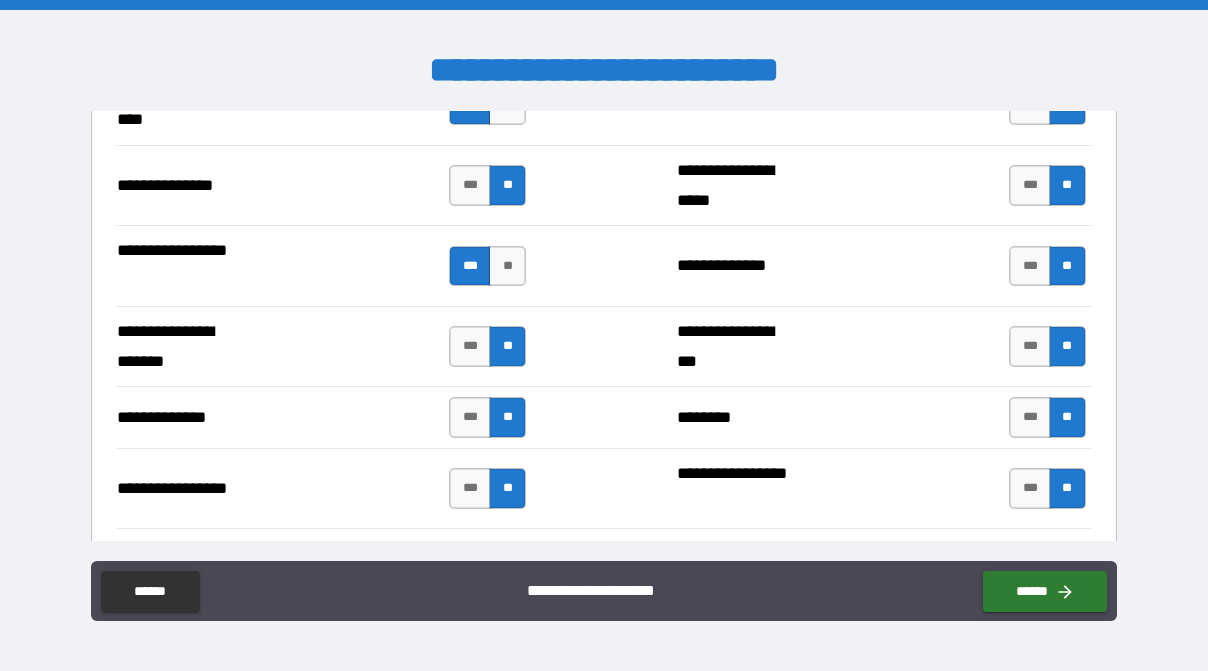 scroll, scrollTop: 3111, scrollLeft: 0, axis: vertical 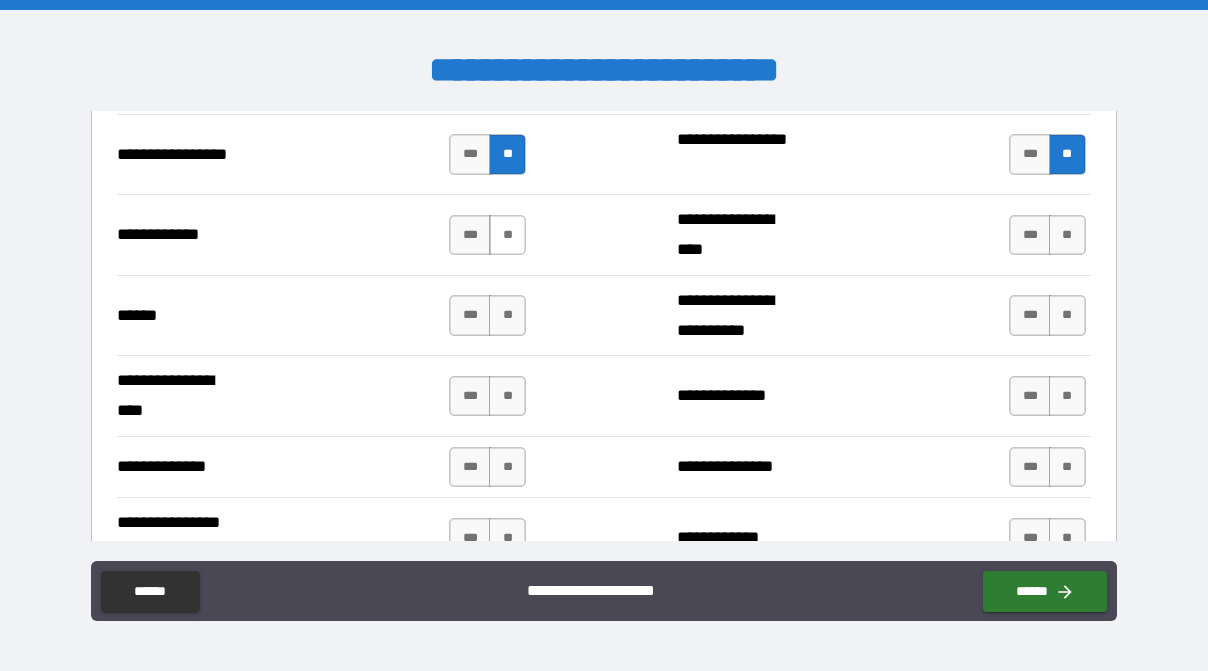 click on "**" at bounding box center [507, 235] 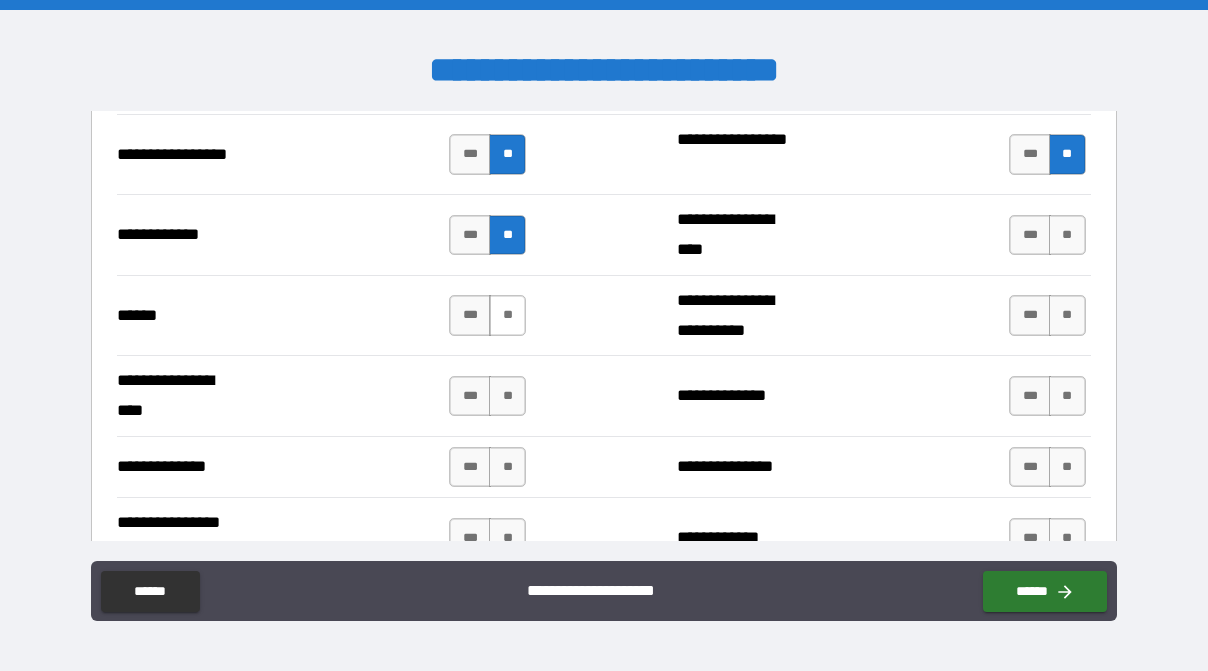 click on "**" at bounding box center (507, 315) 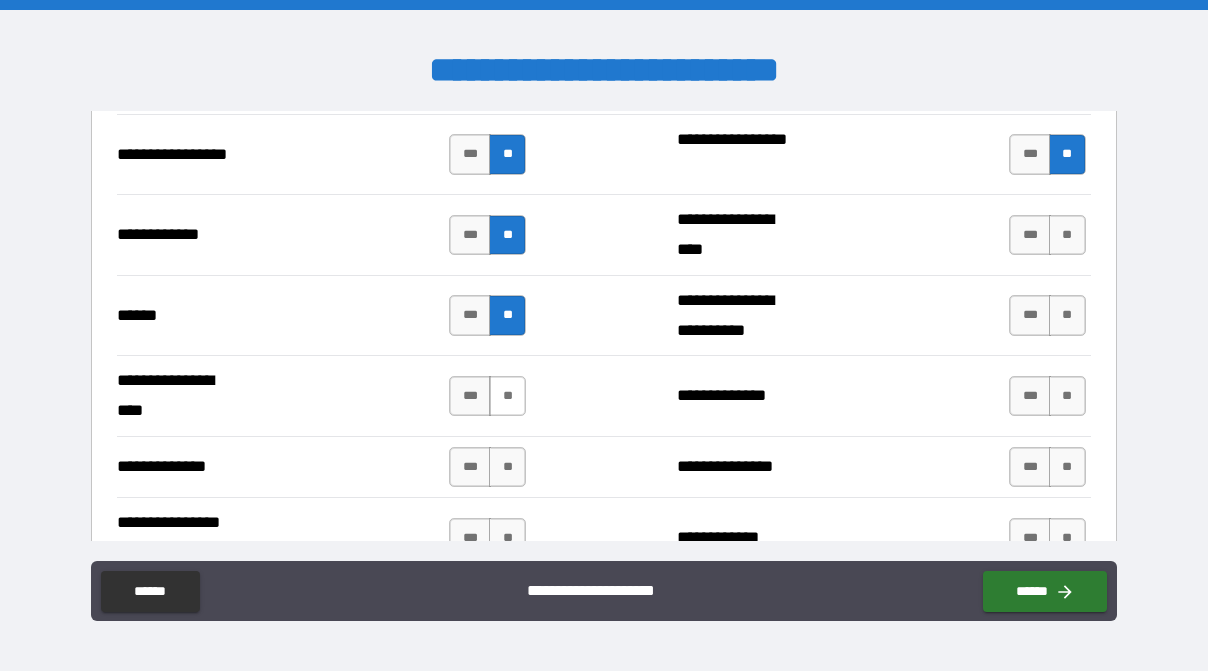 click on "**" at bounding box center (507, 396) 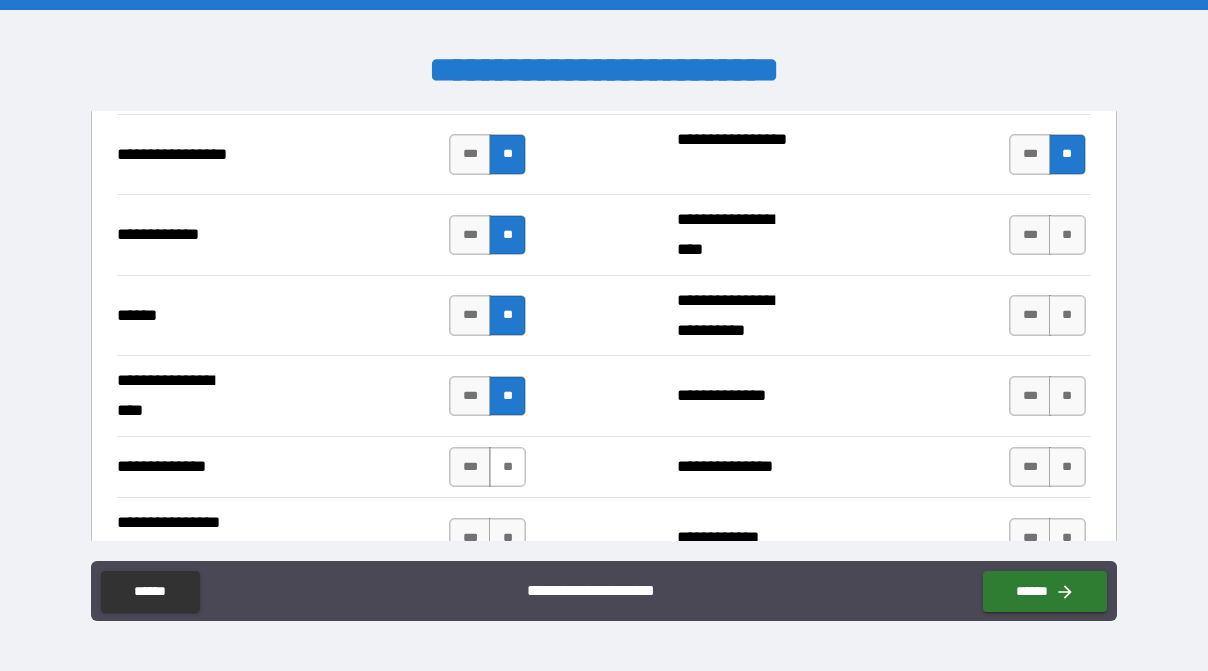 click on "**" at bounding box center [507, 467] 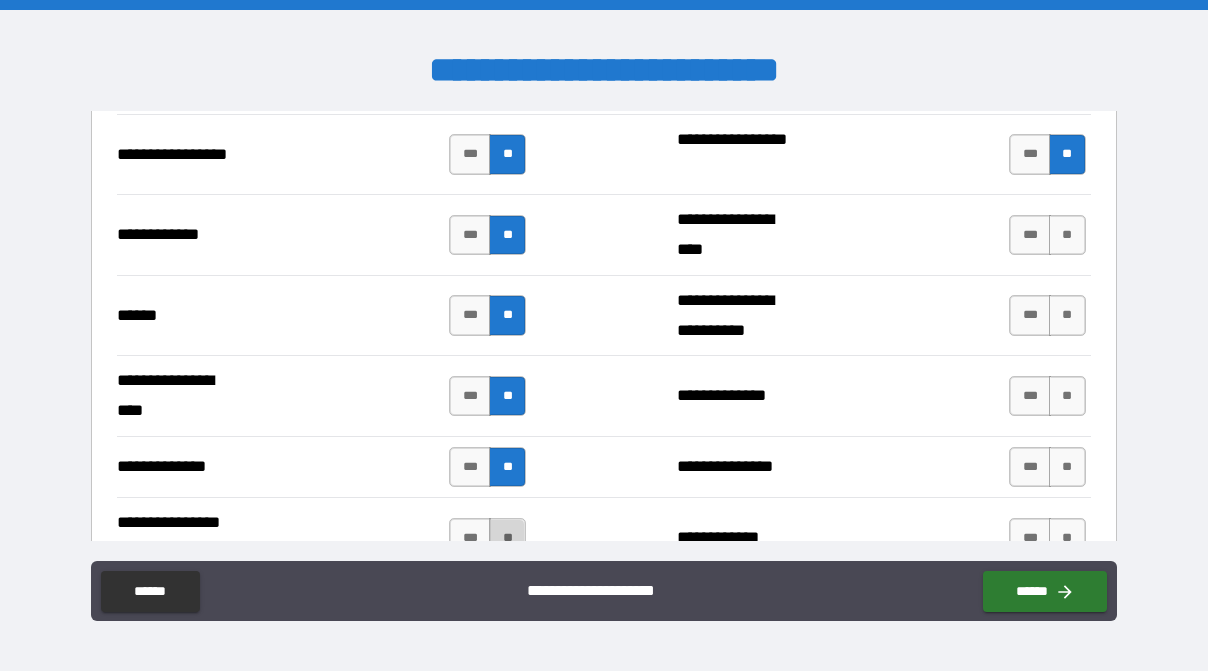 click on "**" at bounding box center (507, 538) 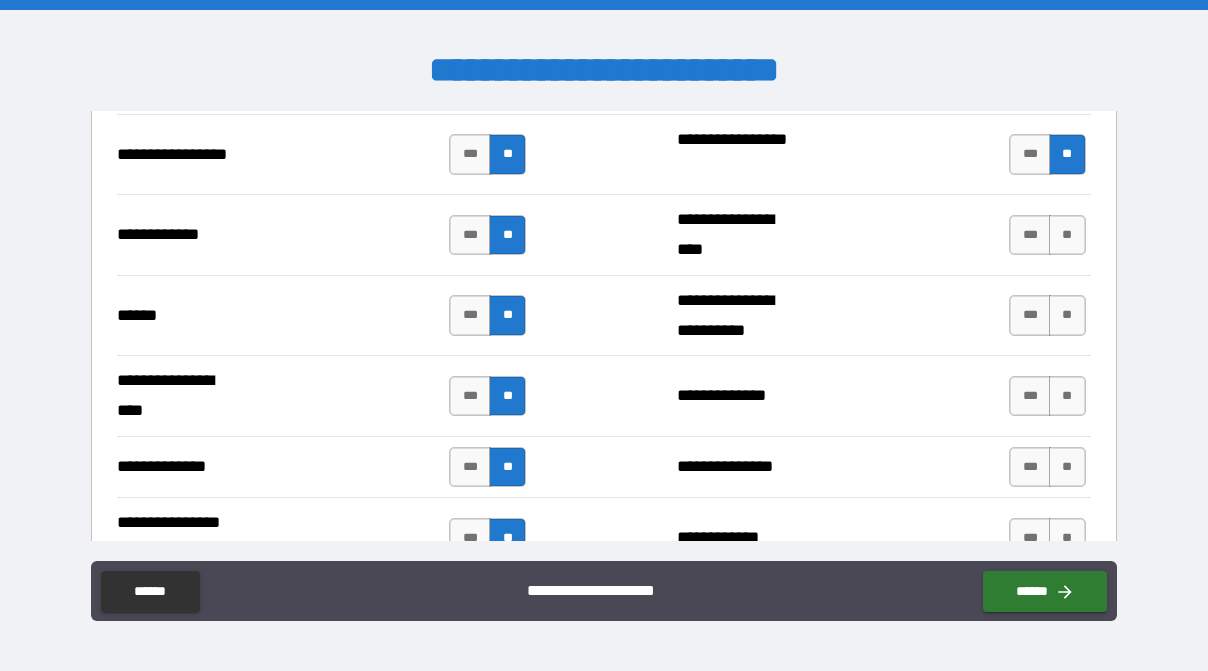 drag, startPoint x: 1045, startPoint y: 530, endPoint x: 1044, endPoint y: 502, distance: 28.01785 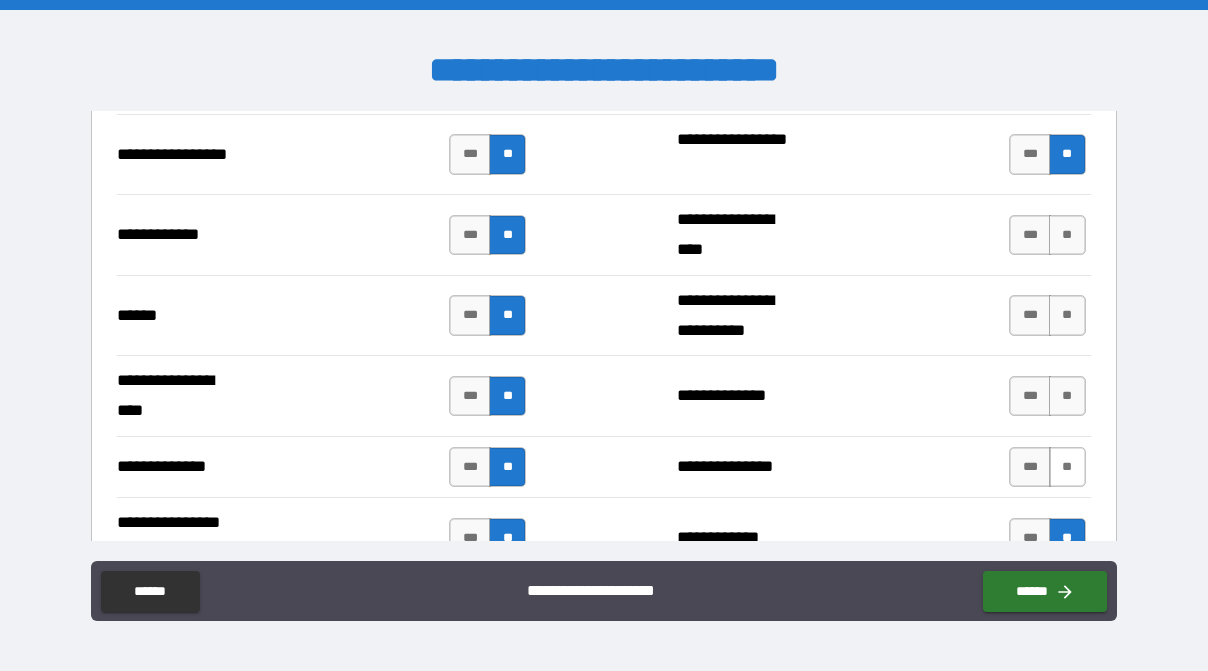 click on "**" at bounding box center (1067, 467) 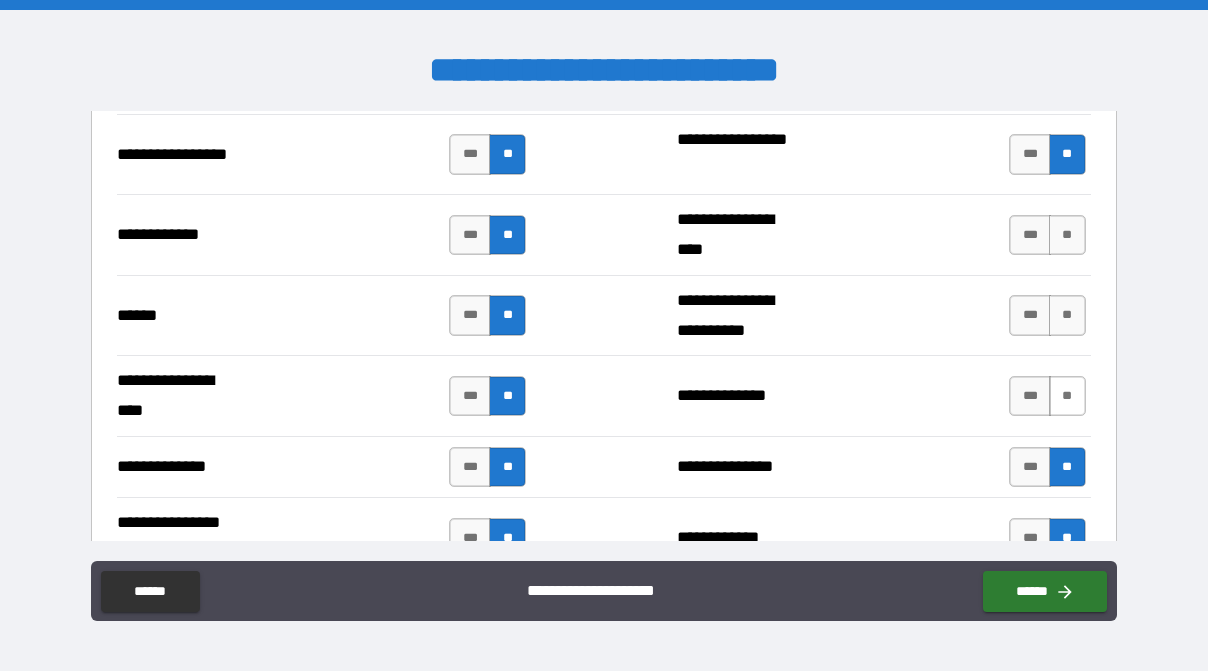 click on "**" at bounding box center (1067, 396) 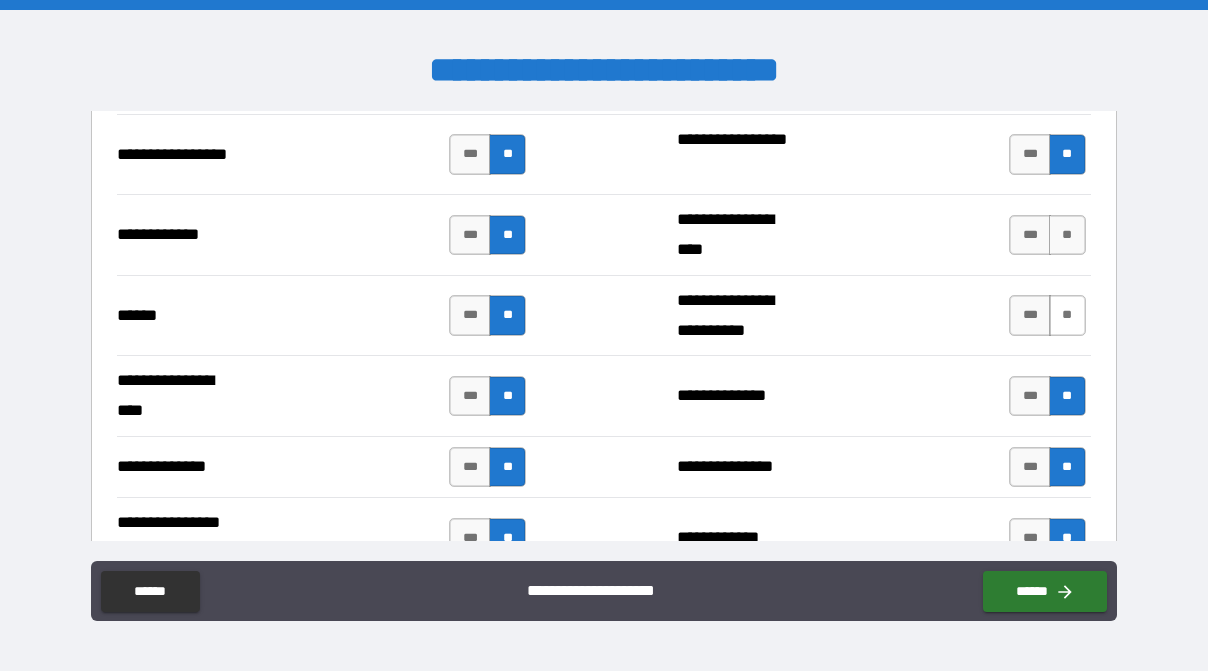 click on "**" at bounding box center (1067, 315) 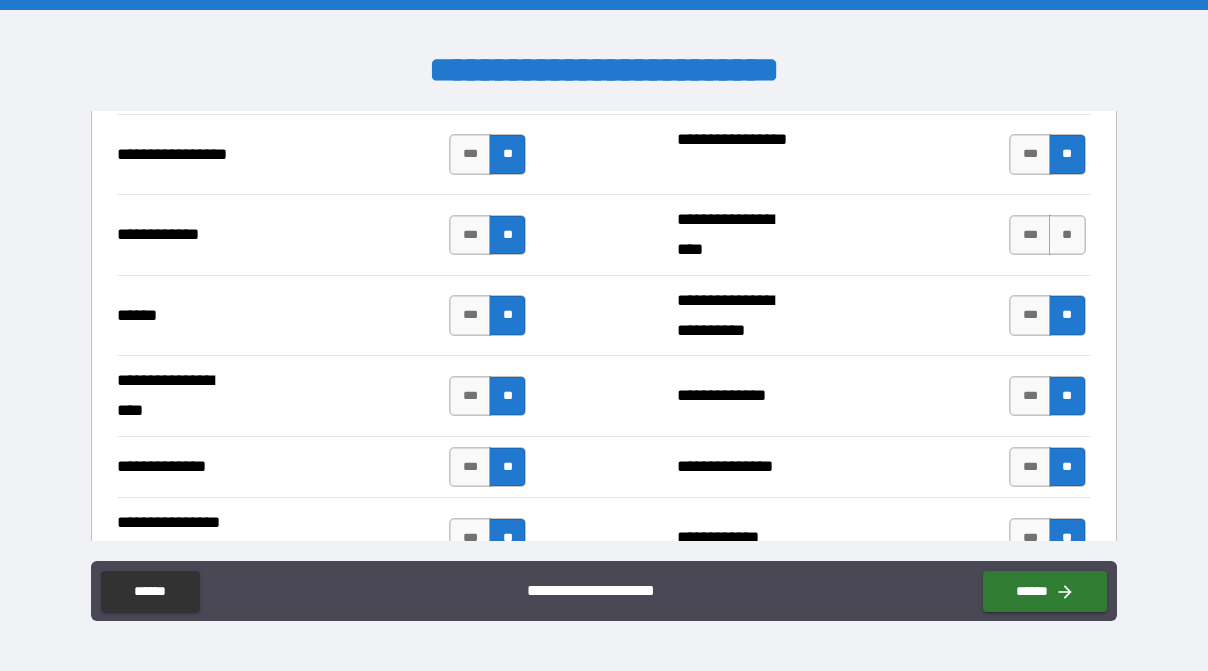 click on "*** **" at bounding box center [1050, 235] 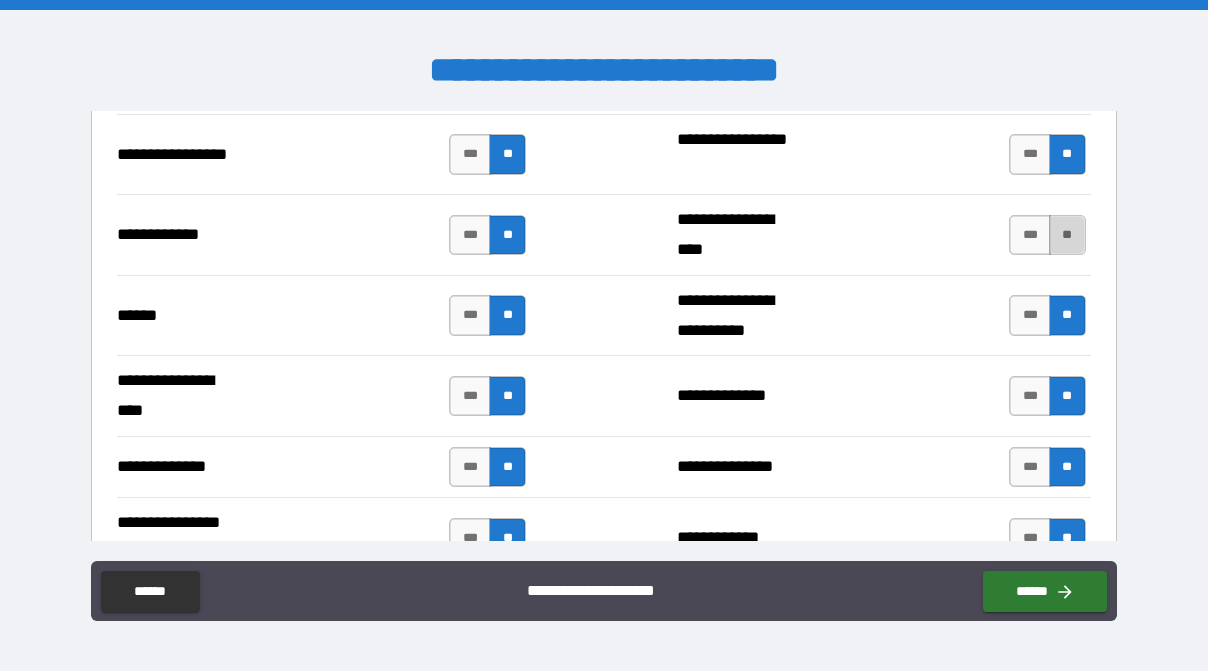 click on "**" at bounding box center [1067, 235] 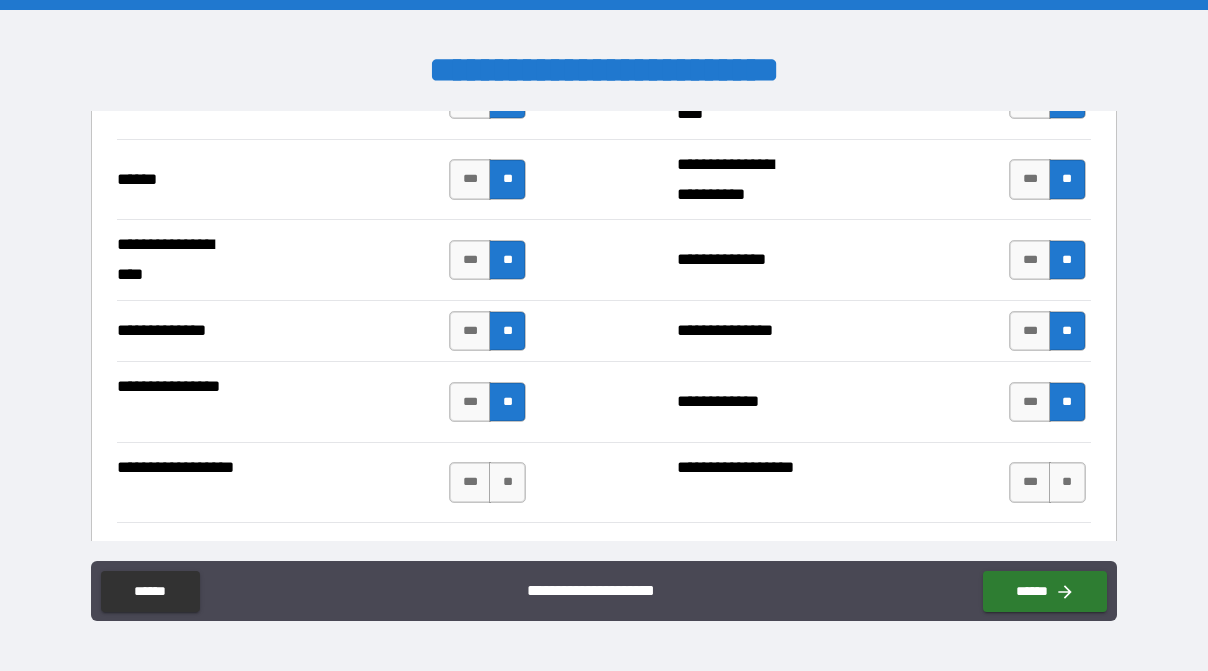 scroll, scrollTop: 3444, scrollLeft: 0, axis: vertical 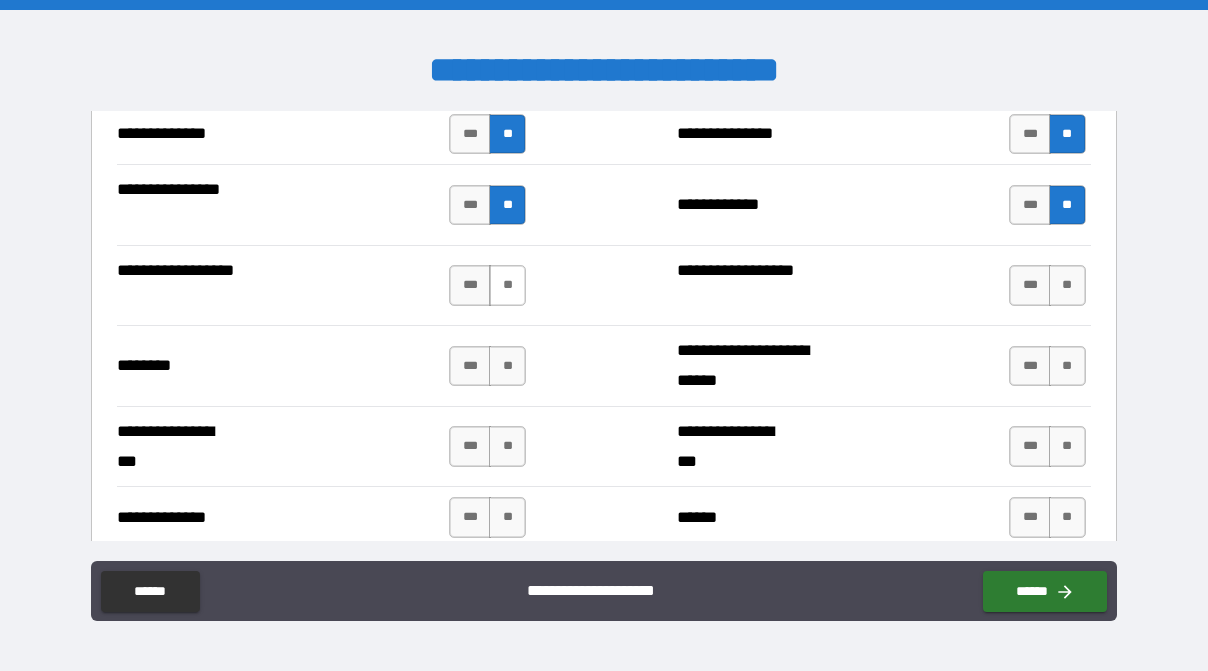 click on "**" at bounding box center (507, 285) 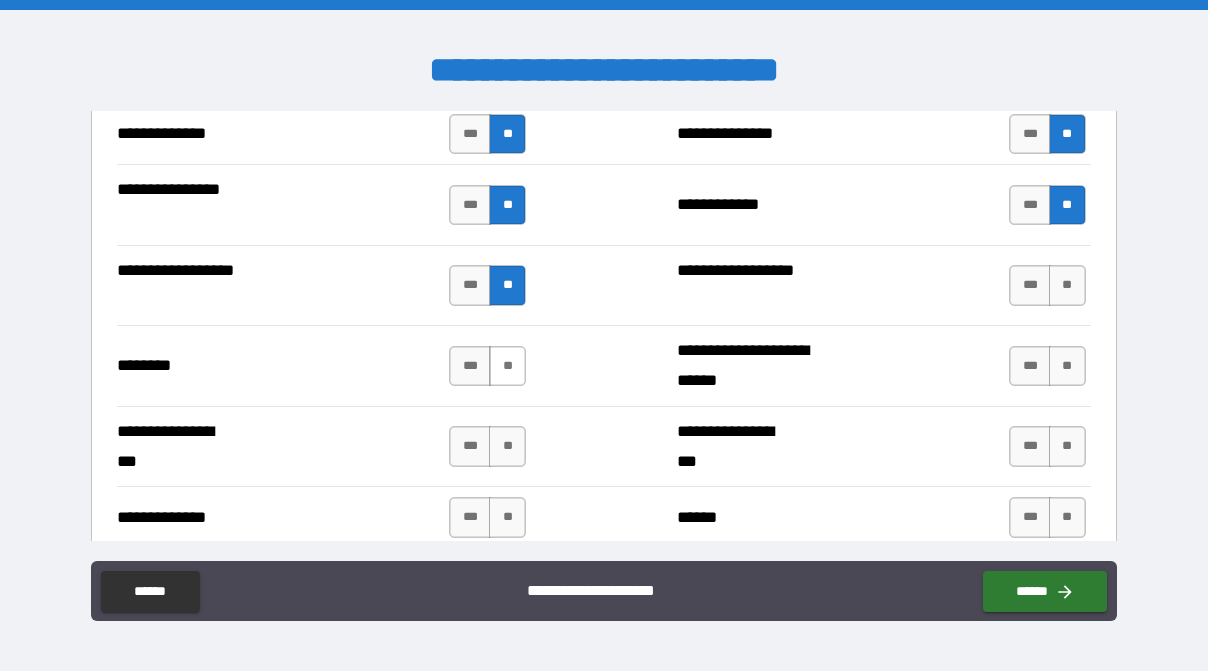 click on "**" at bounding box center (507, 366) 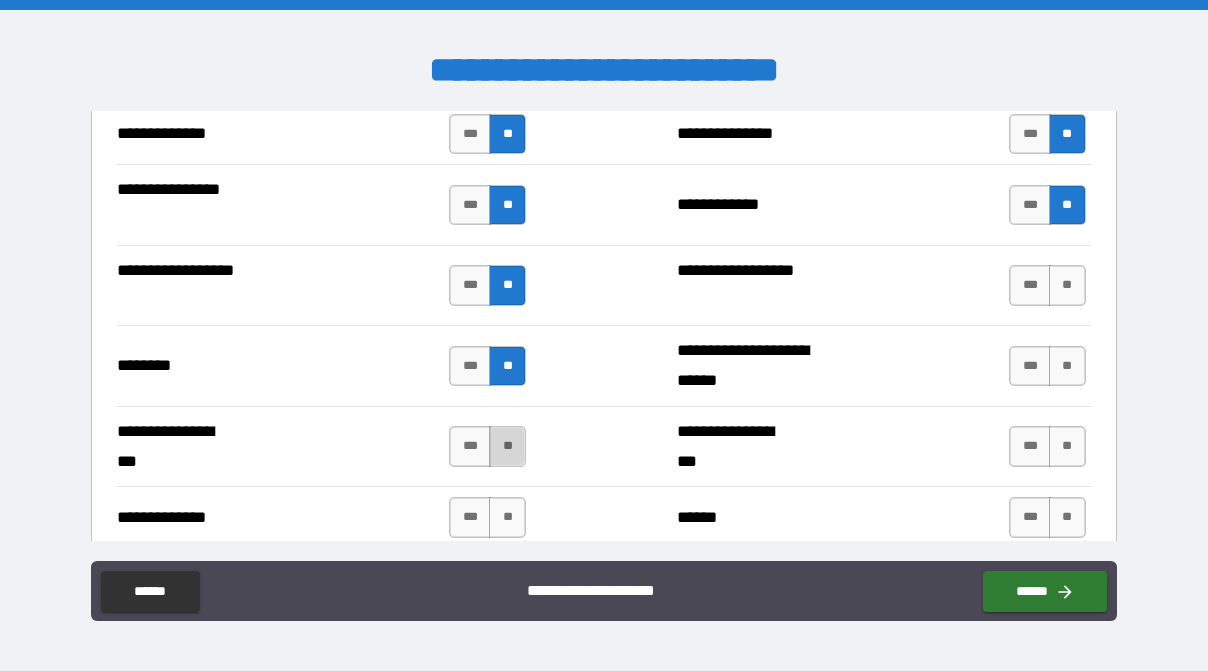 click on "**" at bounding box center (507, 446) 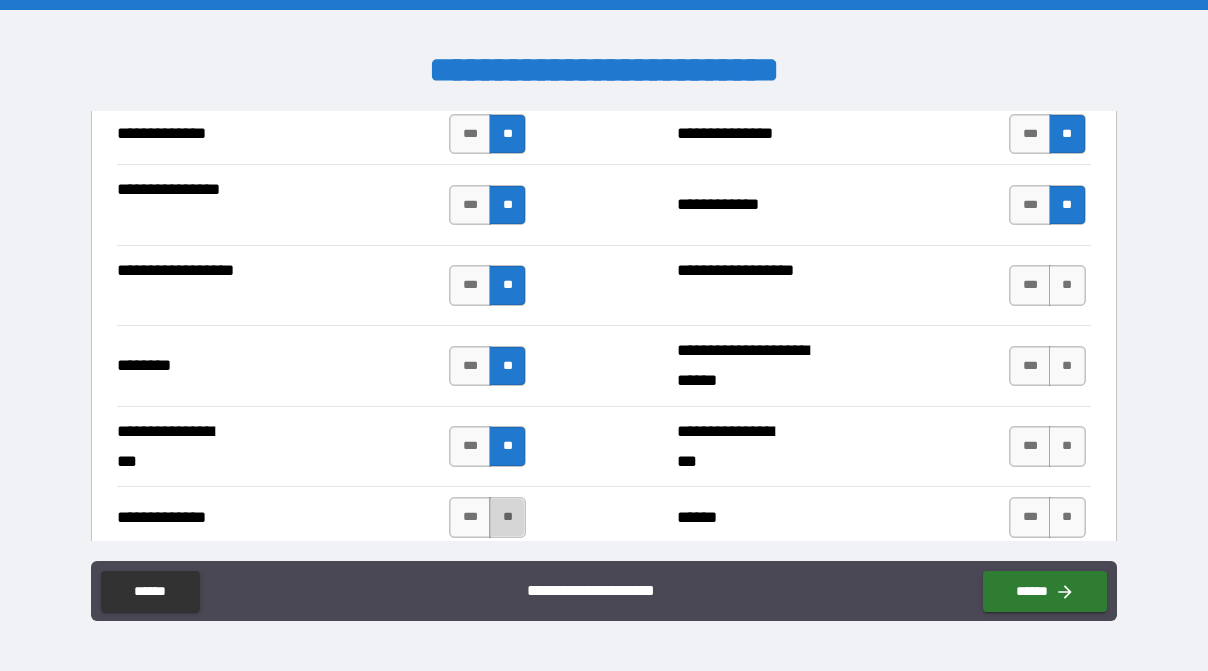 click on "**" at bounding box center (507, 517) 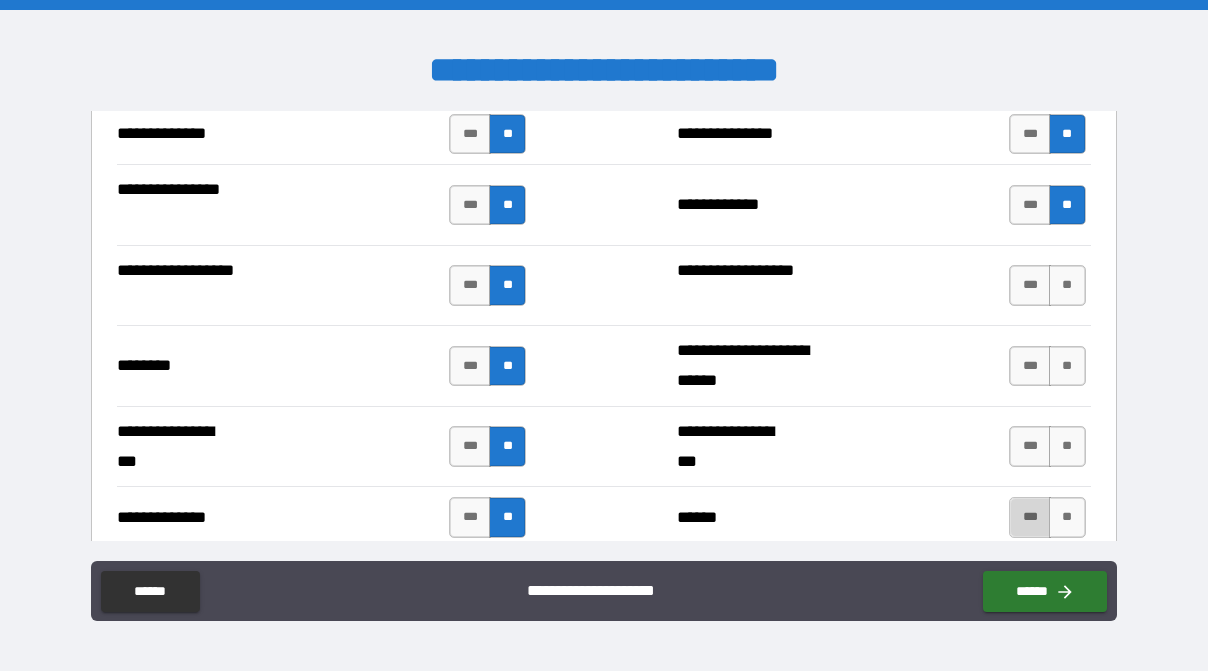 drag, startPoint x: 1000, startPoint y: 506, endPoint x: 1079, endPoint y: 448, distance: 98.005104 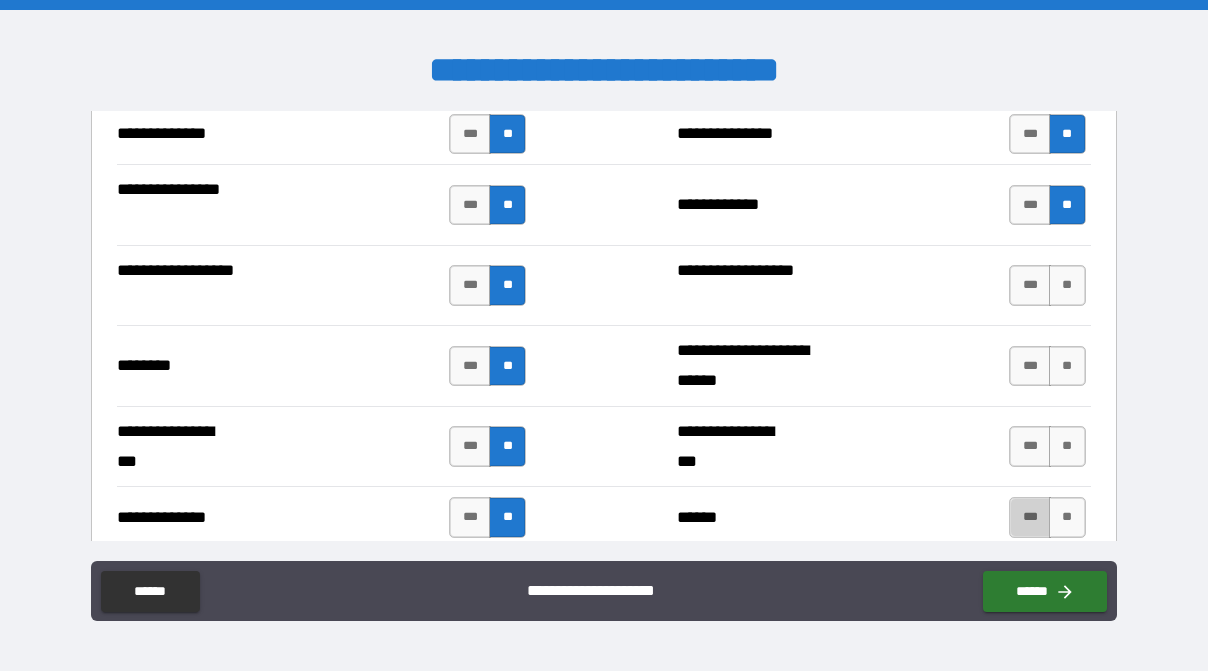 click on "***" at bounding box center [1030, 517] 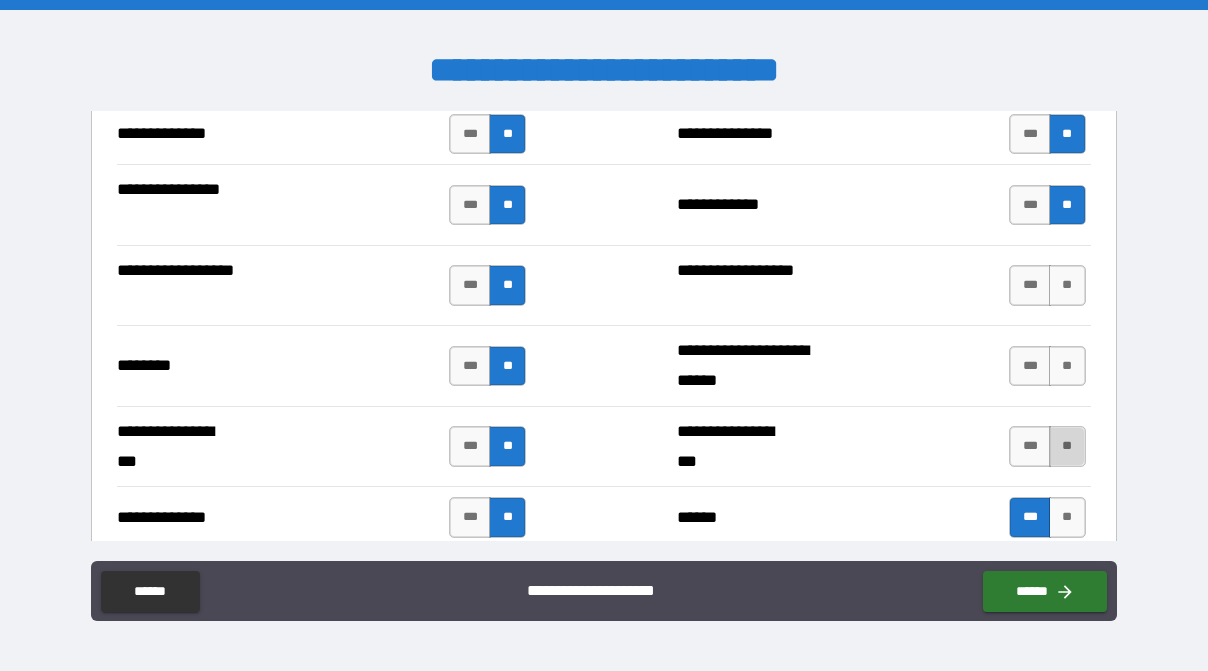 click on "**" at bounding box center [1067, 446] 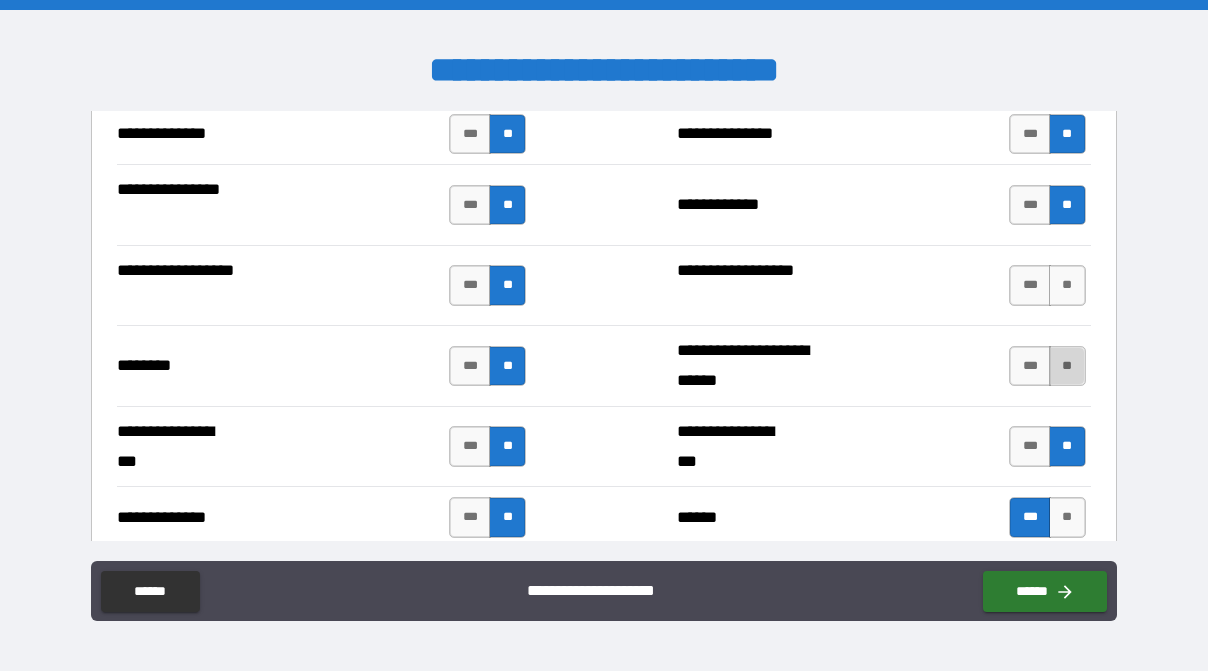 click on "**" at bounding box center (1067, 366) 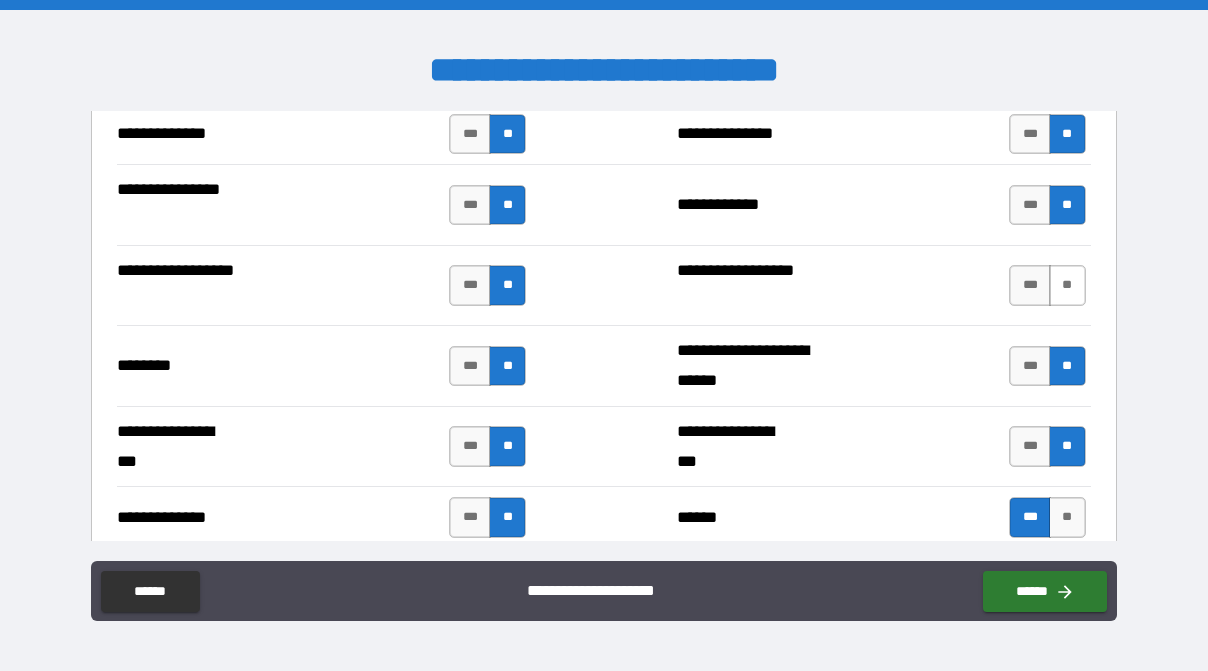 click on "**" at bounding box center (1067, 285) 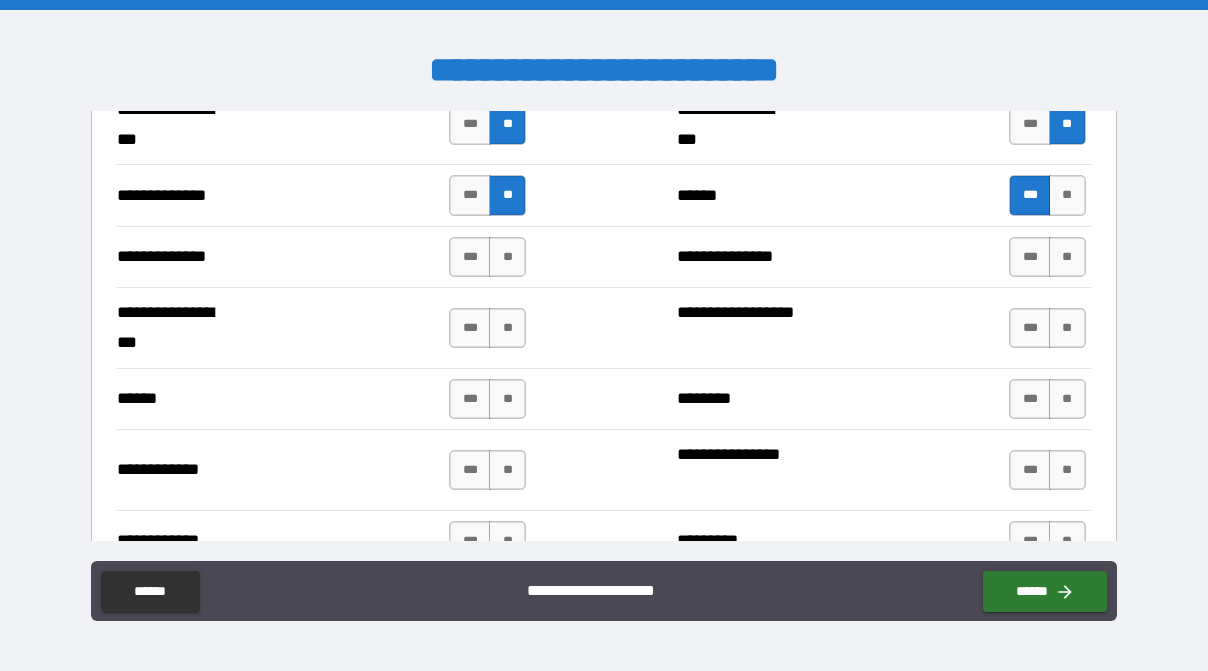 scroll, scrollTop: 3777, scrollLeft: 0, axis: vertical 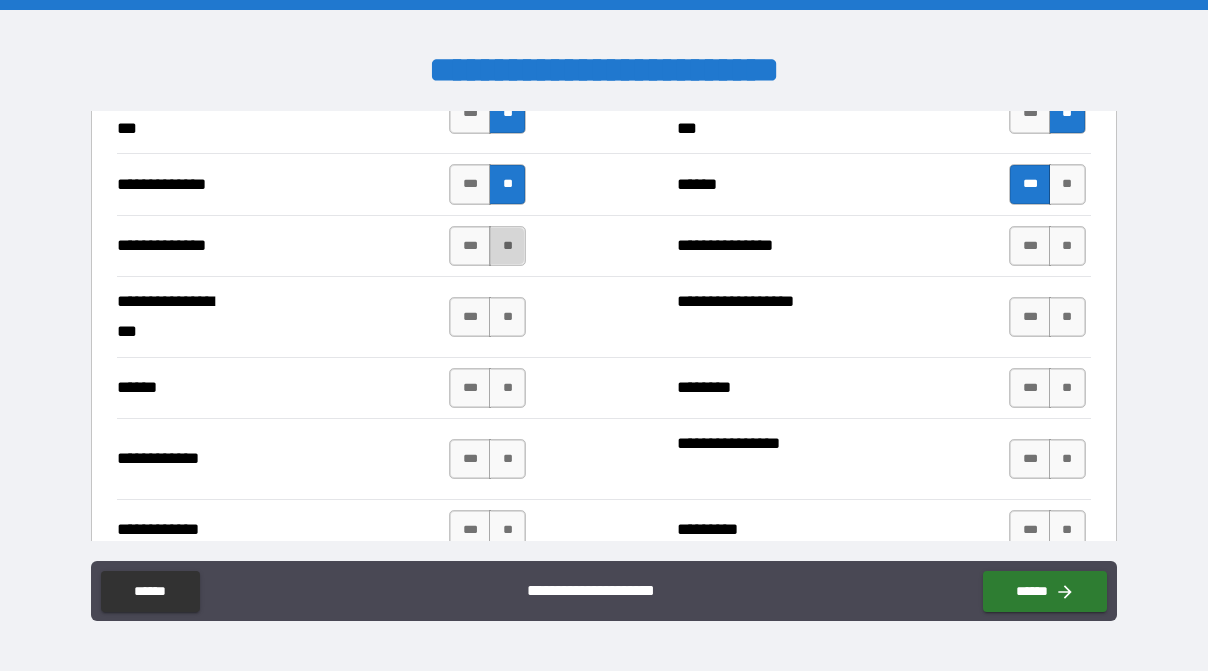 click on "**" at bounding box center (507, 246) 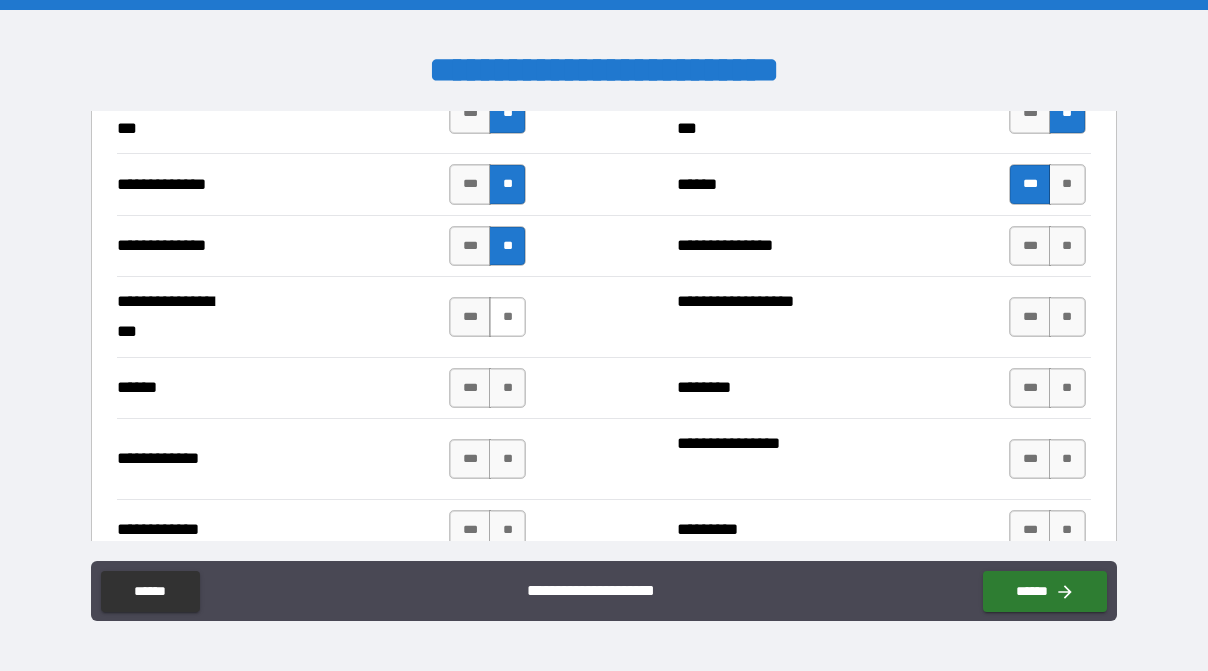 click on "**" at bounding box center (507, 317) 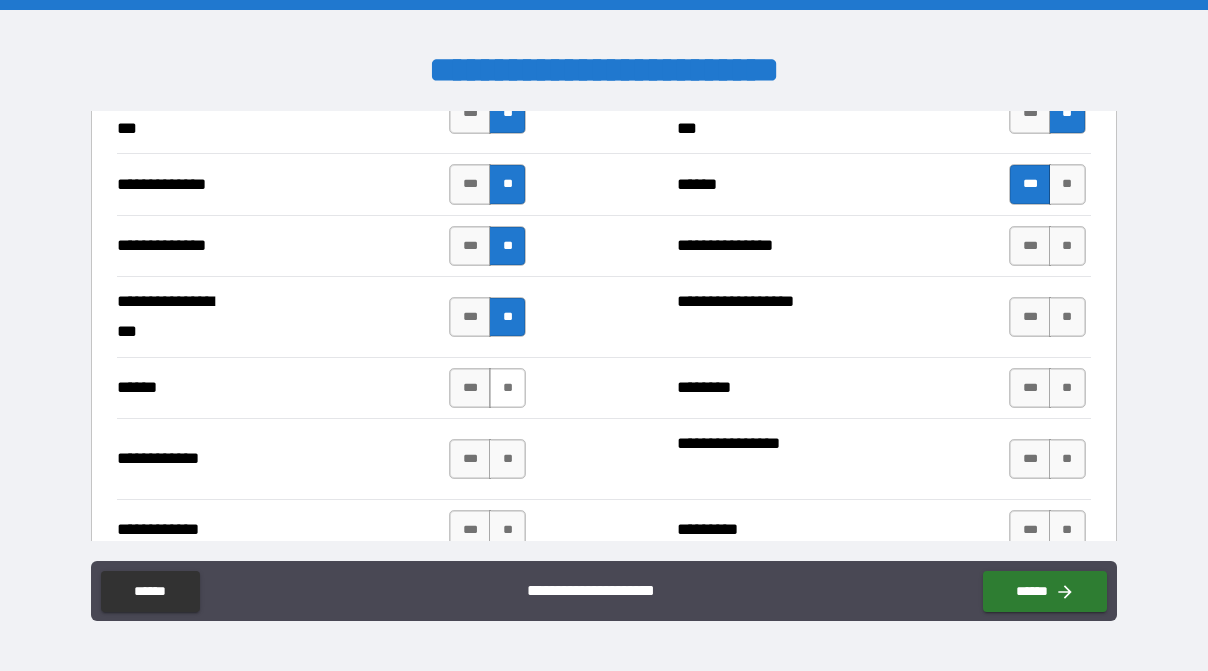 click on "**" at bounding box center (507, 388) 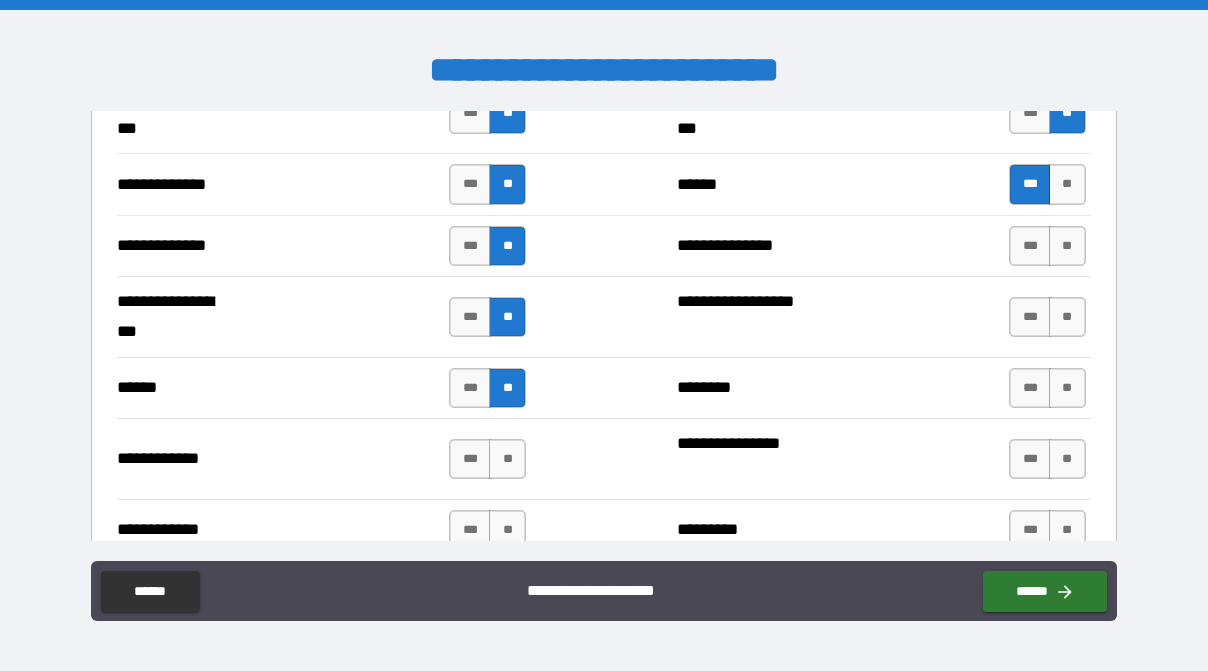 click on "**********" at bounding box center (604, 458) 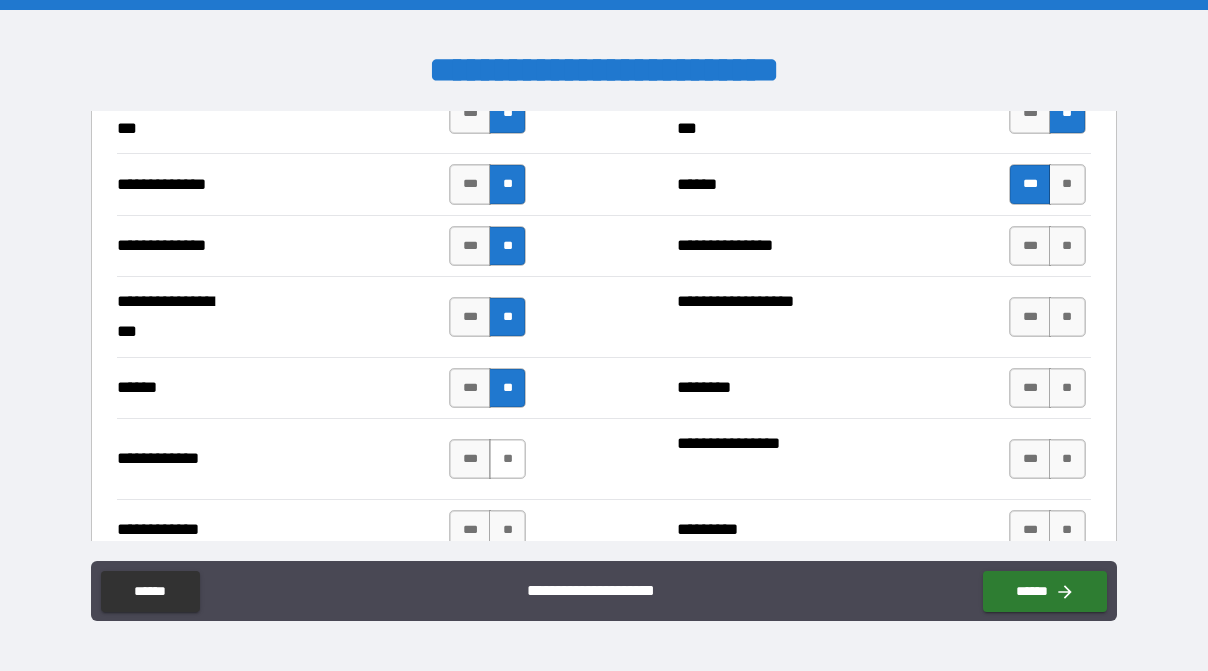 click on "**" at bounding box center (507, 459) 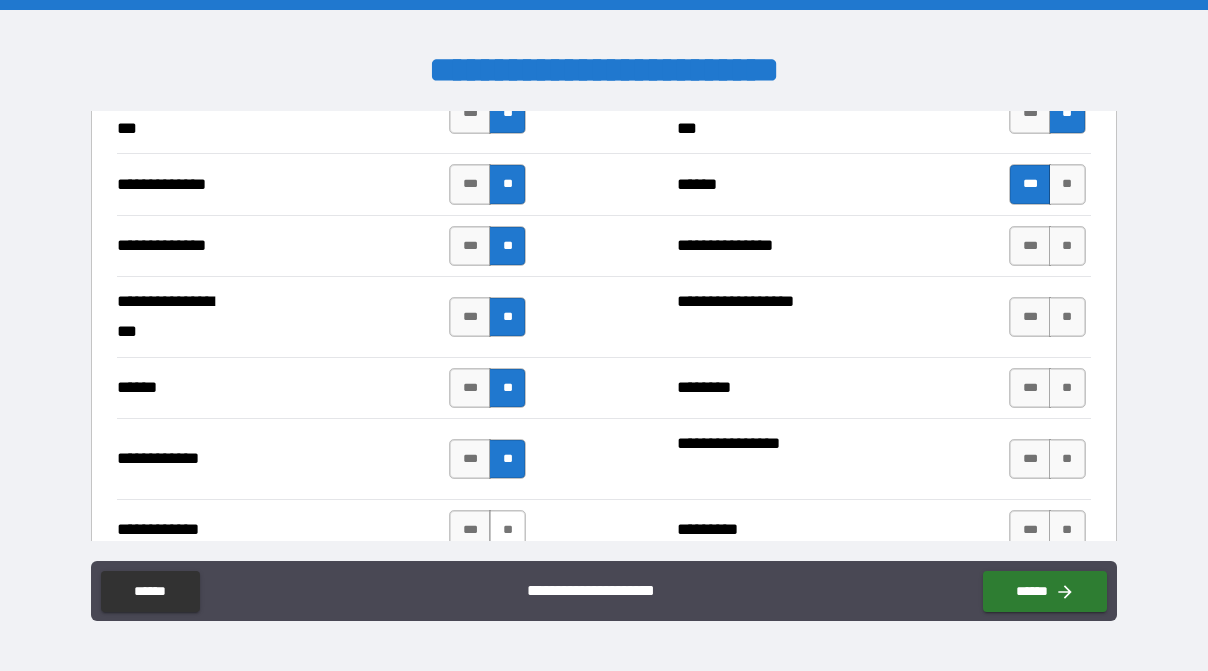 click on "**" at bounding box center [507, 530] 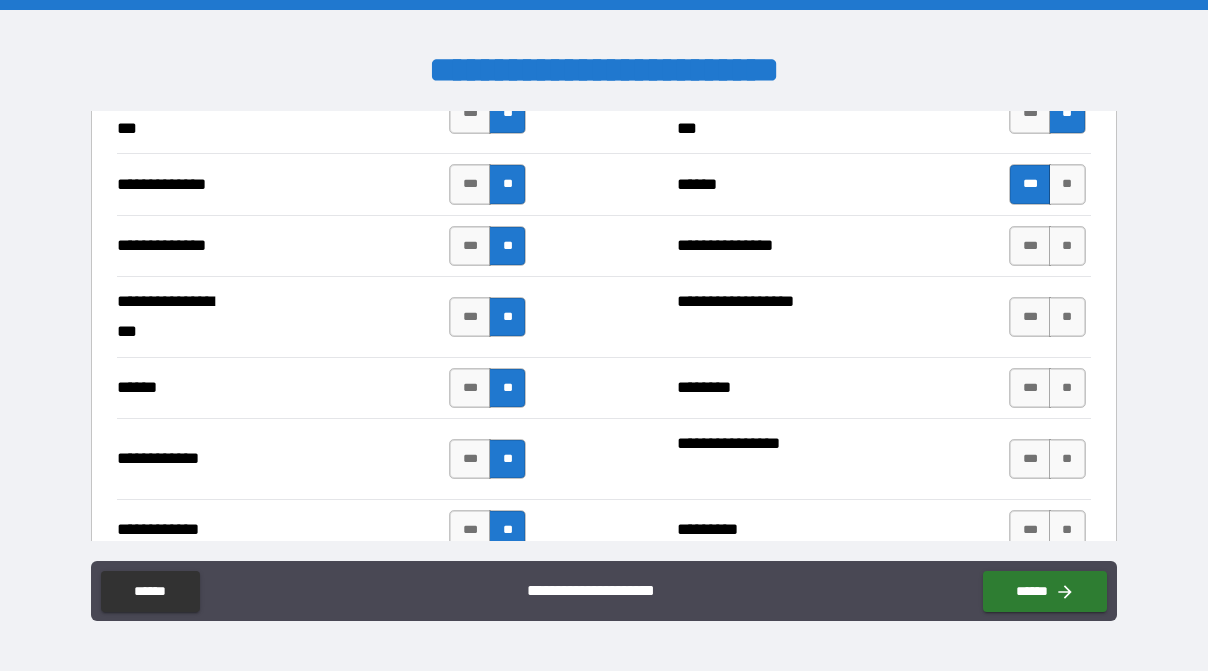drag, startPoint x: 1069, startPoint y: 525, endPoint x: 1059, endPoint y: 495, distance: 31.622776 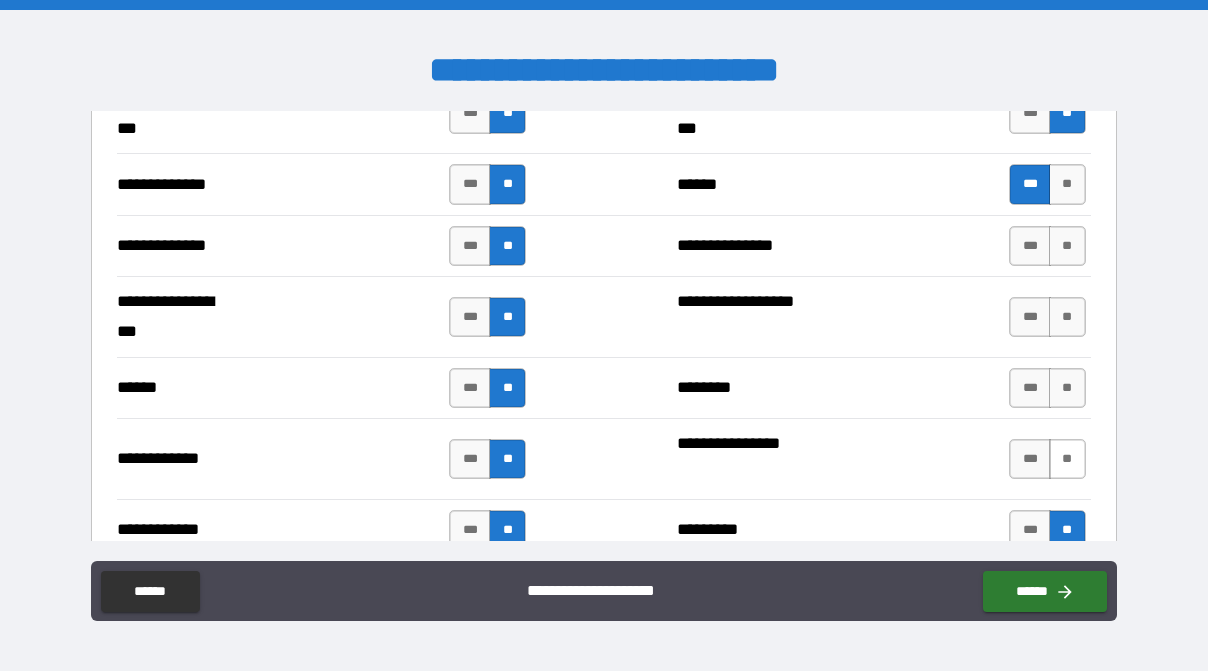 click on "**" at bounding box center [1067, 459] 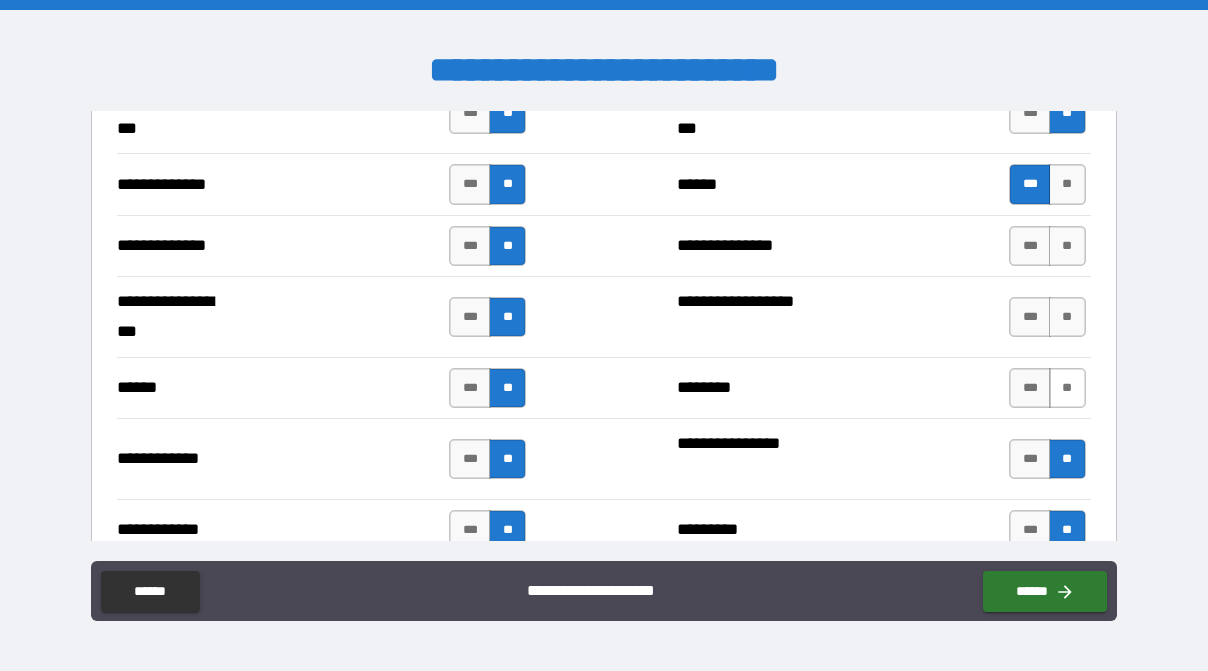 click on "**" at bounding box center [1067, 388] 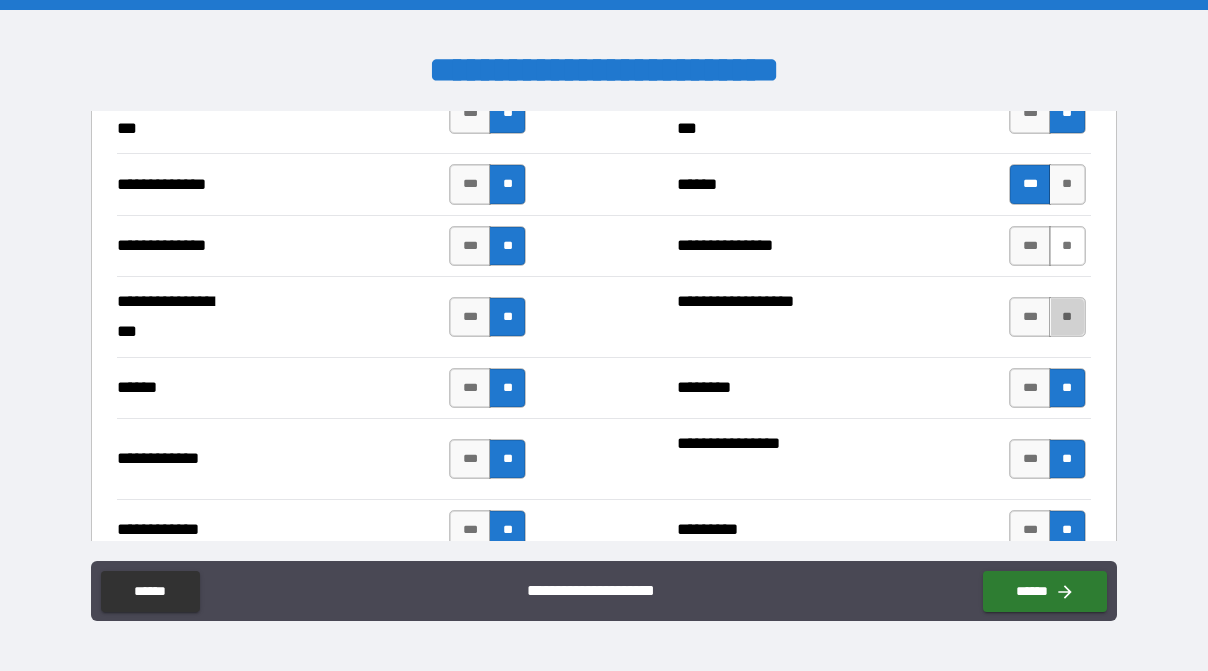 drag, startPoint x: 1064, startPoint y: 300, endPoint x: 1072, endPoint y: 243, distance: 57.558666 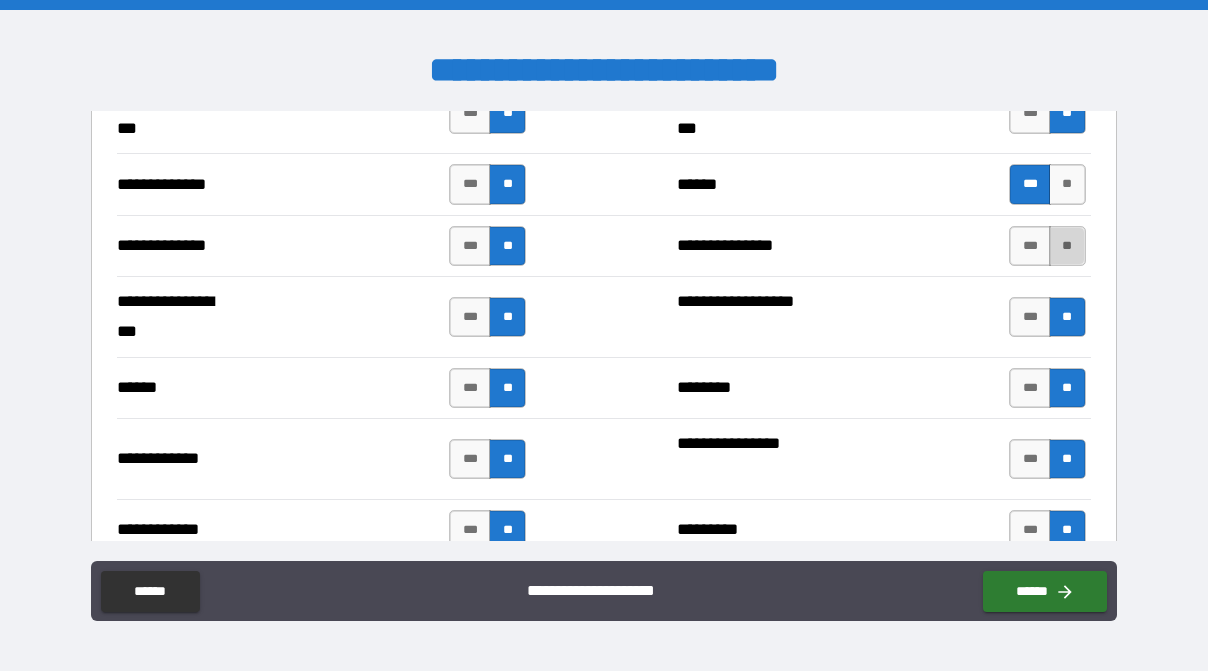click on "**" at bounding box center [1067, 246] 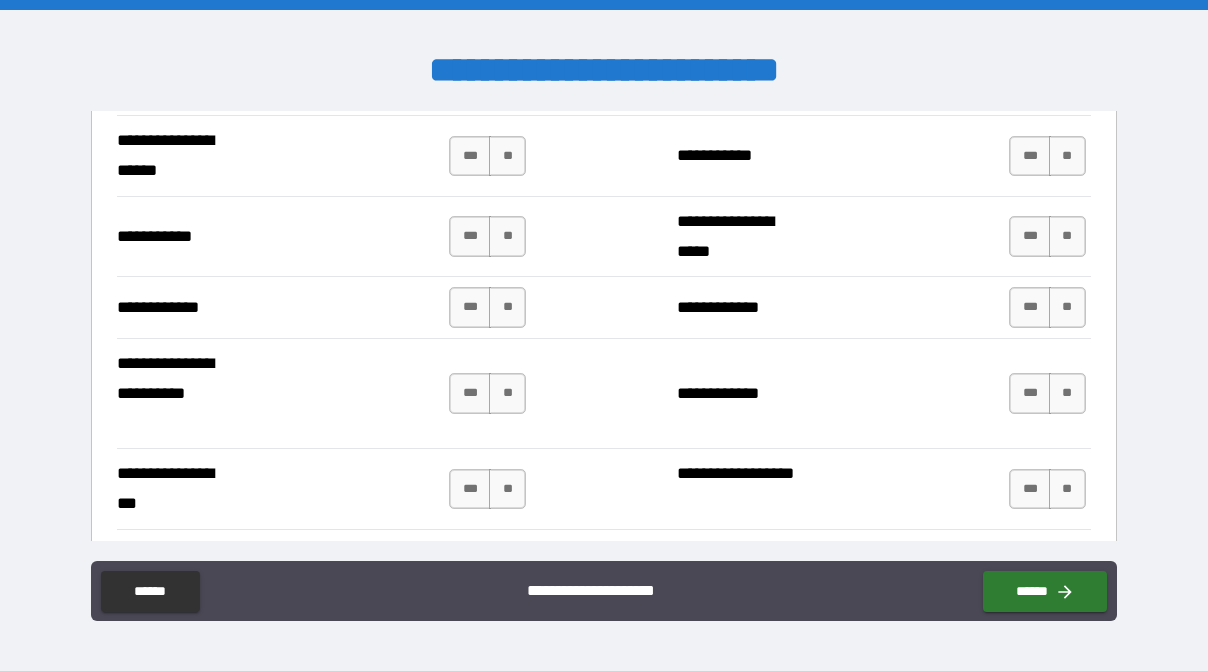 scroll, scrollTop: 4000, scrollLeft: 0, axis: vertical 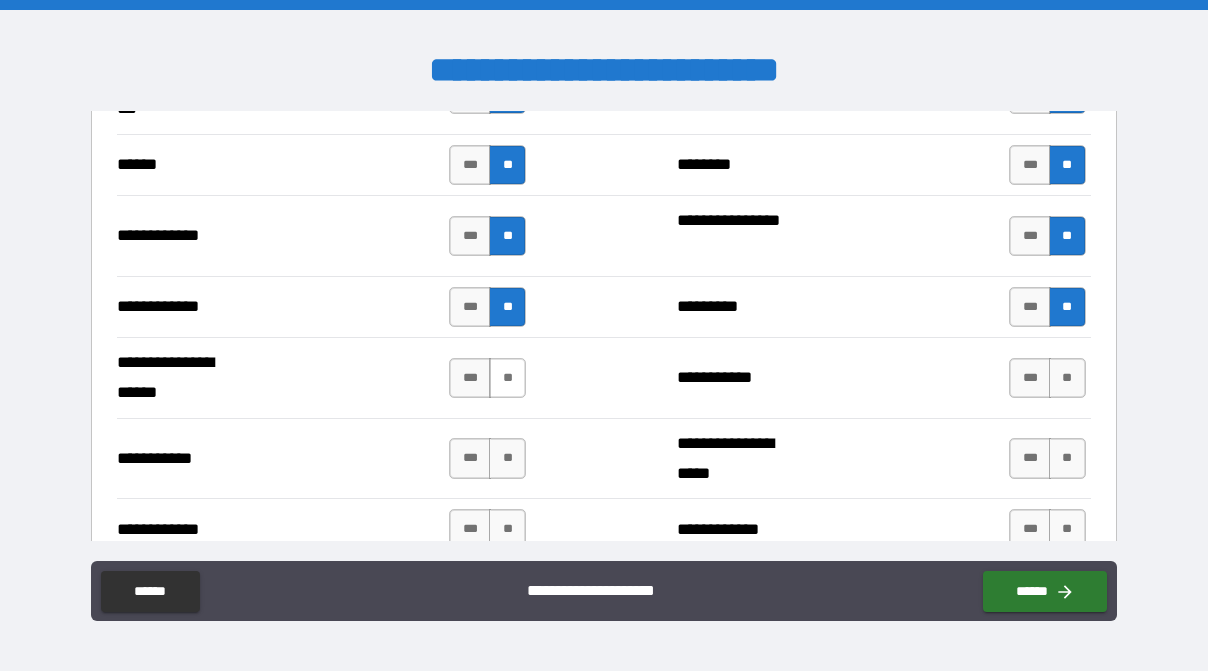 click on "**" at bounding box center (507, 378) 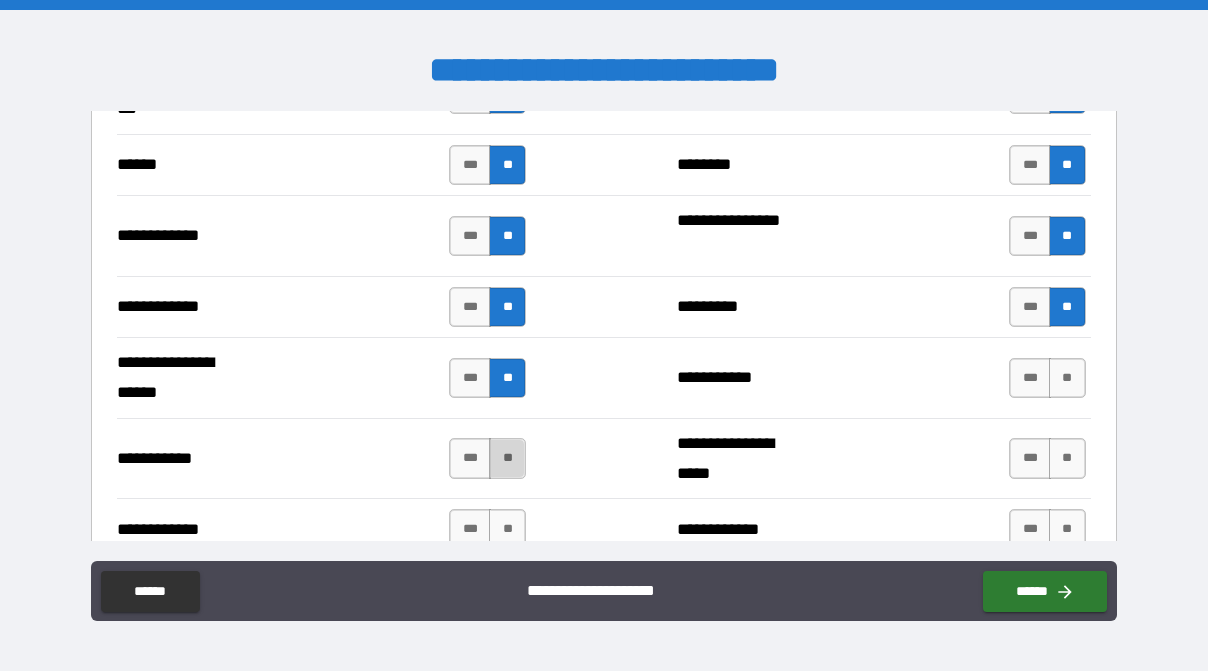 click on "**" at bounding box center (507, 458) 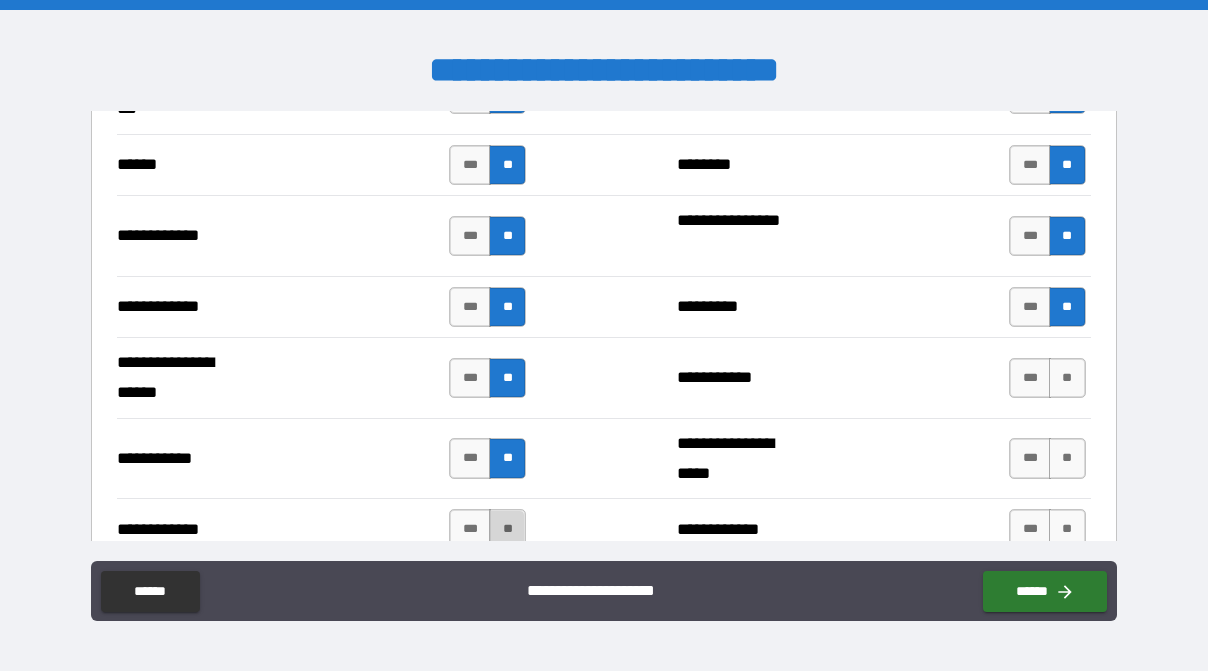 click on "**" at bounding box center (507, 529) 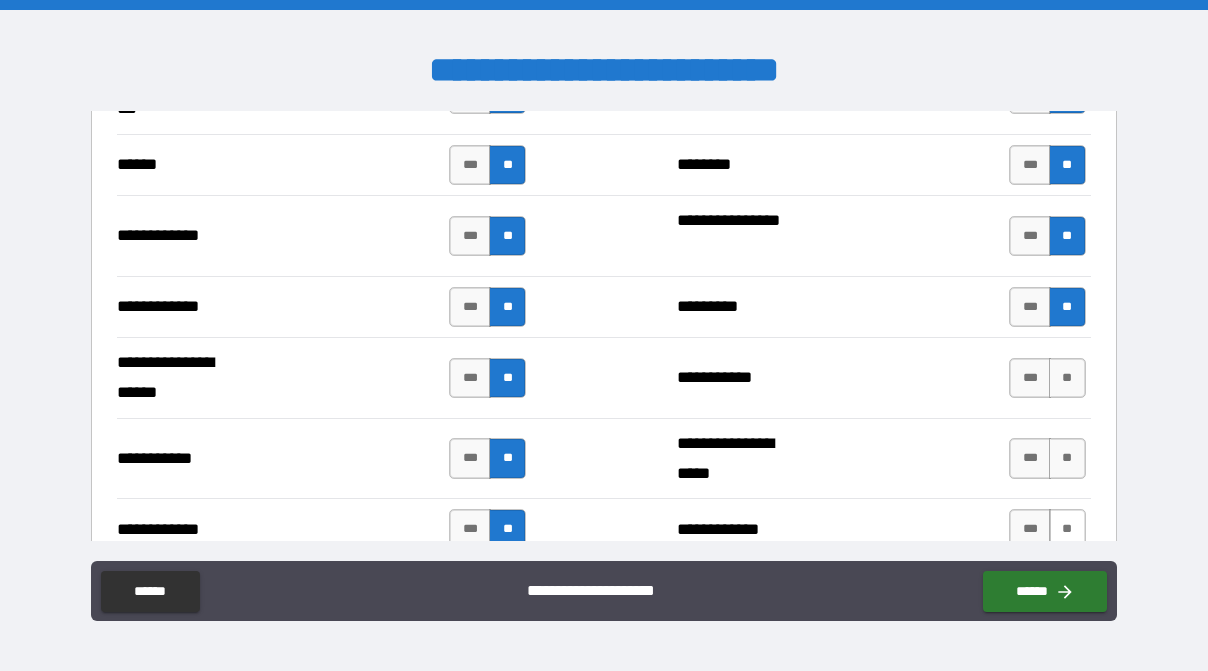 click on "**" at bounding box center (1067, 529) 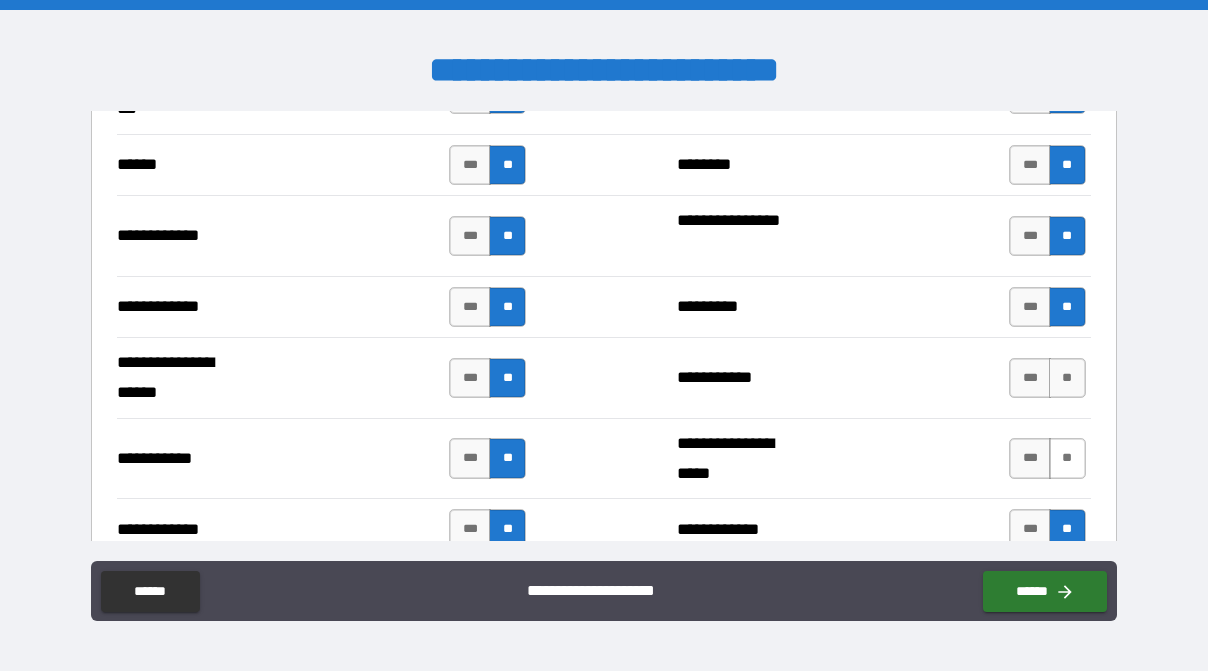 click on "**" at bounding box center (1067, 458) 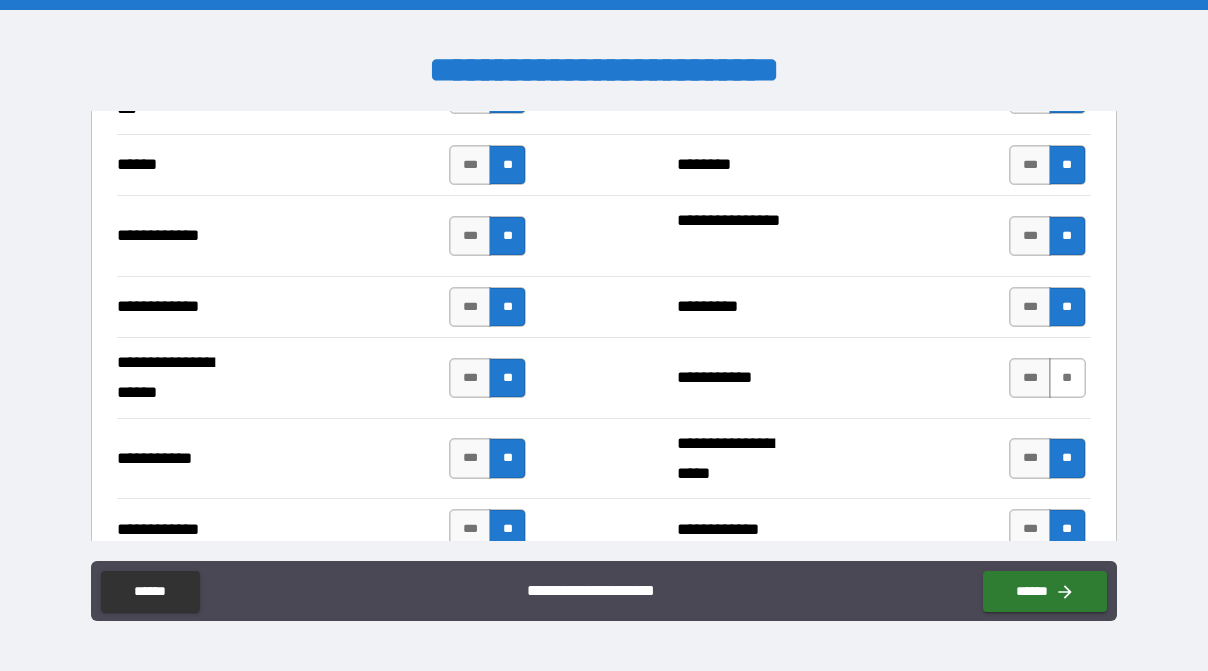click on "**" at bounding box center [1067, 378] 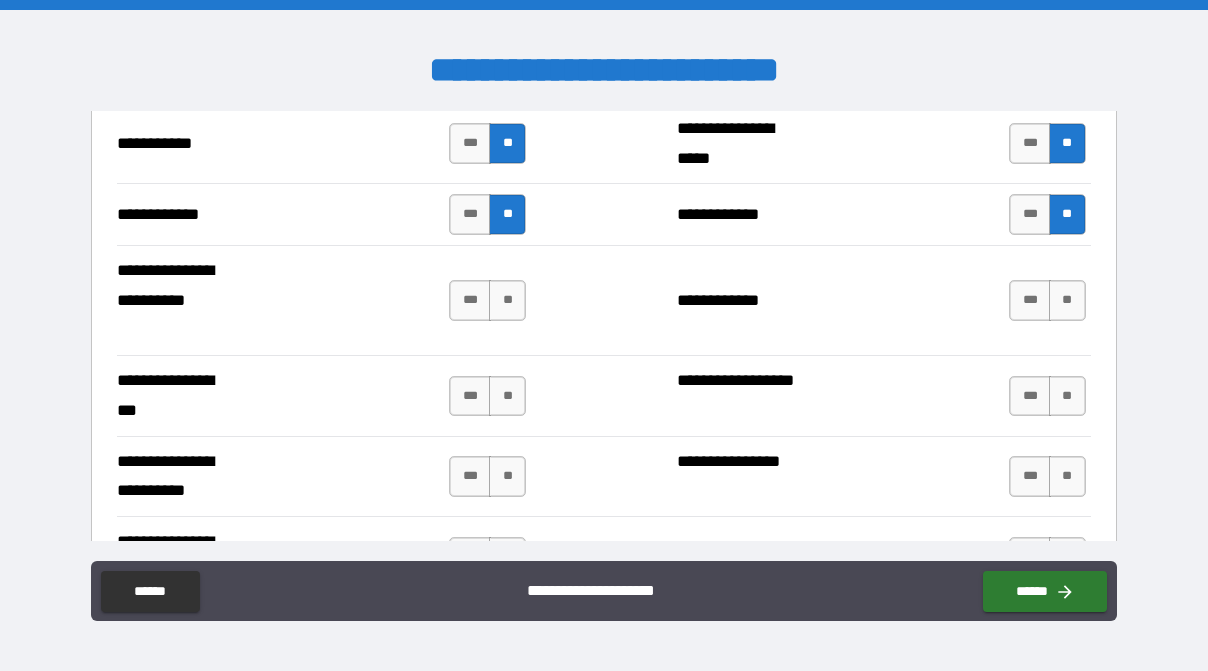 scroll, scrollTop: 4333, scrollLeft: 0, axis: vertical 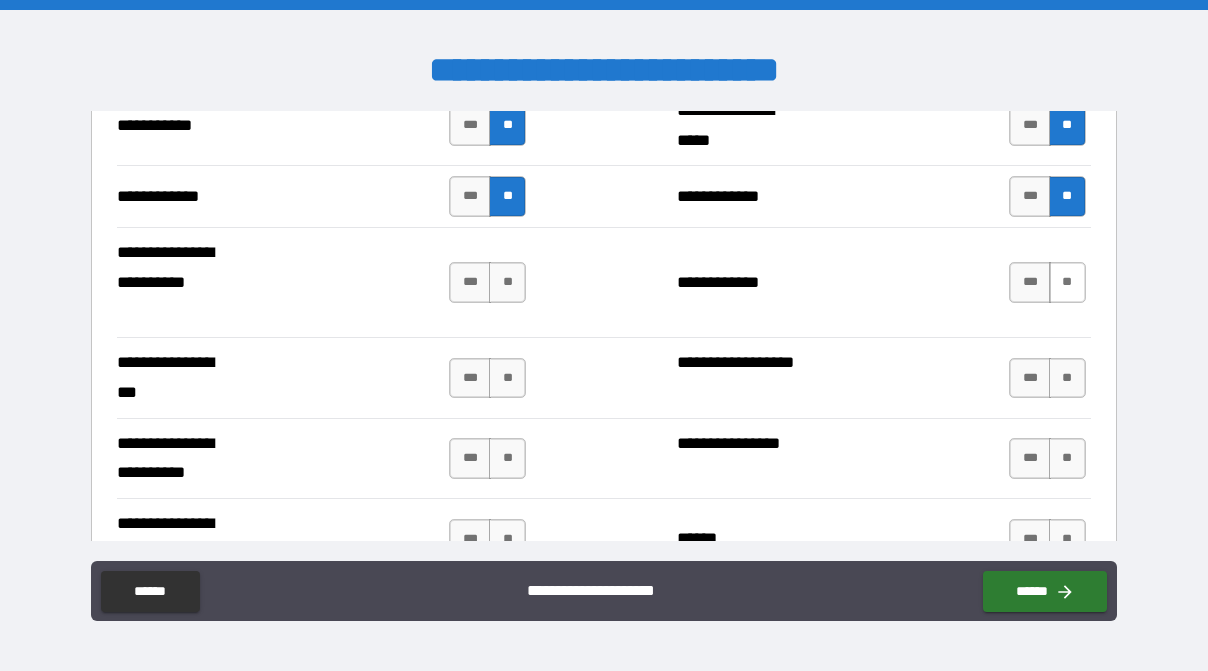 click on "**" at bounding box center [1067, 282] 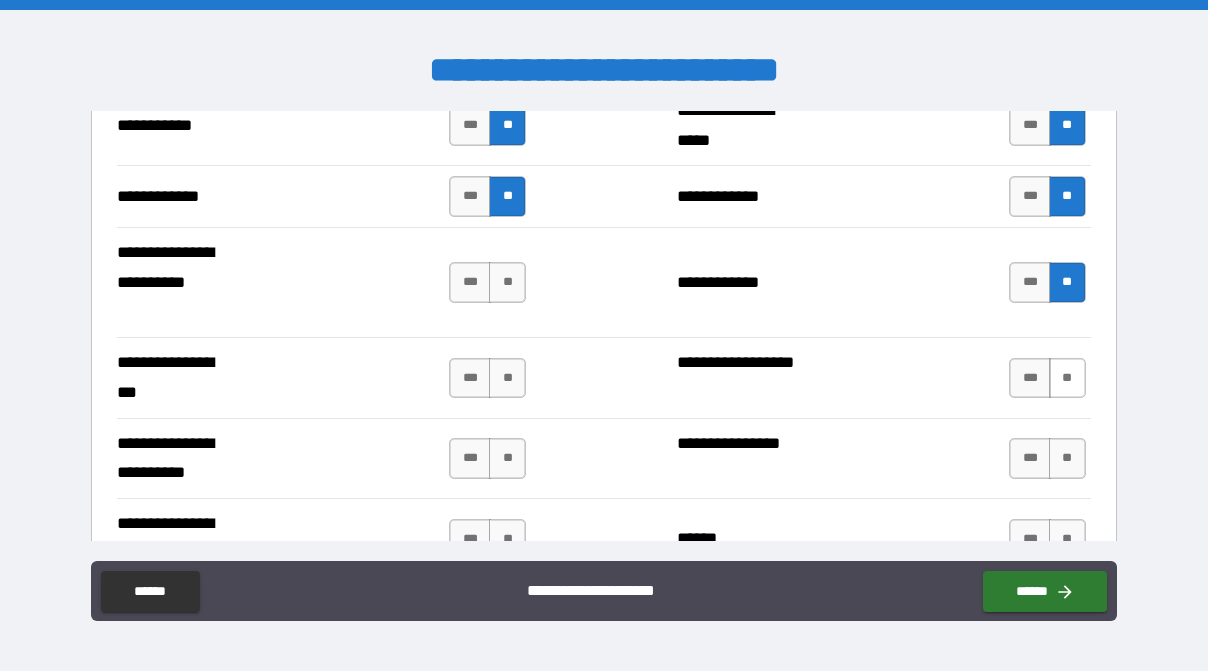 click on "**" at bounding box center [1067, 378] 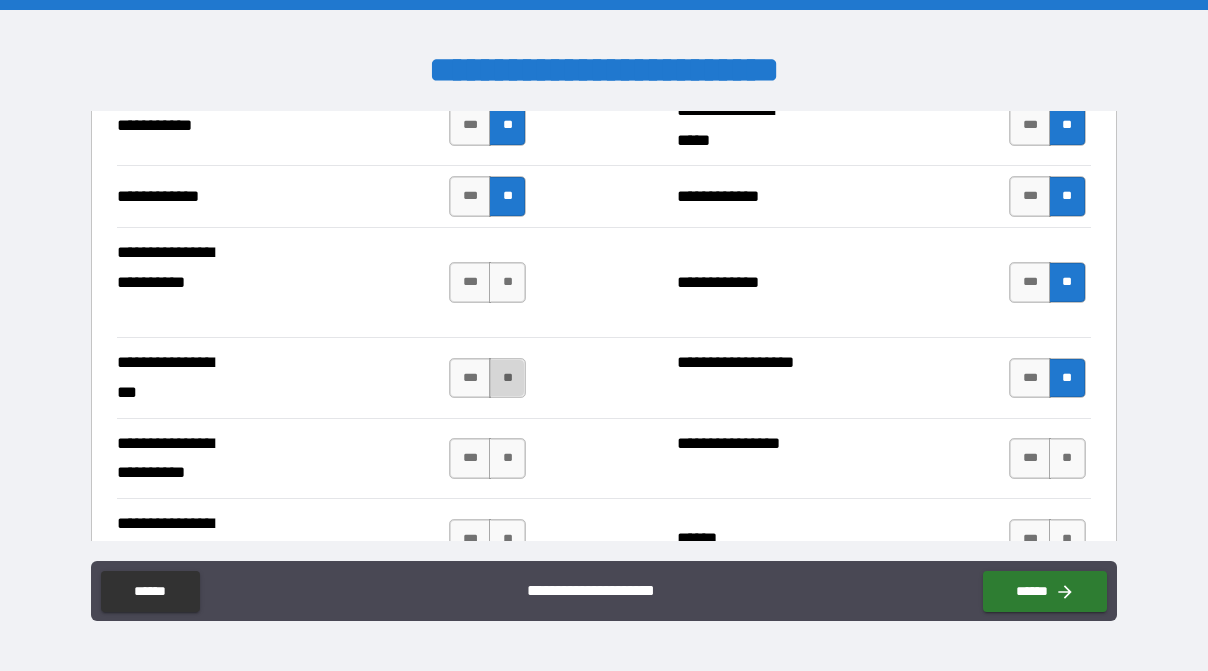 click on "**" at bounding box center [507, 378] 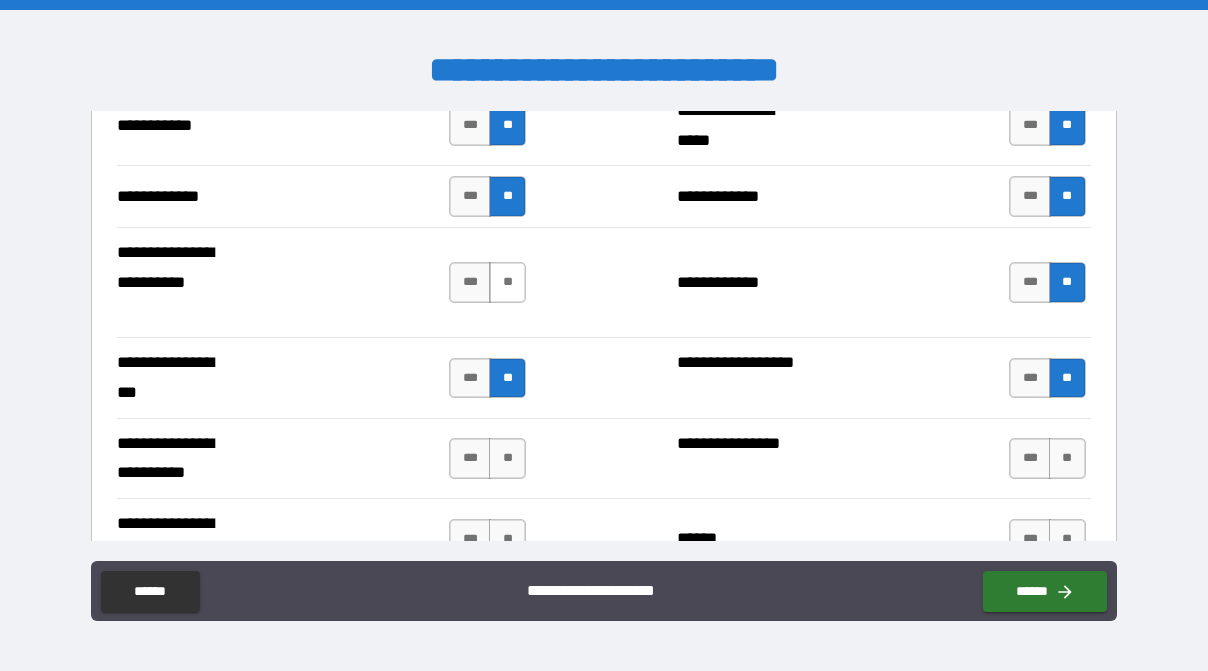 click on "**" at bounding box center (507, 282) 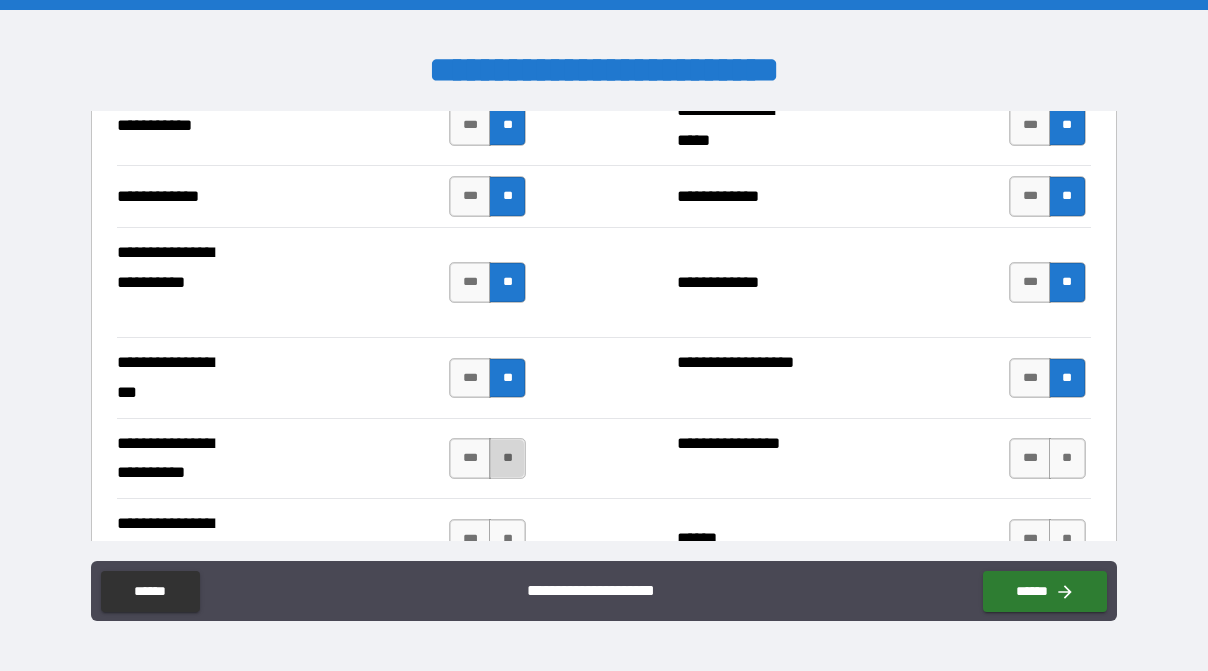 click on "**" at bounding box center (507, 458) 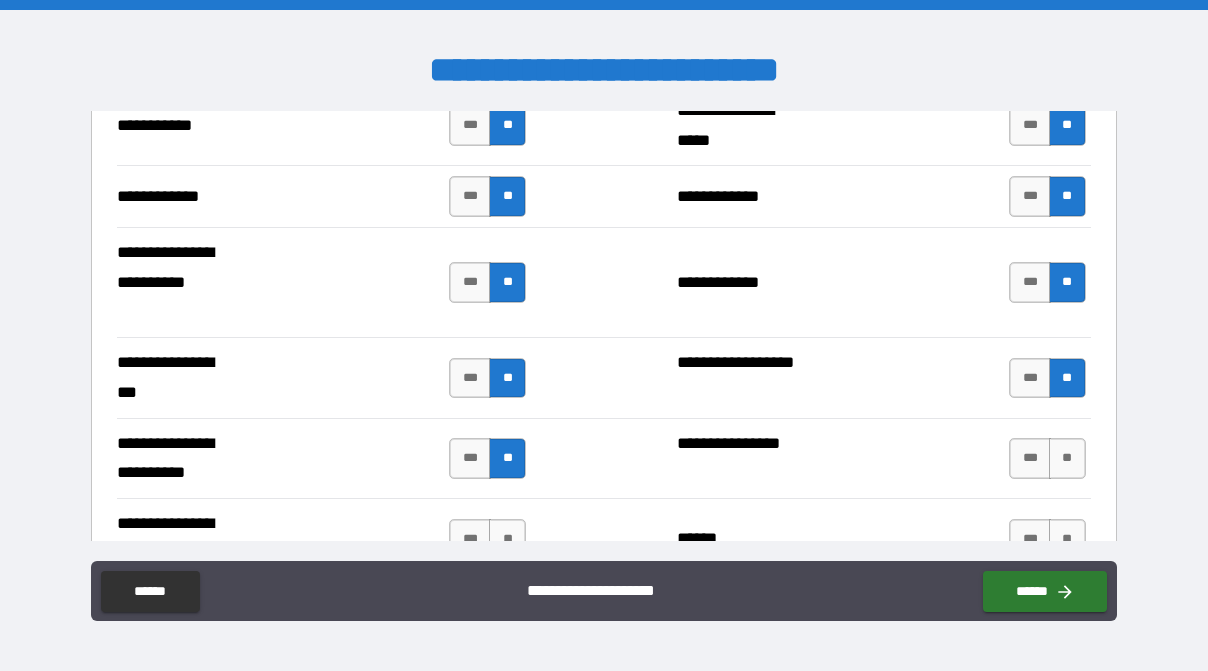 drag, startPoint x: 510, startPoint y: 528, endPoint x: 540, endPoint y: 528, distance: 30 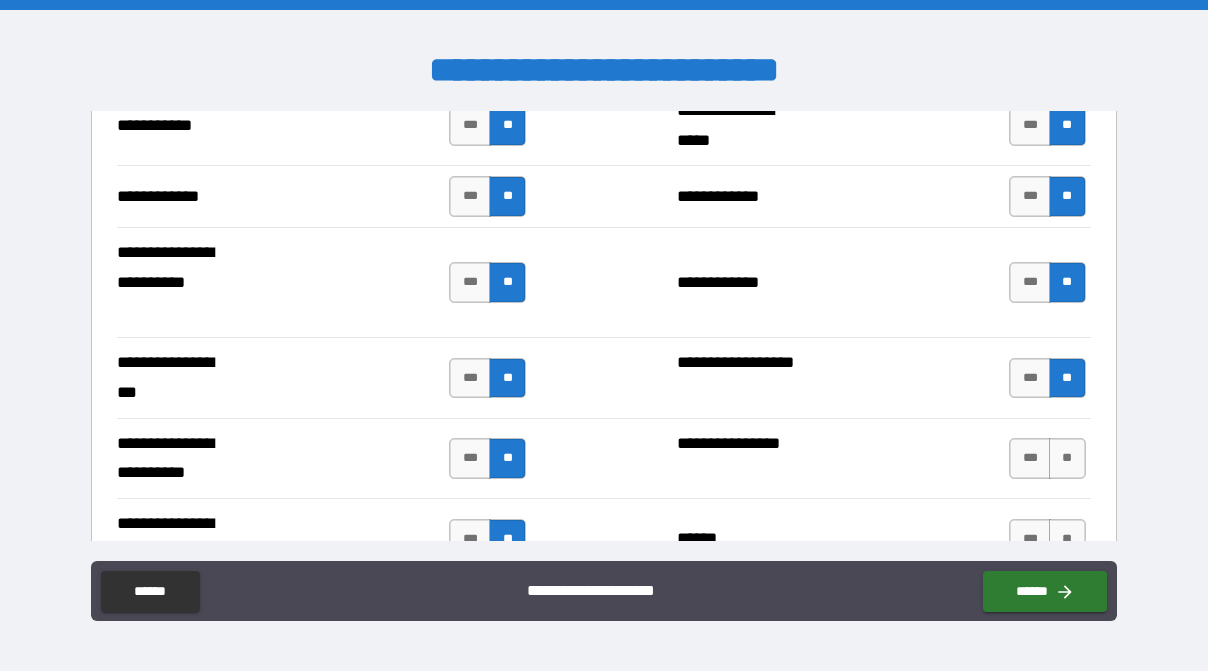 drag, startPoint x: 1045, startPoint y: 460, endPoint x: 1046, endPoint y: 489, distance: 29.017237 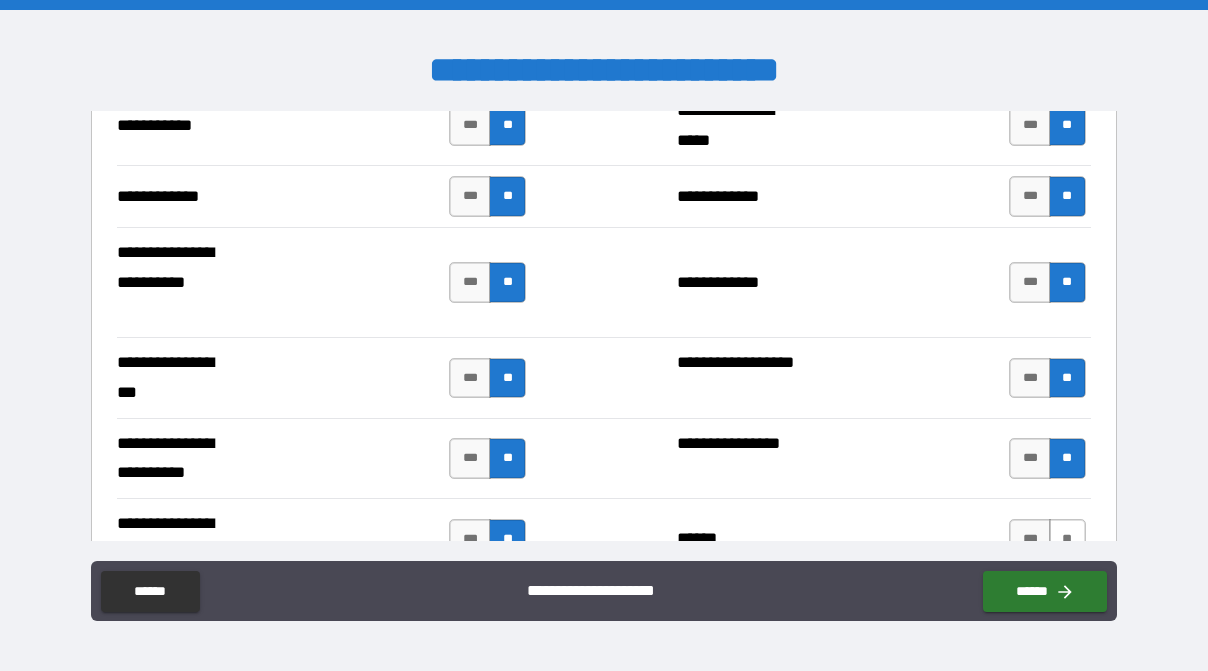 click on "**" at bounding box center [1067, 539] 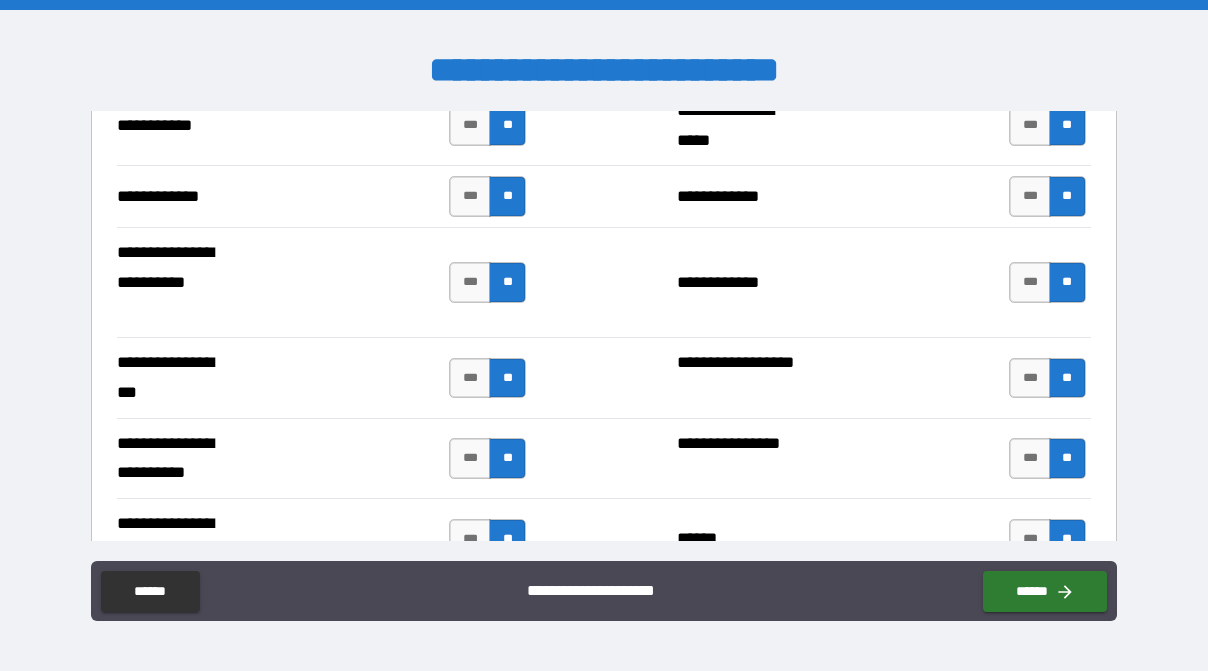 scroll, scrollTop: 4666, scrollLeft: 0, axis: vertical 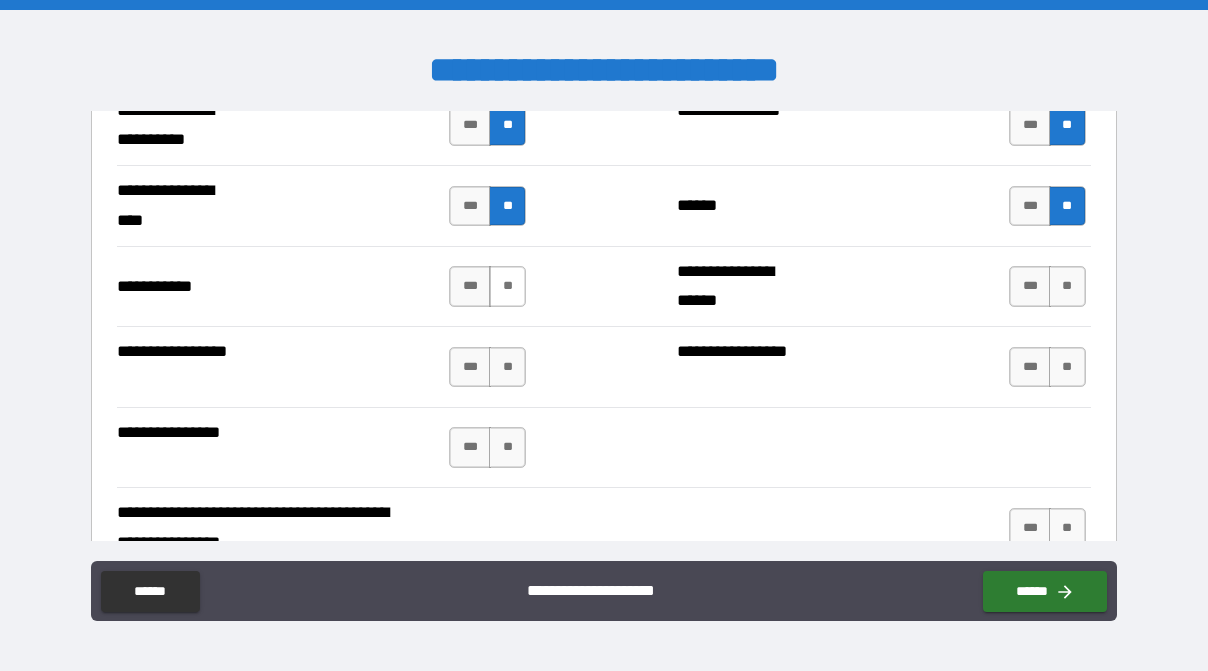 click on "**" at bounding box center (507, 286) 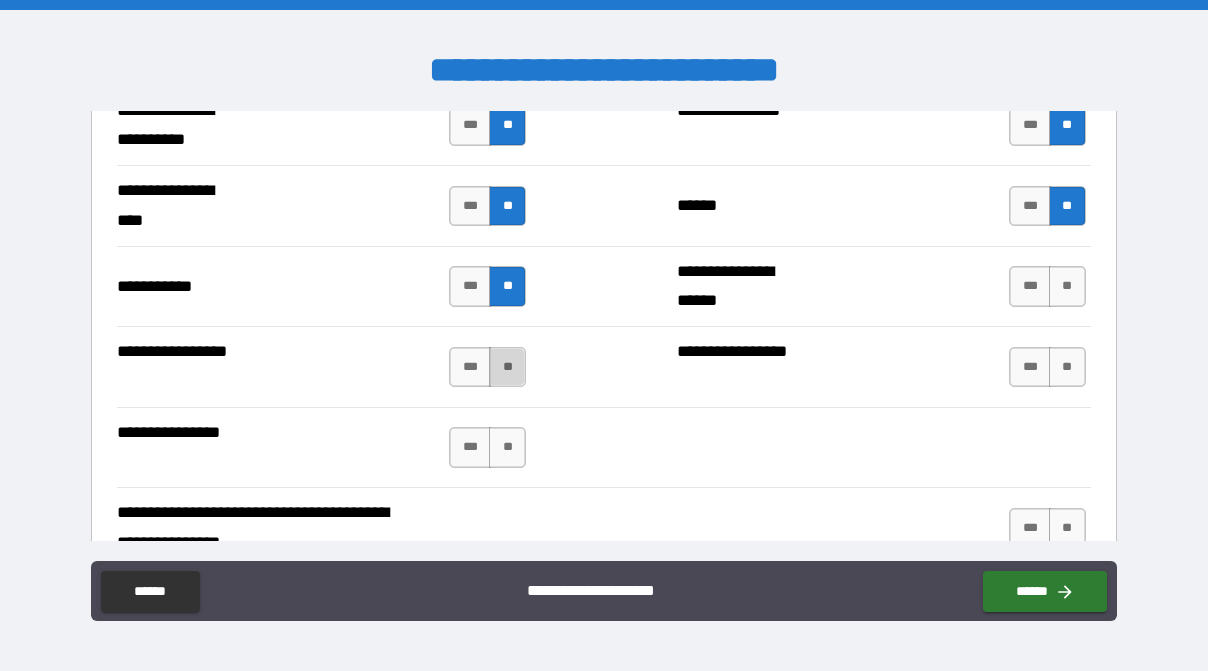 click on "**" at bounding box center [507, 367] 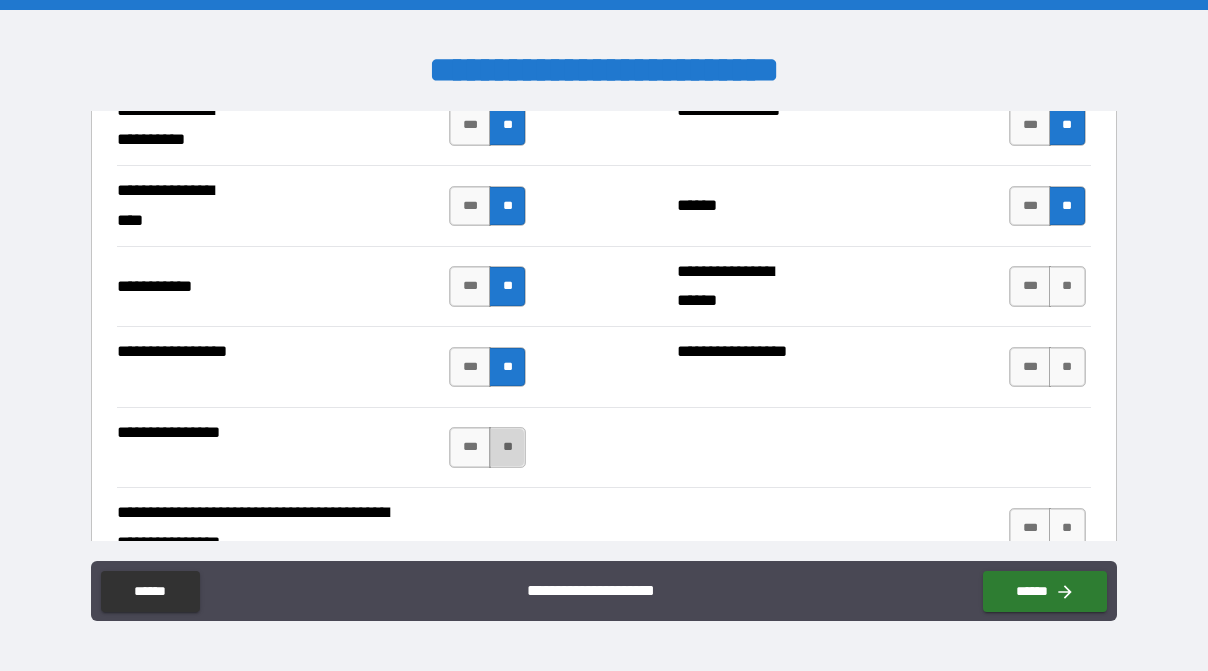 click on "**" at bounding box center (507, 447) 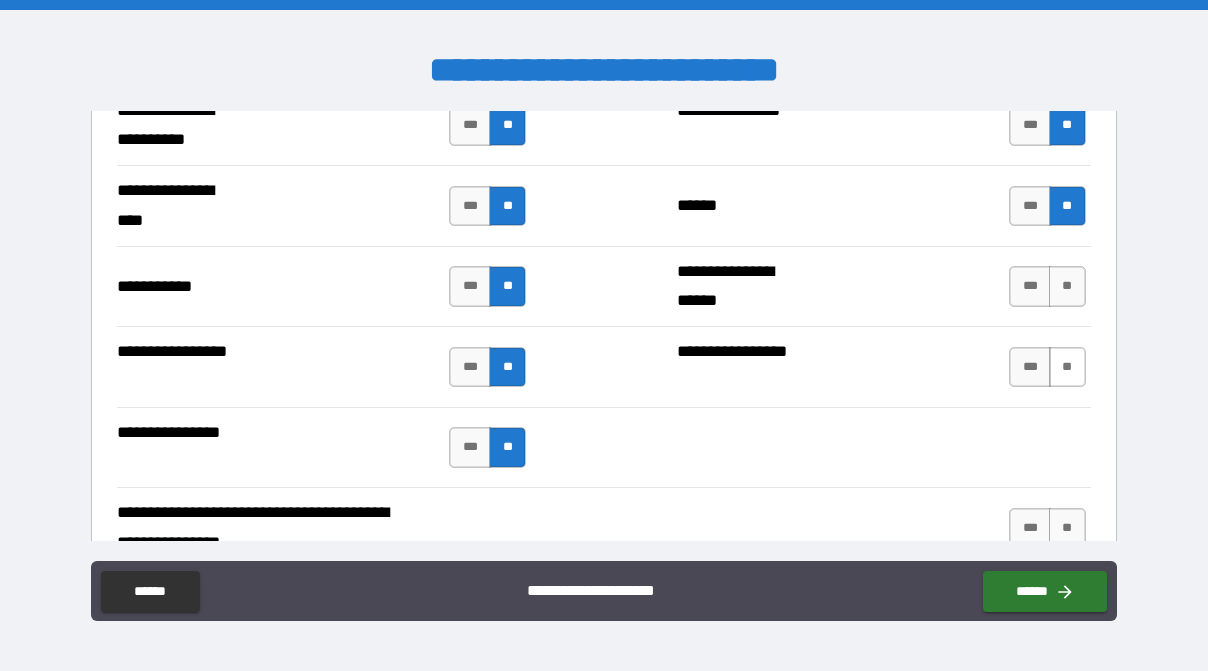 click on "**" at bounding box center [1067, 367] 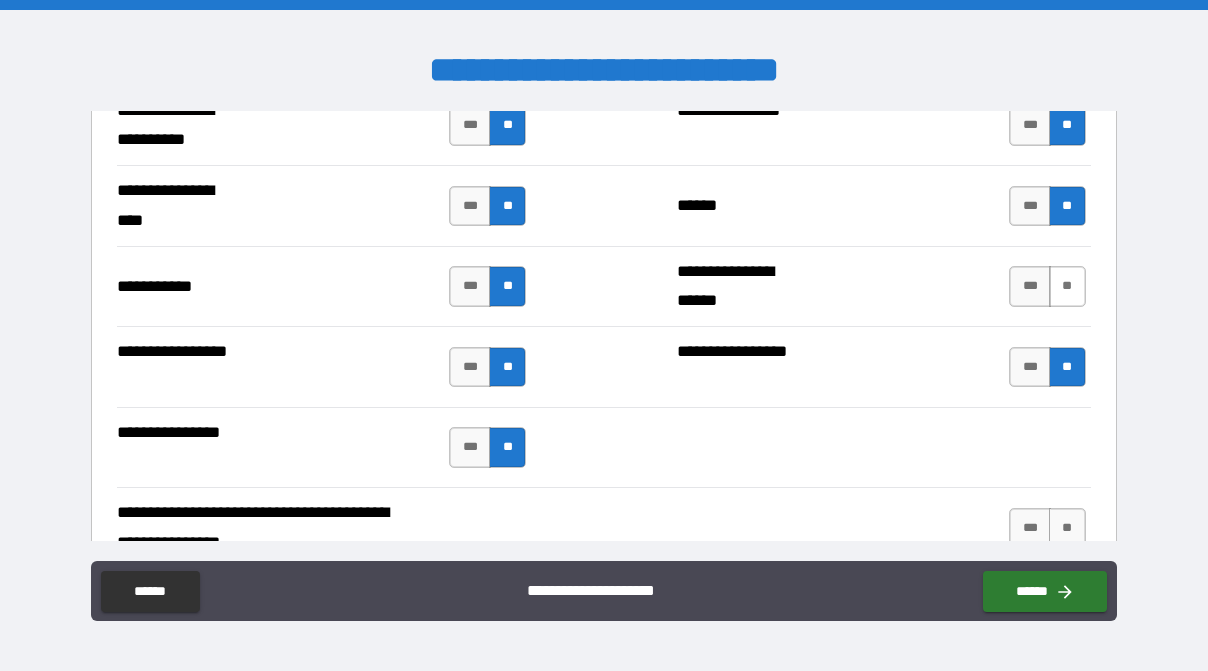 click on "**" at bounding box center [1067, 286] 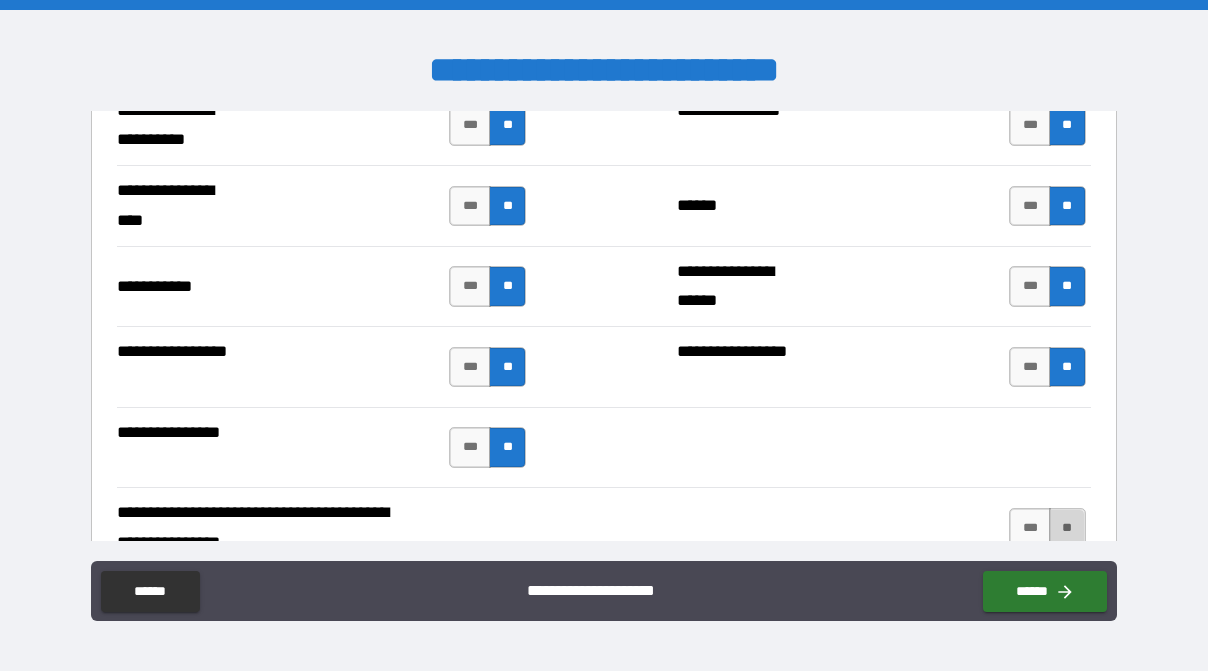 click on "**" at bounding box center [1067, 528] 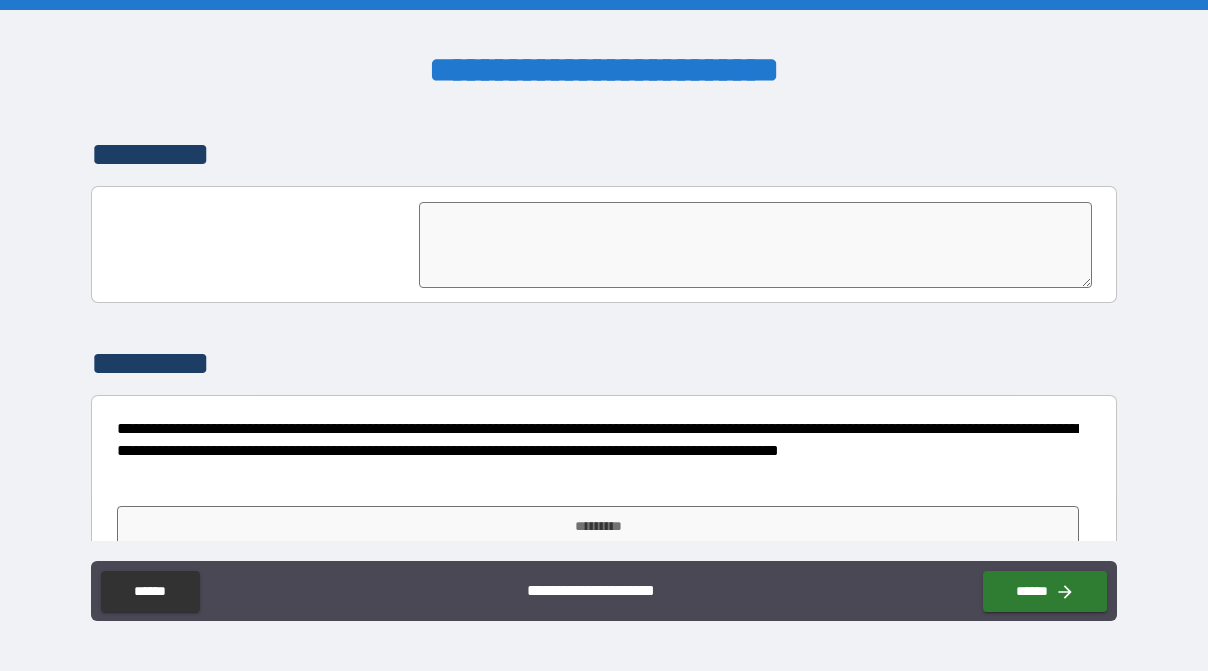 scroll, scrollTop: 5168, scrollLeft: 0, axis: vertical 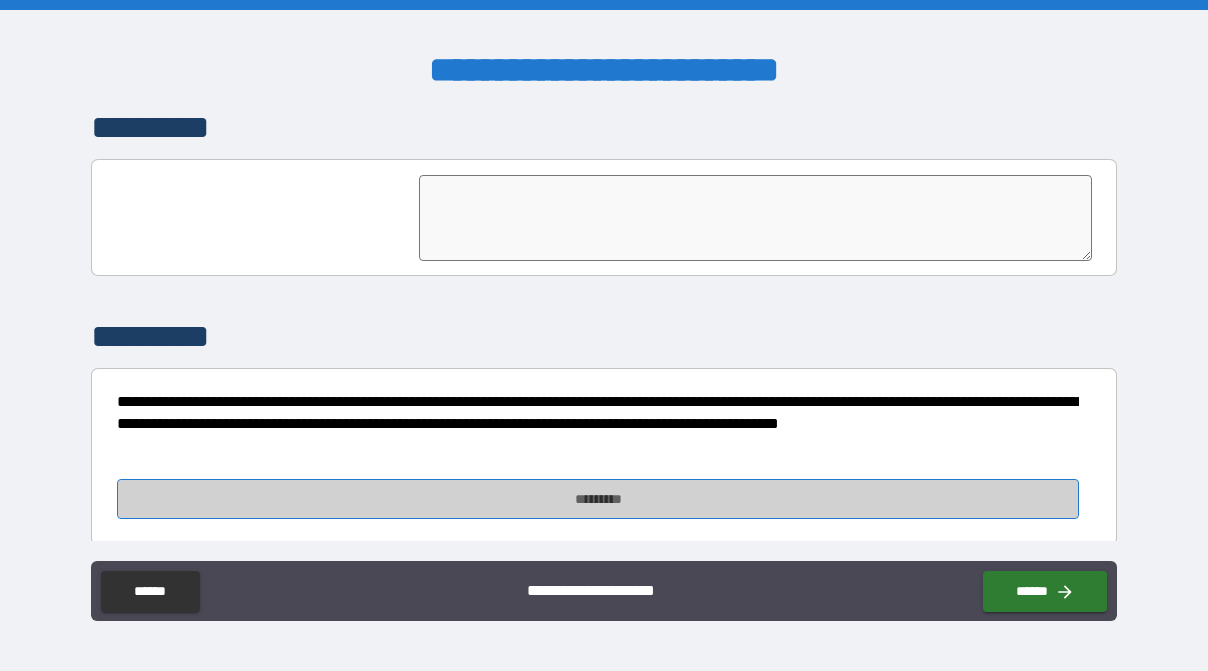 click on "*********" at bounding box center (598, 499) 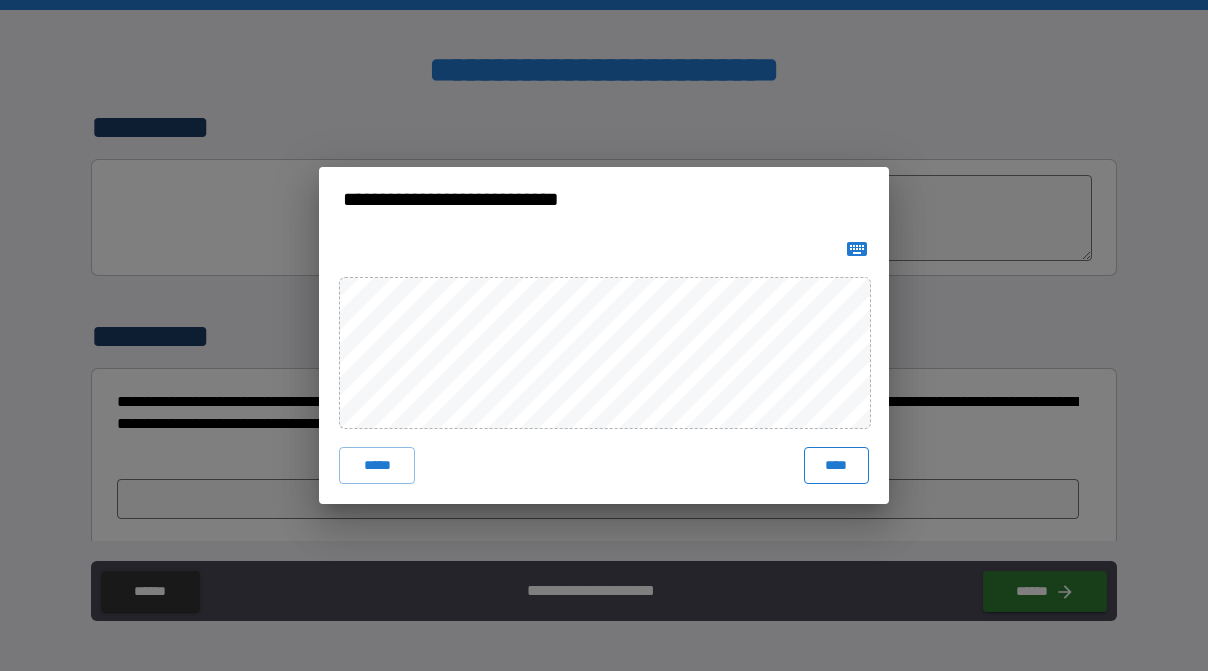 click on "****" at bounding box center (836, 465) 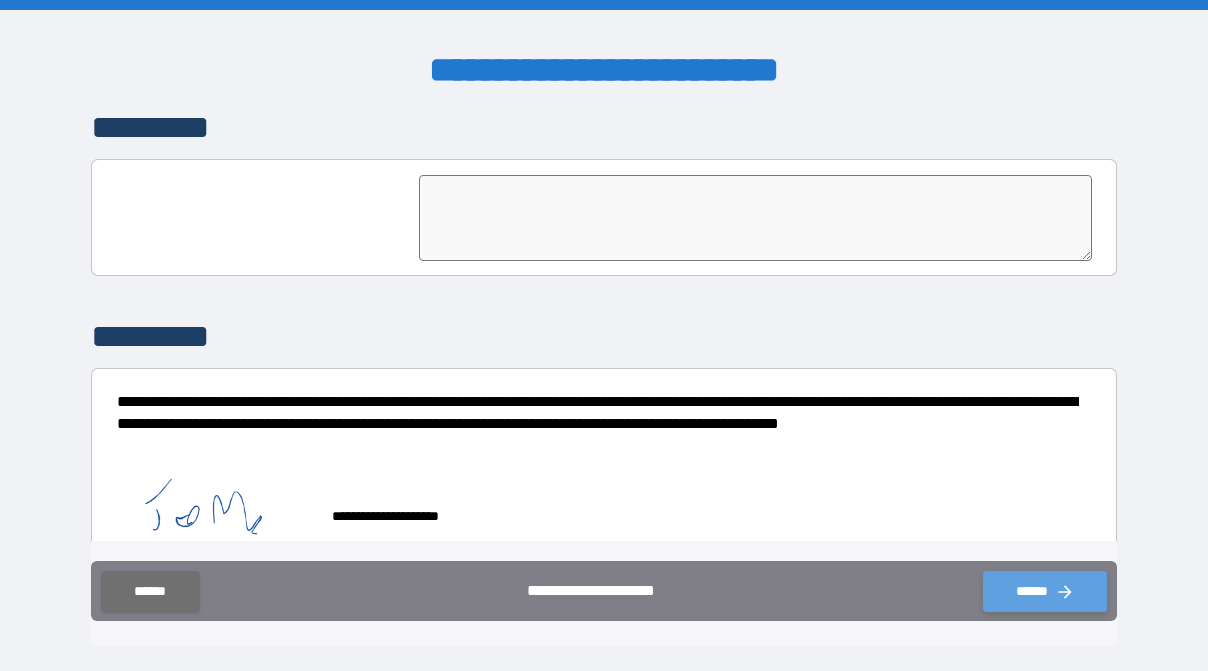 click on "******" at bounding box center [1045, 591] 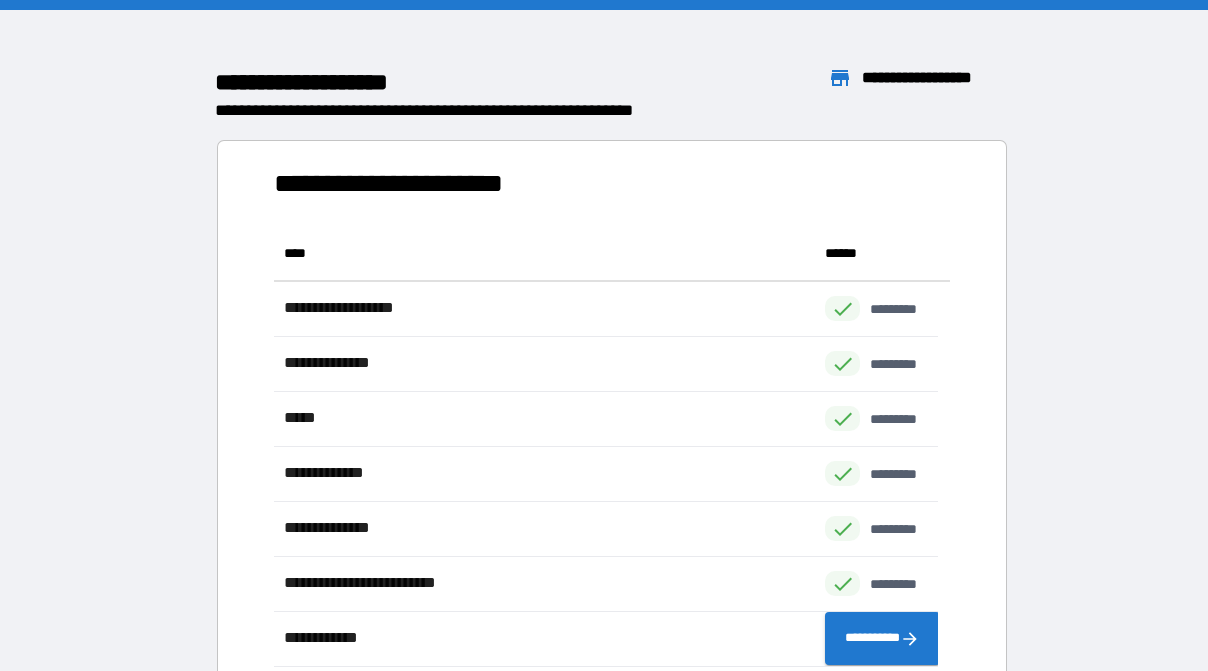 scroll, scrollTop: 424, scrollLeft: 647, axis: both 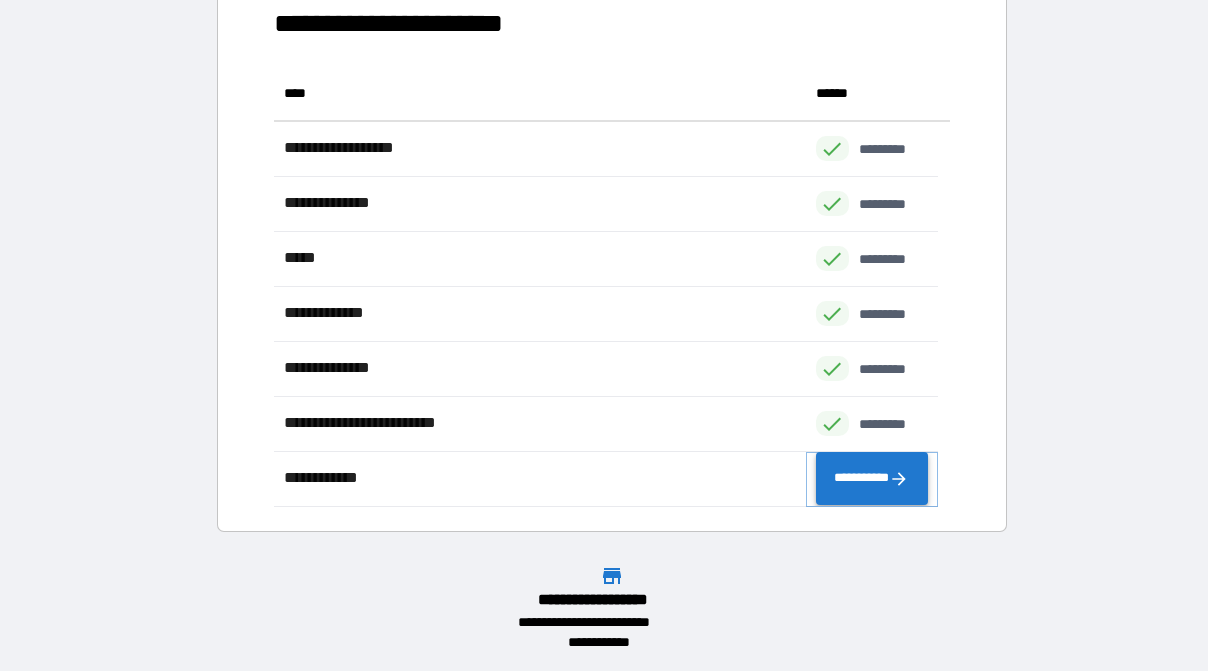click on "**********" at bounding box center (872, 479) 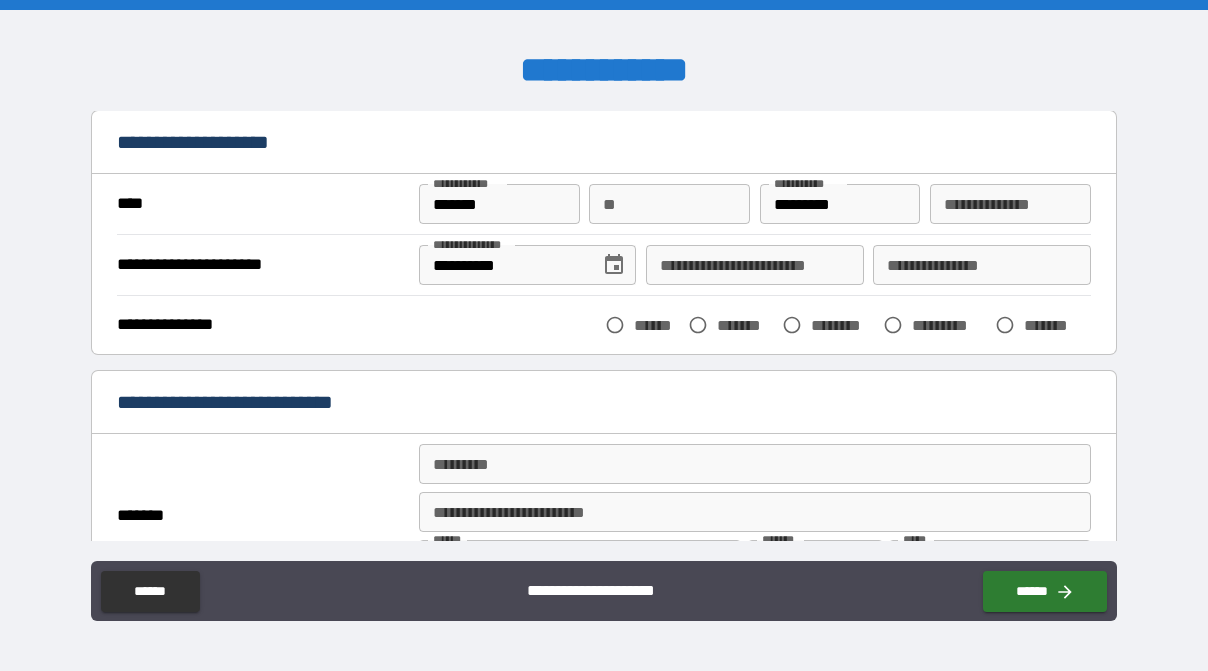 scroll, scrollTop: 111, scrollLeft: 0, axis: vertical 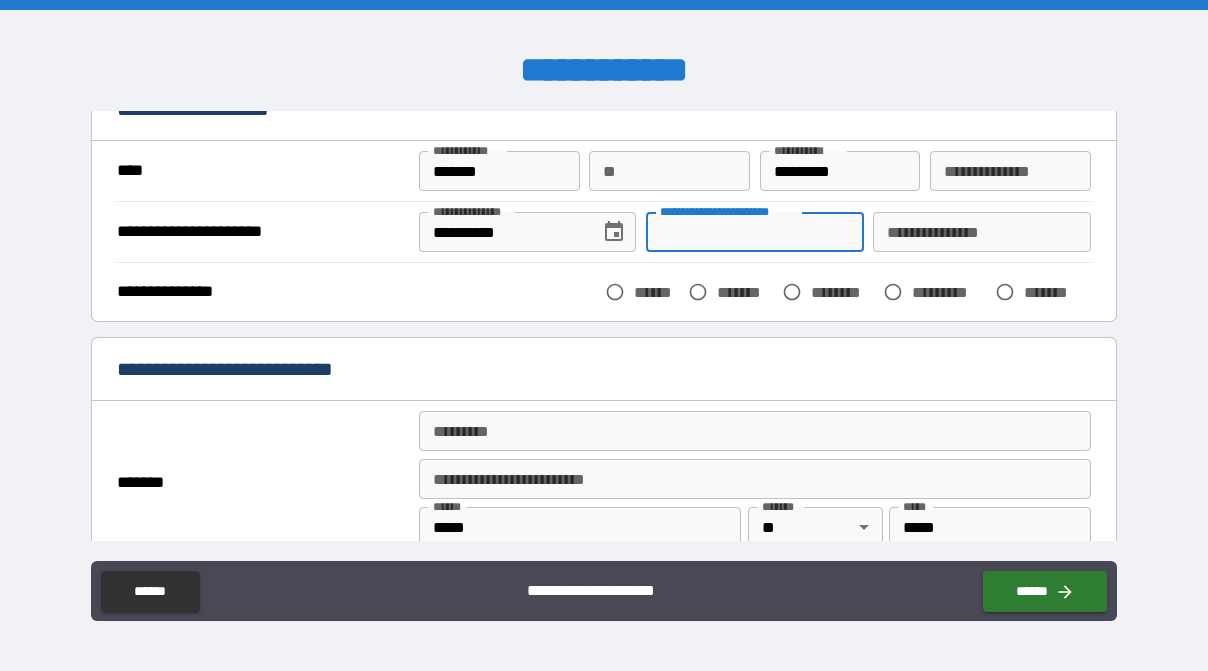 click on "**********" at bounding box center (754, 232) 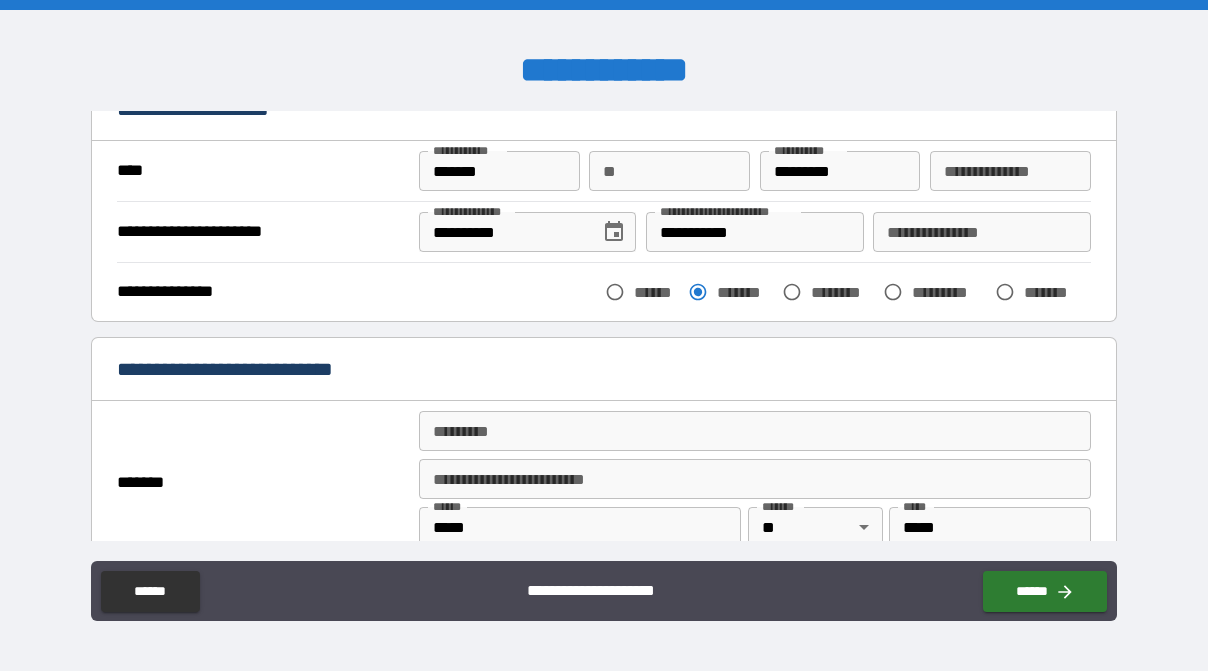 scroll, scrollTop: 222, scrollLeft: 0, axis: vertical 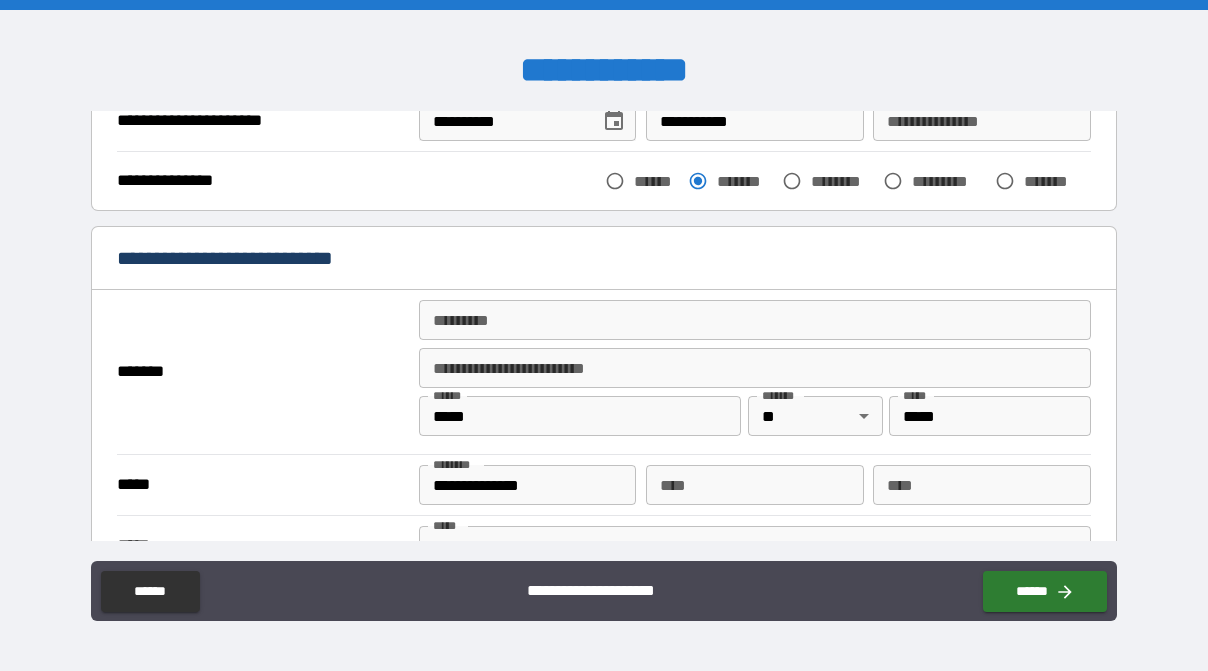 click on "*******   *" at bounding box center [755, 320] 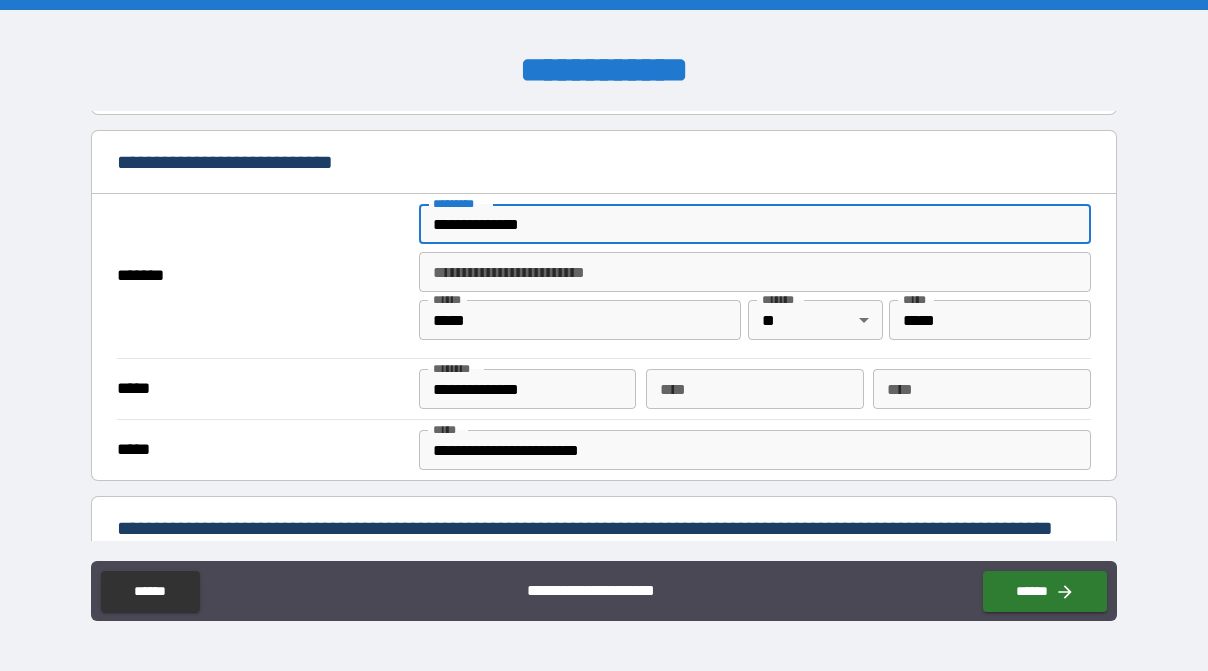scroll, scrollTop: 333, scrollLeft: 0, axis: vertical 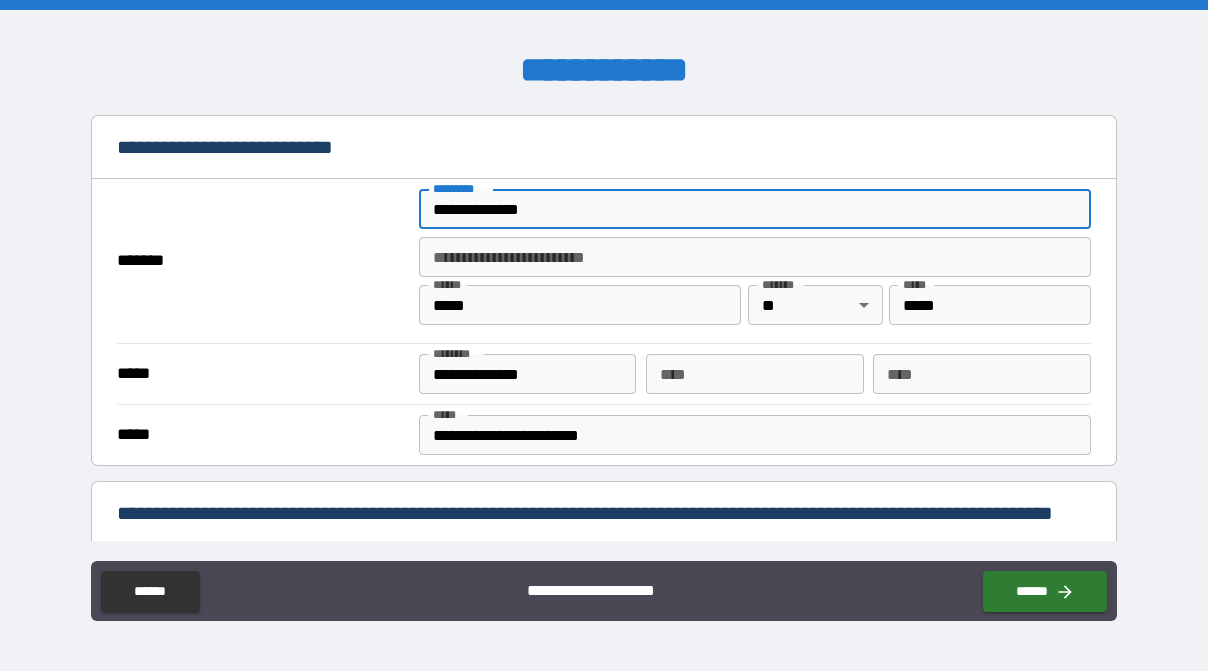 click on "*****" at bounding box center (580, 305) 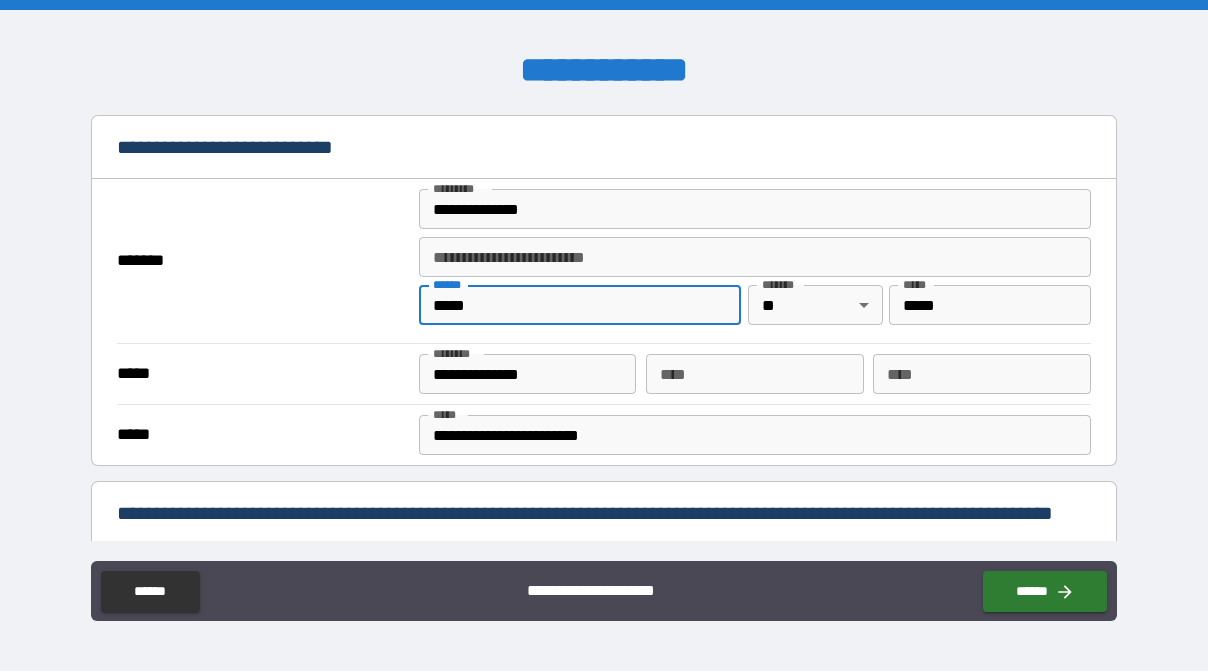 drag, startPoint x: 606, startPoint y: 314, endPoint x: 249, endPoint y: 290, distance: 357.80582 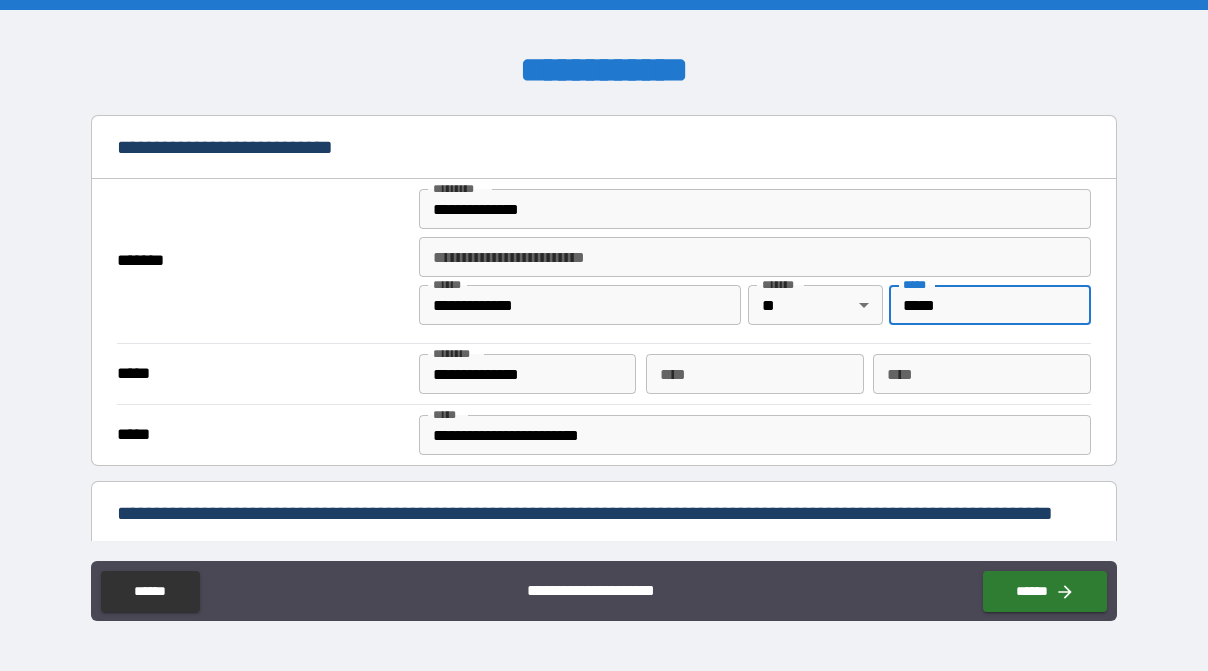 click on "**********" at bounding box center (604, 70) 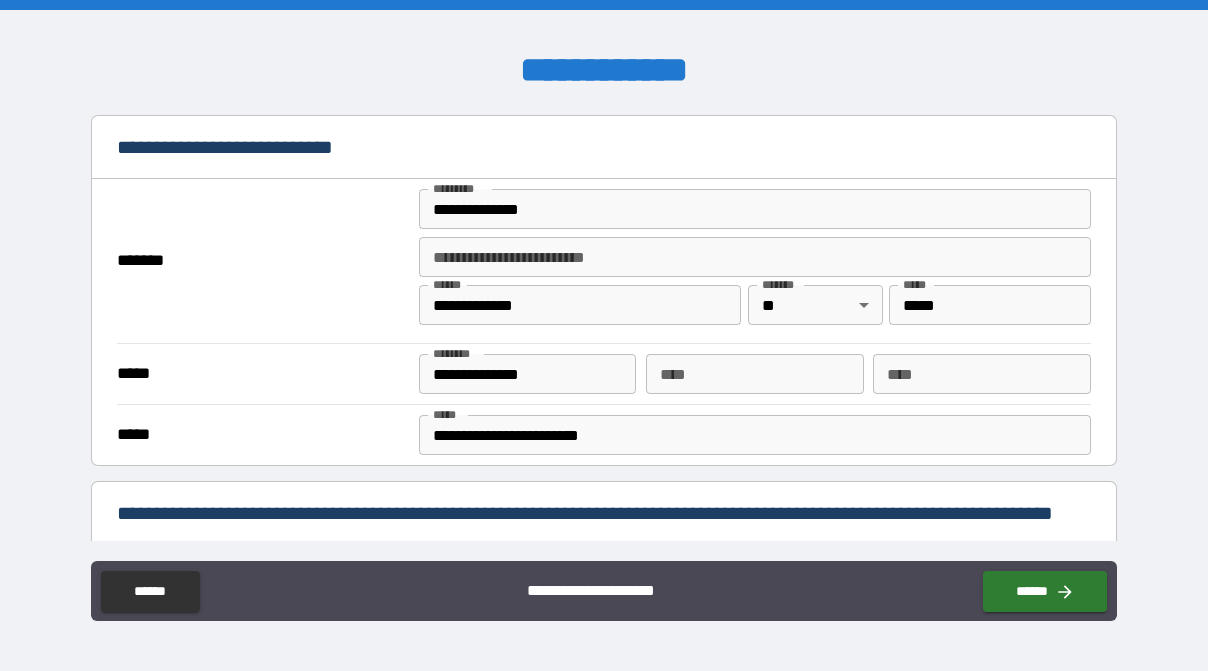 scroll, scrollTop: 444, scrollLeft: 0, axis: vertical 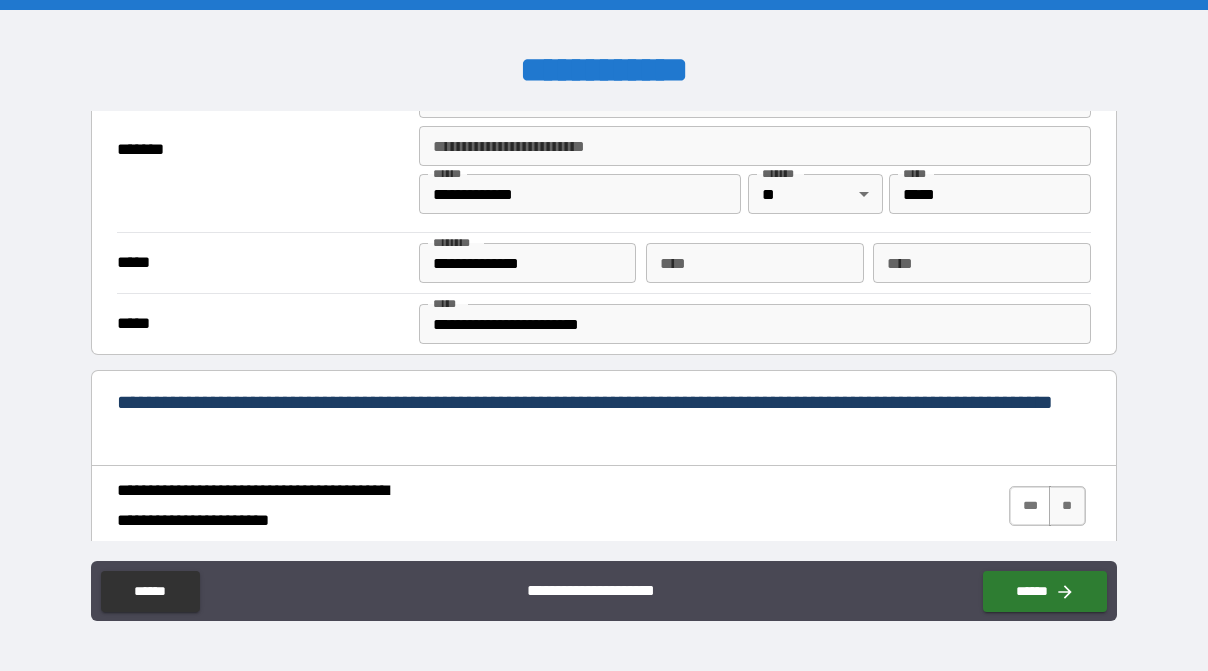 click on "***" at bounding box center (1030, 506) 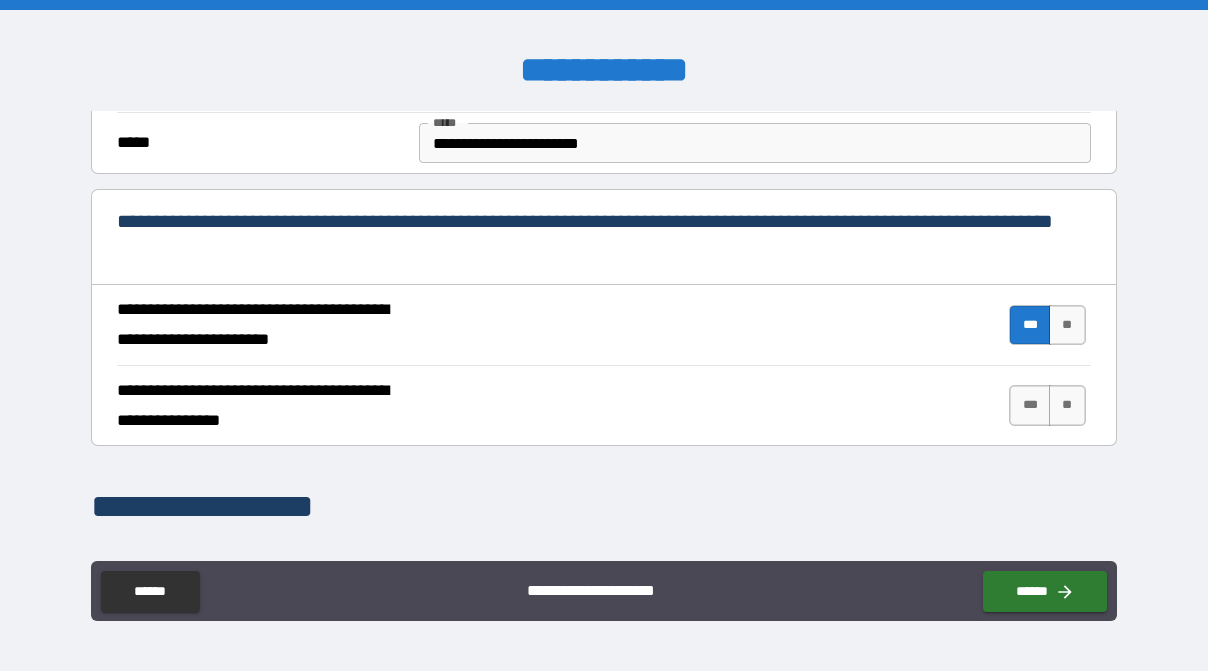 scroll, scrollTop: 666, scrollLeft: 0, axis: vertical 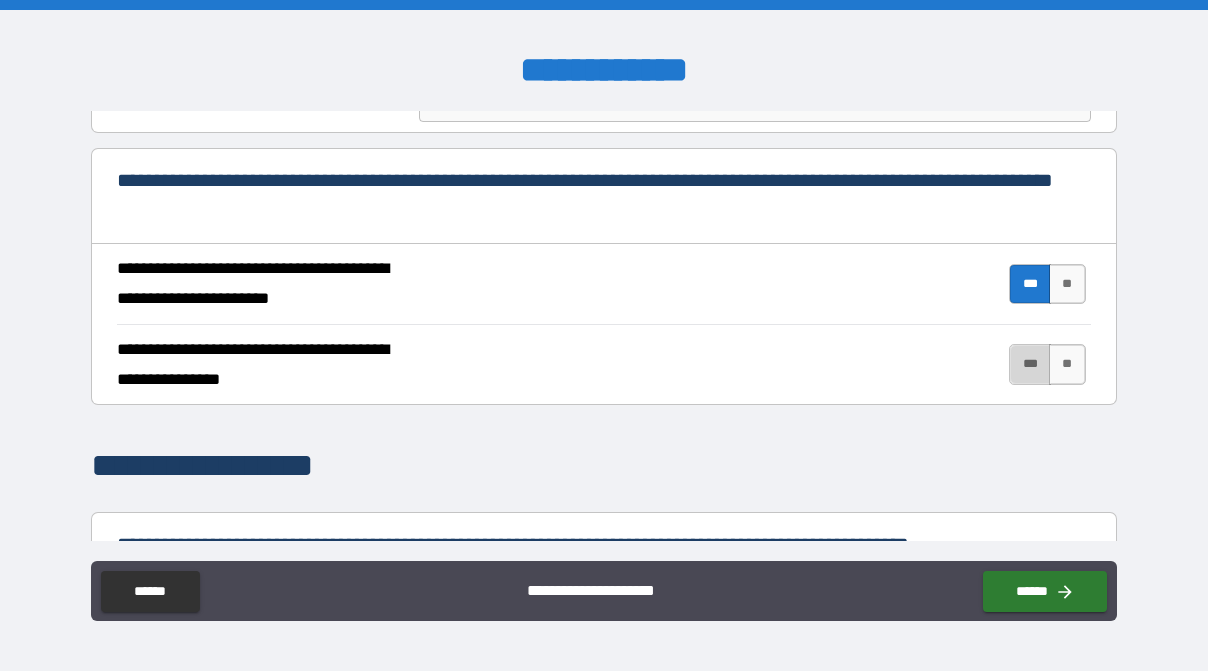 click on "***" at bounding box center (1030, 364) 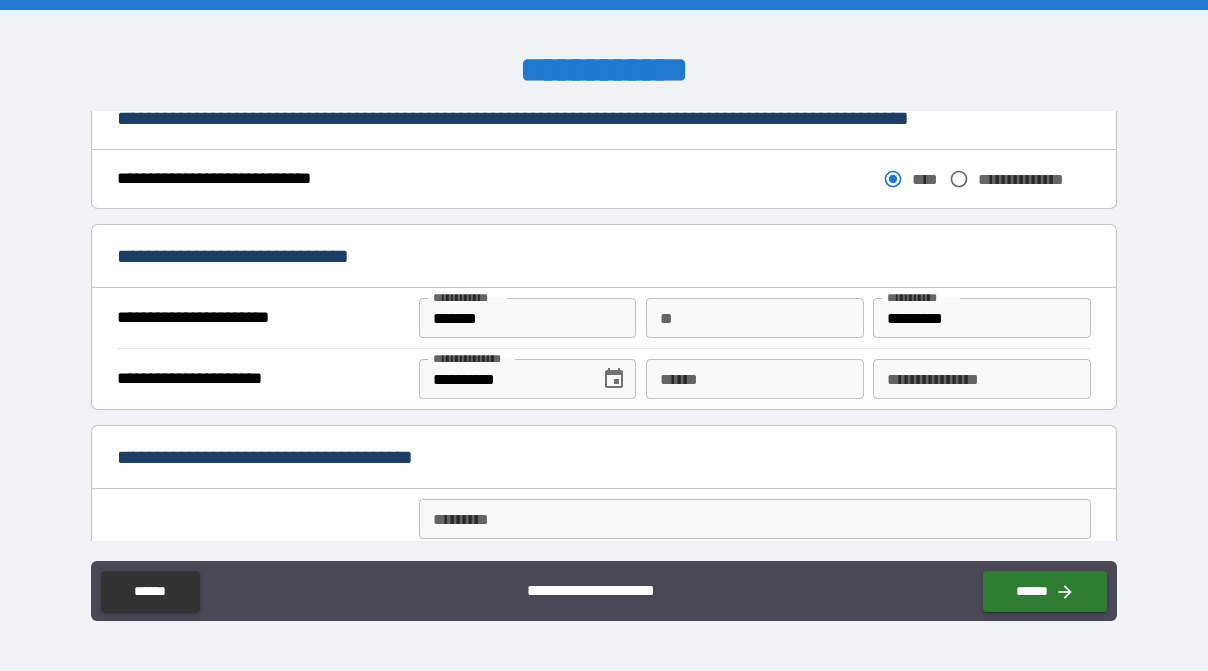 scroll, scrollTop: 1111, scrollLeft: 0, axis: vertical 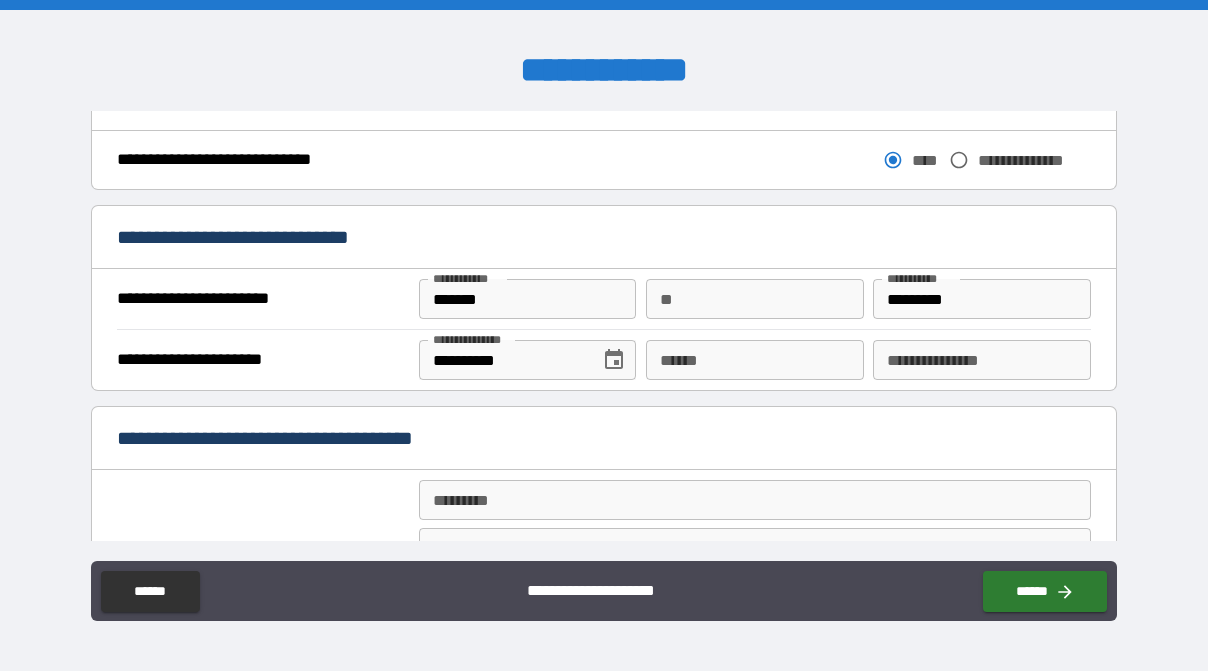 click on "****   *" at bounding box center (754, 360) 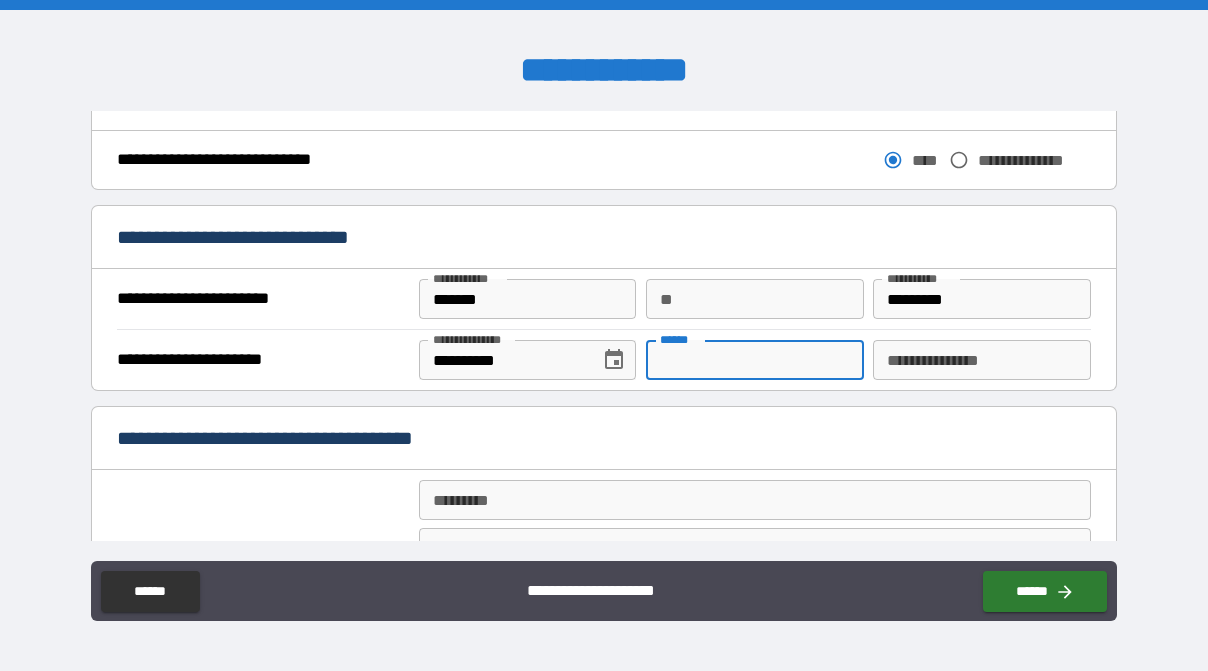paste on "**********" 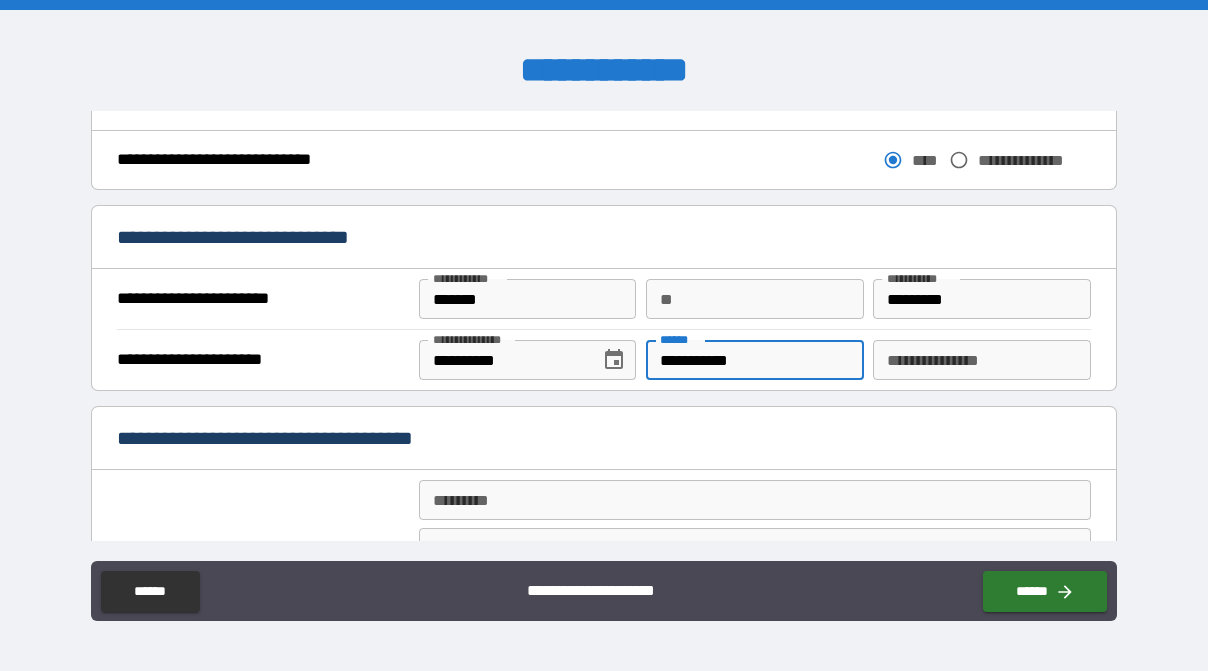 click on "**********" at bounding box center [604, 438] 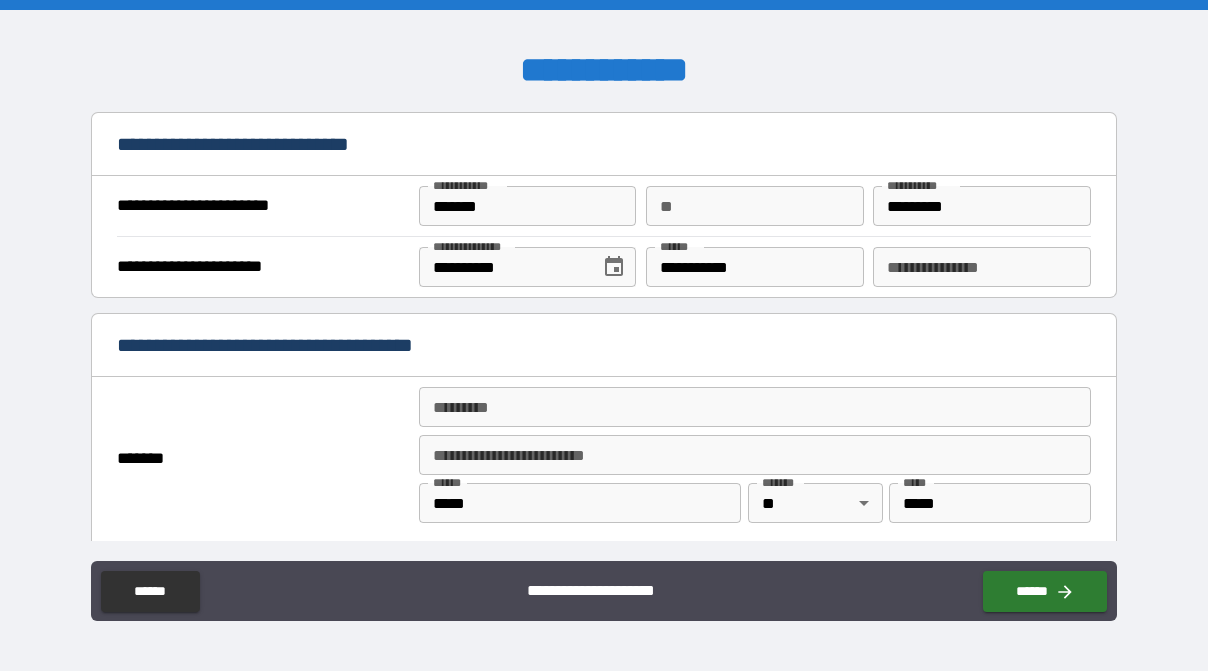scroll, scrollTop: 1222, scrollLeft: 0, axis: vertical 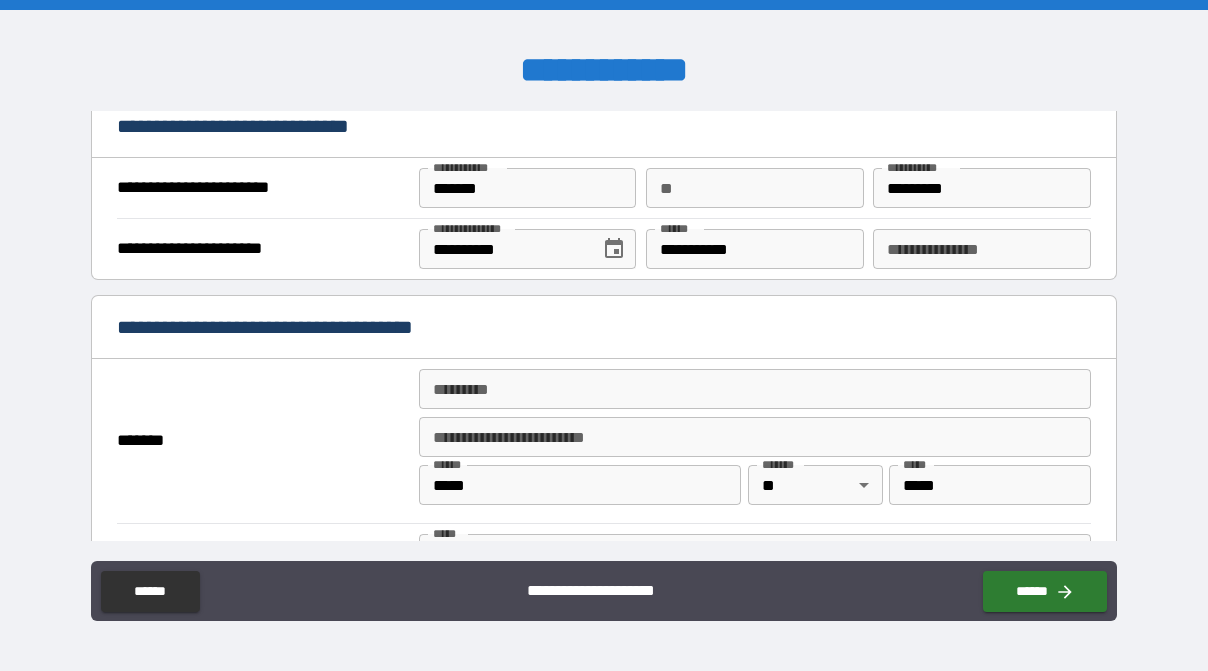 click on "*******   *" at bounding box center (755, 389) 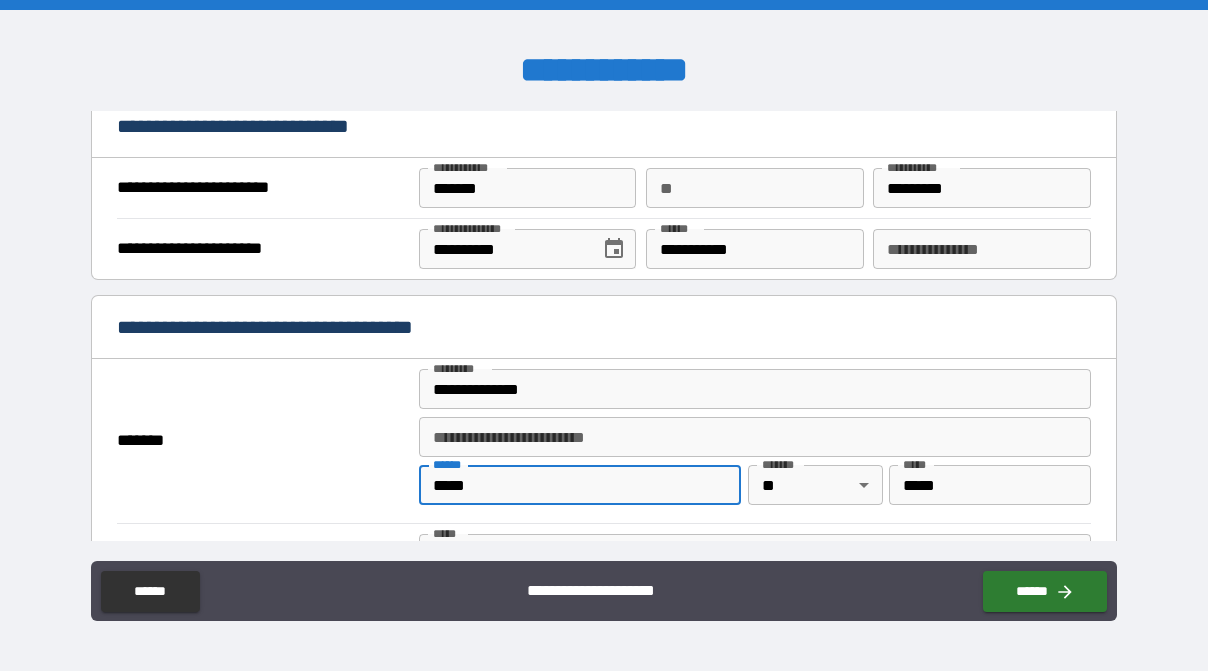 drag, startPoint x: 569, startPoint y: 494, endPoint x: 210, endPoint y: 492, distance: 359.00558 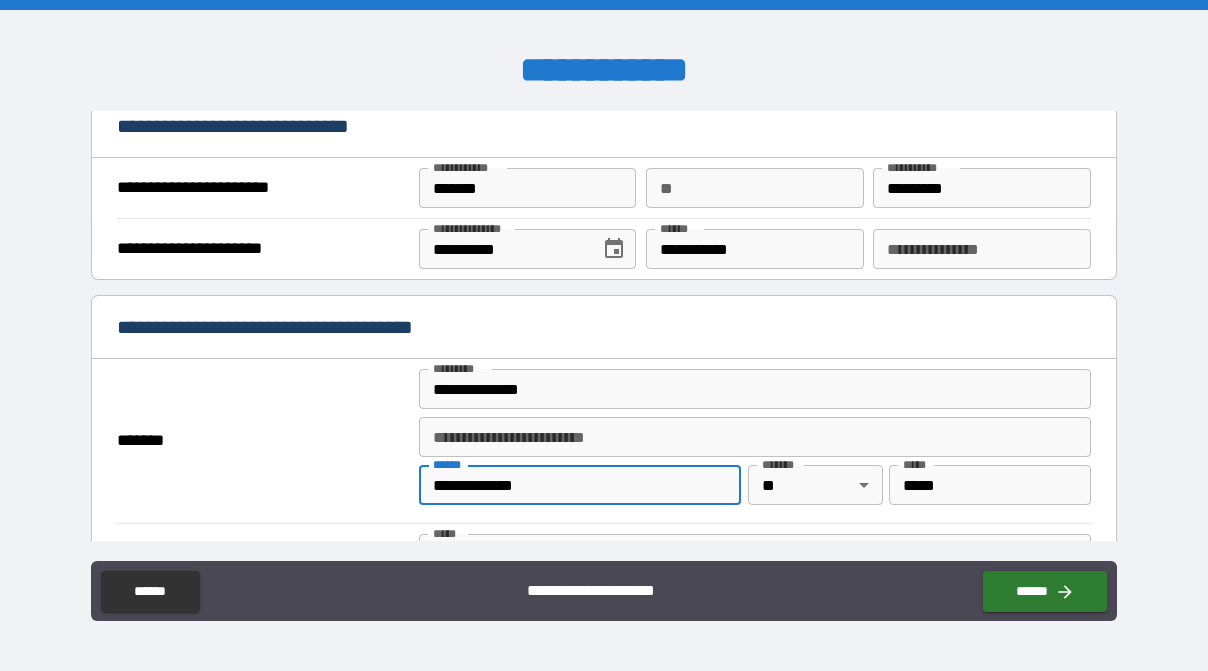click on "*****" at bounding box center [990, 485] 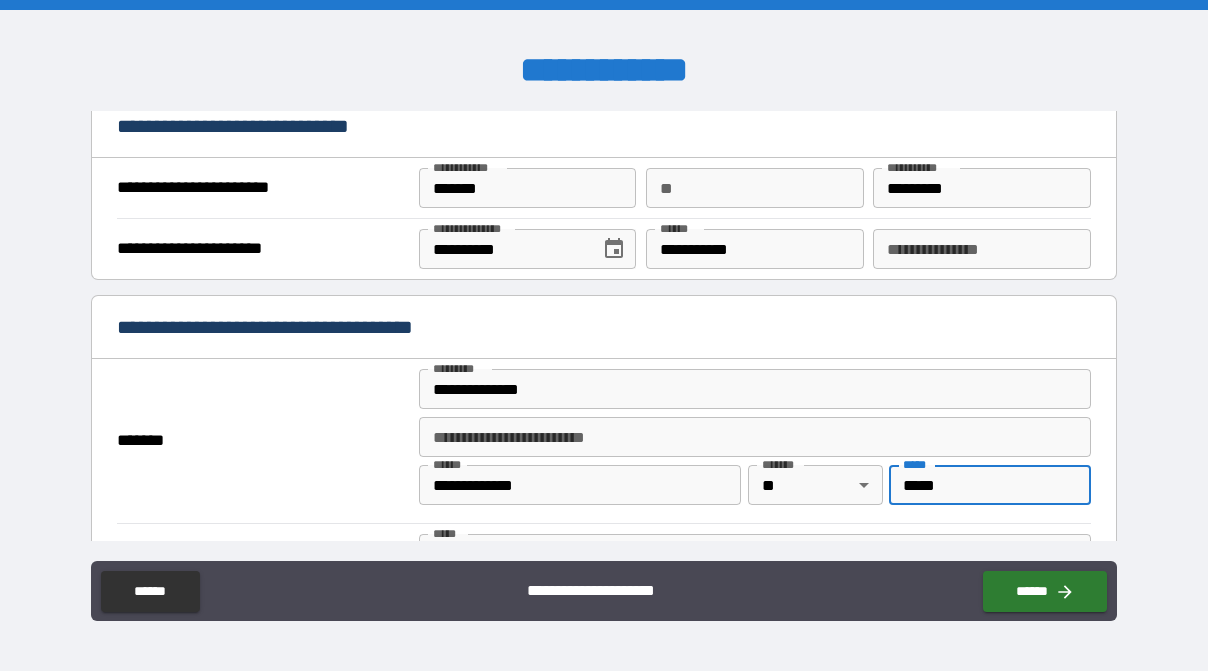 click on "**********" at bounding box center [755, 437] 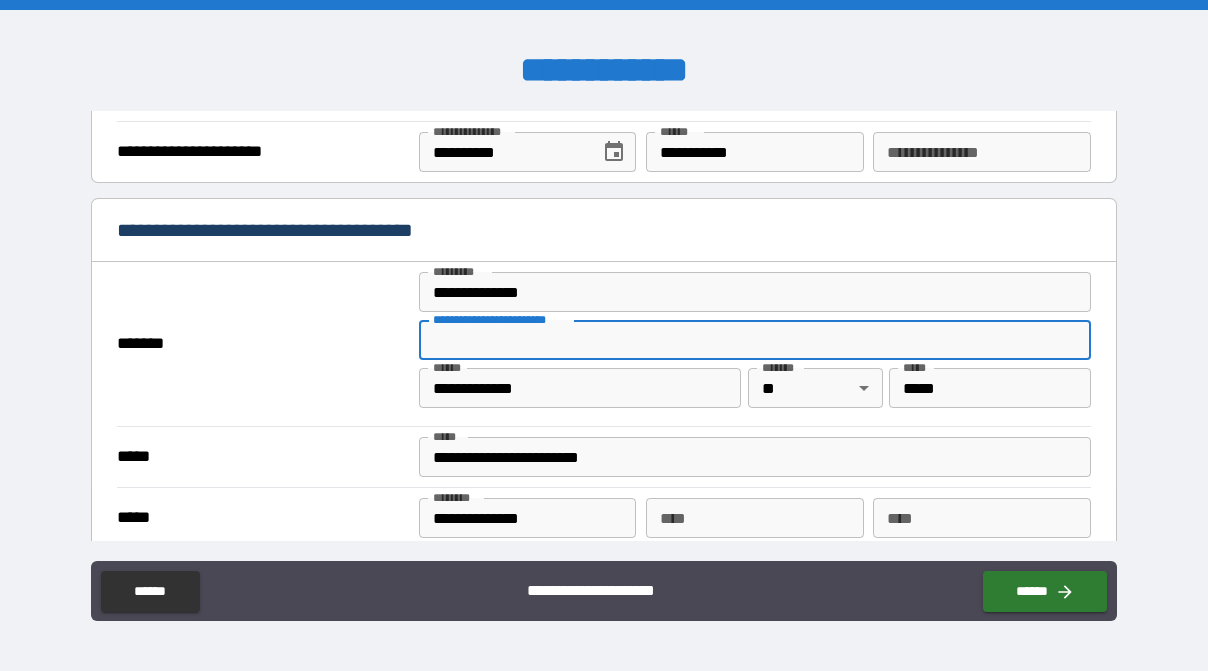 scroll, scrollTop: 1333, scrollLeft: 0, axis: vertical 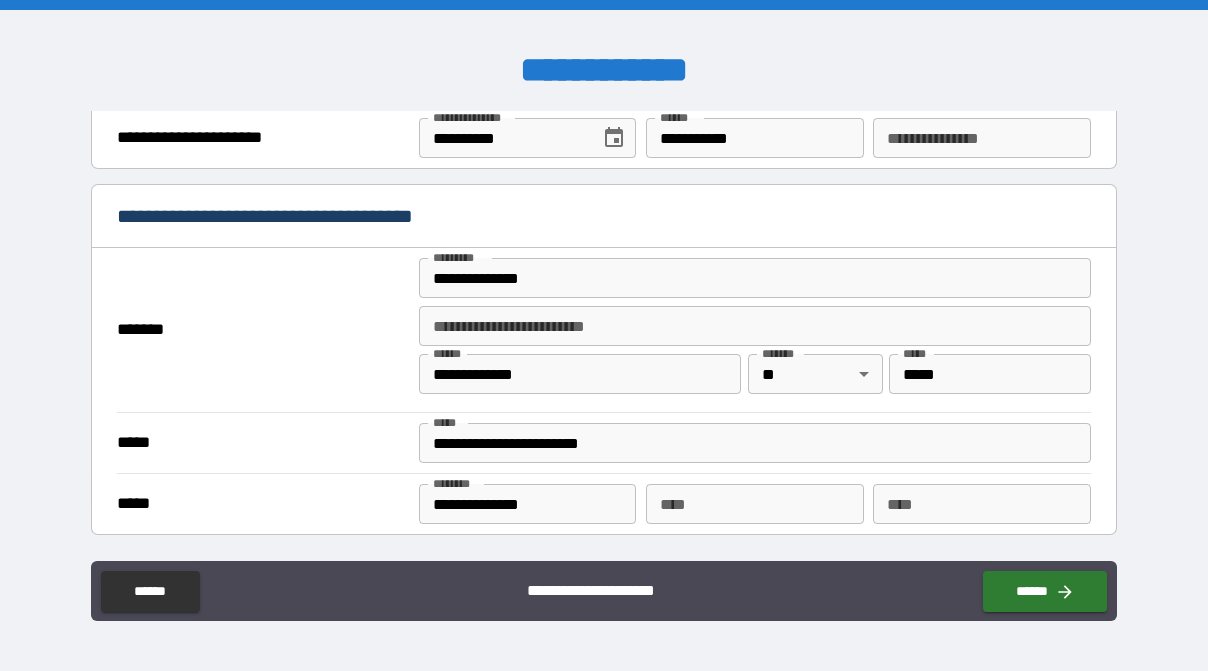 click on "**********" at bounding box center [604, 593] 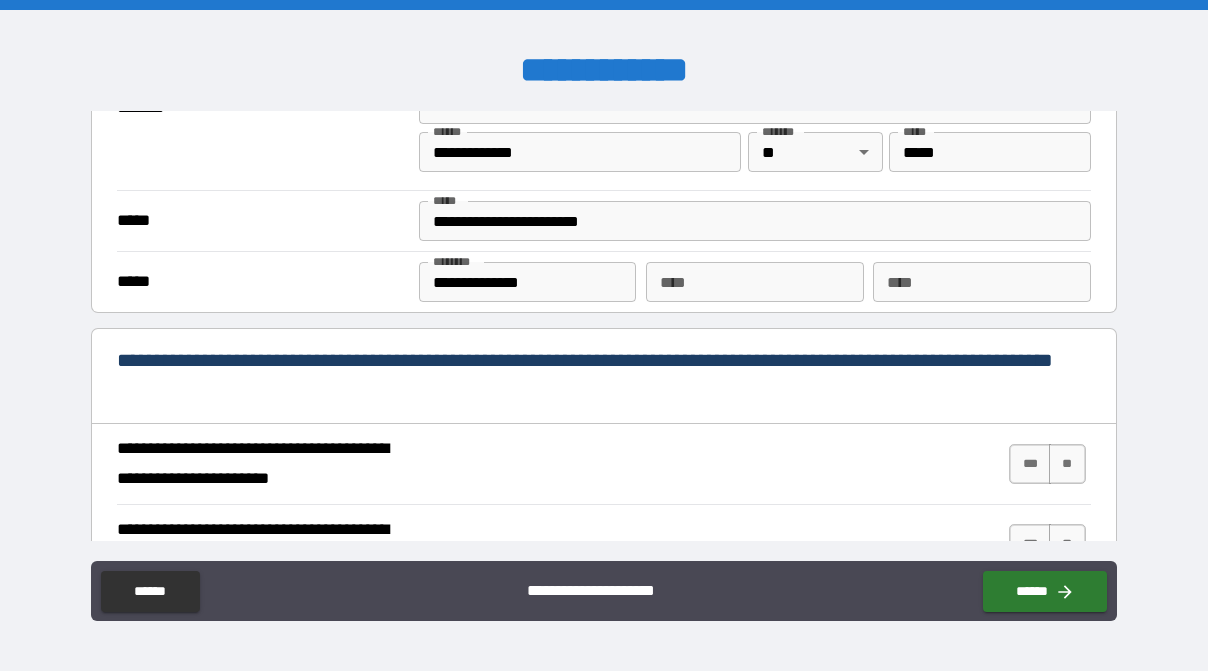 scroll, scrollTop: 1666, scrollLeft: 0, axis: vertical 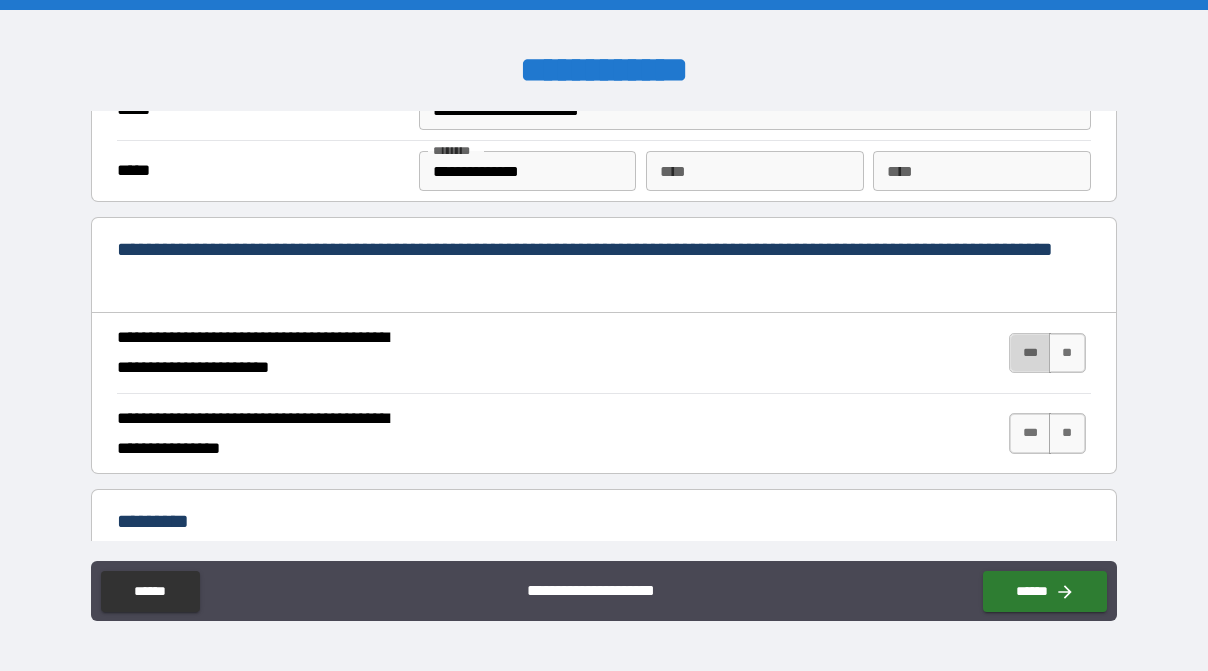 click on "***" at bounding box center (1030, 353) 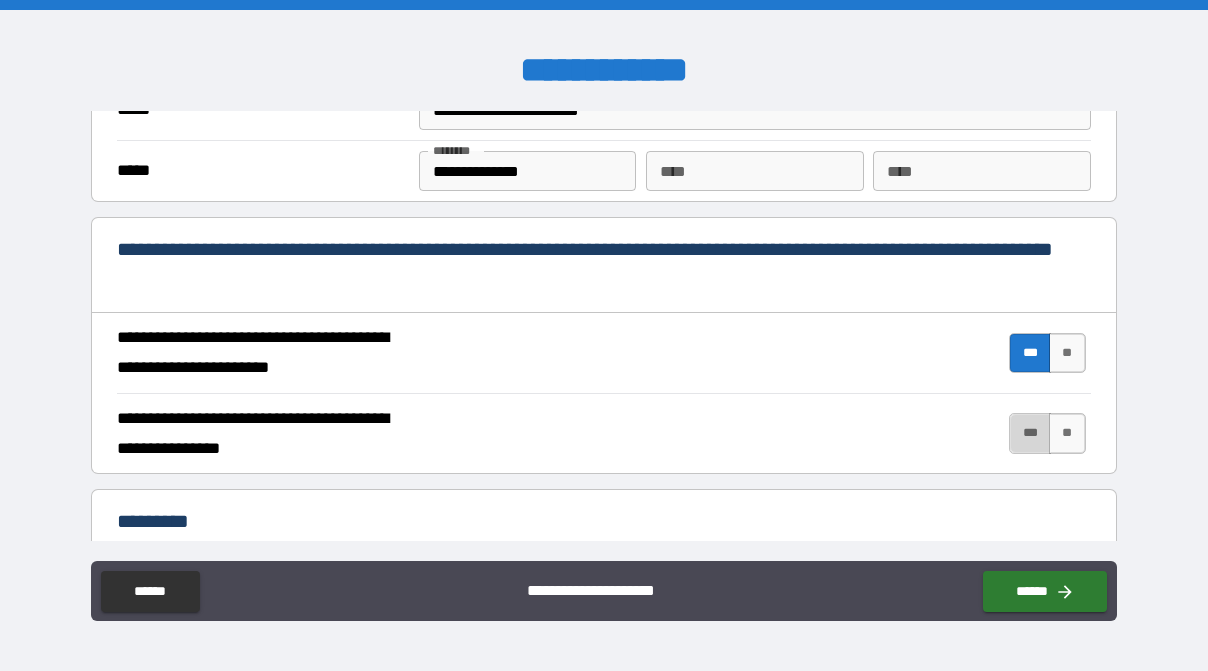 click on "***" at bounding box center [1030, 433] 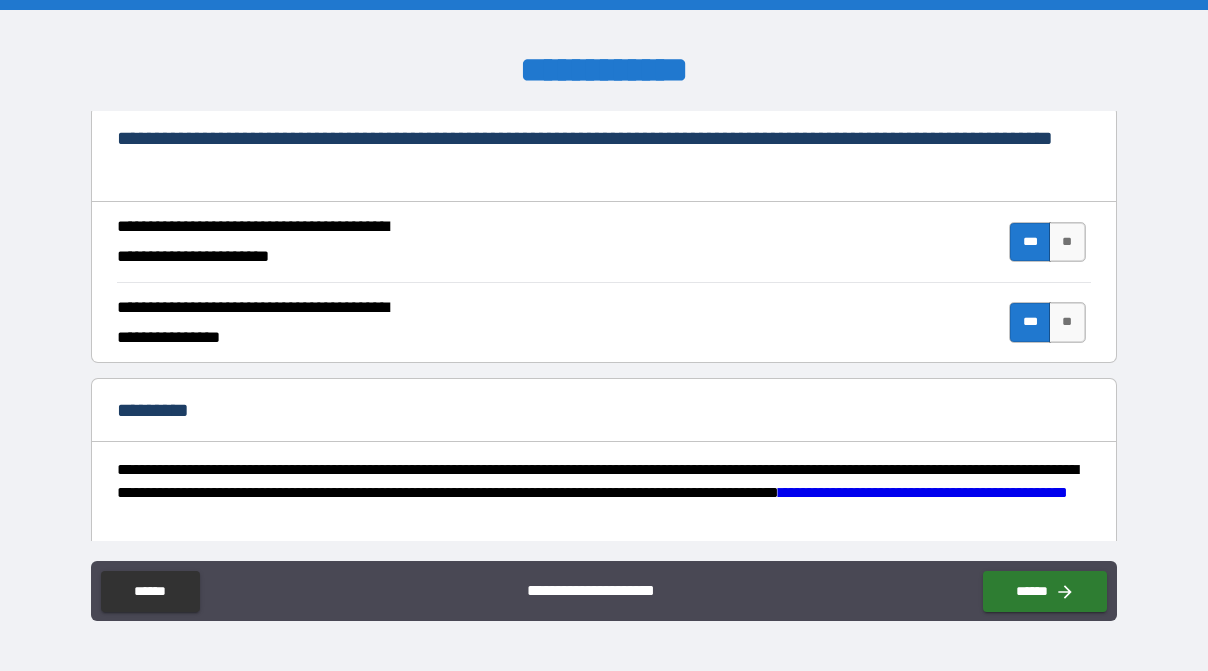 scroll, scrollTop: 1953, scrollLeft: 0, axis: vertical 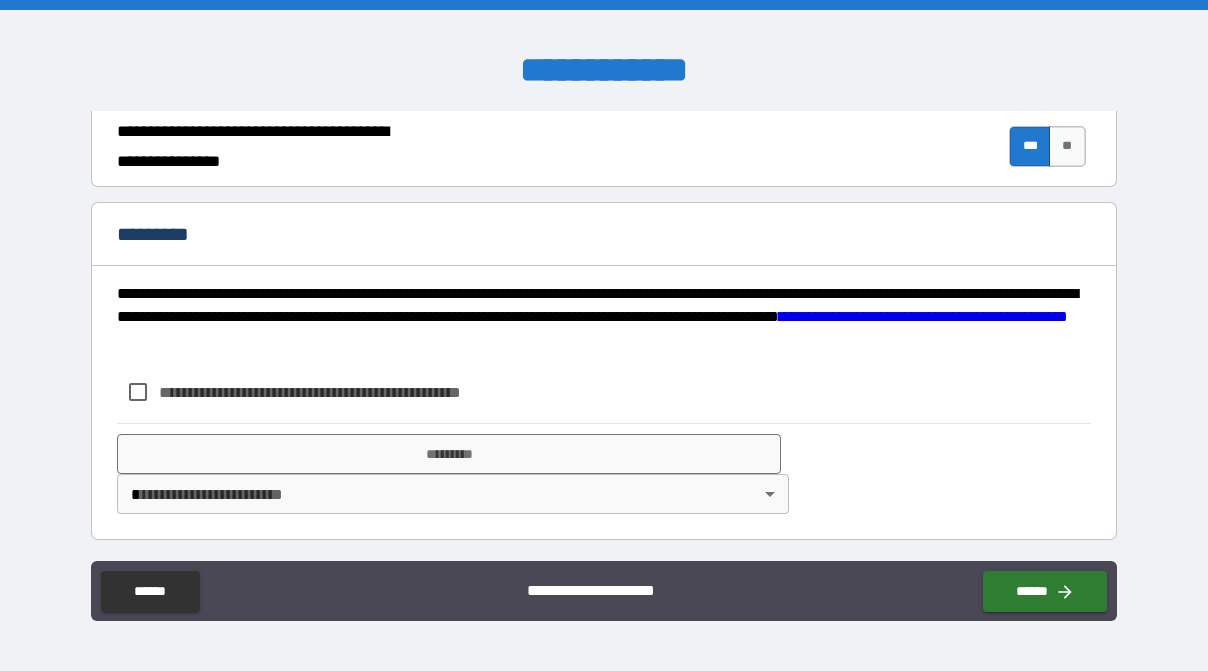 click on "**********" at bounding box center (343, 392) 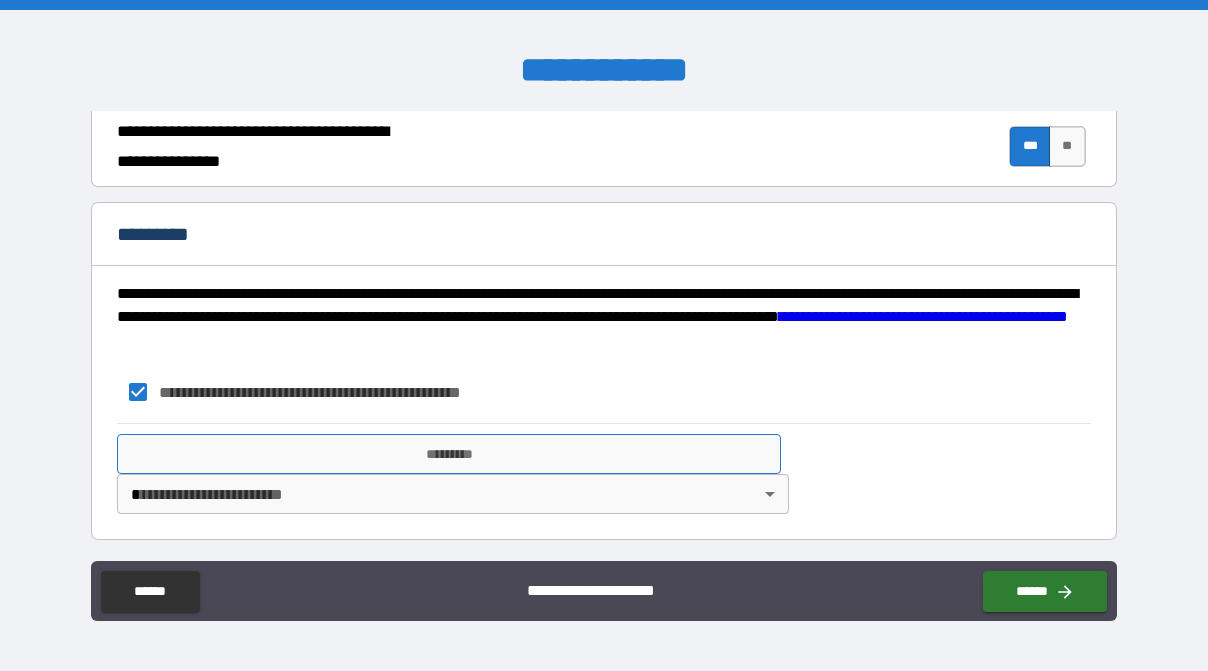 click on "*********" at bounding box center [449, 454] 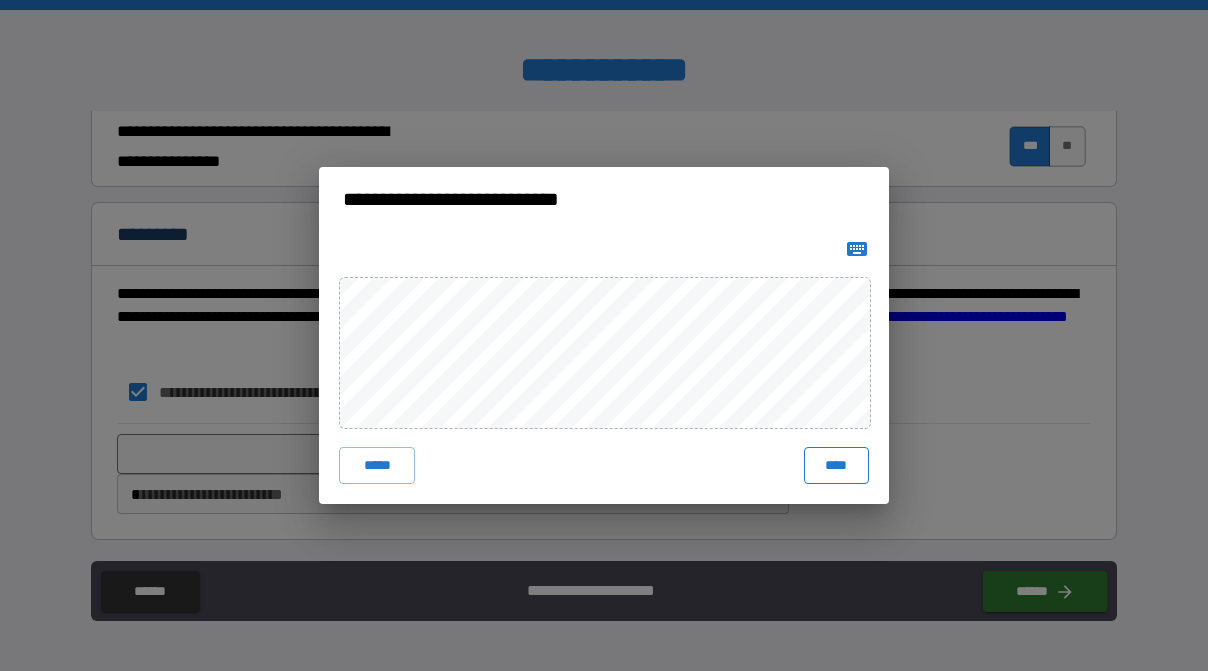 click on "****" at bounding box center [836, 465] 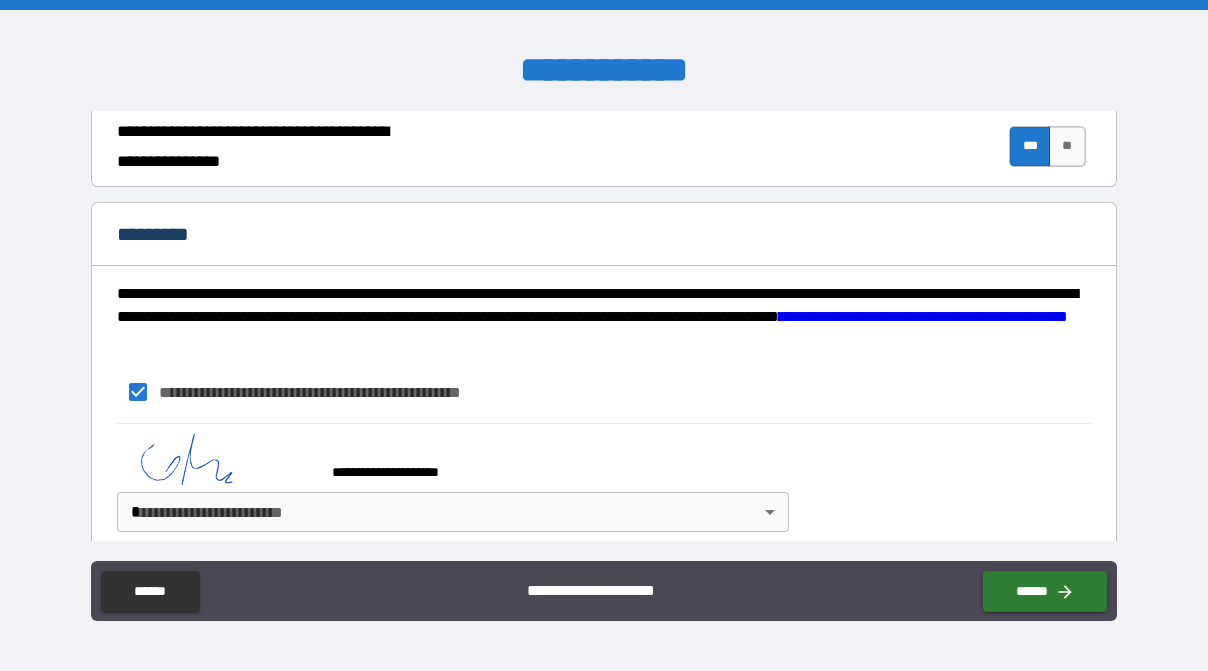 click on "**********" at bounding box center [604, 335] 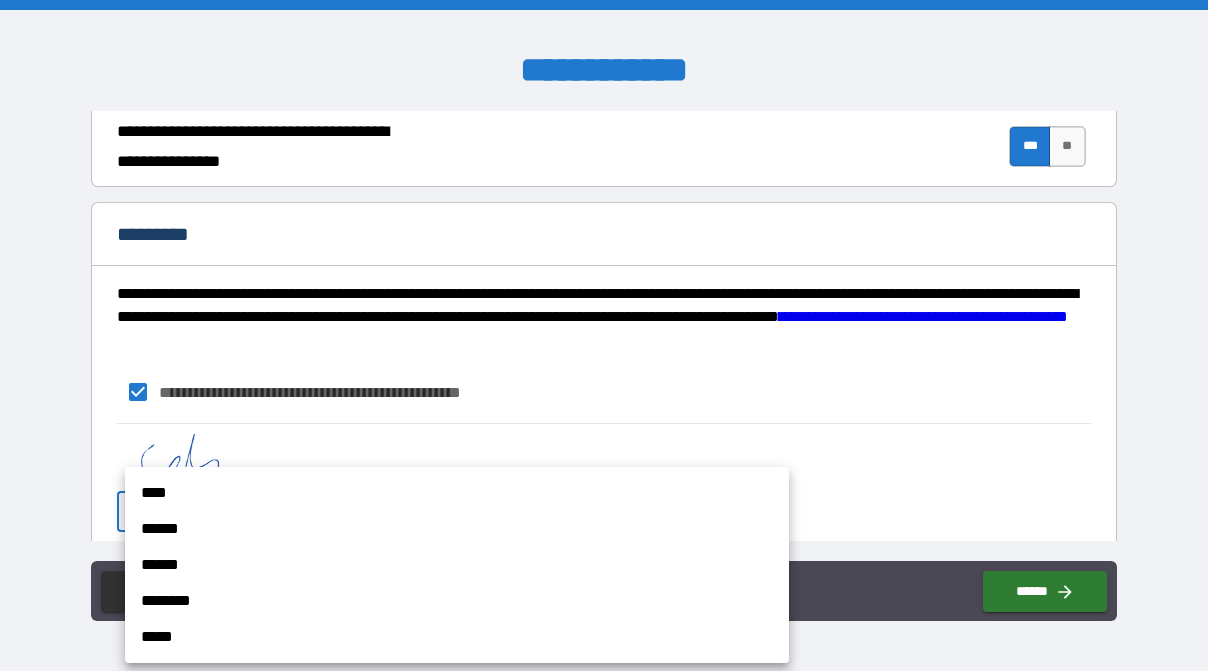 click on "****" at bounding box center [457, 493] 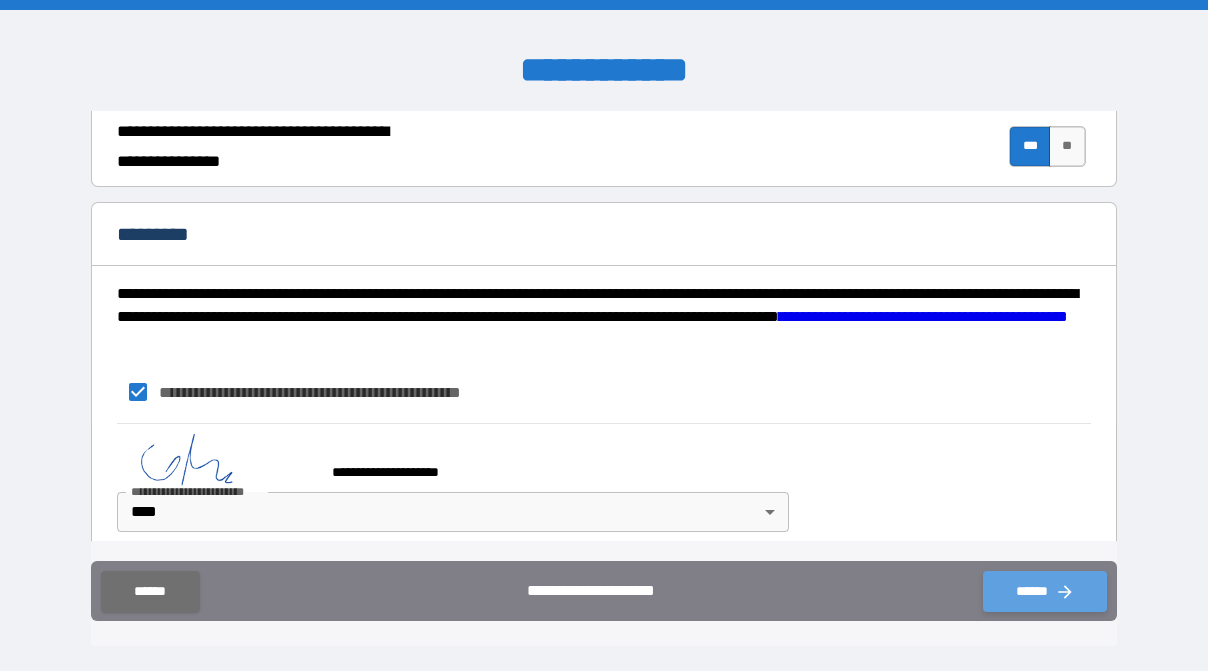 click on "******" at bounding box center (1045, 591) 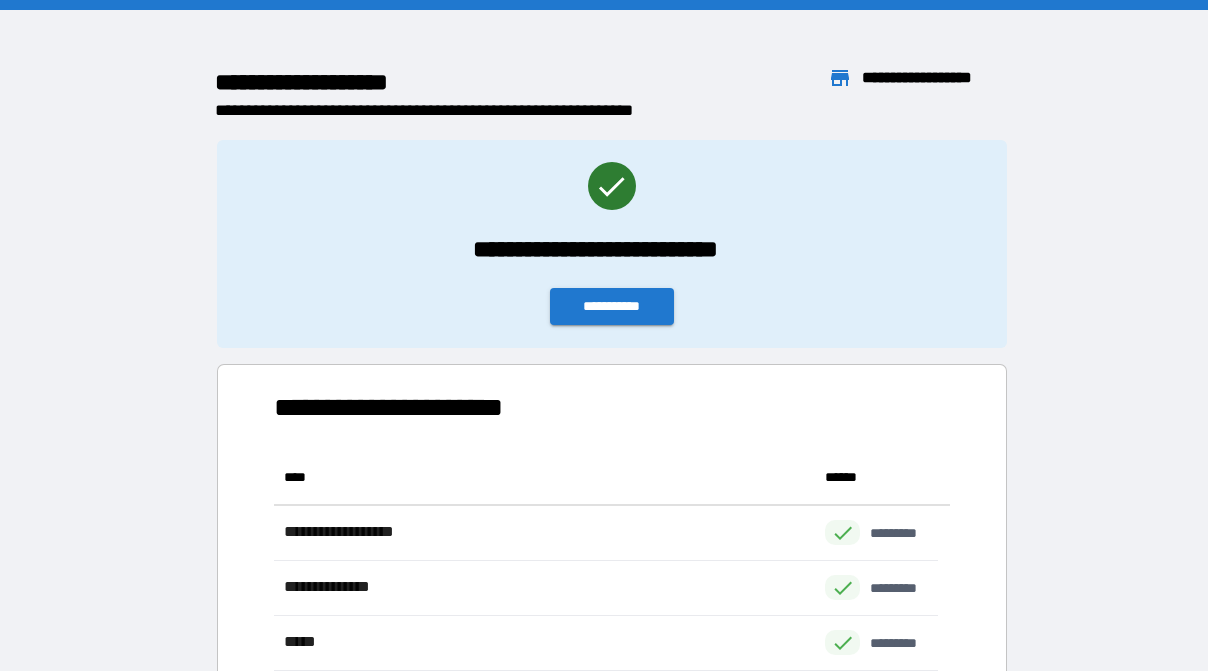 scroll, scrollTop: 18, scrollLeft: 17, axis: both 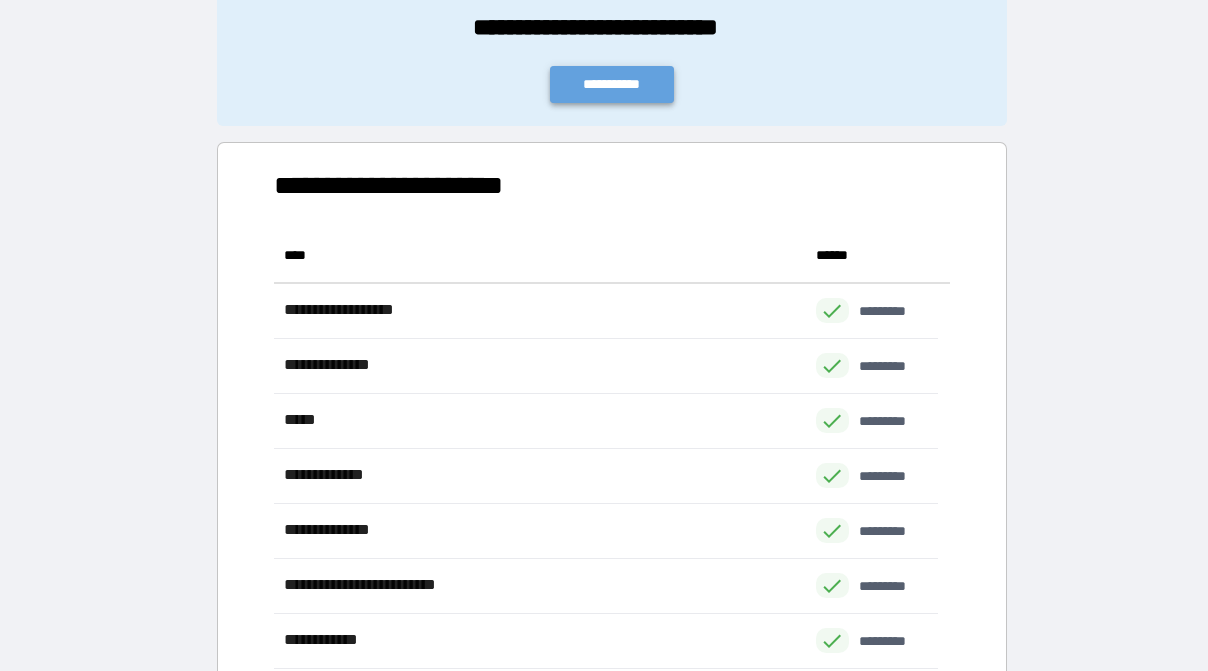click on "**********" at bounding box center [612, 84] 